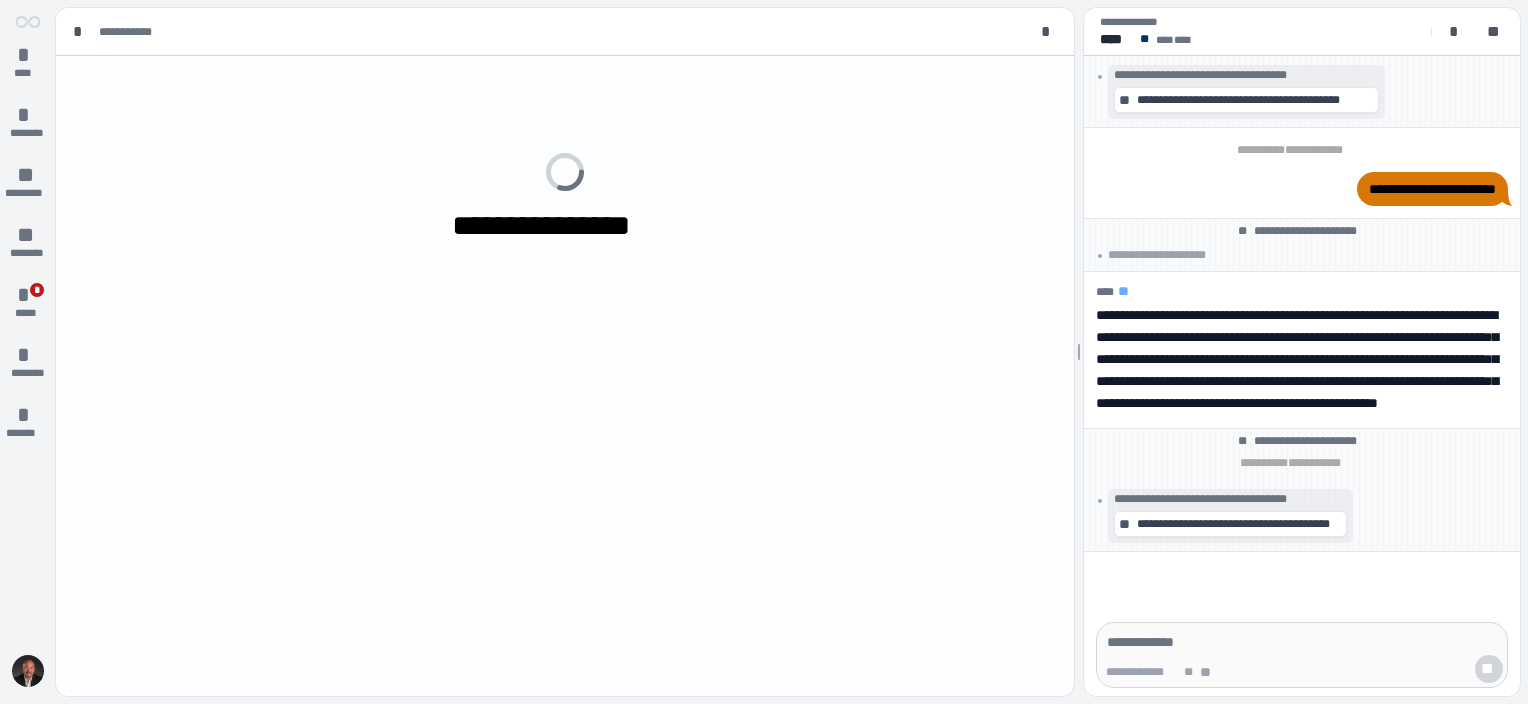 scroll, scrollTop: 0, scrollLeft: 0, axis: both 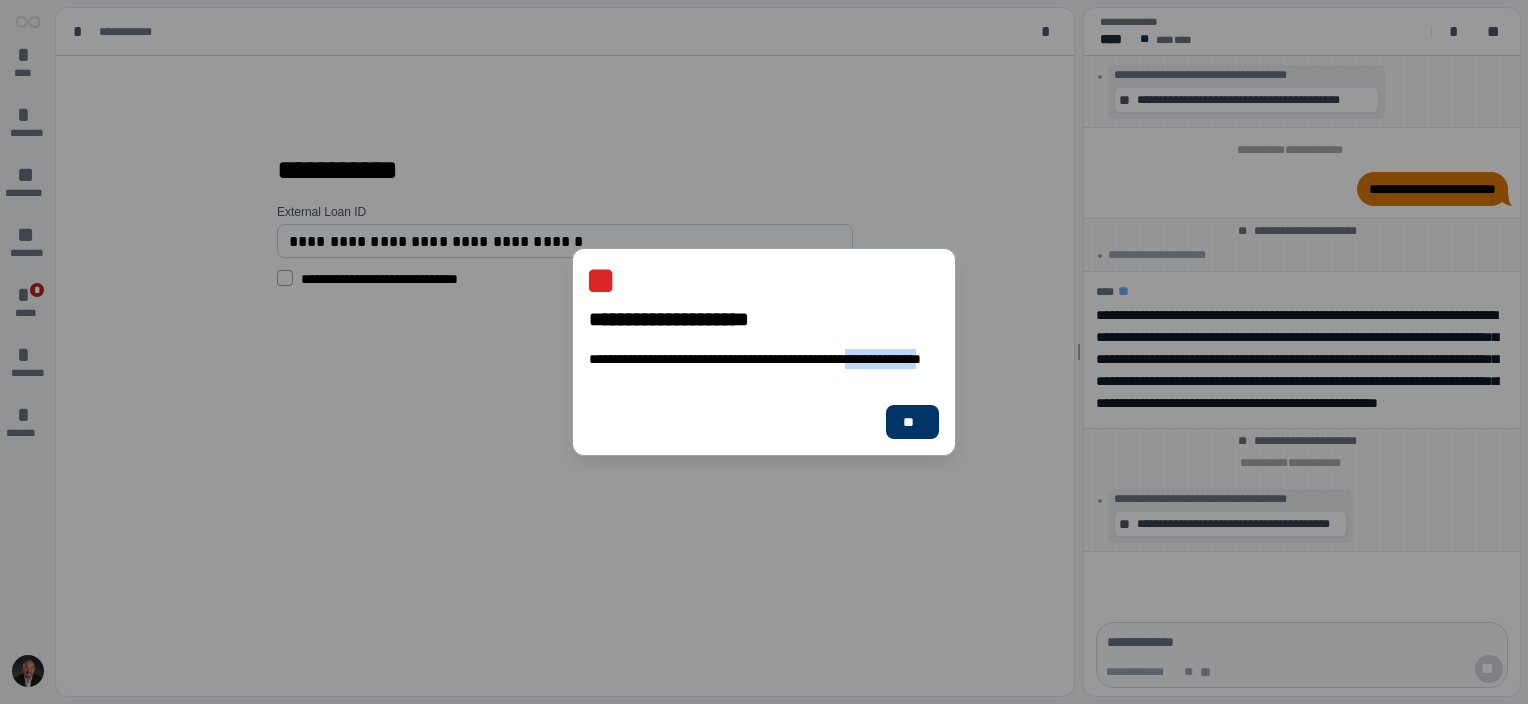 drag, startPoint x: 918, startPoint y: 367, endPoint x: 916, endPoint y: 377, distance: 10.198039 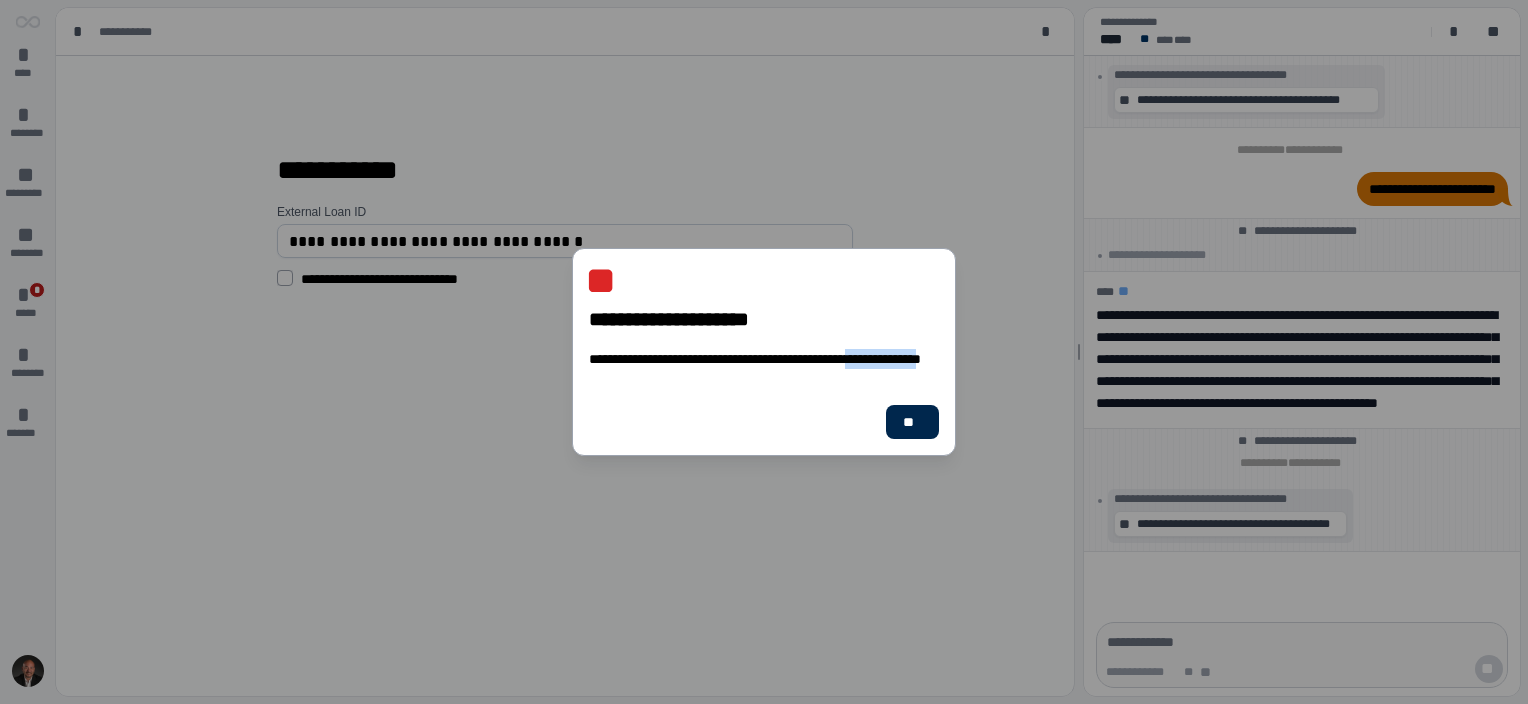 click on "**" at bounding box center (912, 422) 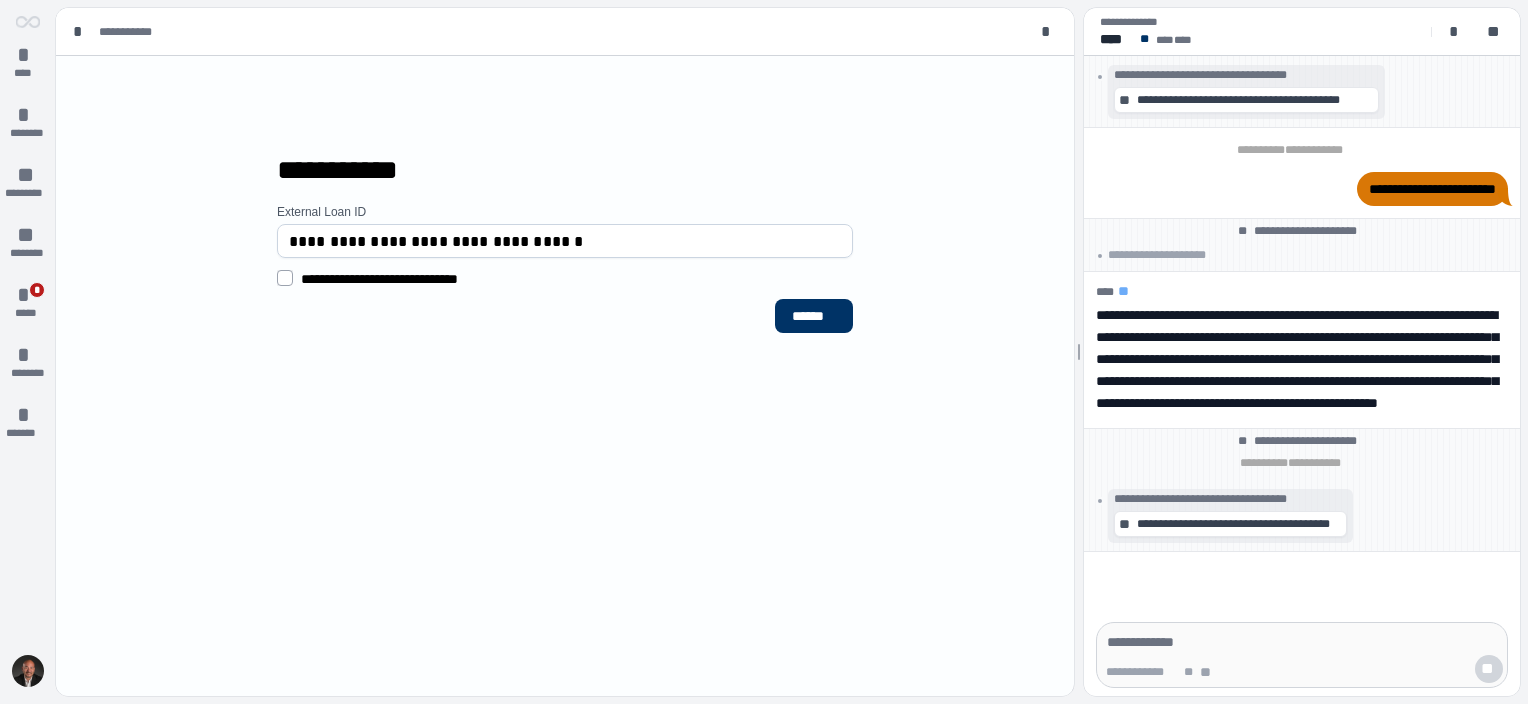 drag, startPoint x: 286, startPoint y: 156, endPoint x: 268, endPoint y: 164, distance: 19.697716 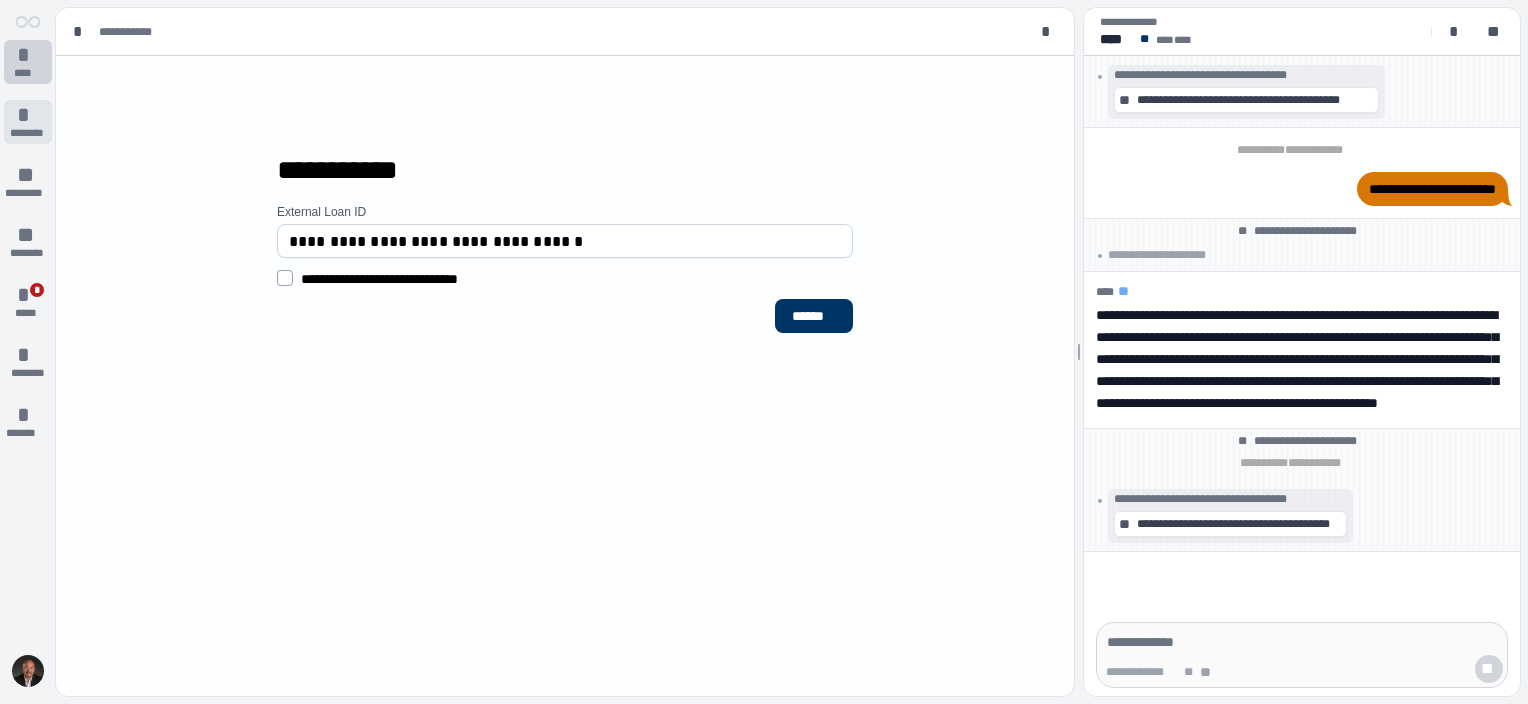 drag, startPoint x: 28, startPoint y: 67, endPoint x: 40, endPoint y: 104, distance: 38.8973 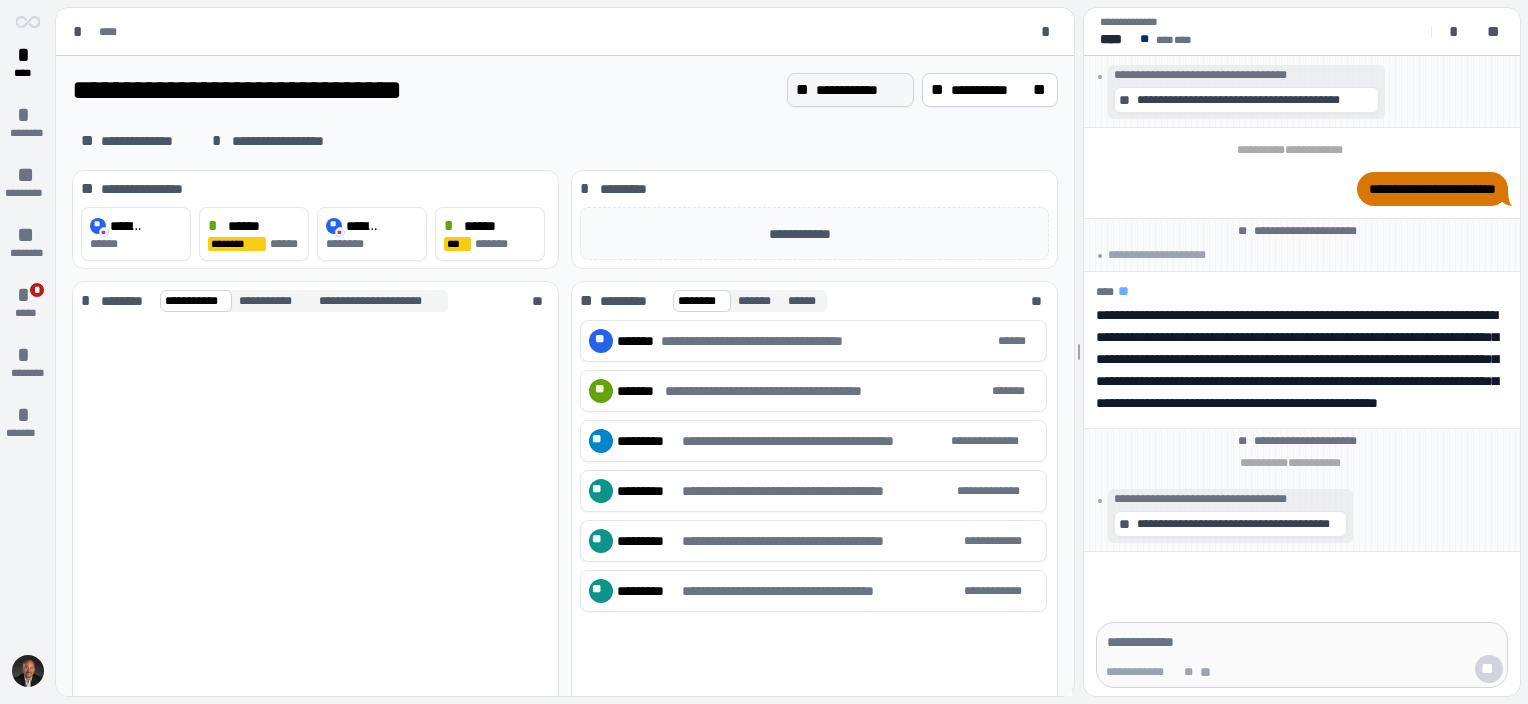 click on "**********" at bounding box center (860, 90) 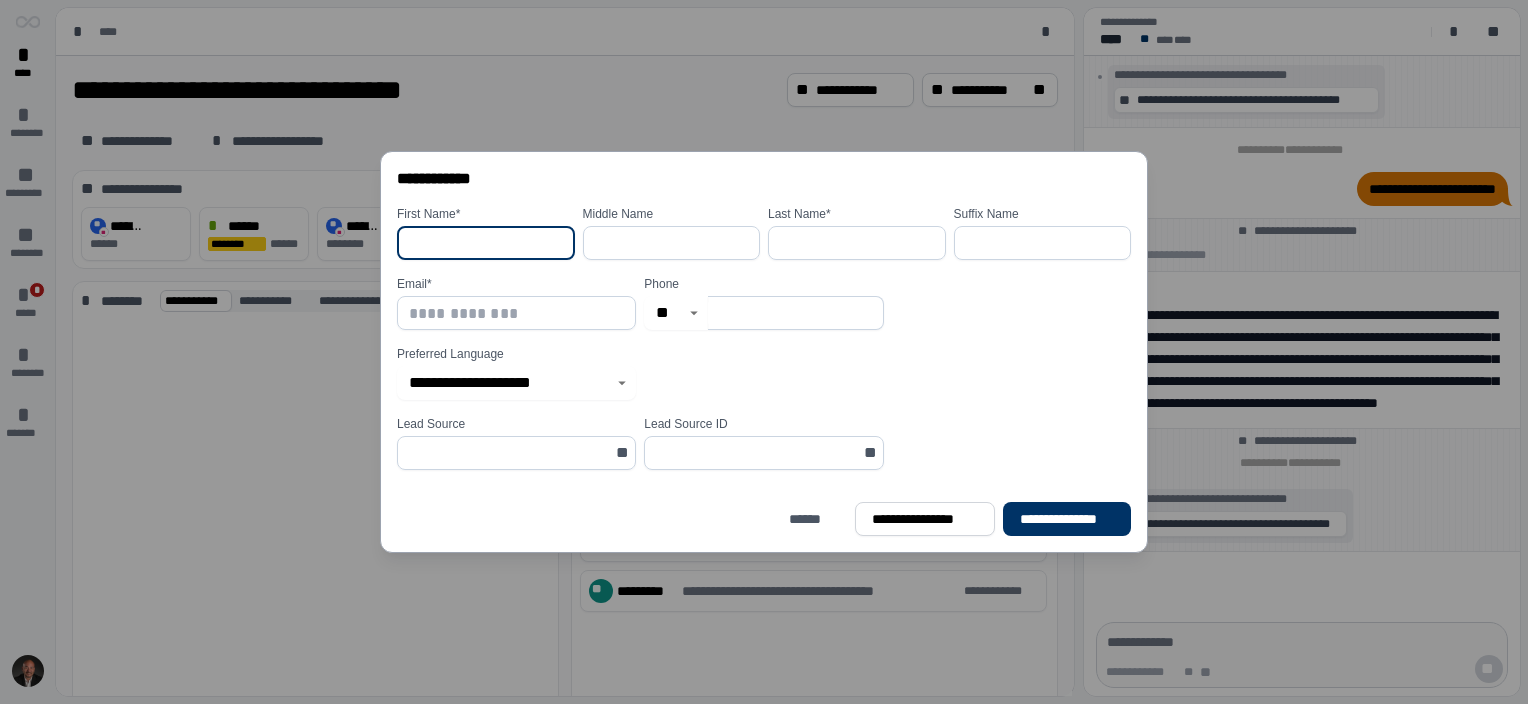 click at bounding box center (486, 243) 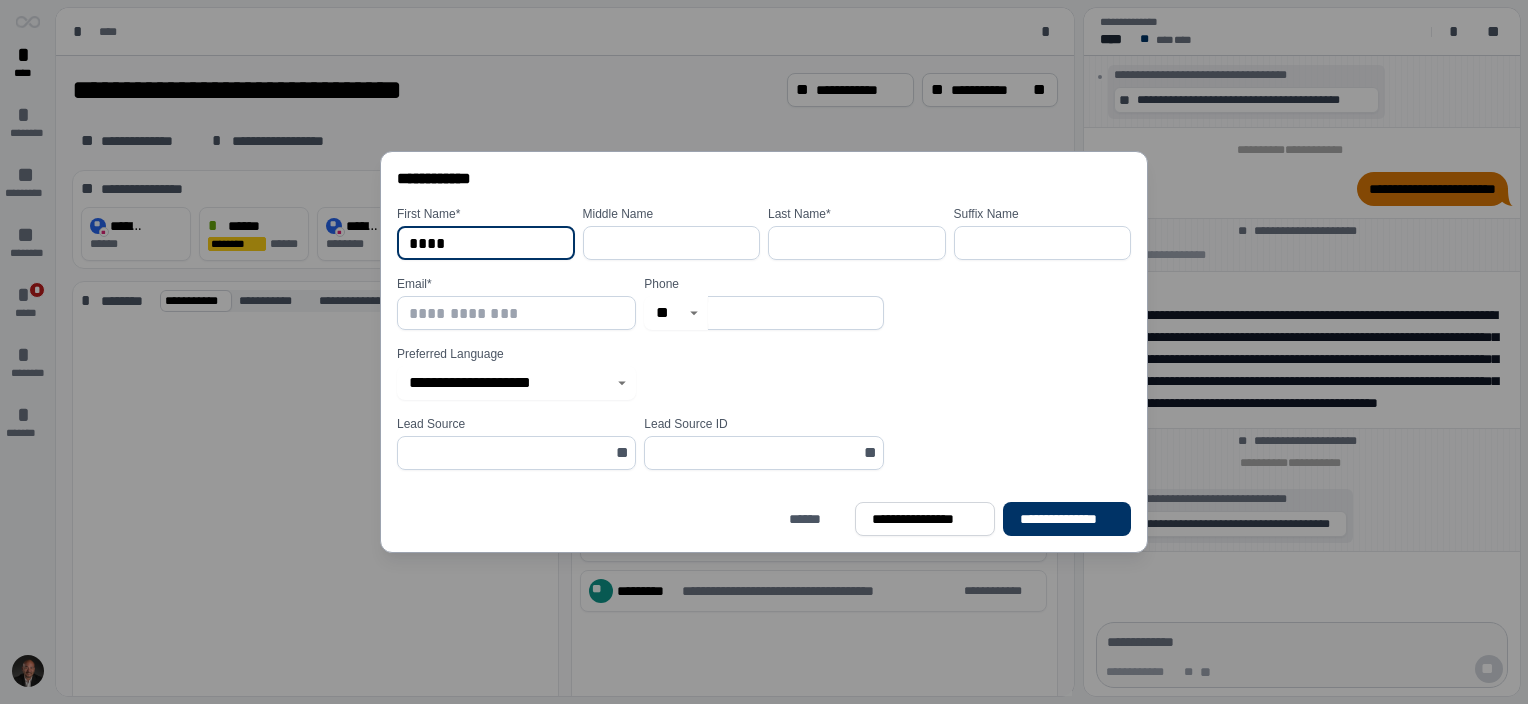 type on "****" 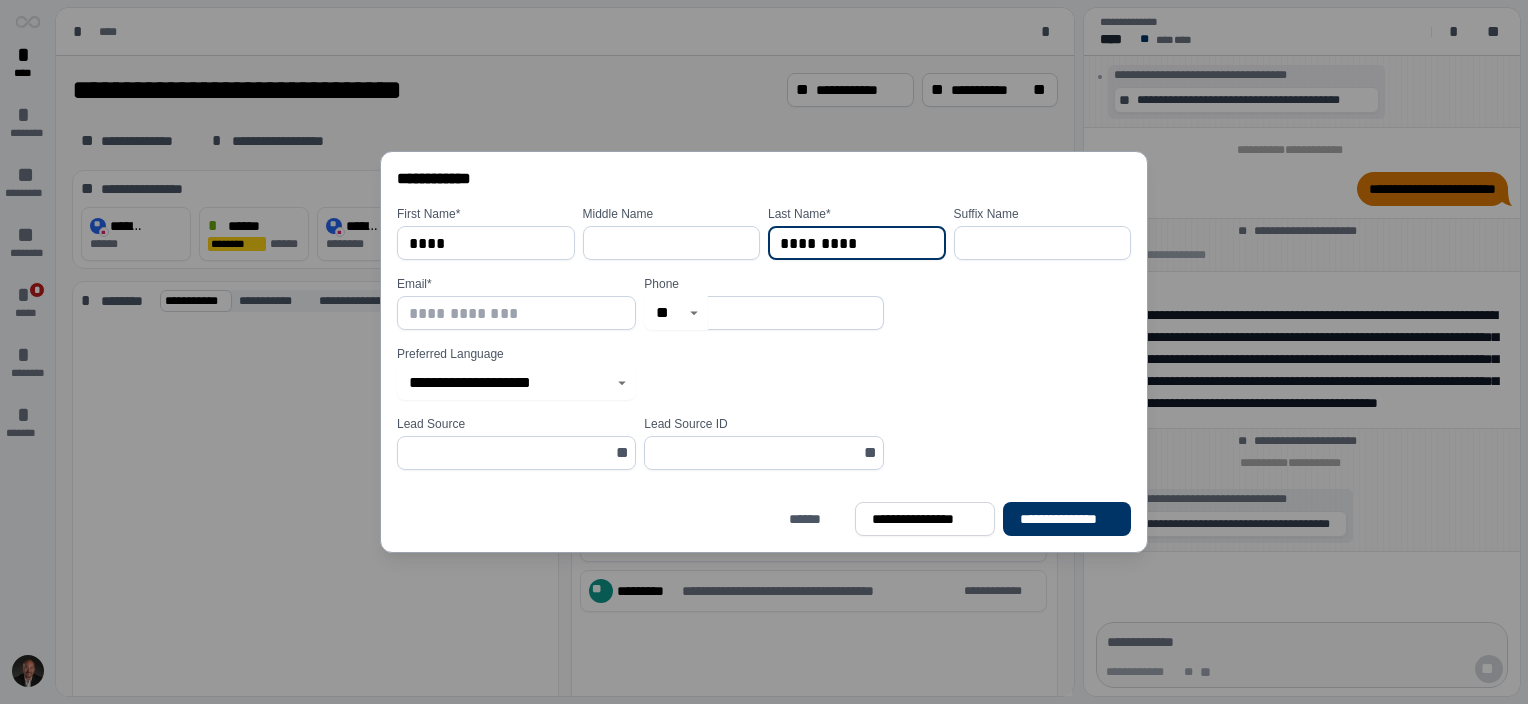 type on "*********" 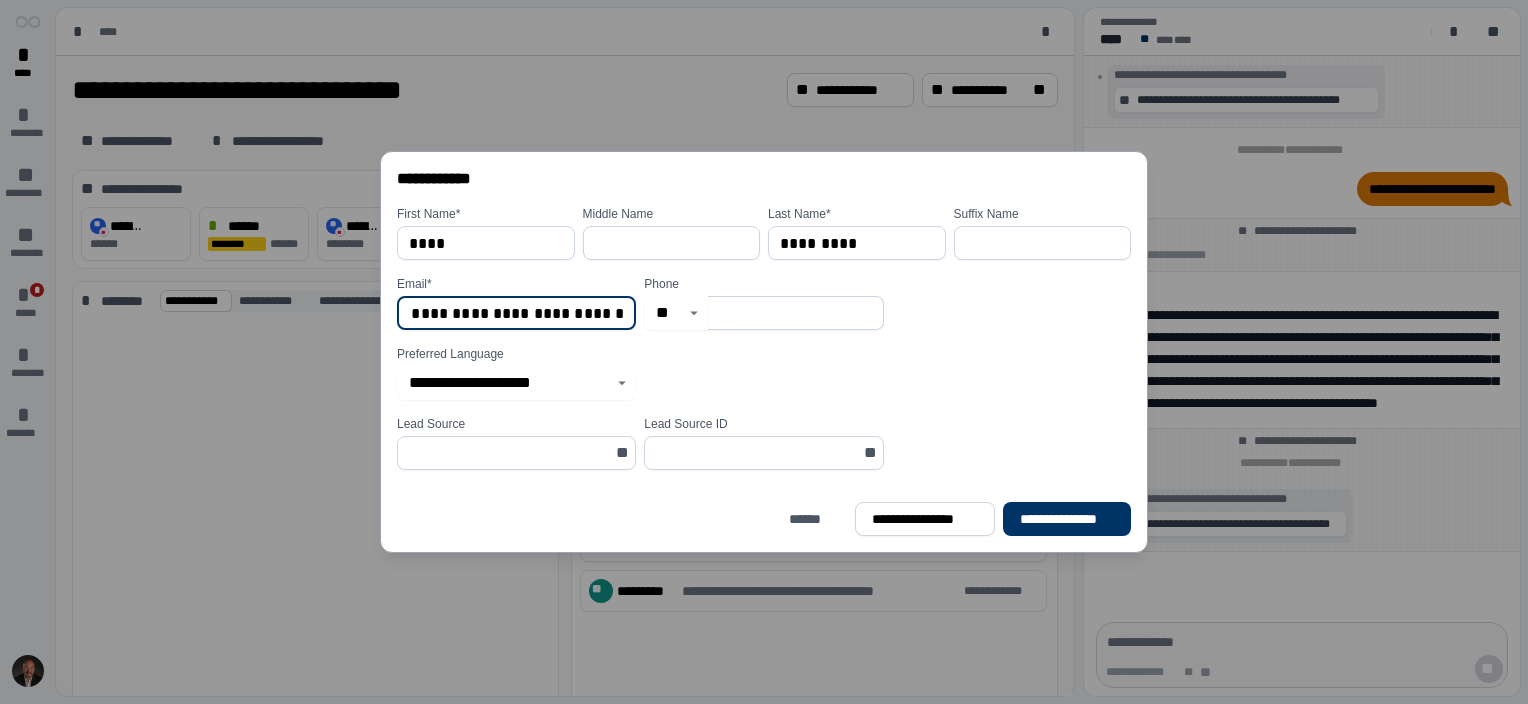 scroll, scrollTop: 0, scrollLeft: 86, axis: horizontal 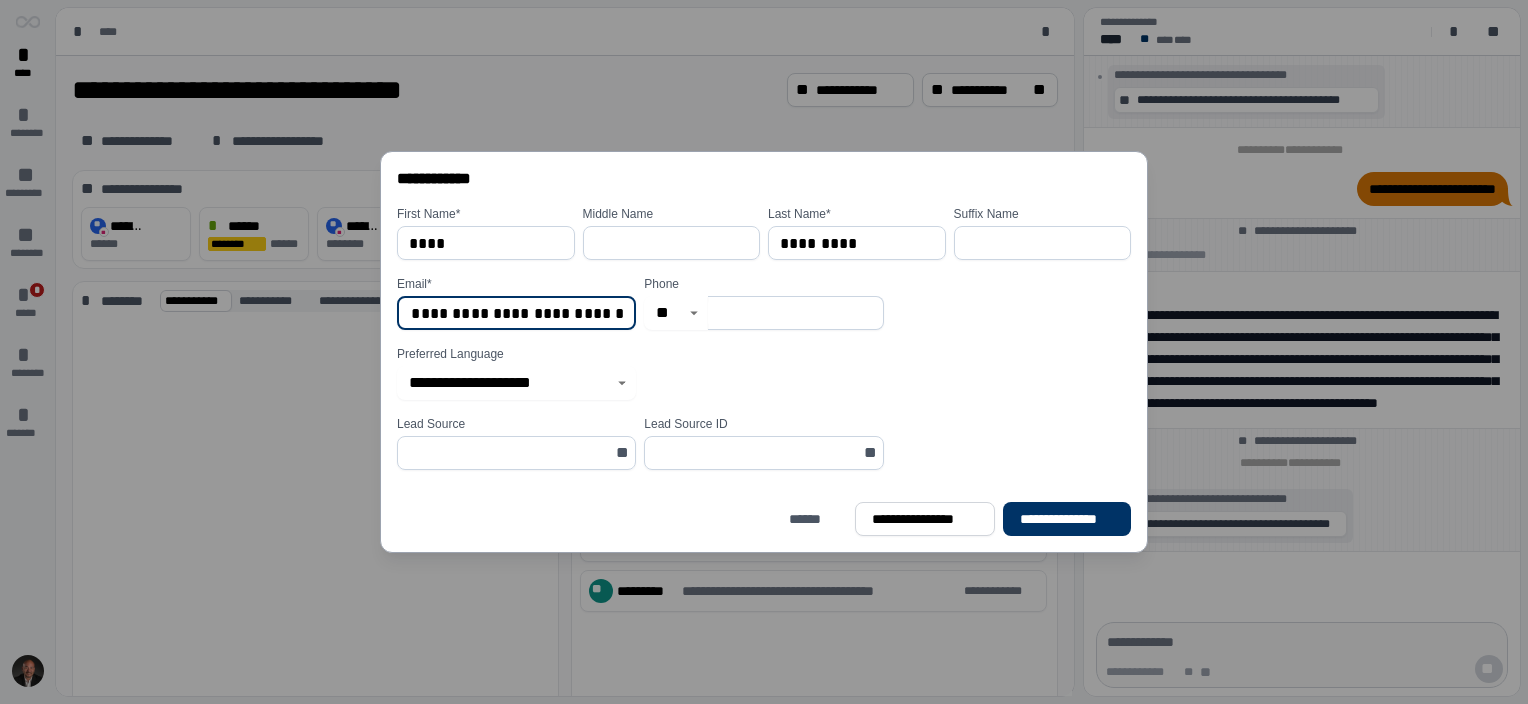 type on "**********" 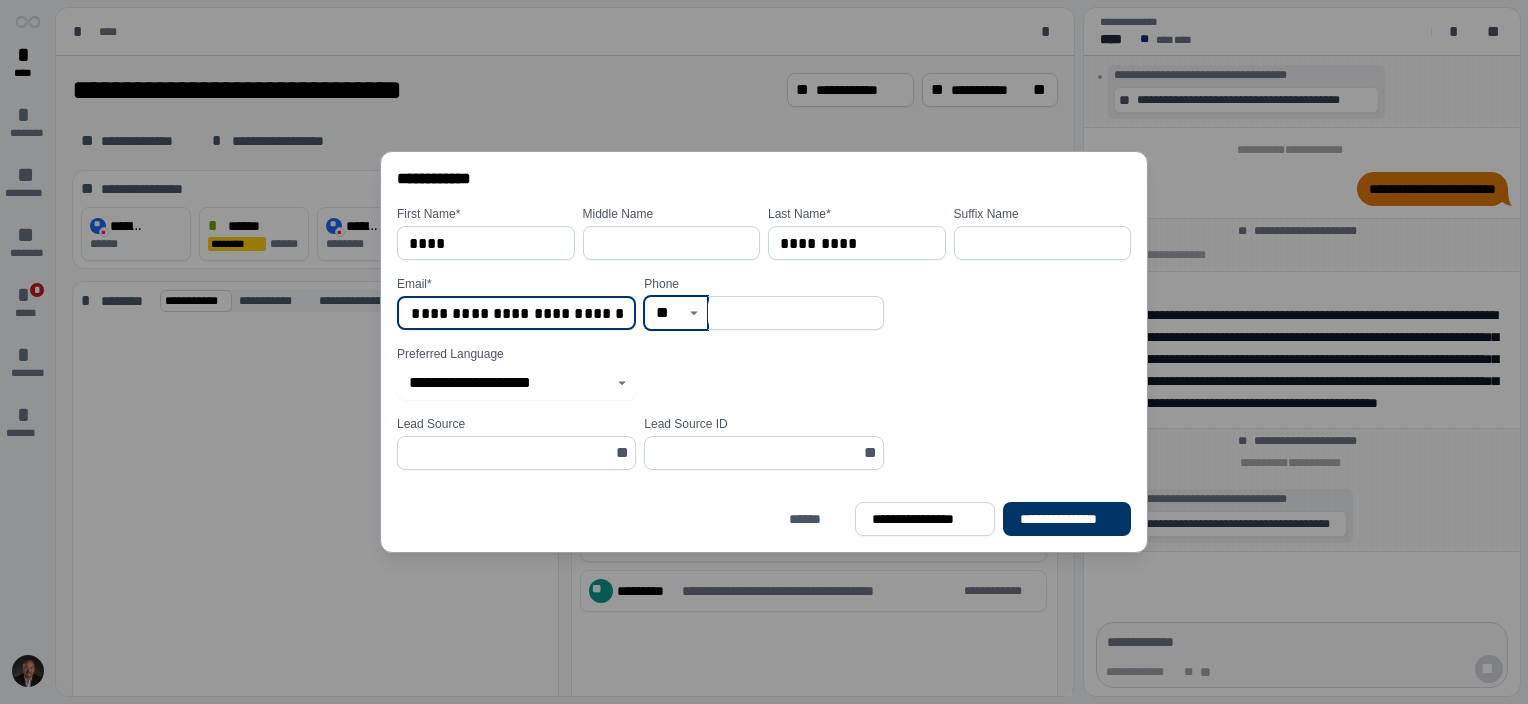 scroll, scrollTop: 0, scrollLeft: 0, axis: both 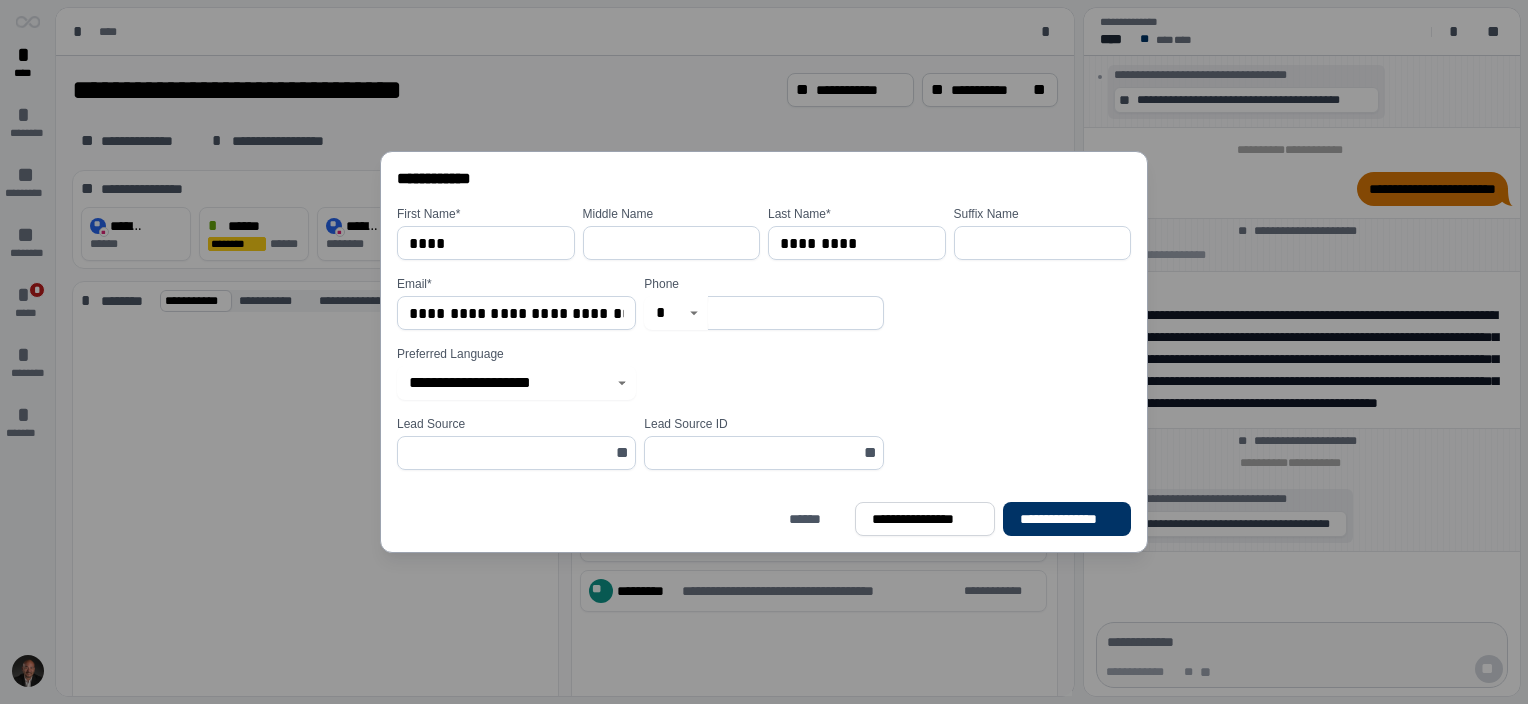 type on "**" 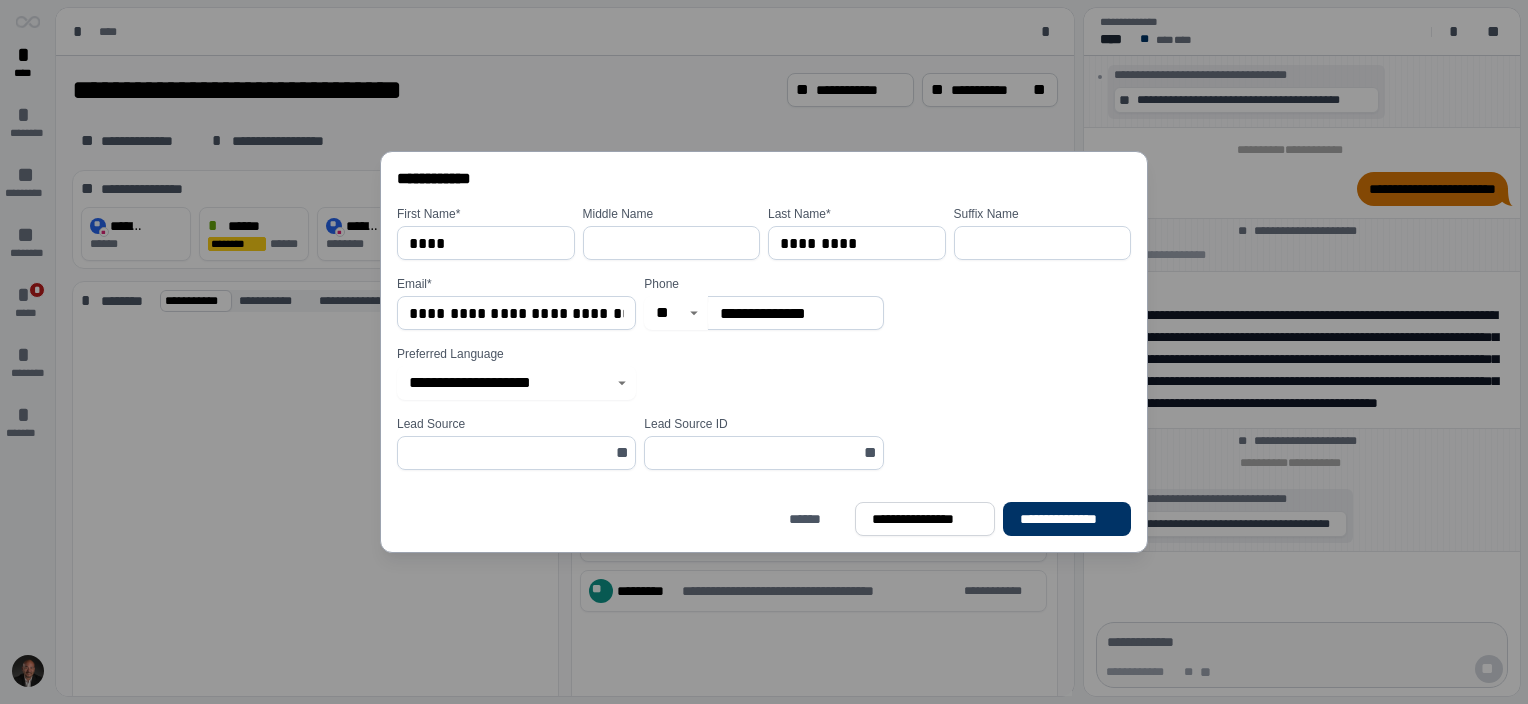 type on "**********" 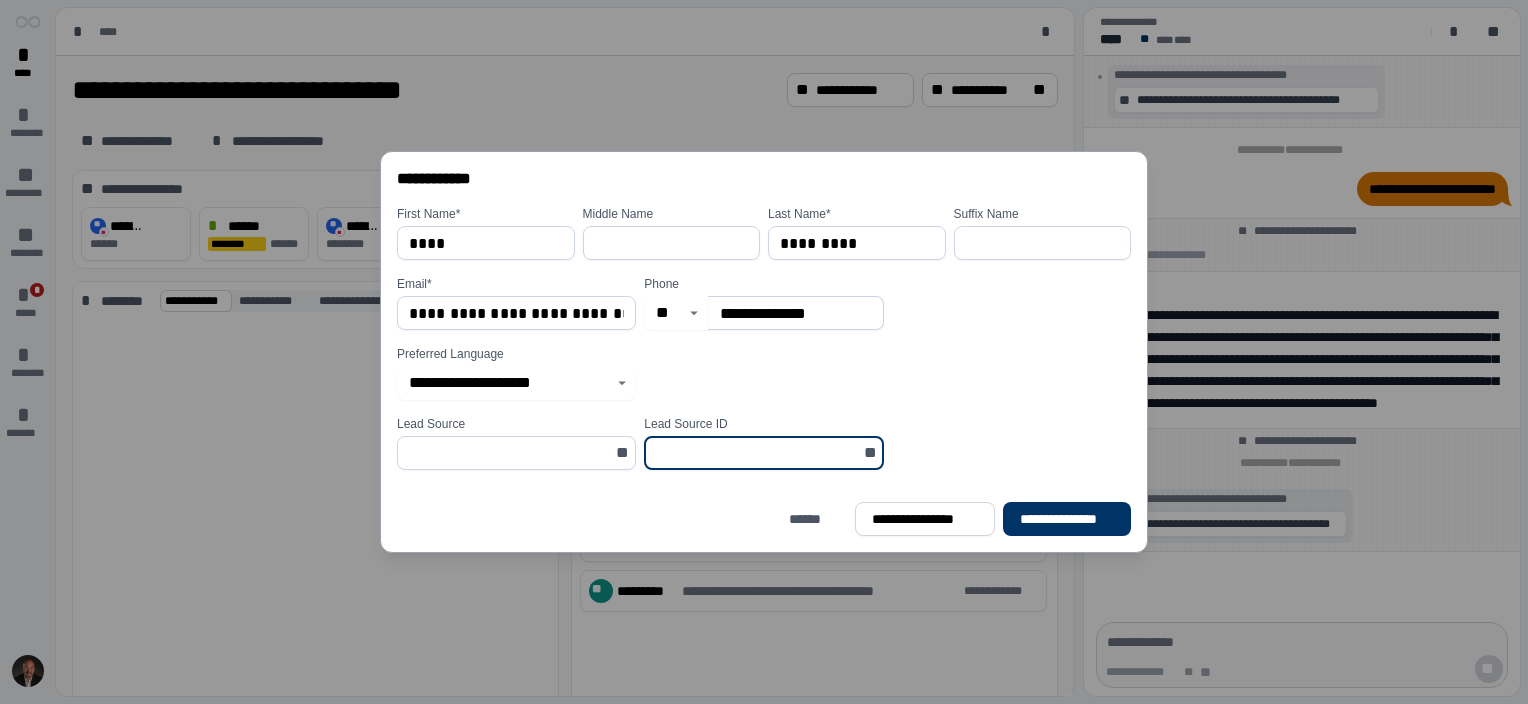 type 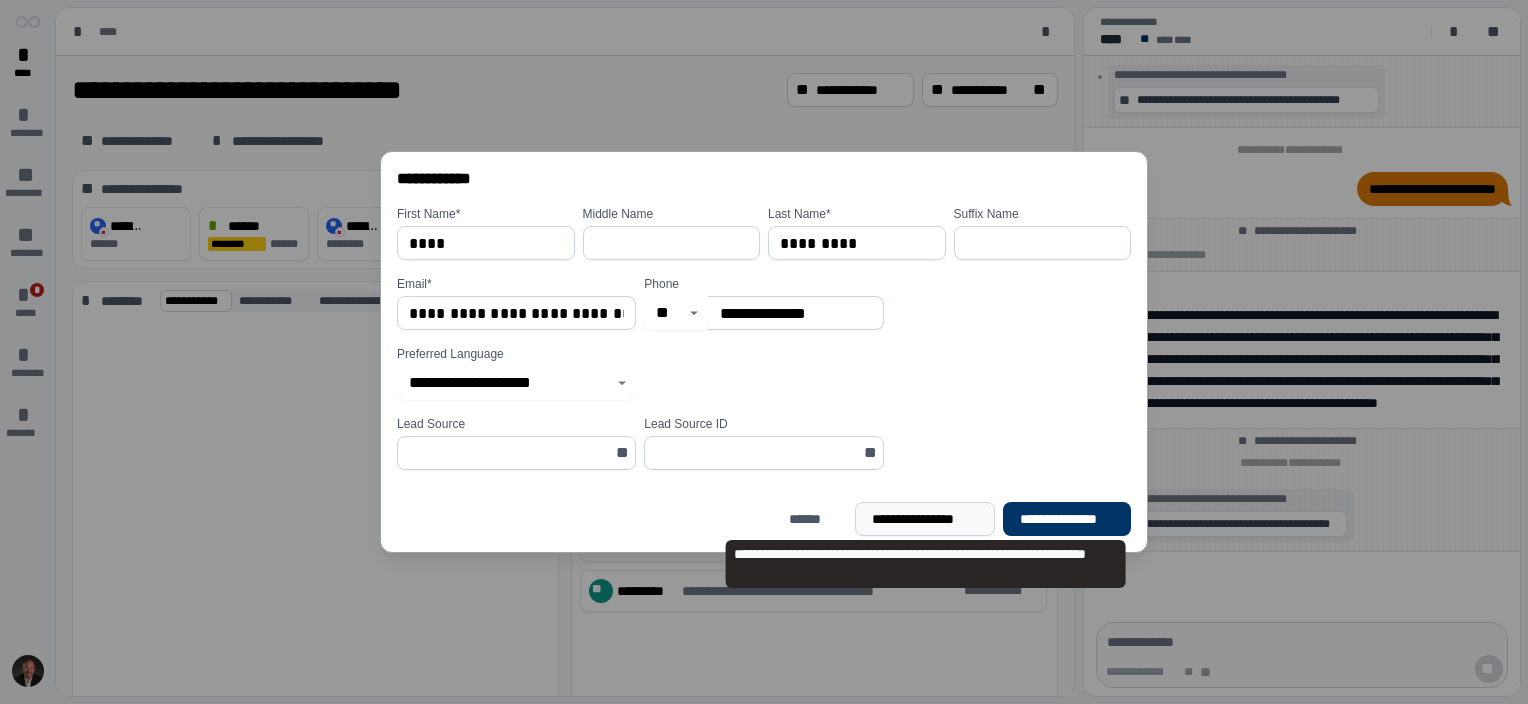 click on "**********" at bounding box center [925, 519] 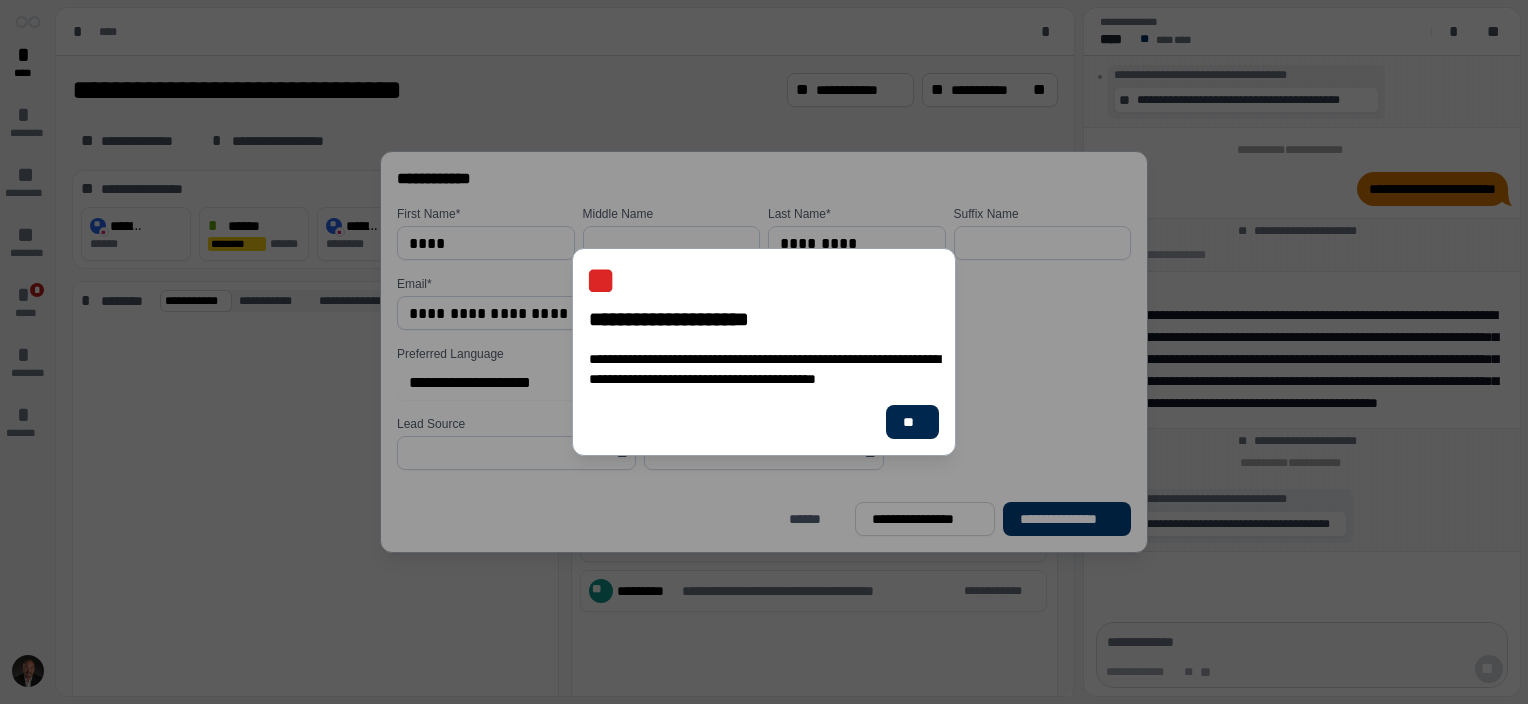 click on "**" at bounding box center [912, 422] 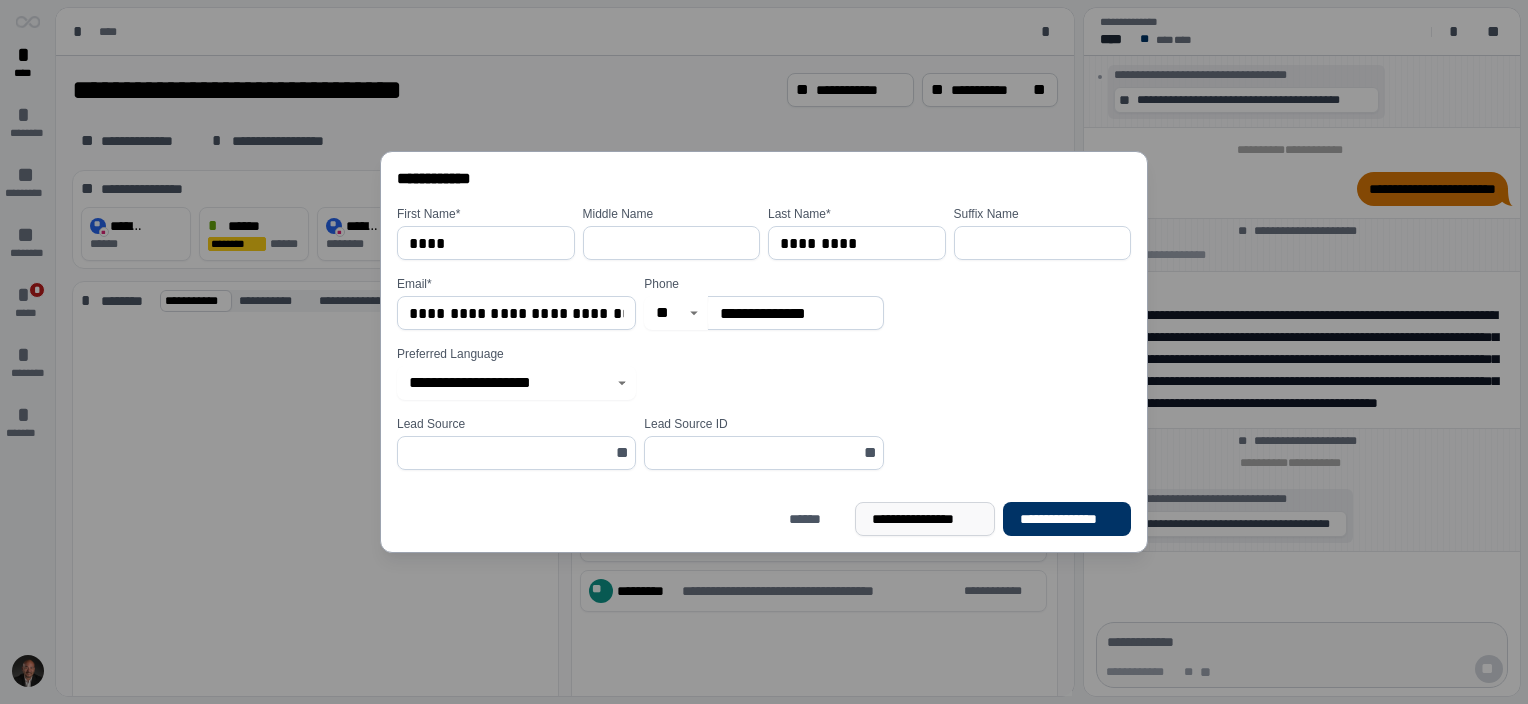 click on "**********" at bounding box center [925, 519] 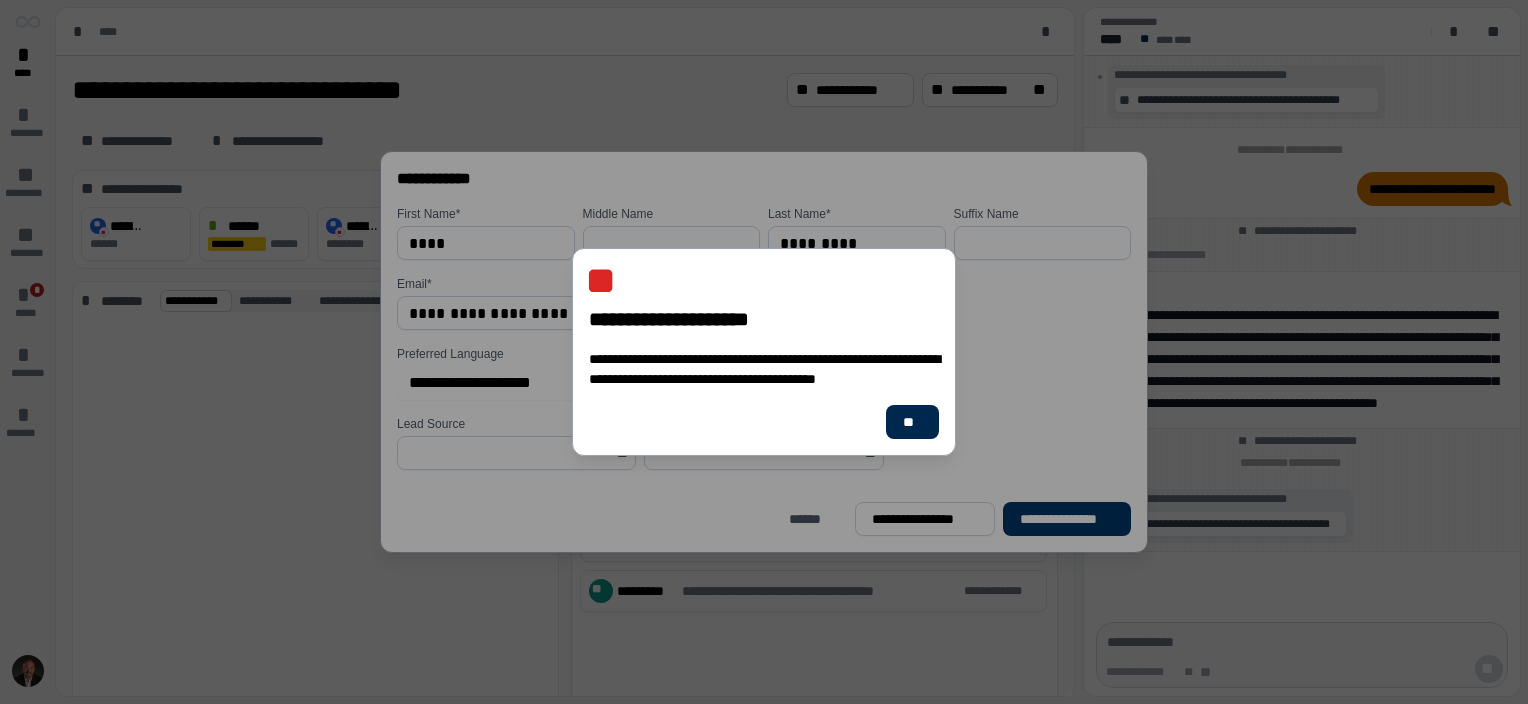 click on "**" at bounding box center [912, 422] 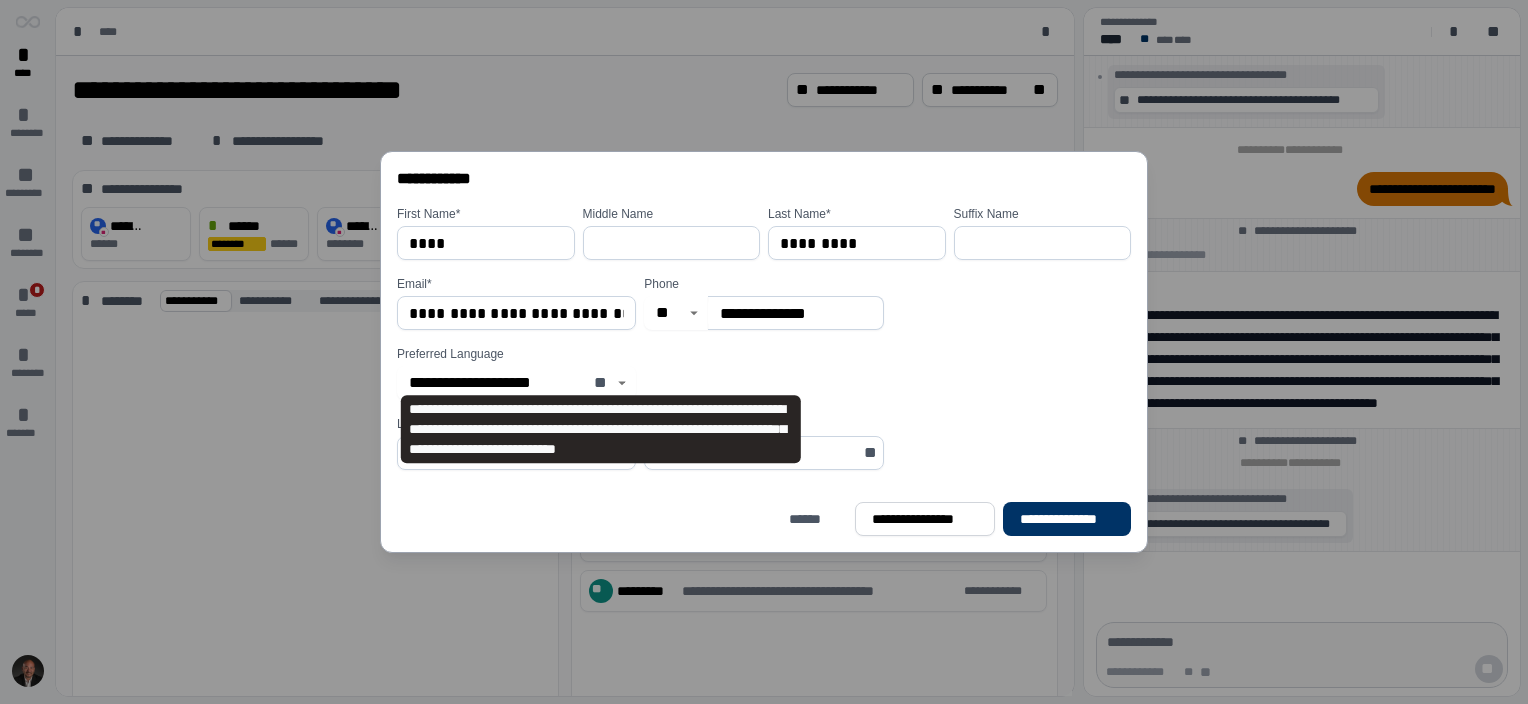drag, startPoint x: 607, startPoint y: 388, endPoint x: 596, endPoint y: 394, distance: 12.529964 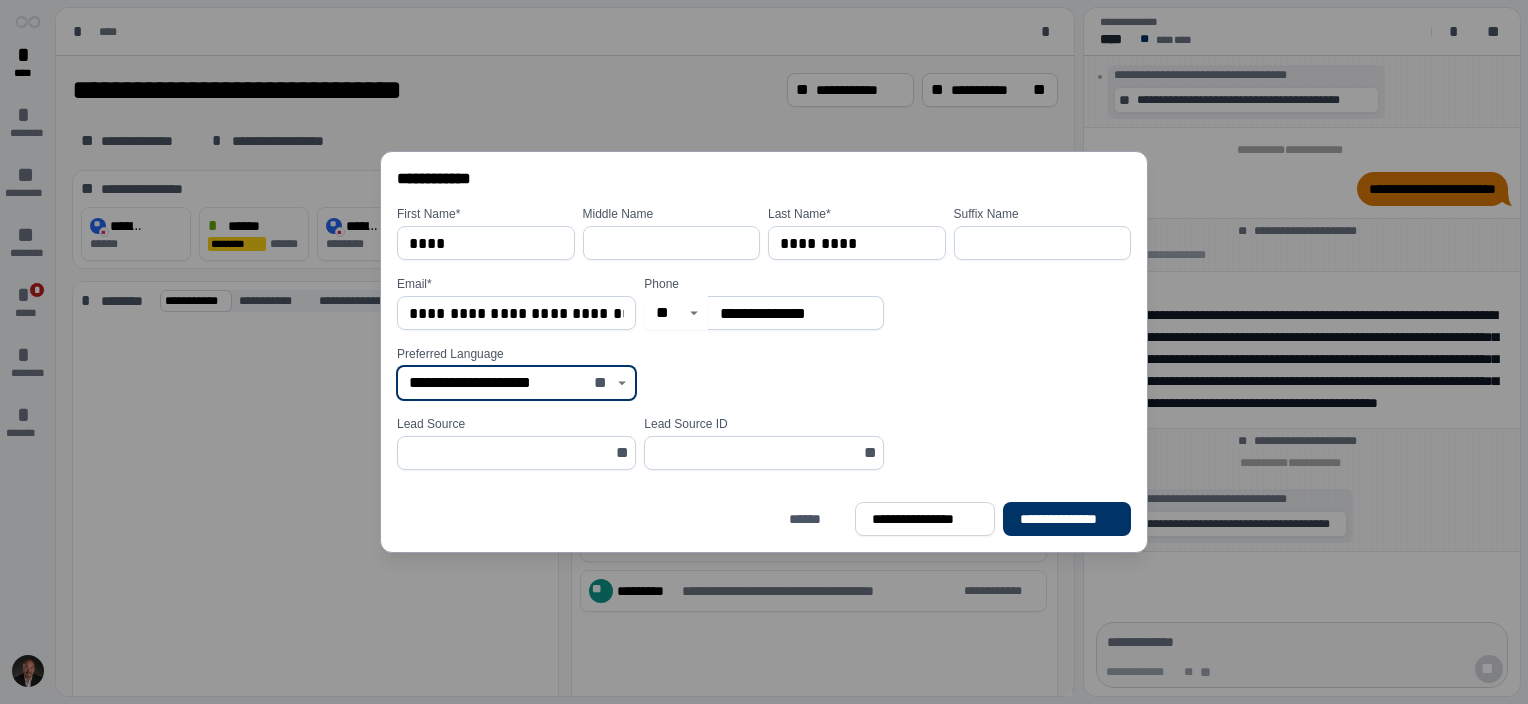click 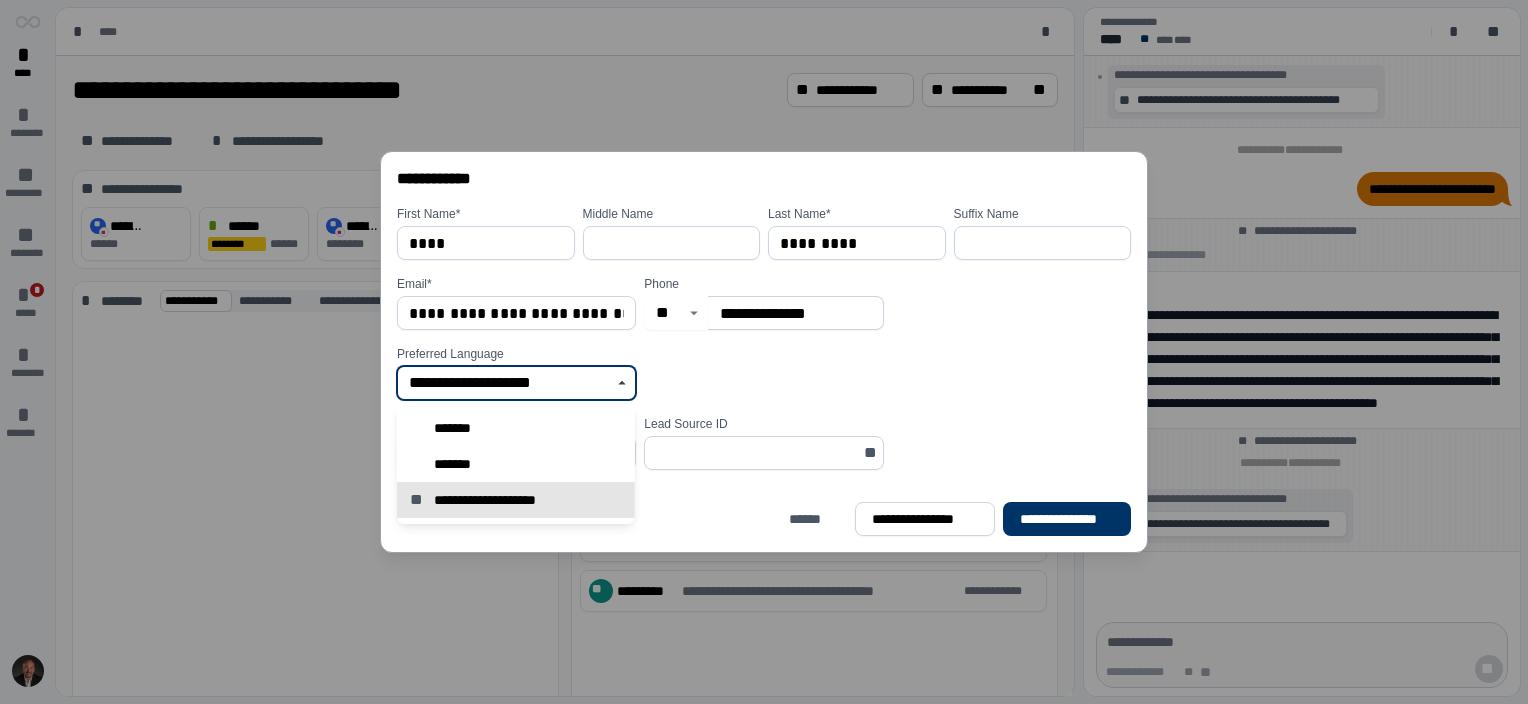 drag, startPoint x: 577, startPoint y: 427, endPoint x: 644, endPoint y: 452, distance: 71.51224 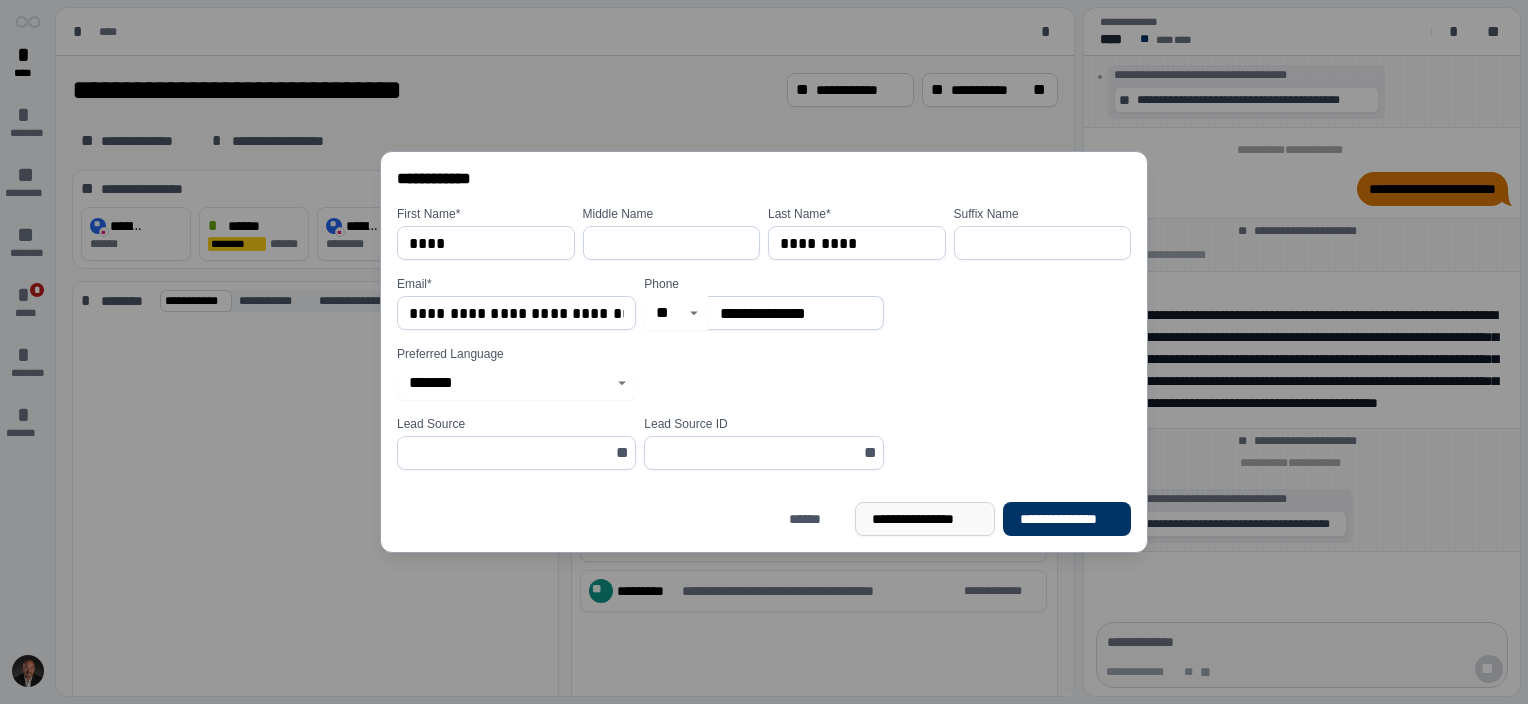 click on "**********" at bounding box center [925, 519] 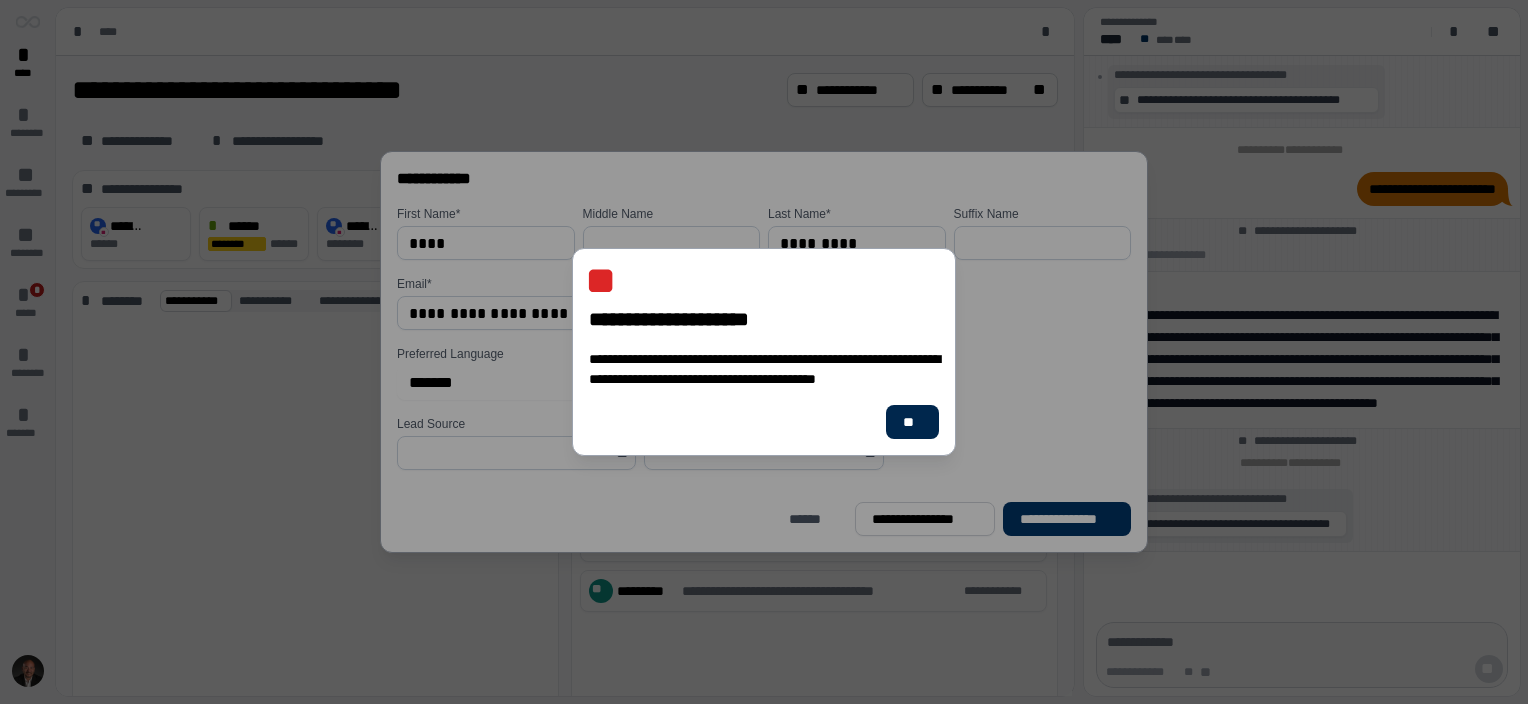 click on "**" at bounding box center (912, 422) 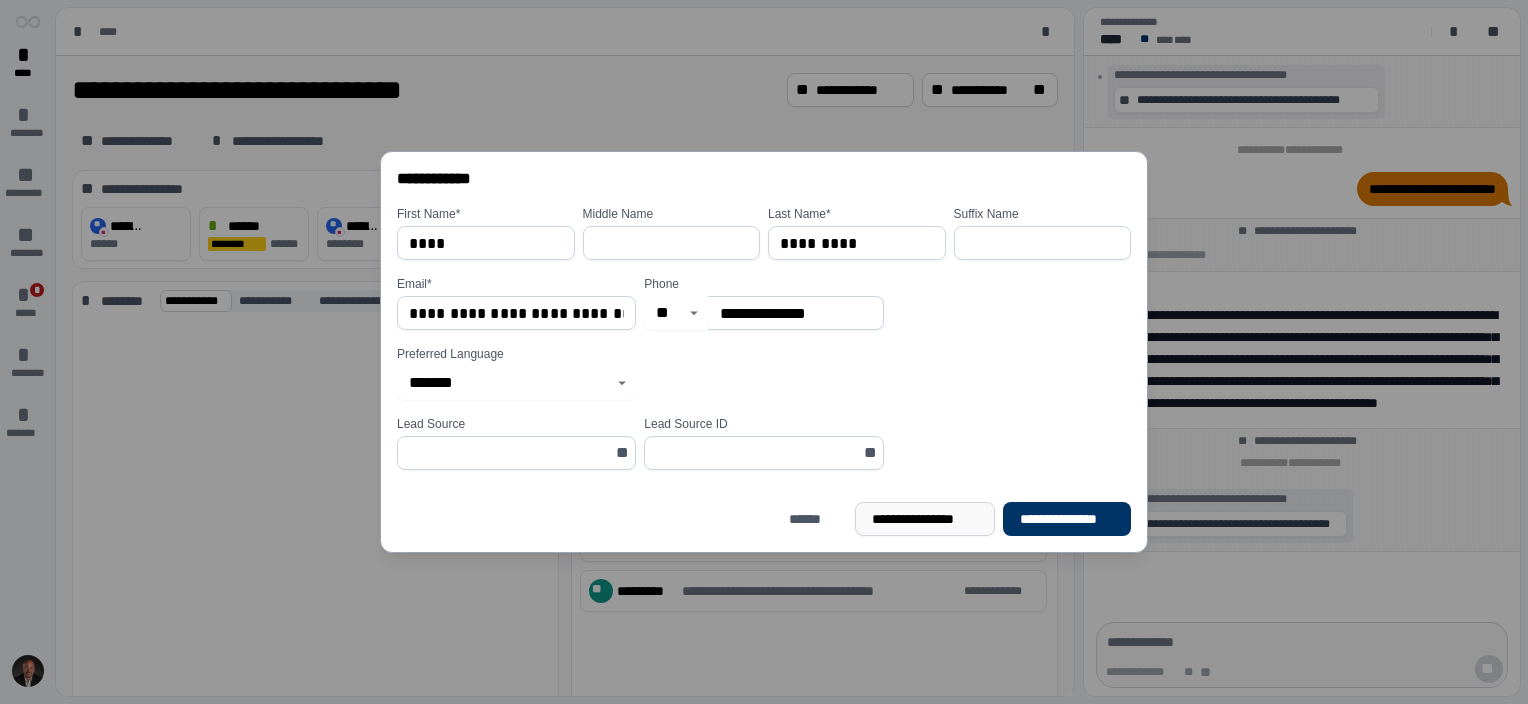 click on "**********" at bounding box center [925, 519] 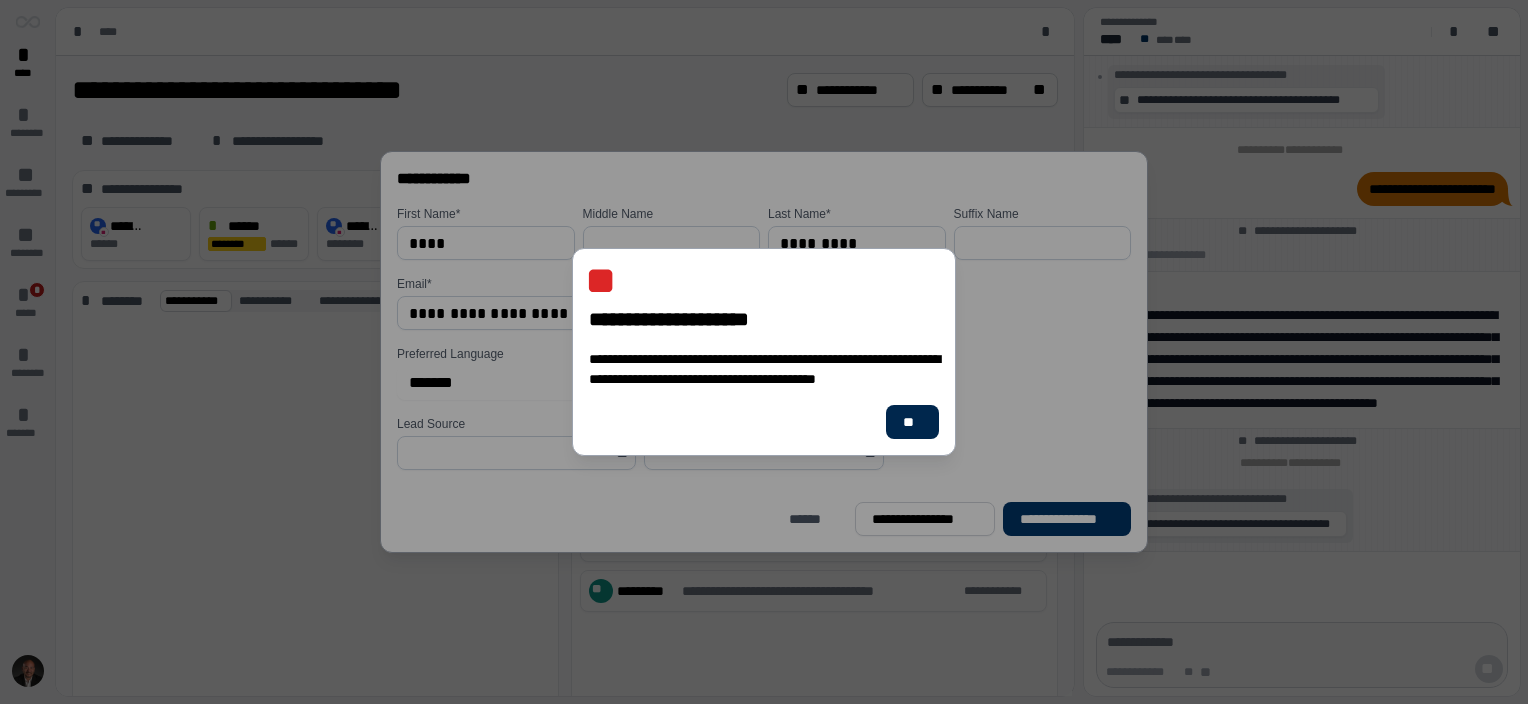 click on "**" at bounding box center [912, 422] 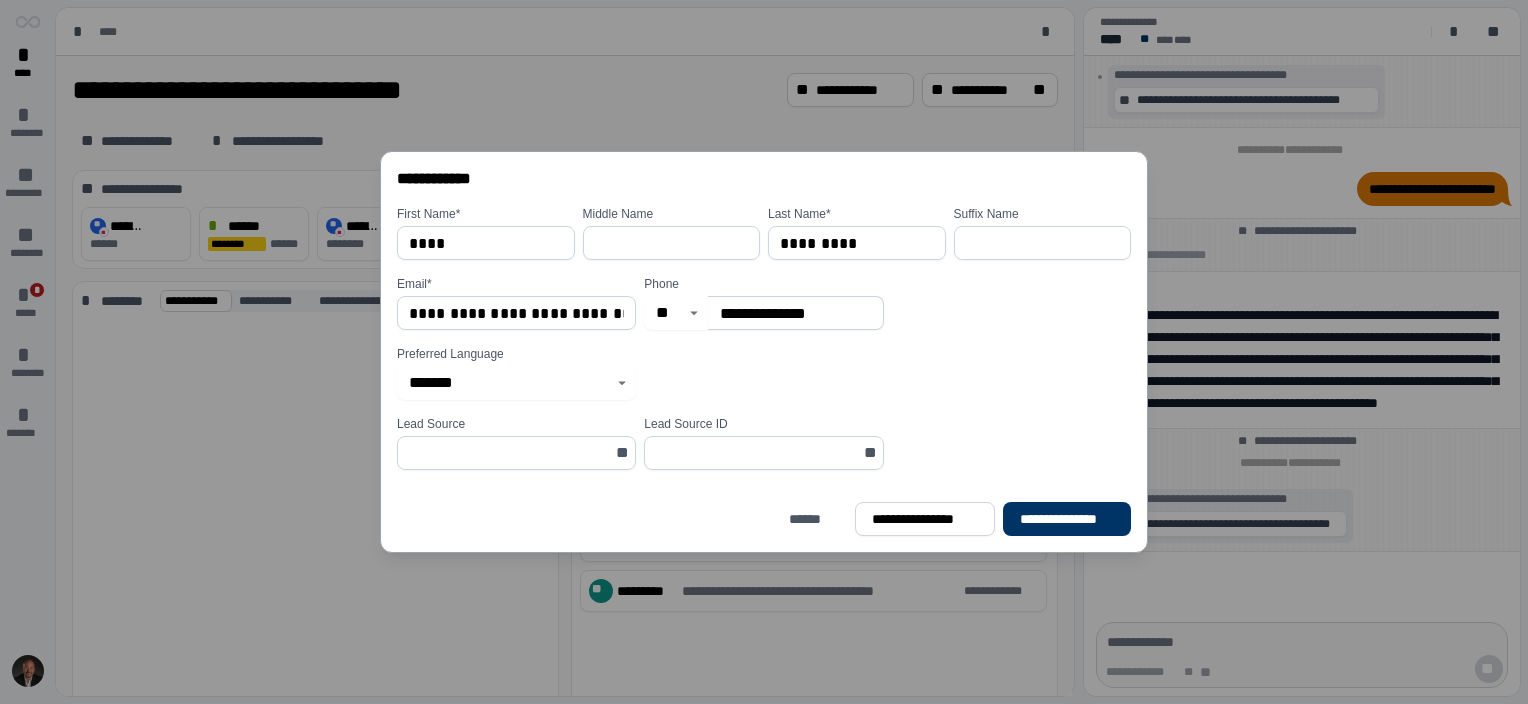click on "**********" at bounding box center [516, 313] 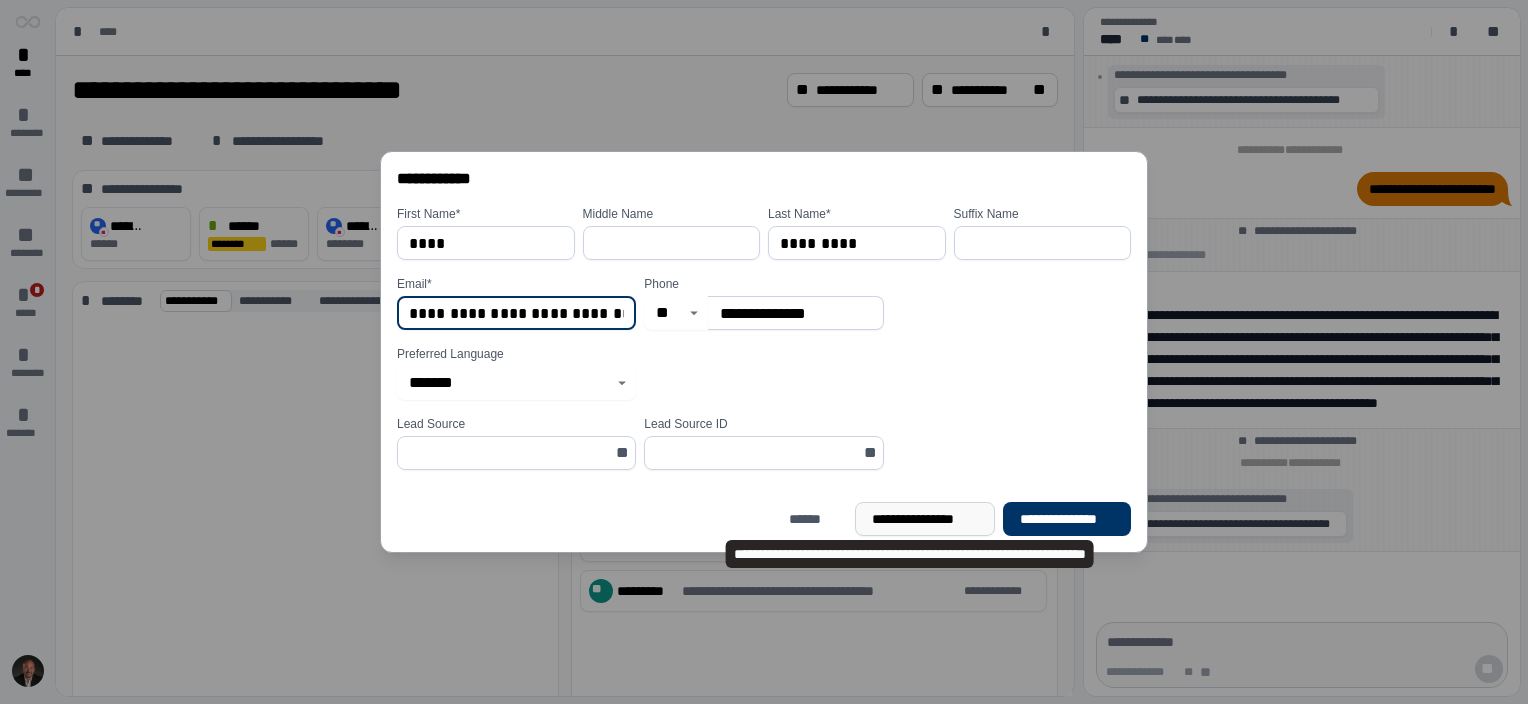 type on "**********" 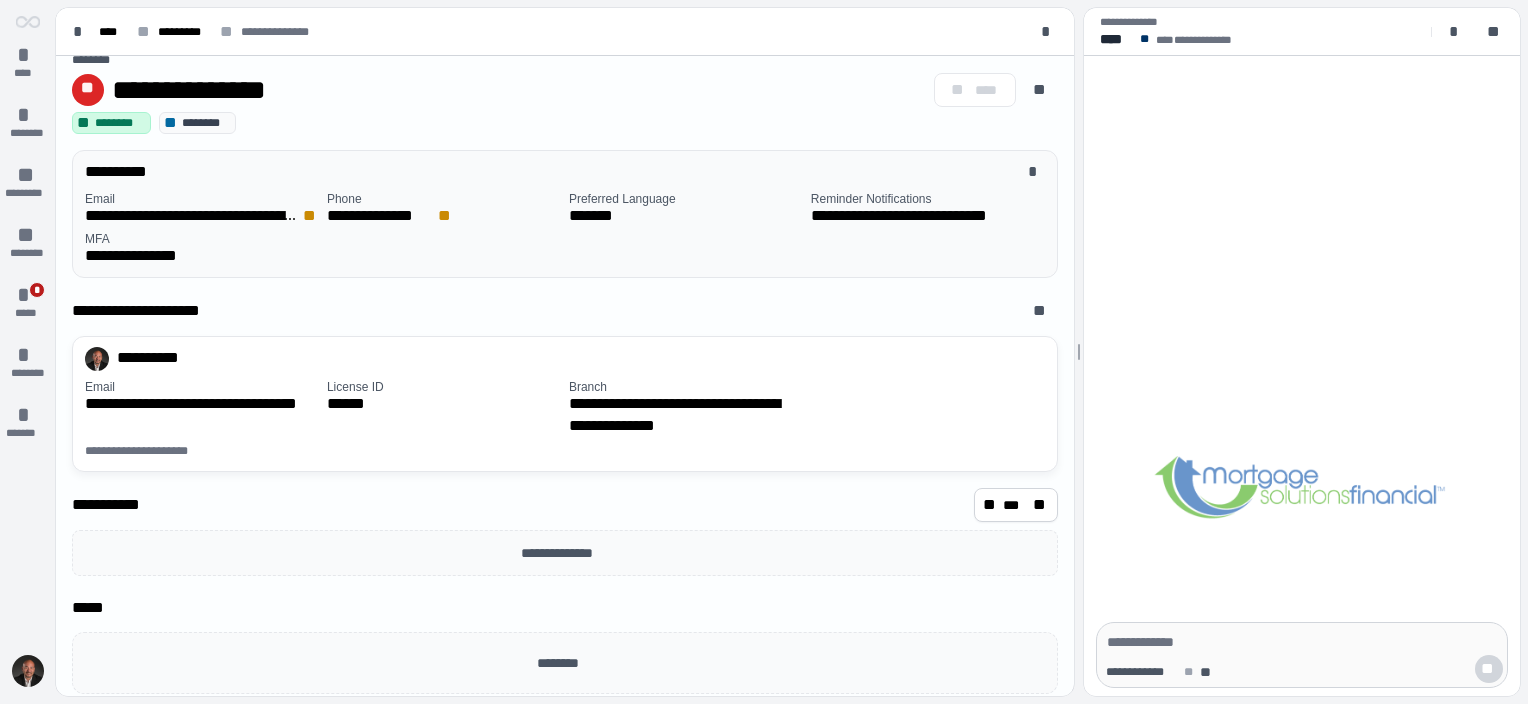 scroll, scrollTop: 32, scrollLeft: 0, axis: vertical 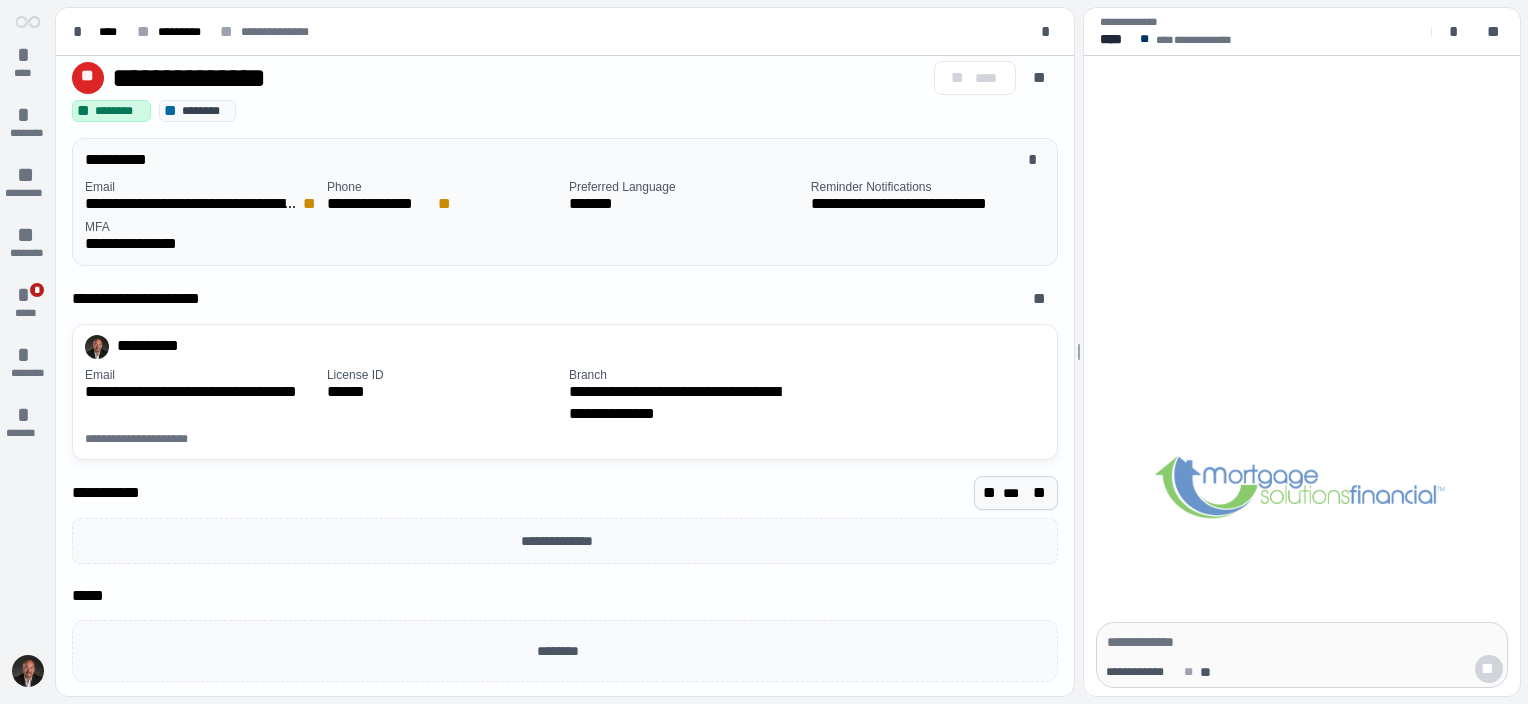 click on "***" at bounding box center (1016, 493) 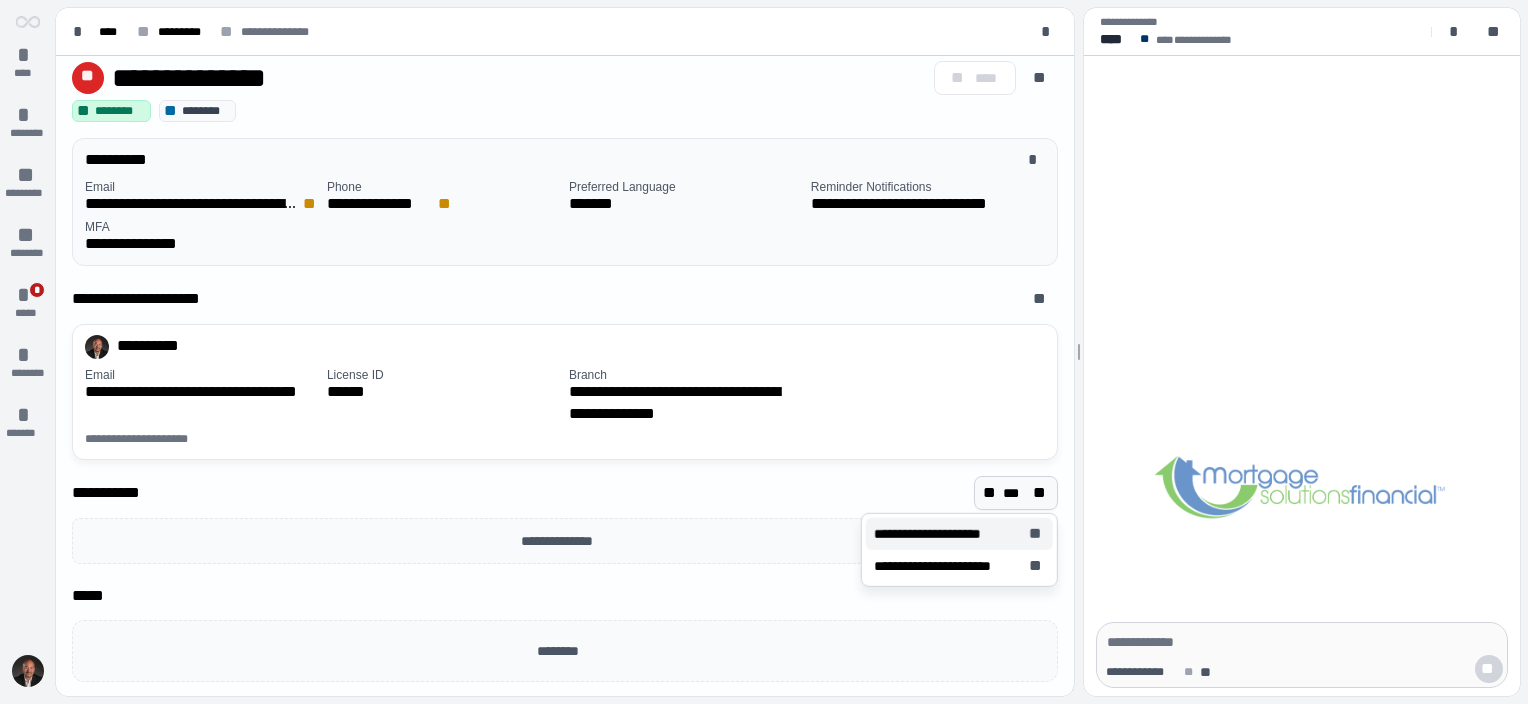 click on "**********" at bounding box center [937, 534] 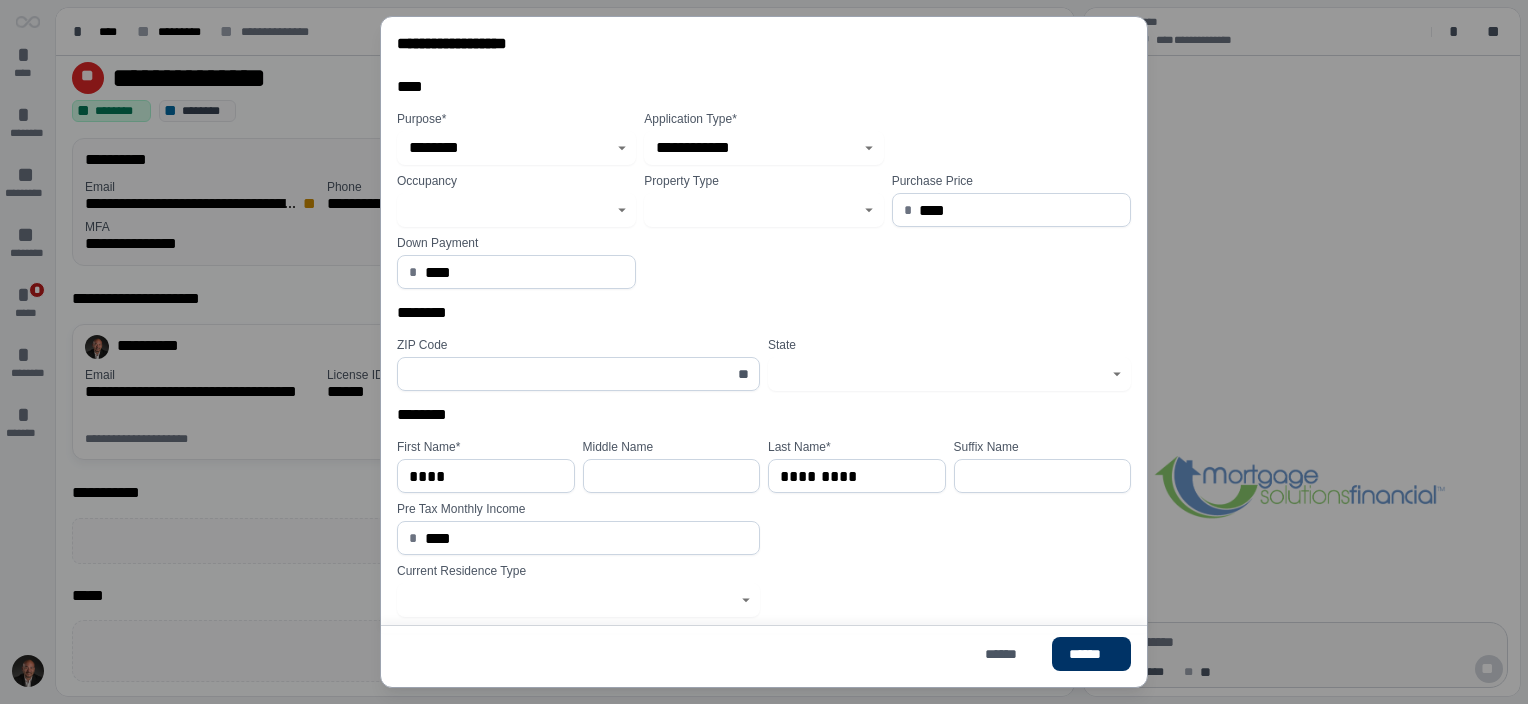 click 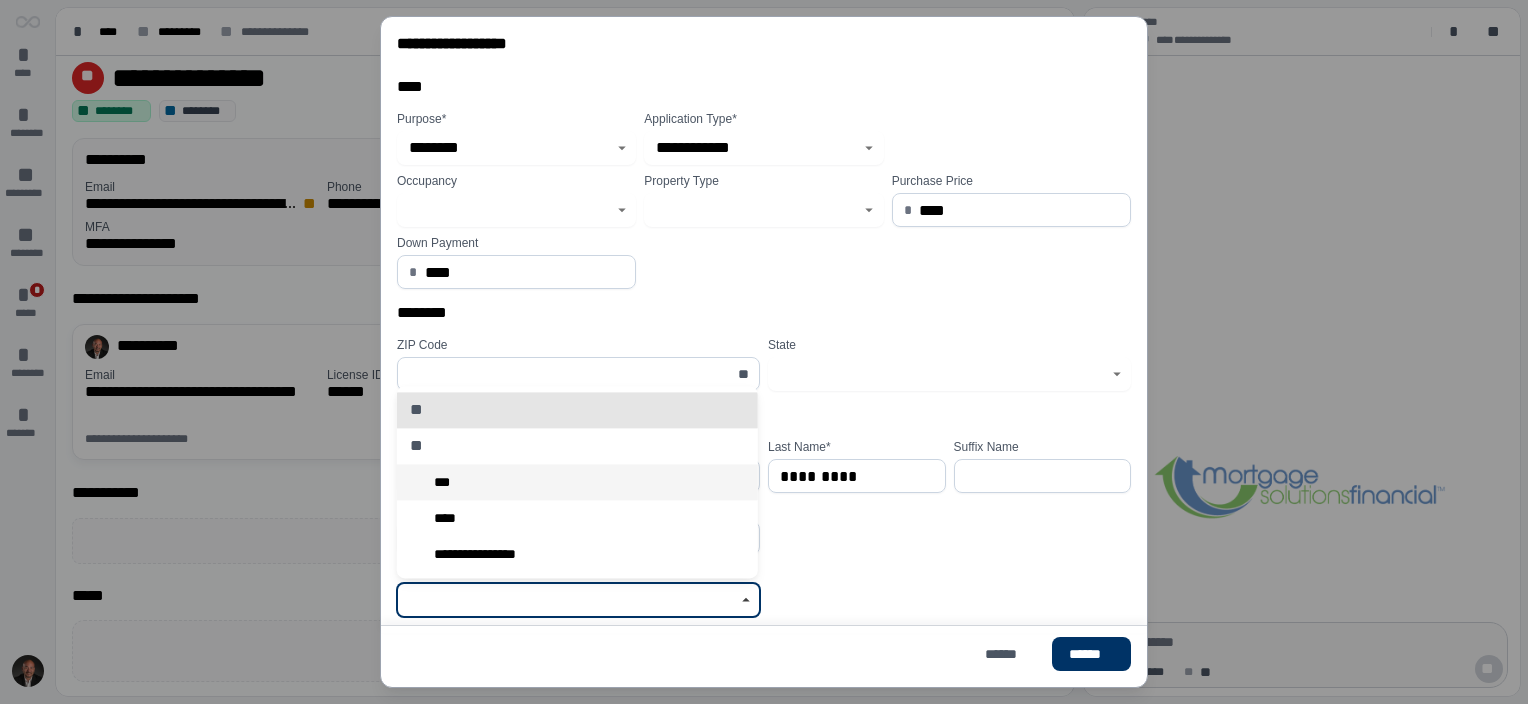 click on "***" at bounding box center (577, 482) 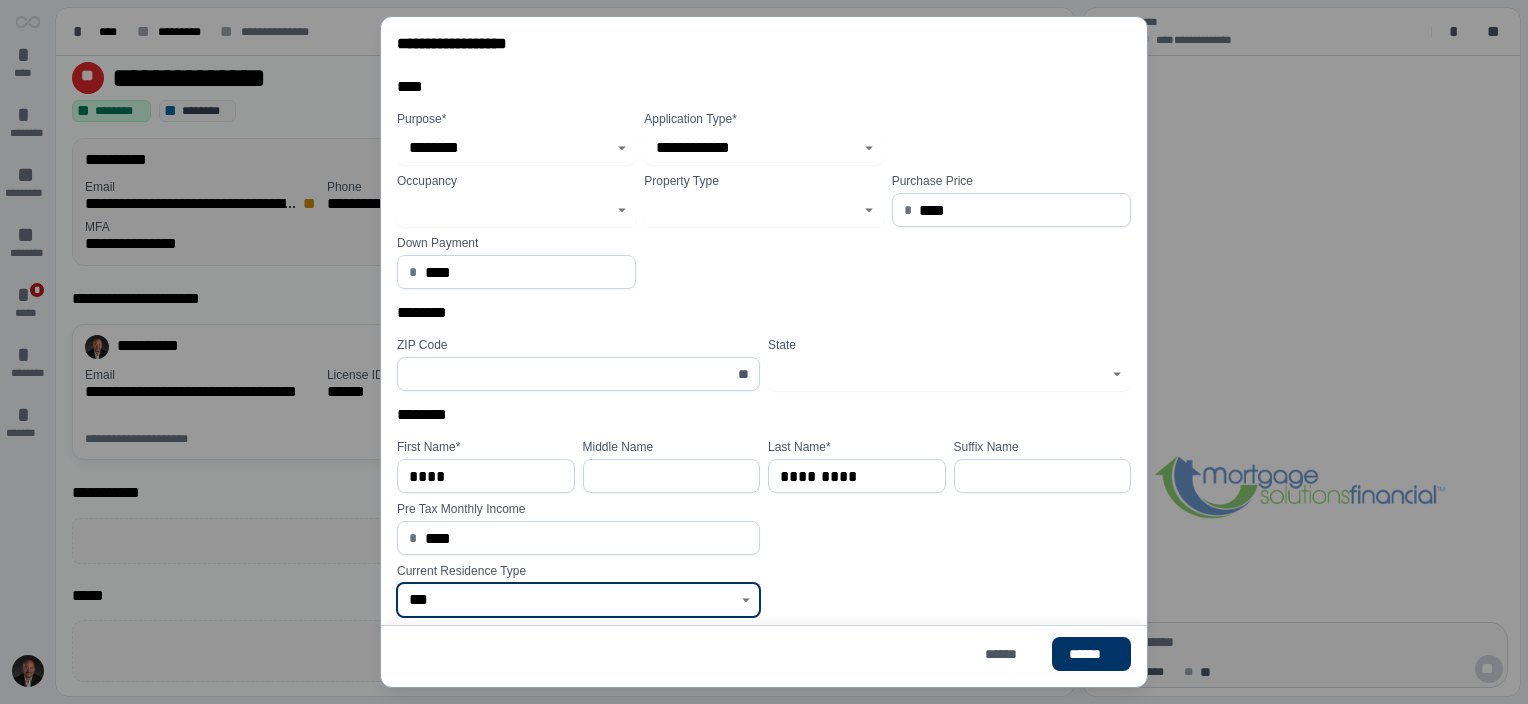 click 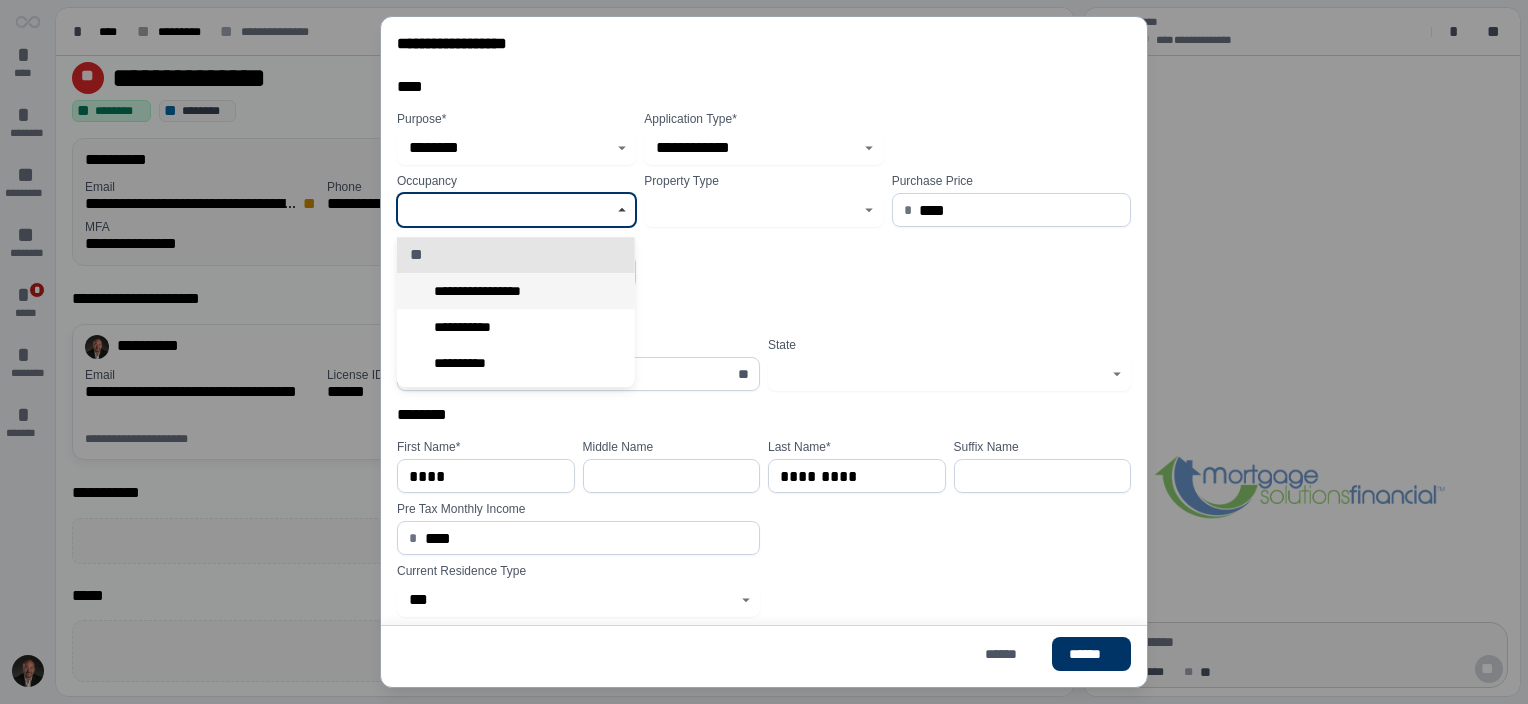 click on "**********" at bounding box center [516, 291] 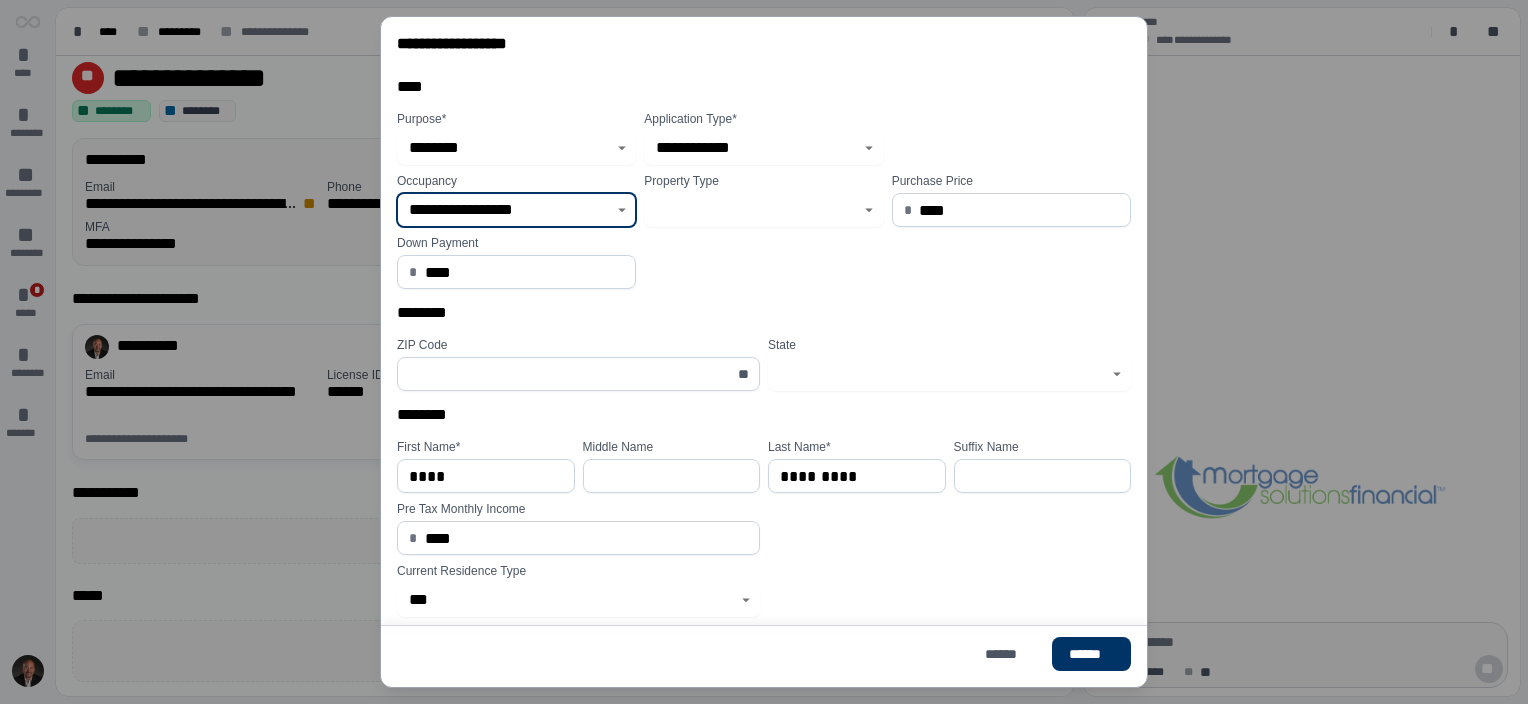 click 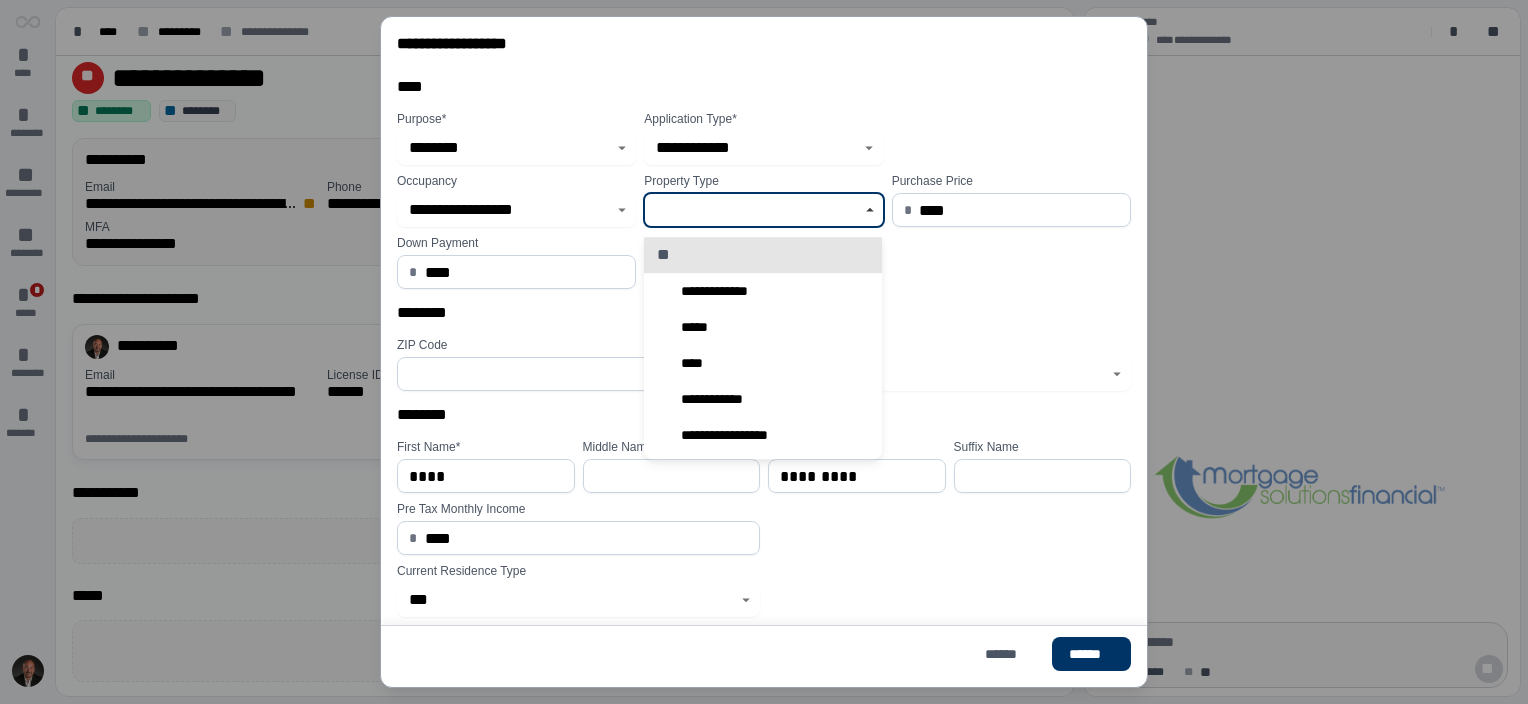 click on "**********" at bounding box center (763, 291) 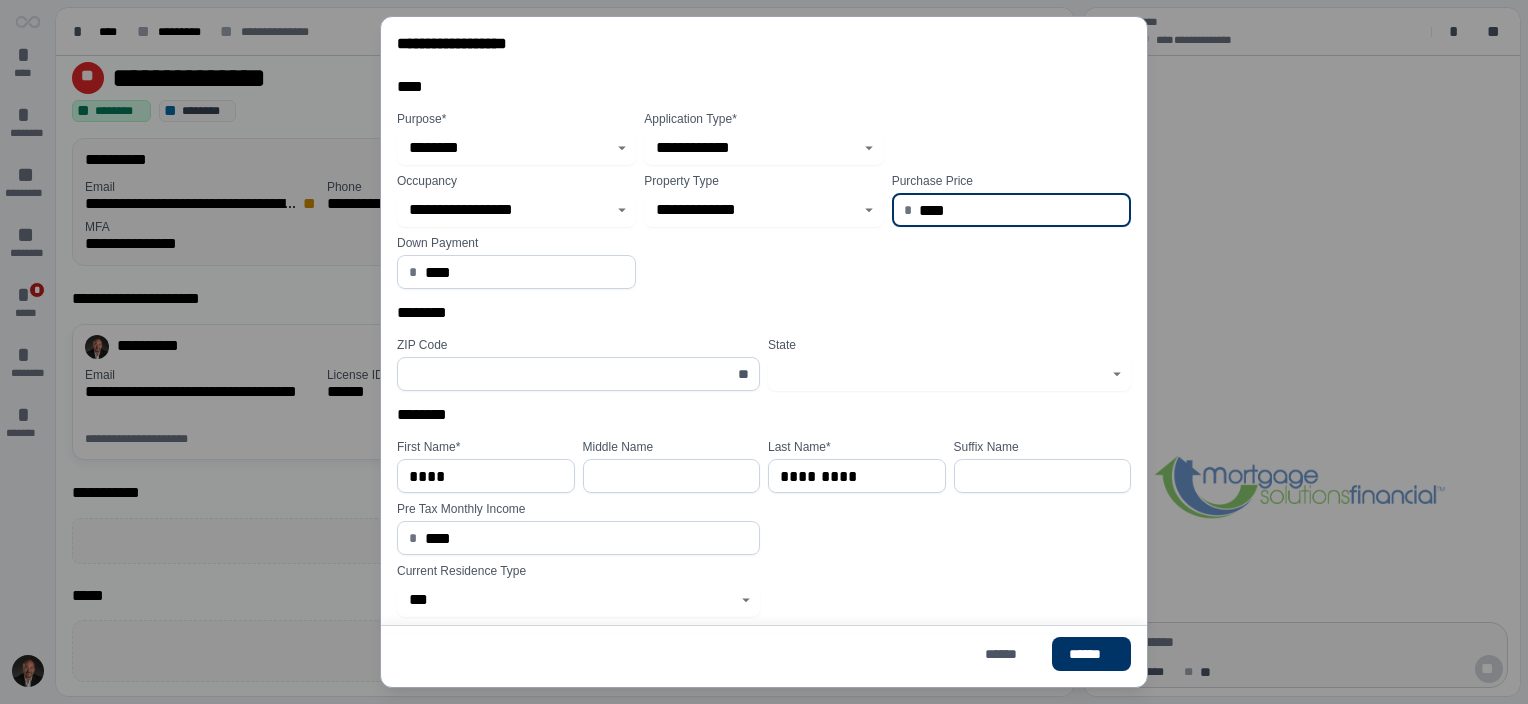 drag, startPoint x: 970, startPoint y: 211, endPoint x: 916, endPoint y: 232, distance: 57.939625 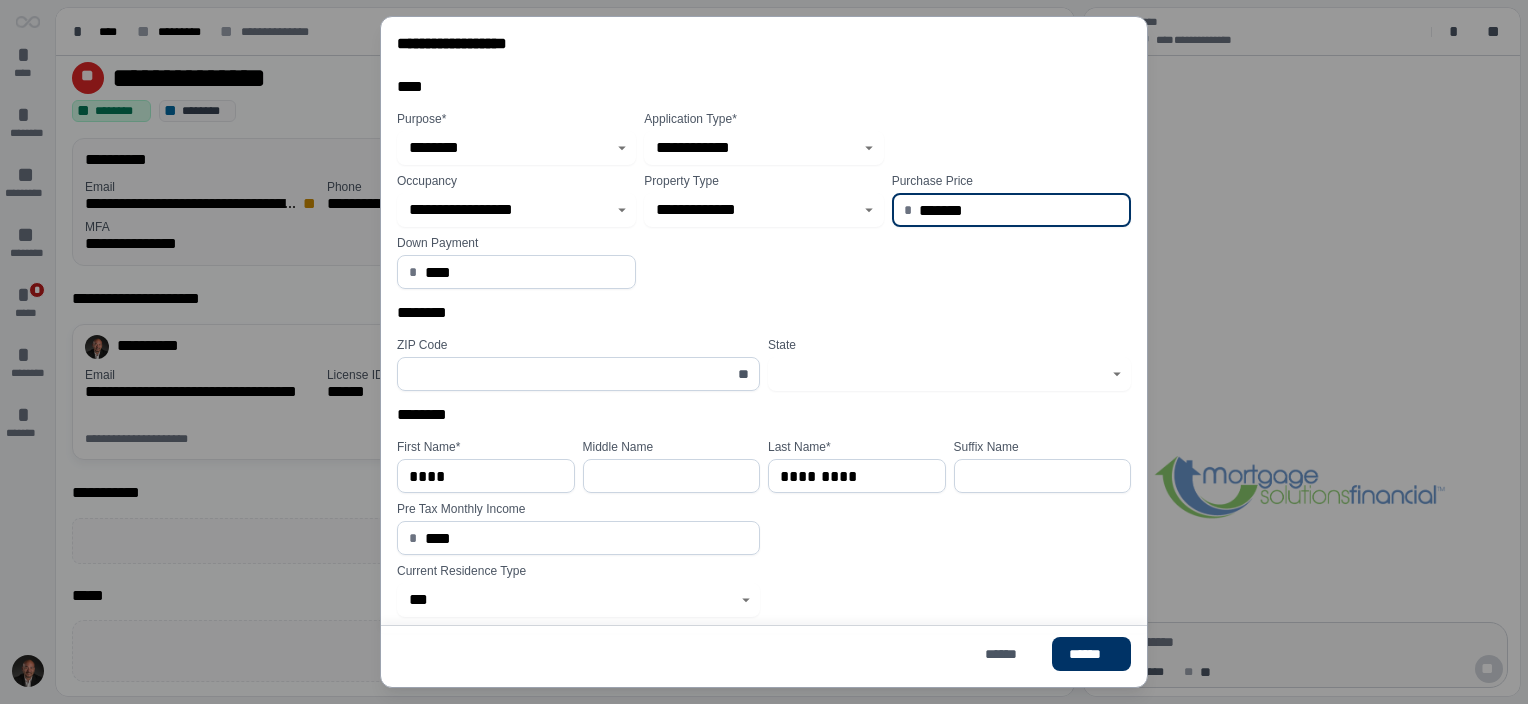 type on "**********" 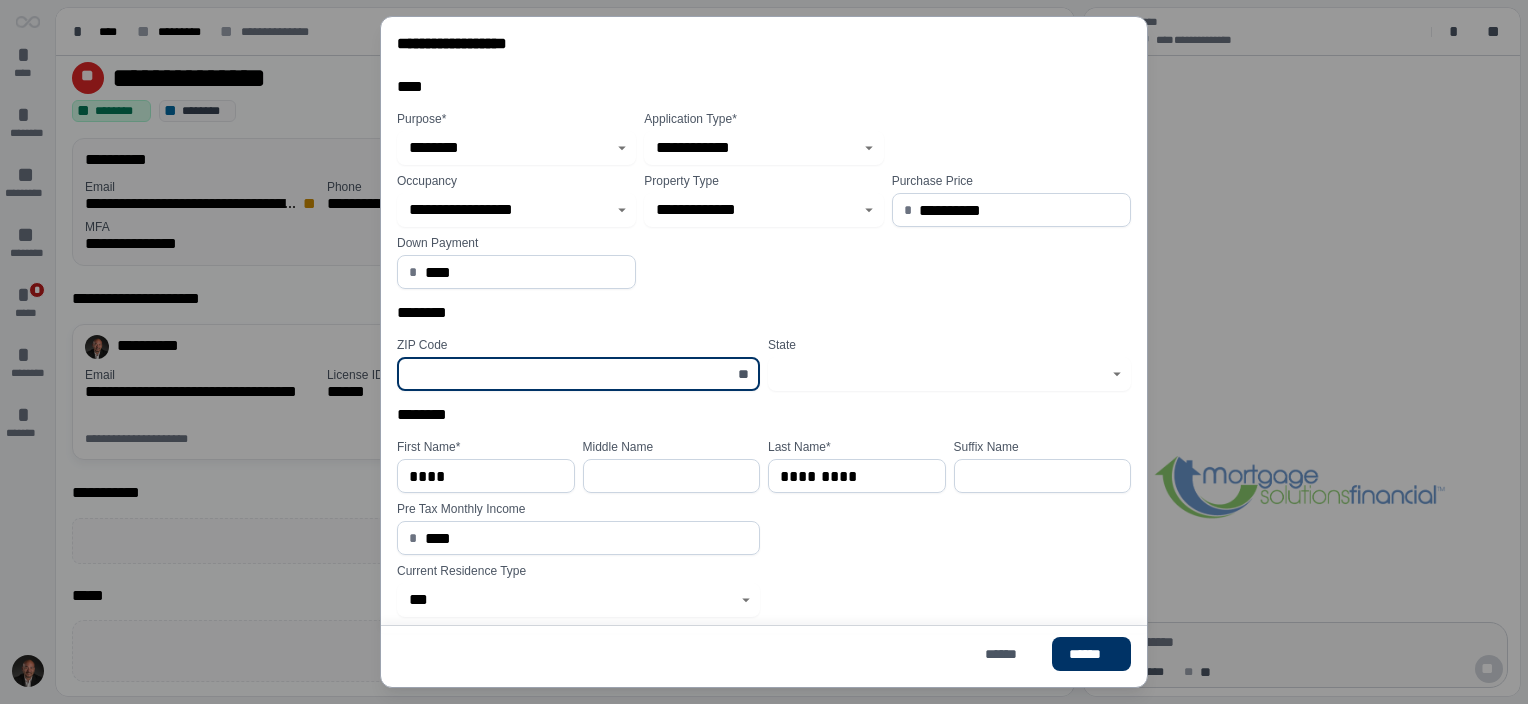 click at bounding box center [567, 374] 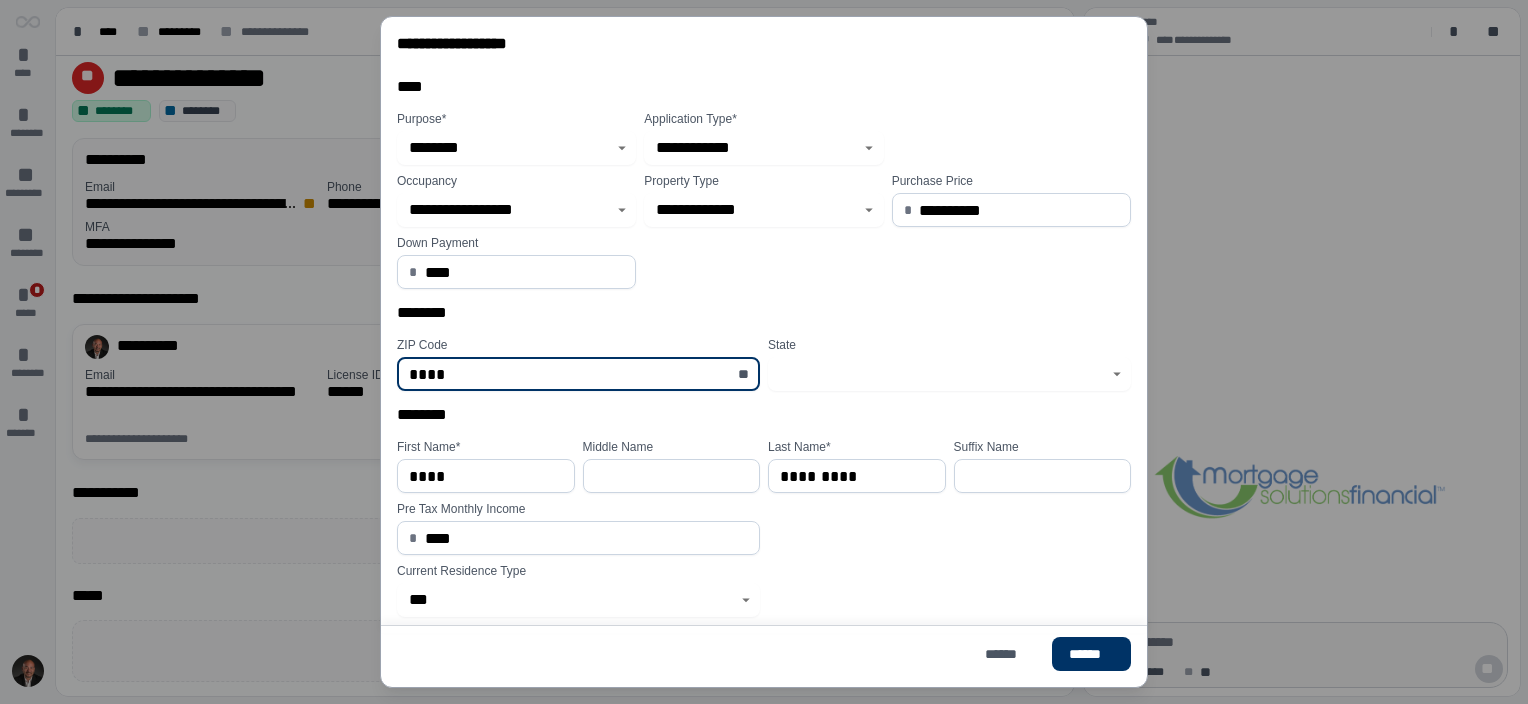 type on "*****" 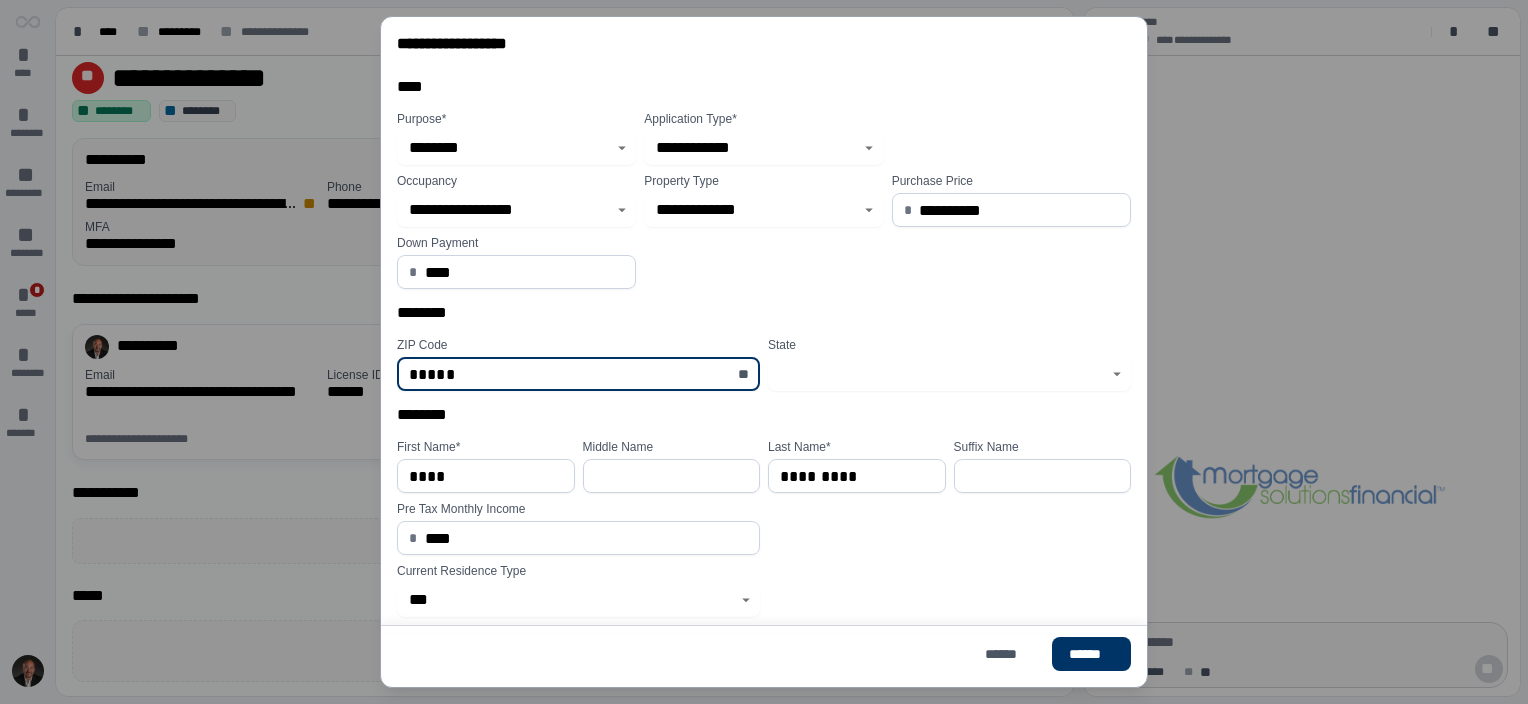 type on "******" 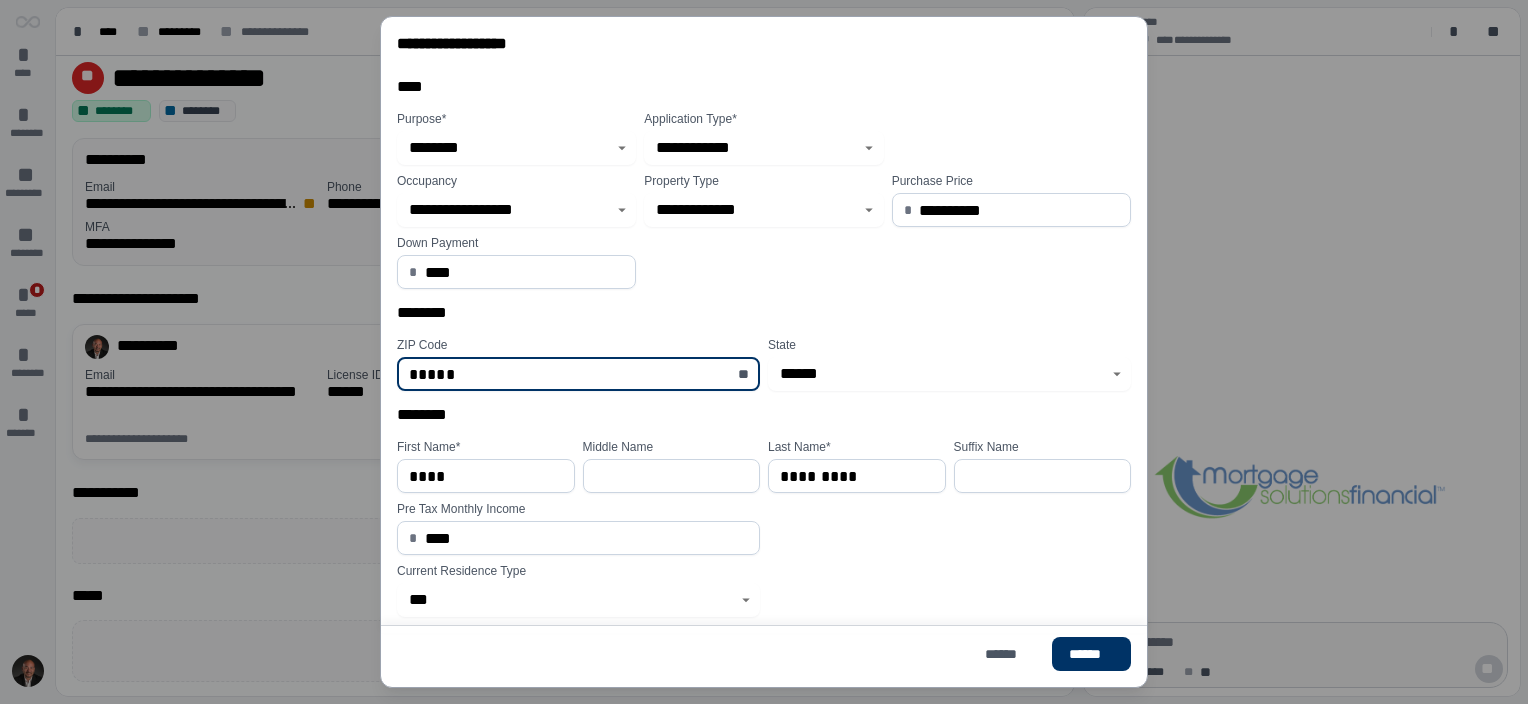 type on "*****" 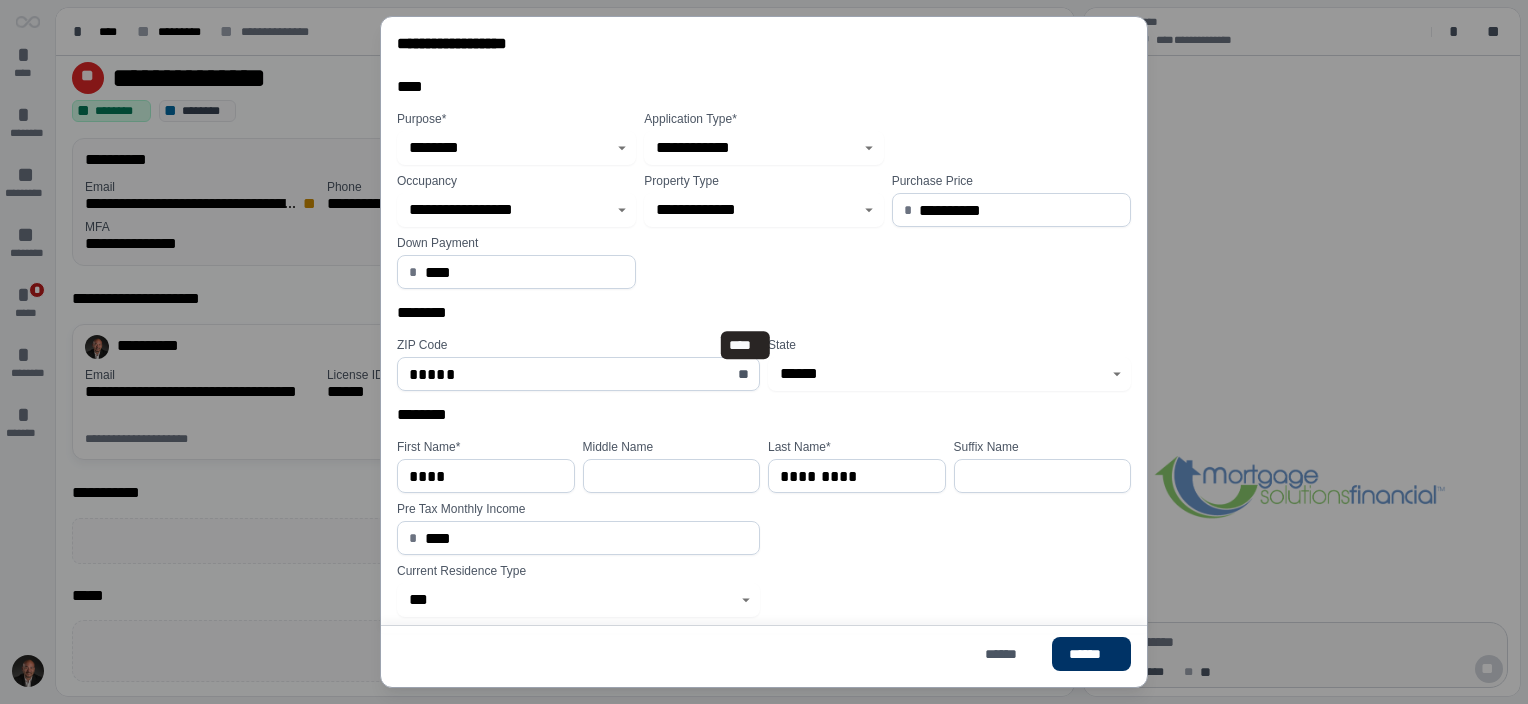 type 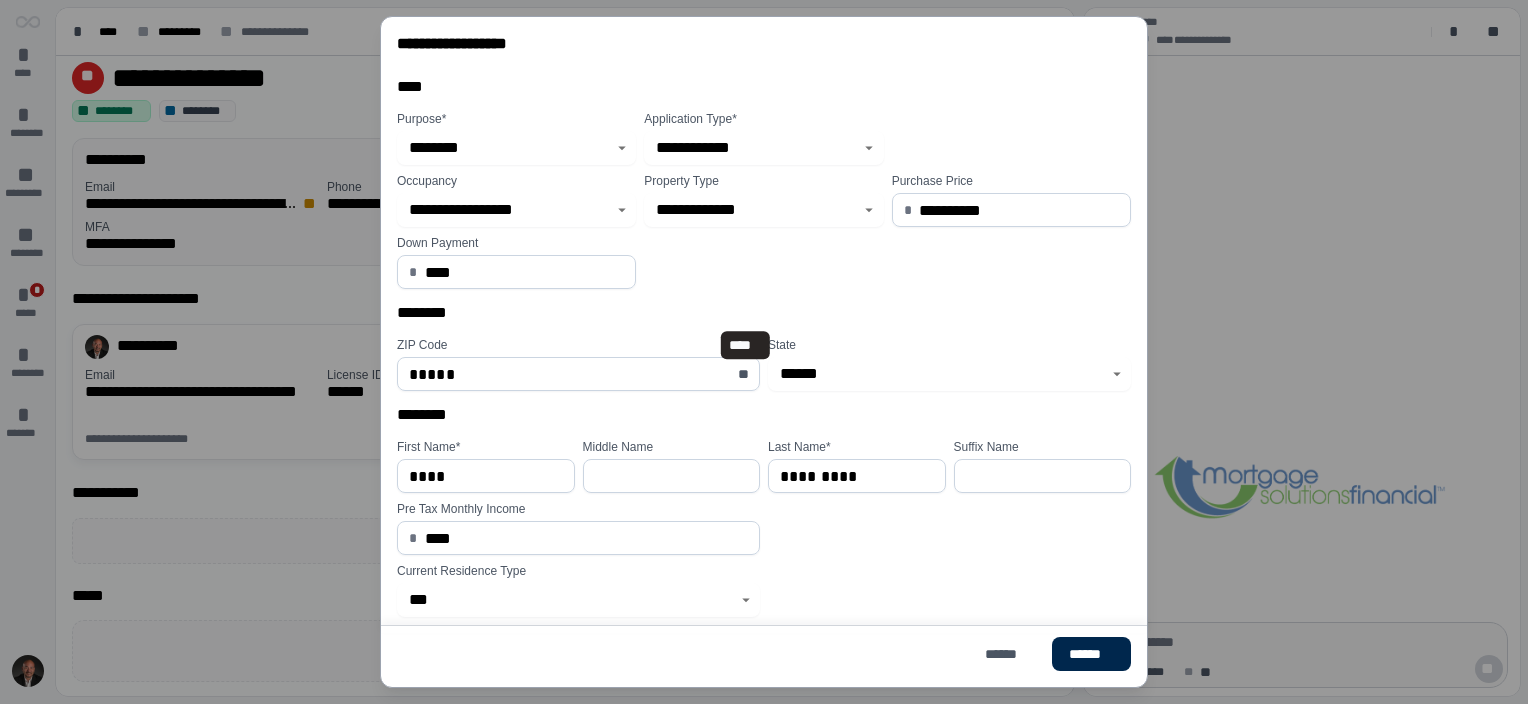 click on "******" at bounding box center (1091, 654) 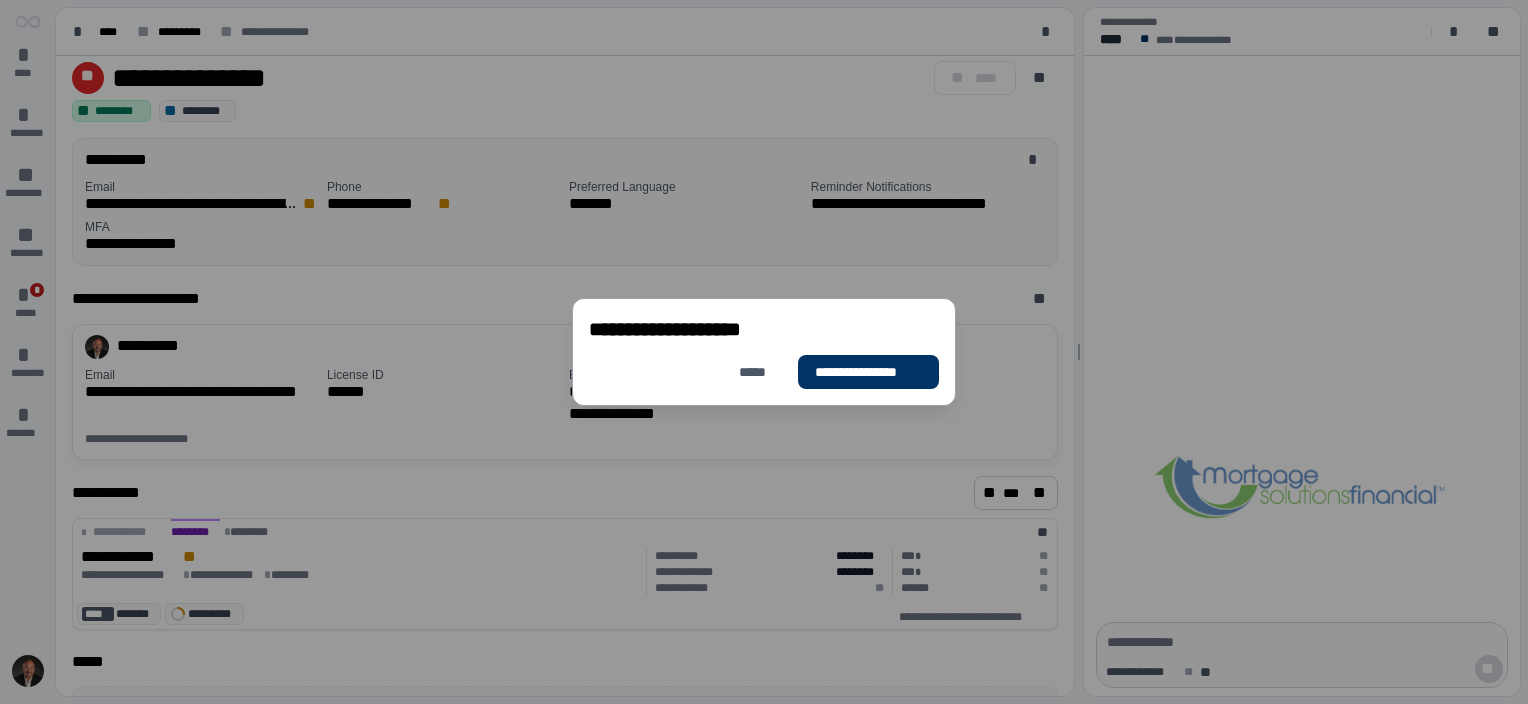 click on "[FIRST] [LAST]" at bounding box center [764, 352] 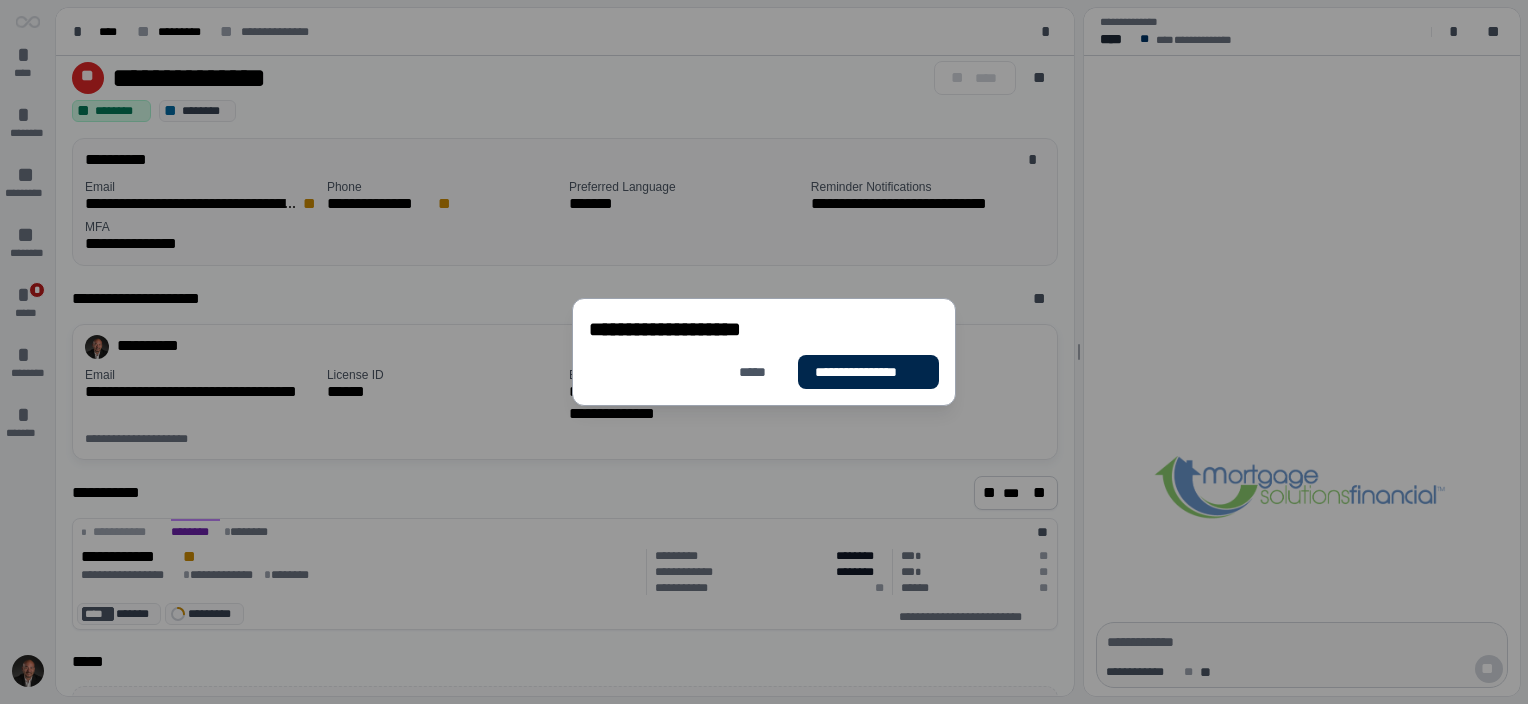 click on "**********" at bounding box center [868, 372] 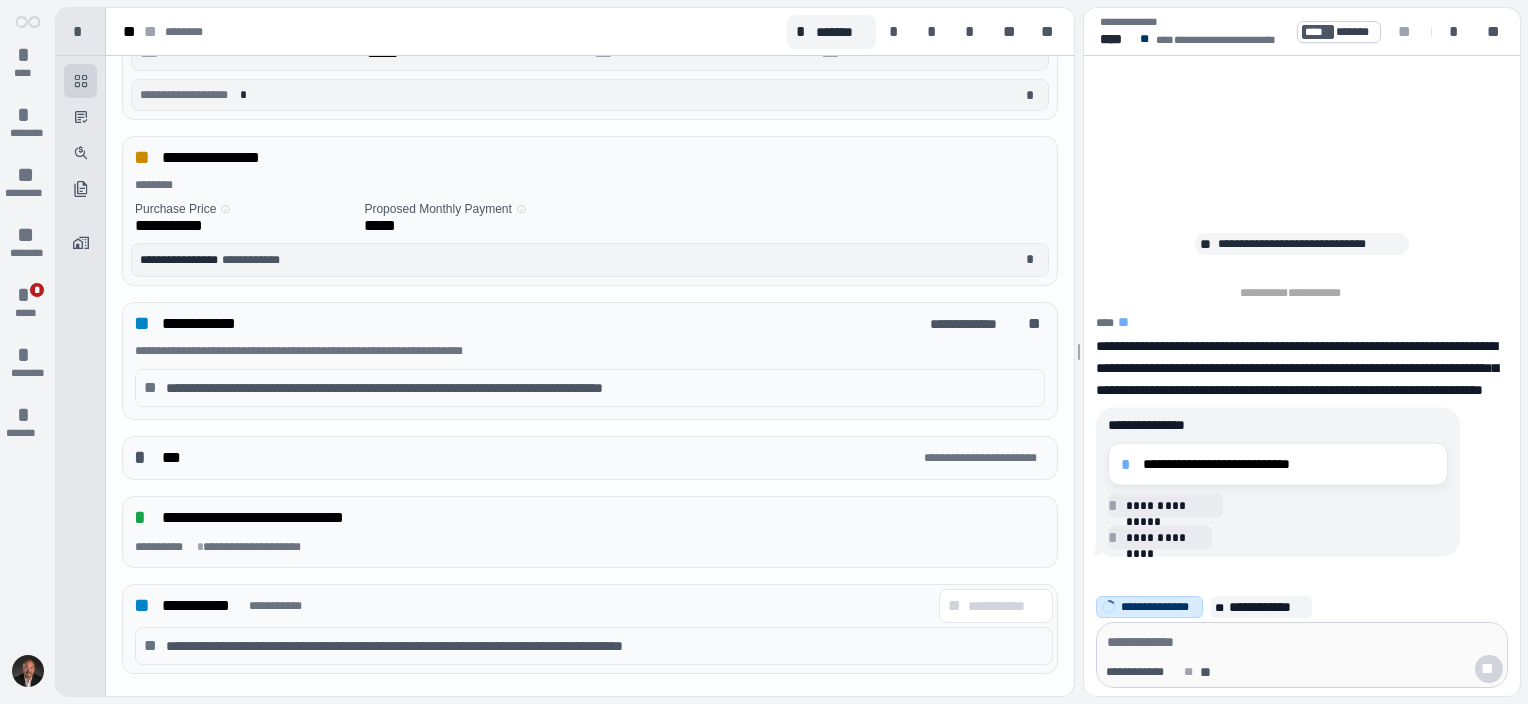 scroll, scrollTop: 500, scrollLeft: 0, axis: vertical 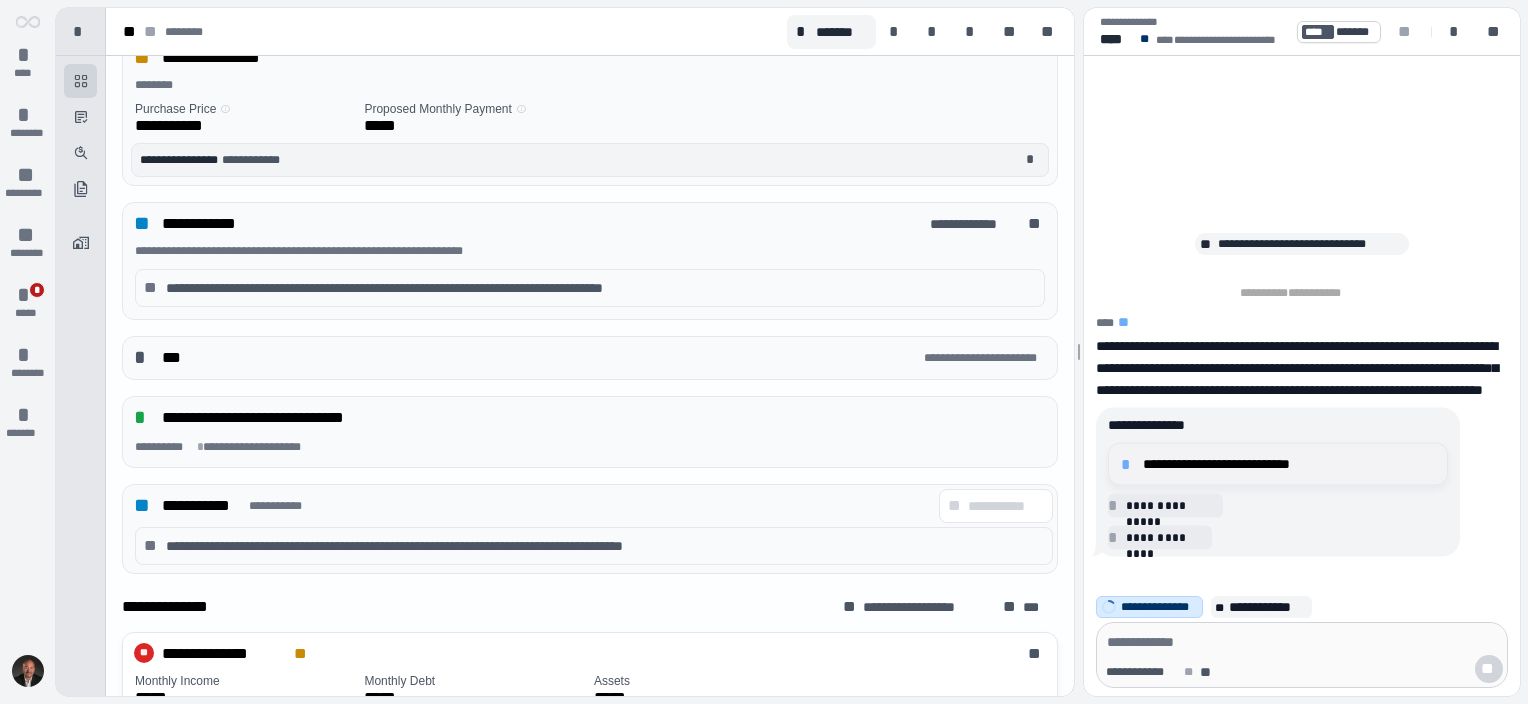 click on "*" at bounding box center (1129, 464) 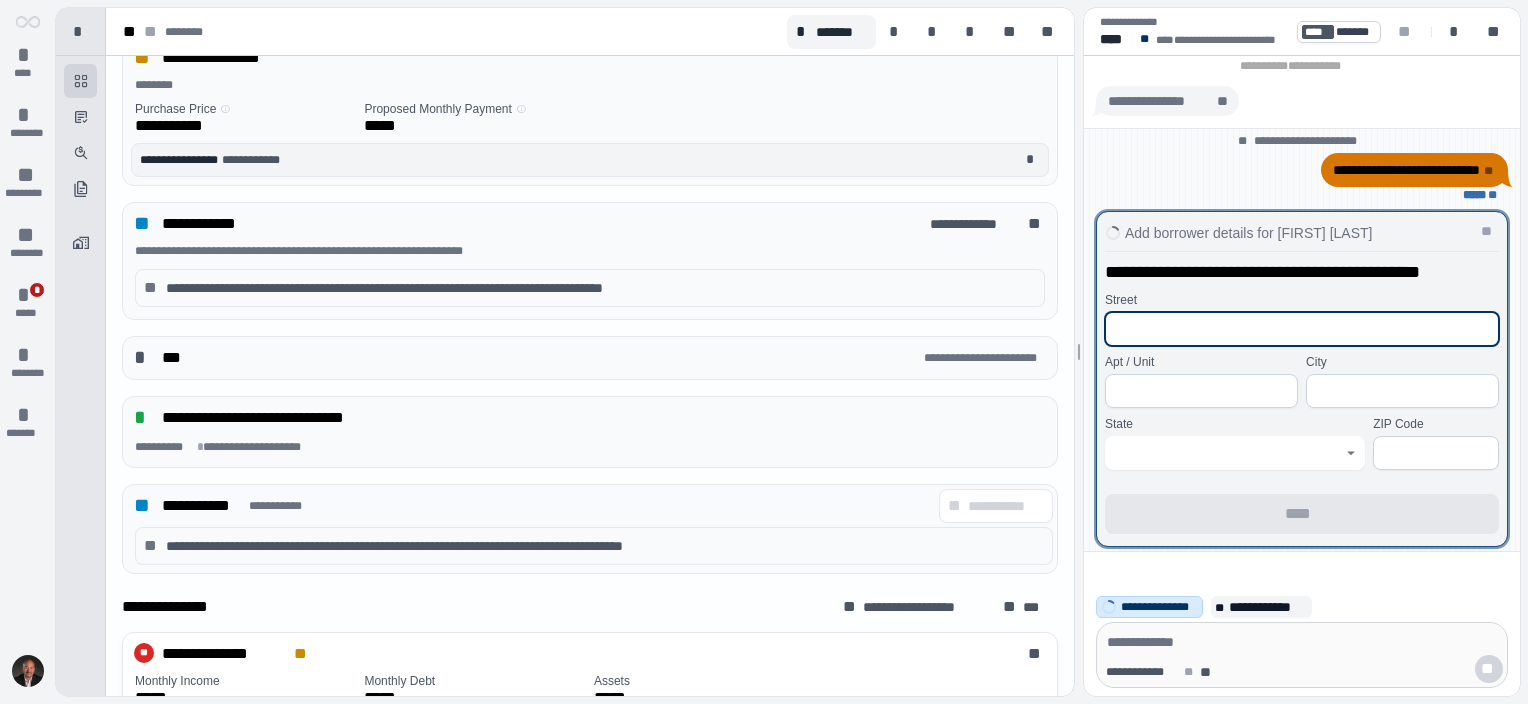 click at bounding box center [1302, 329] 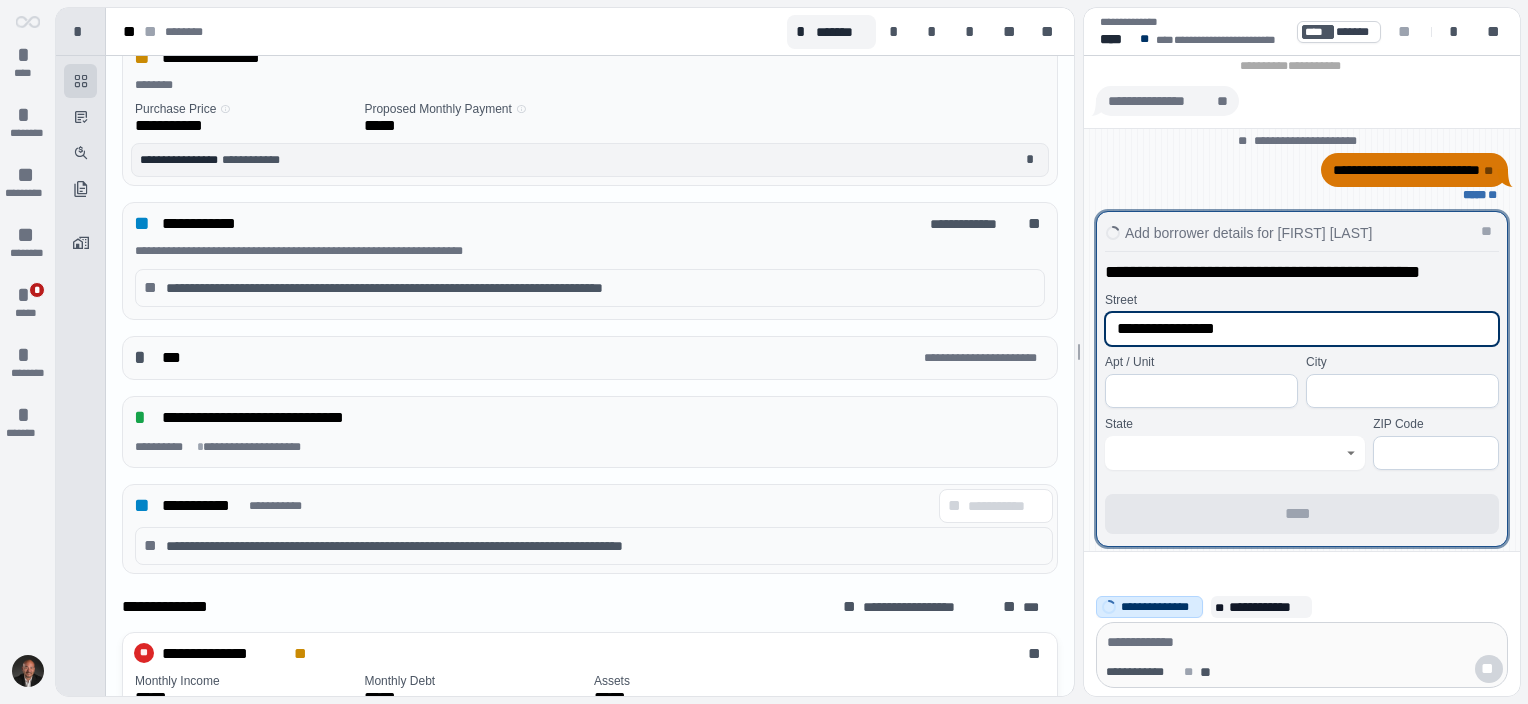 type on "**********" 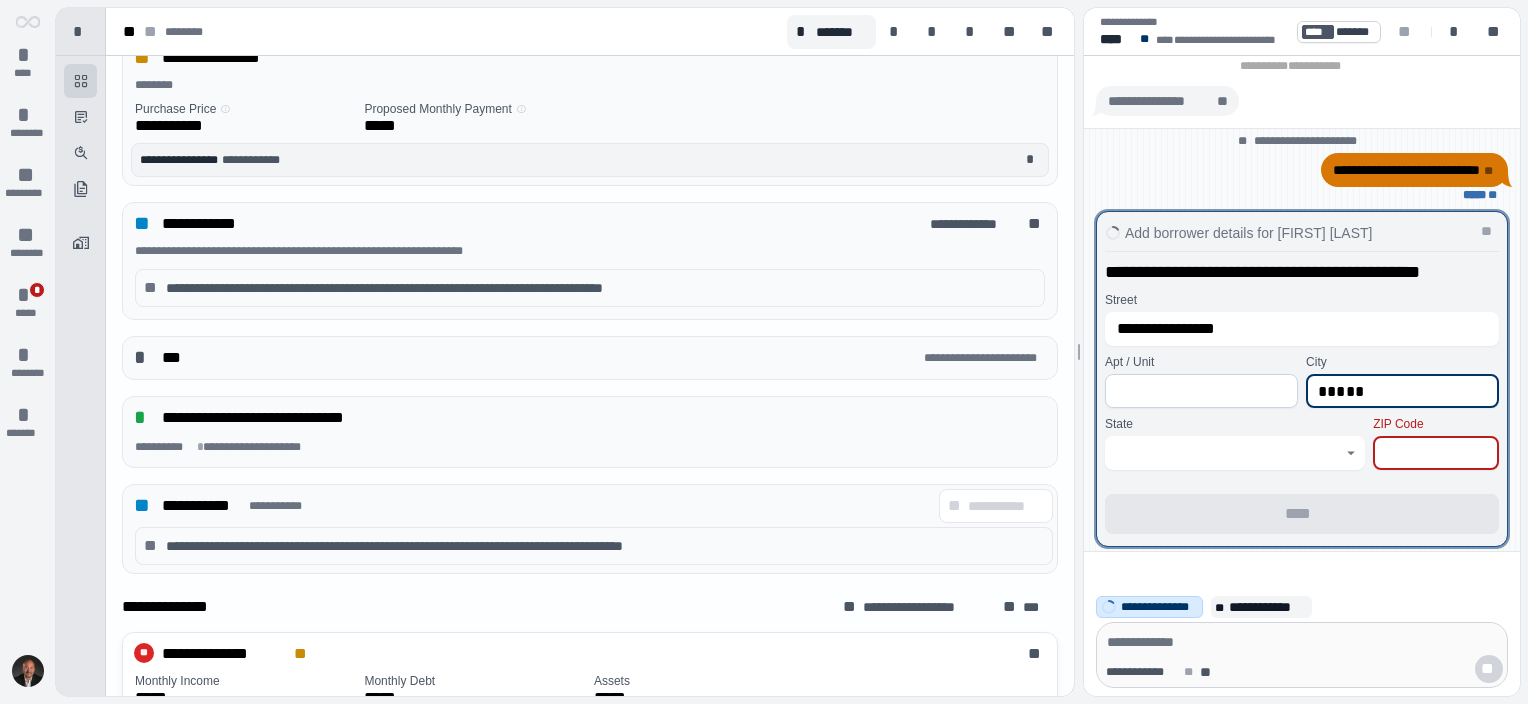 type on "*****" 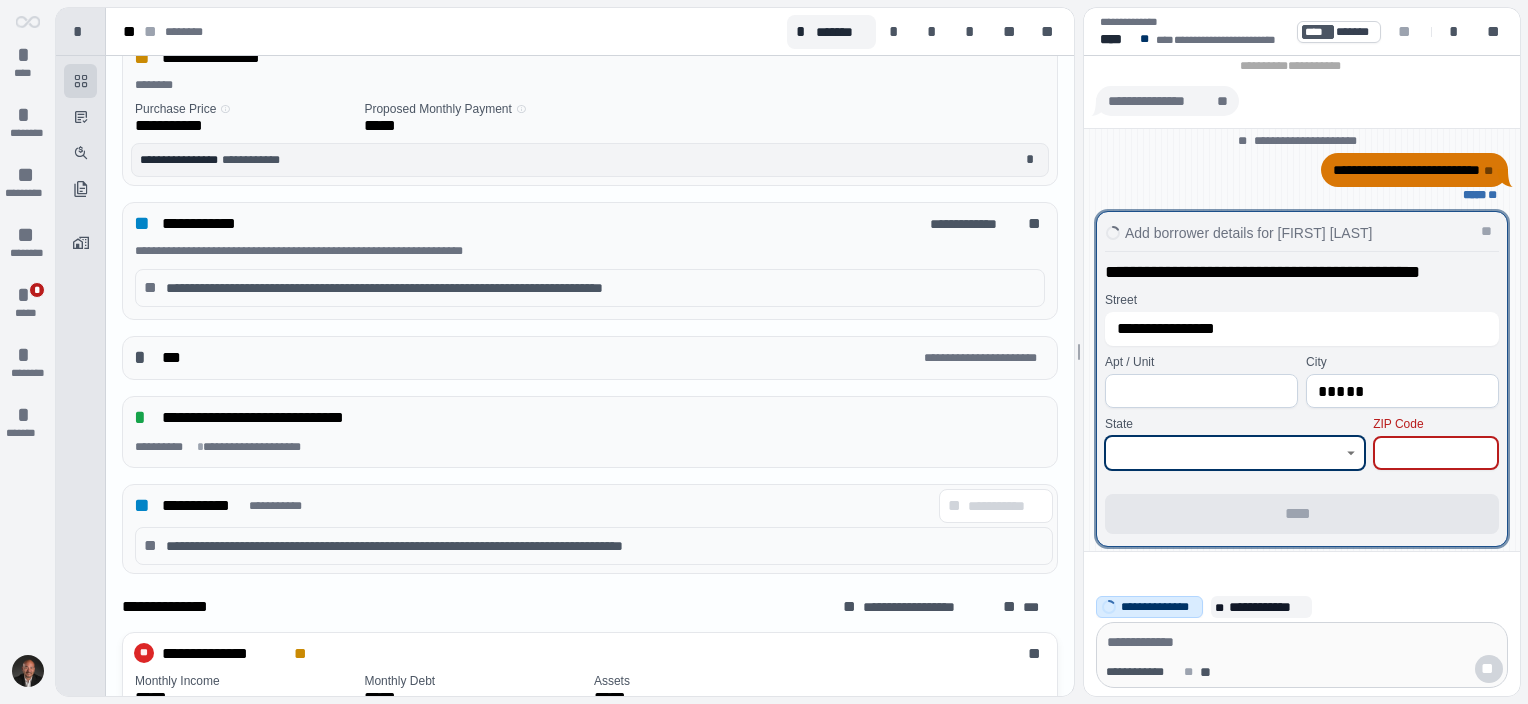 click 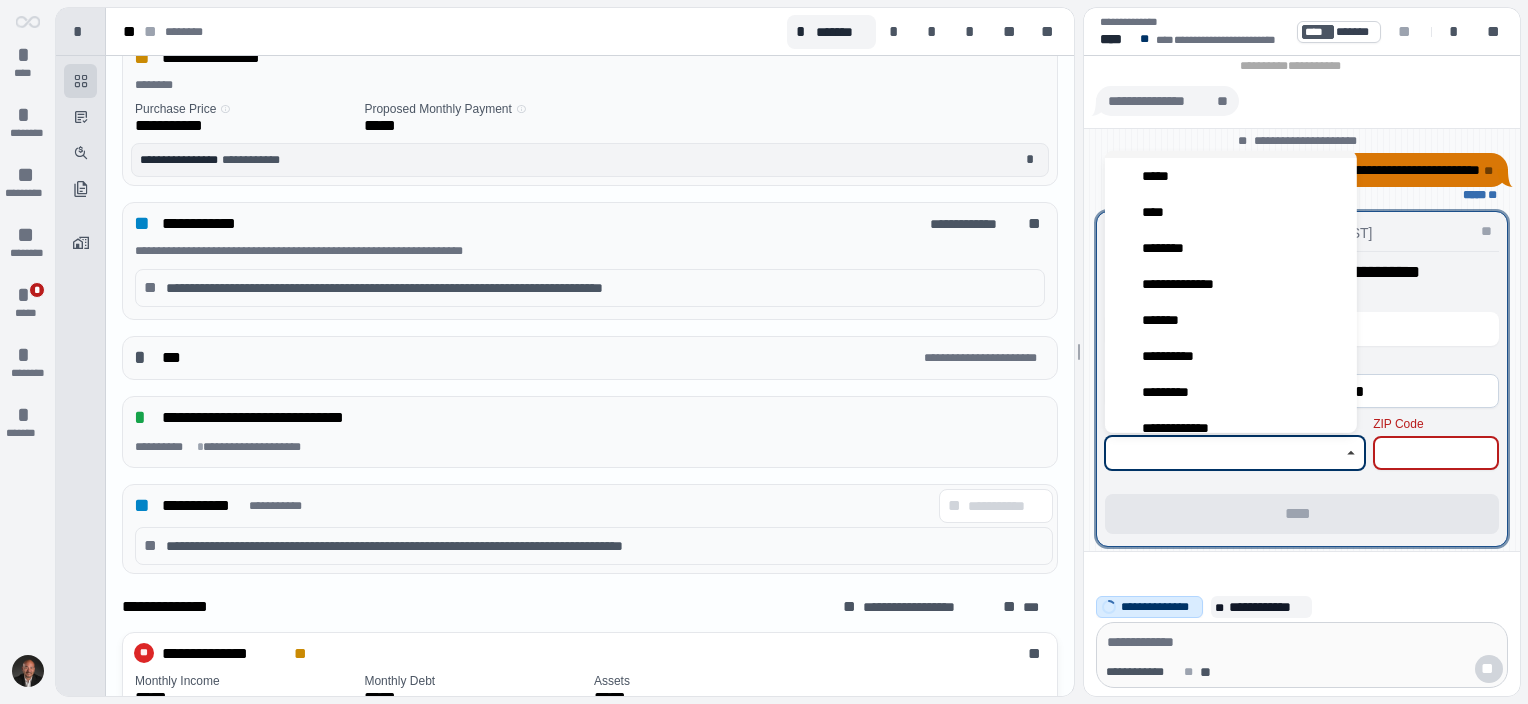 scroll, scrollTop: 1700, scrollLeft: 0, axis: vertical 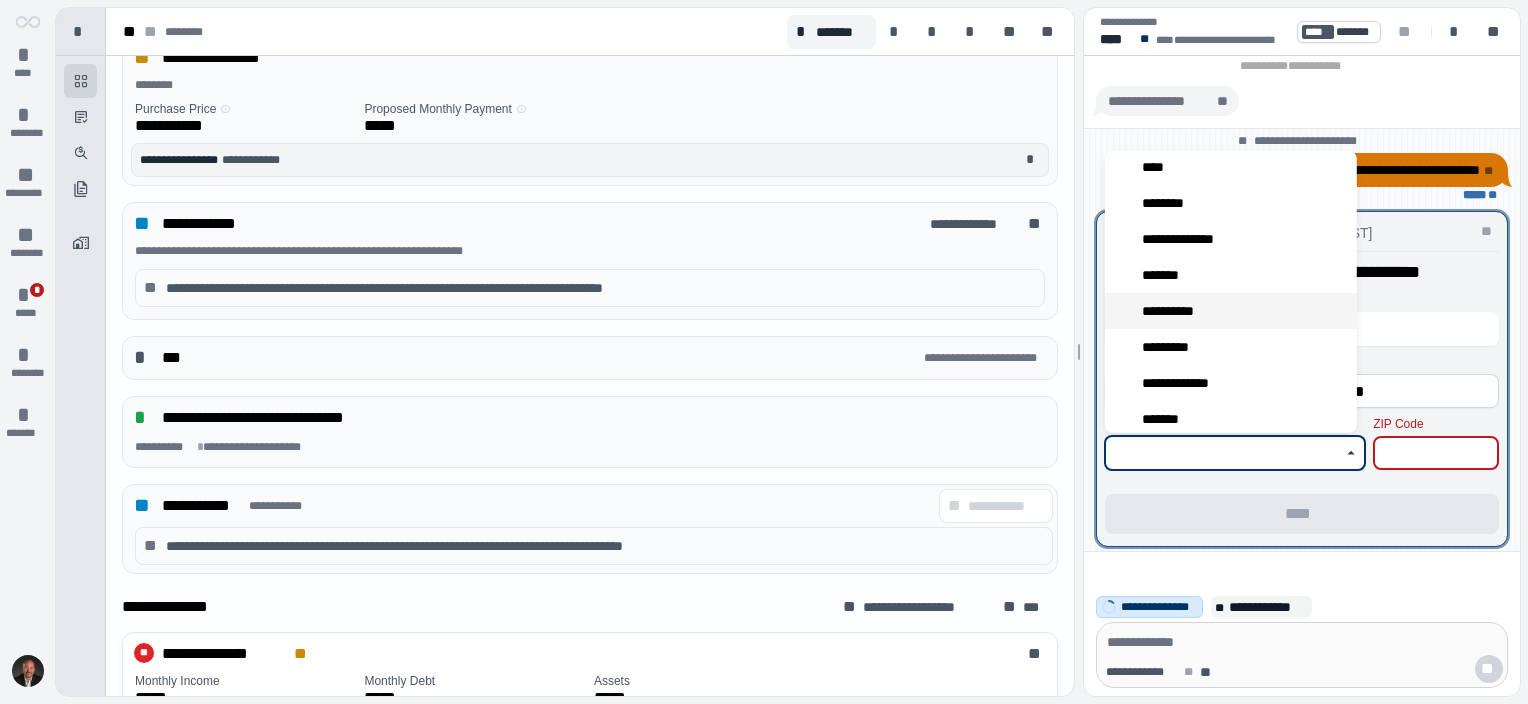 click on "**********" at bounding box center (1231, 311) 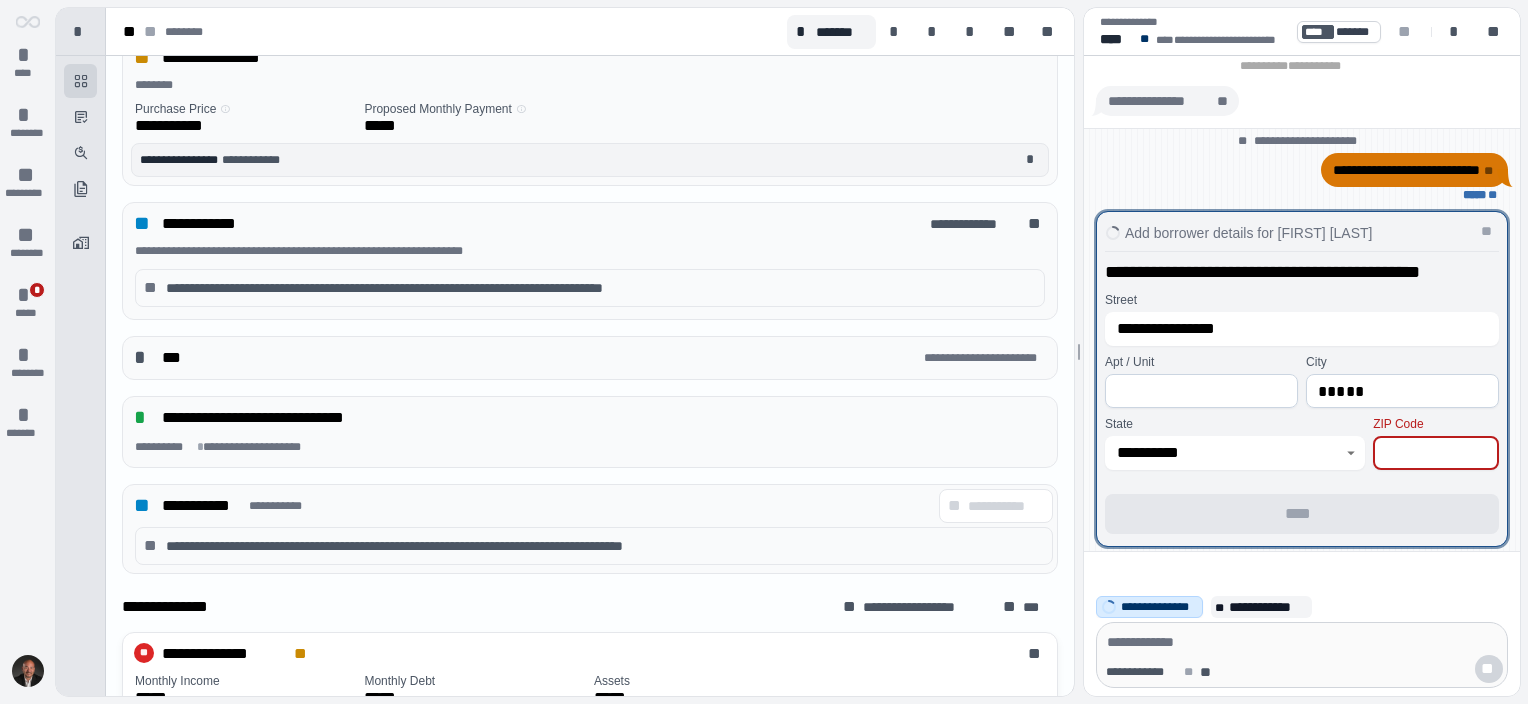 click at bounding box center (1436, 453) 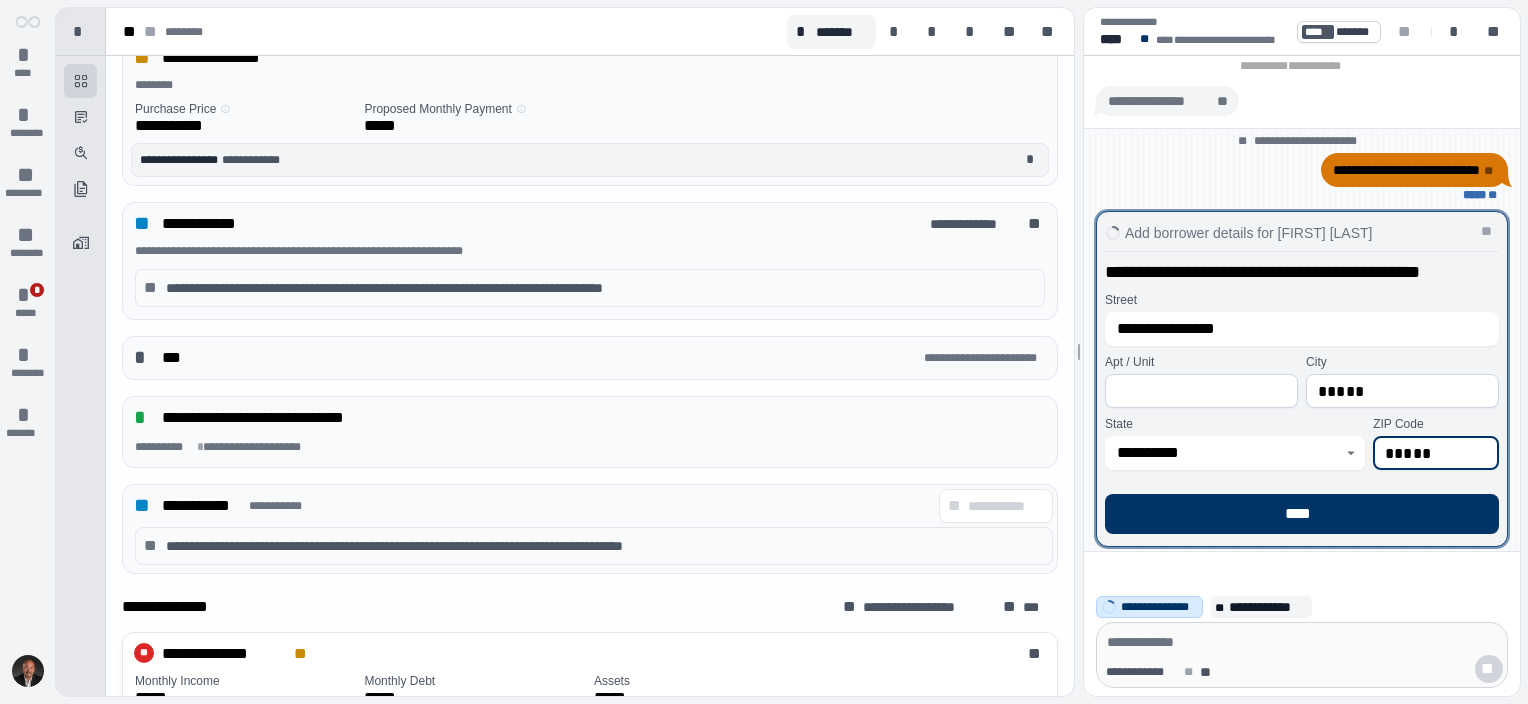 type on "*****" 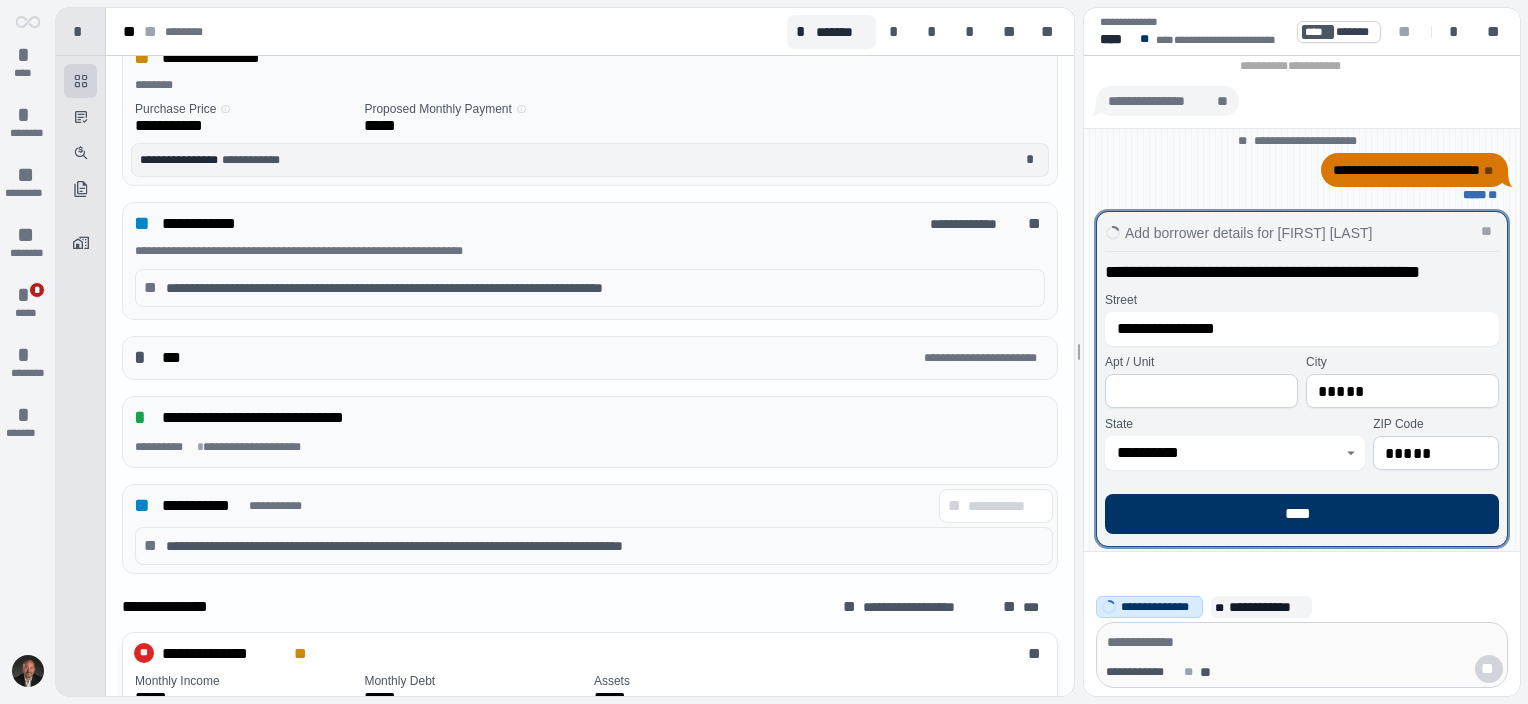 type 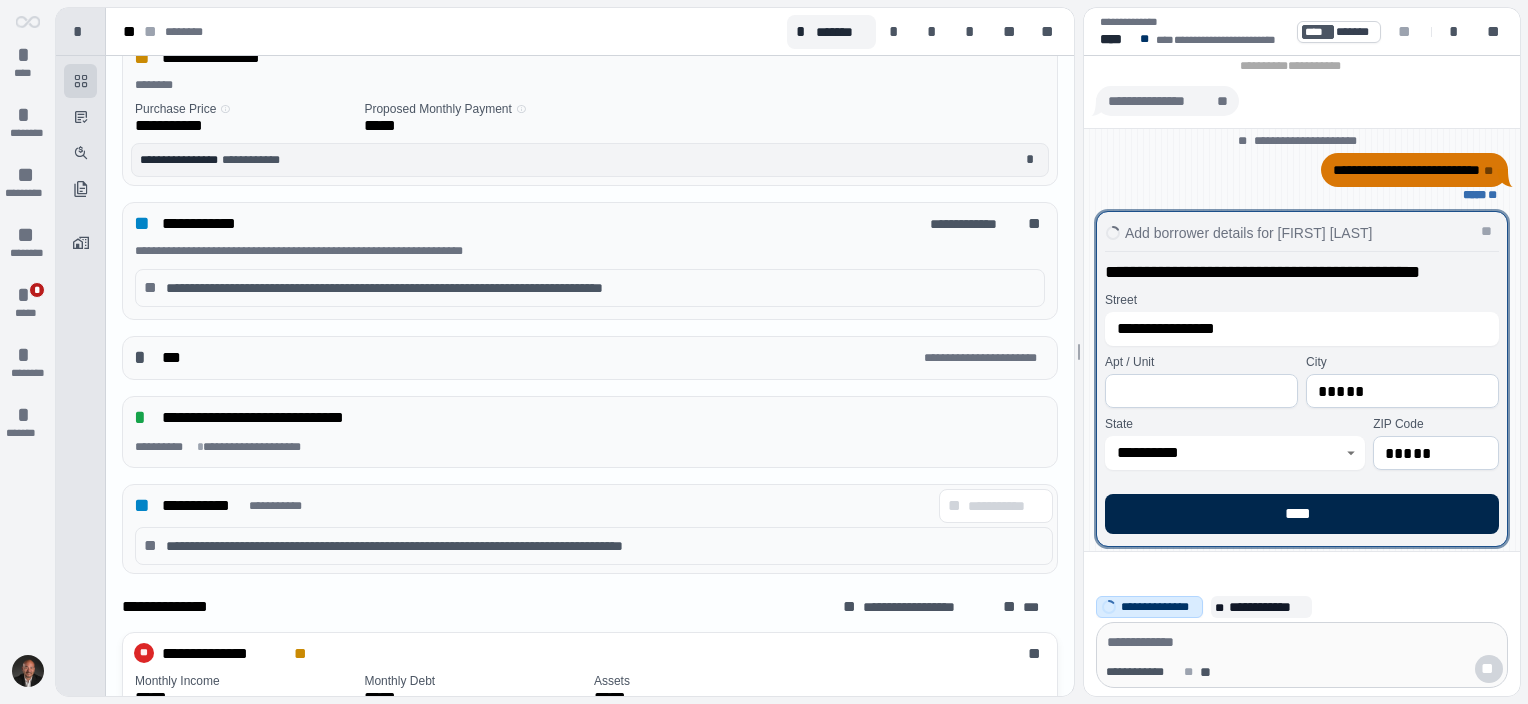 click on "****" at bounding box center [1302, 514] 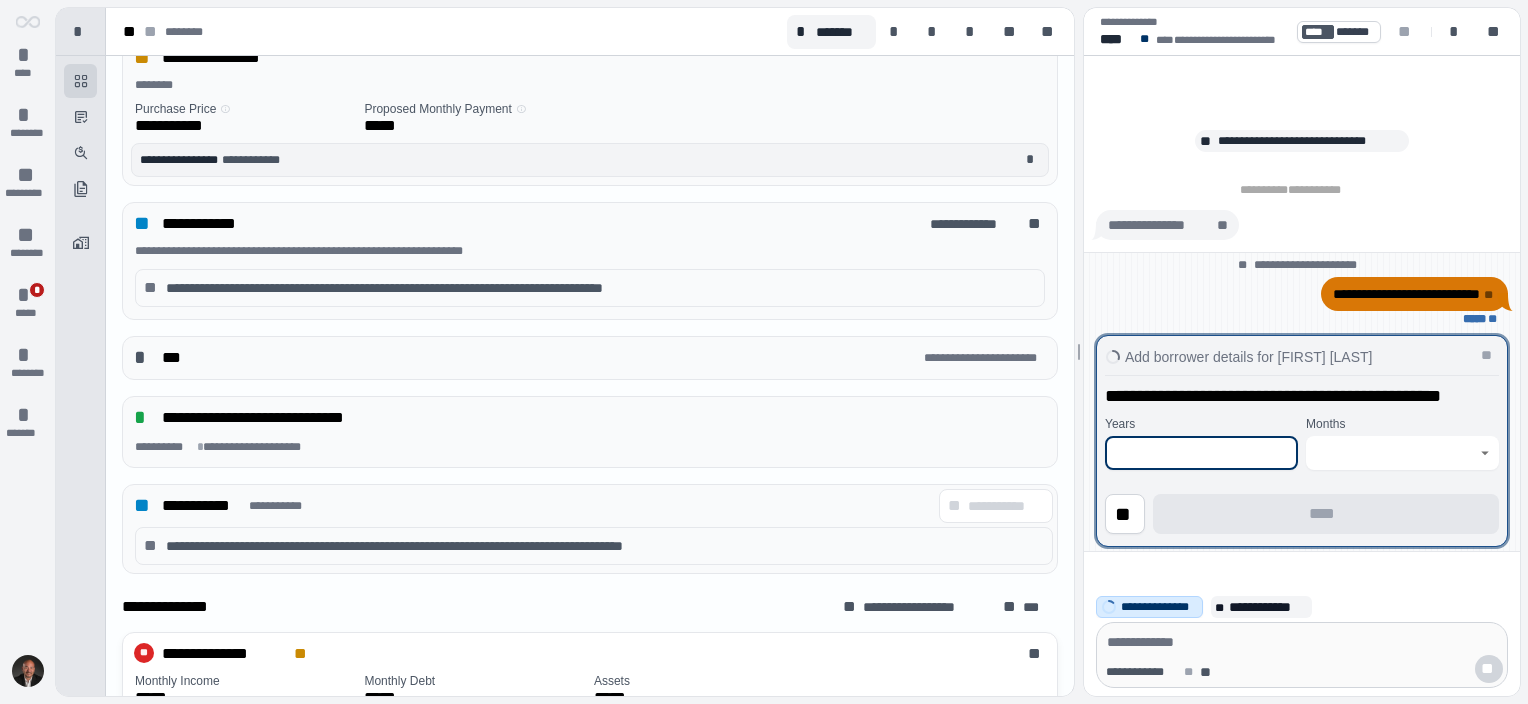 click at bounding box center (1201, 453) 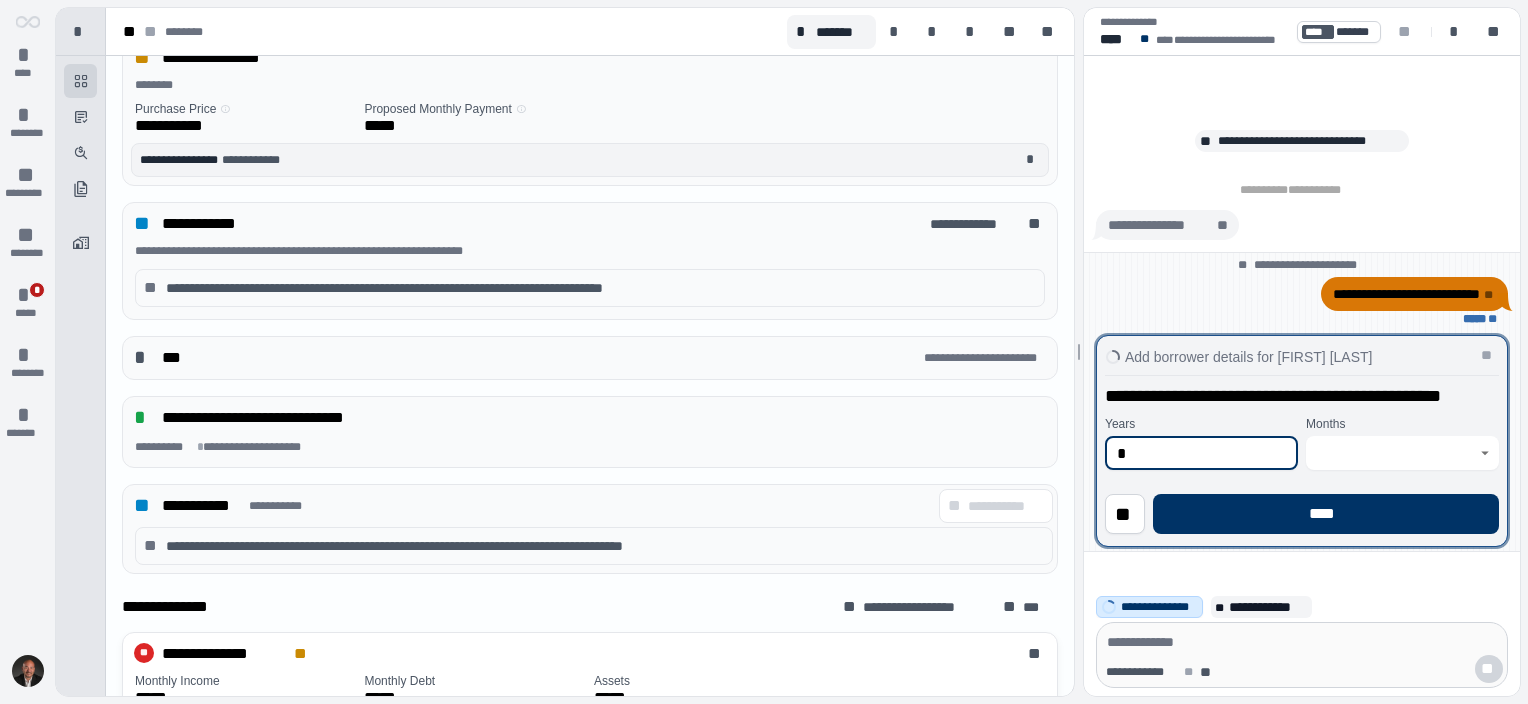 type on "*" 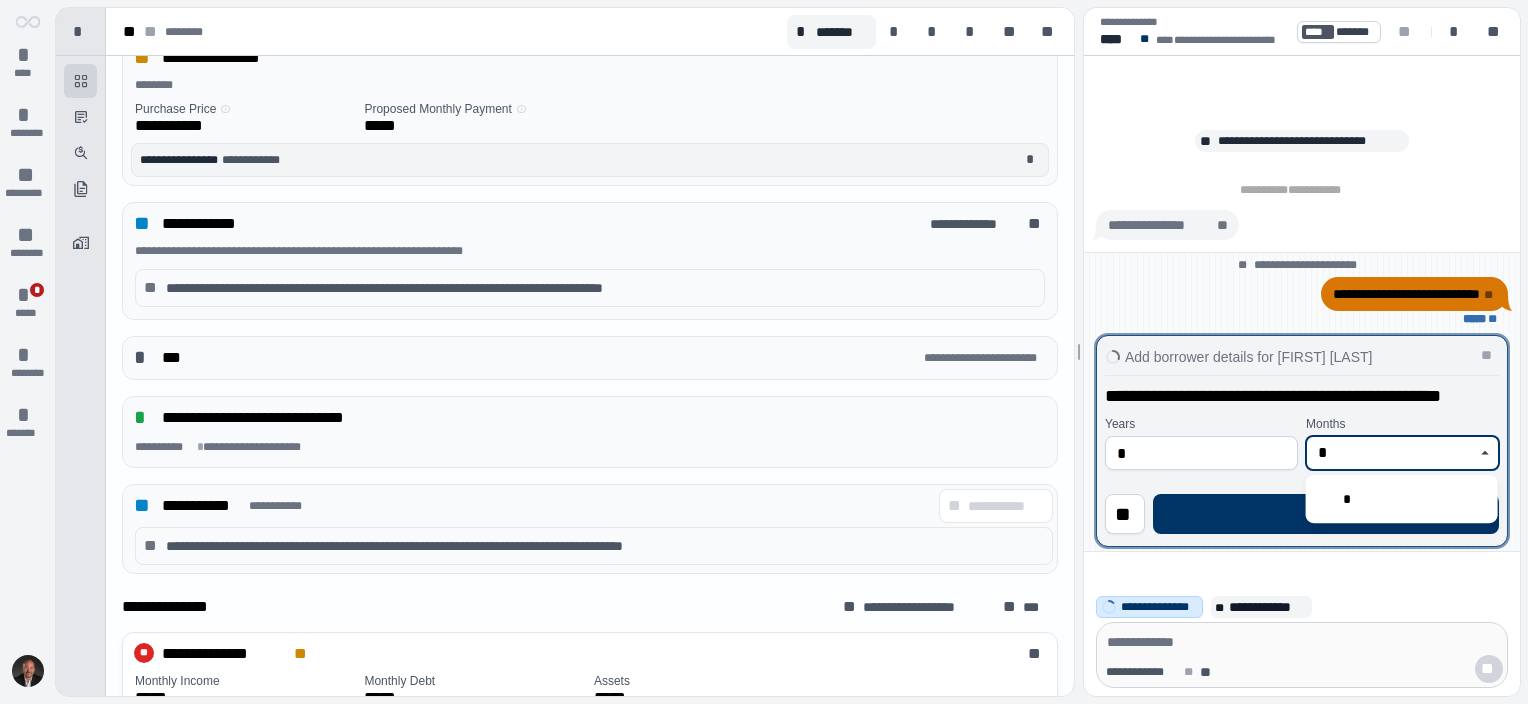 type on "*" 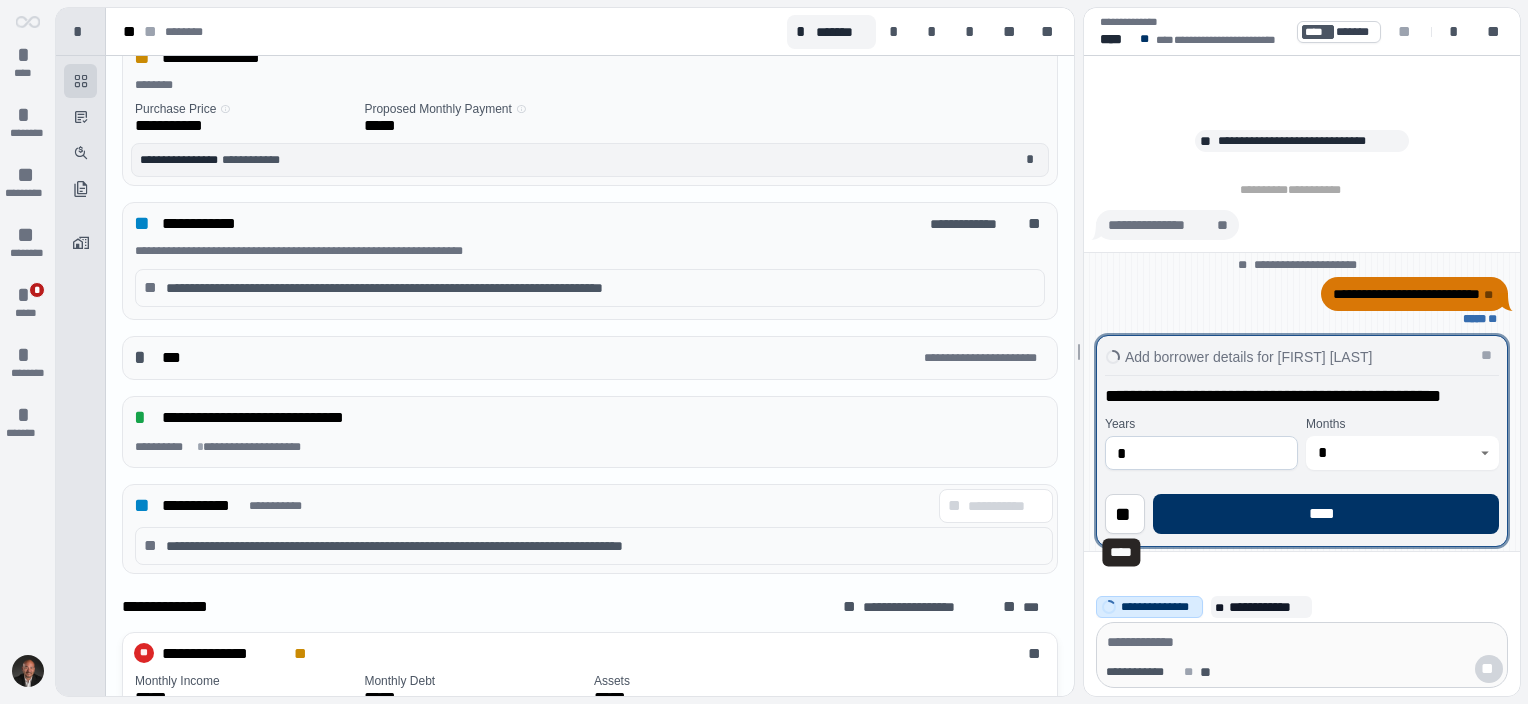 type 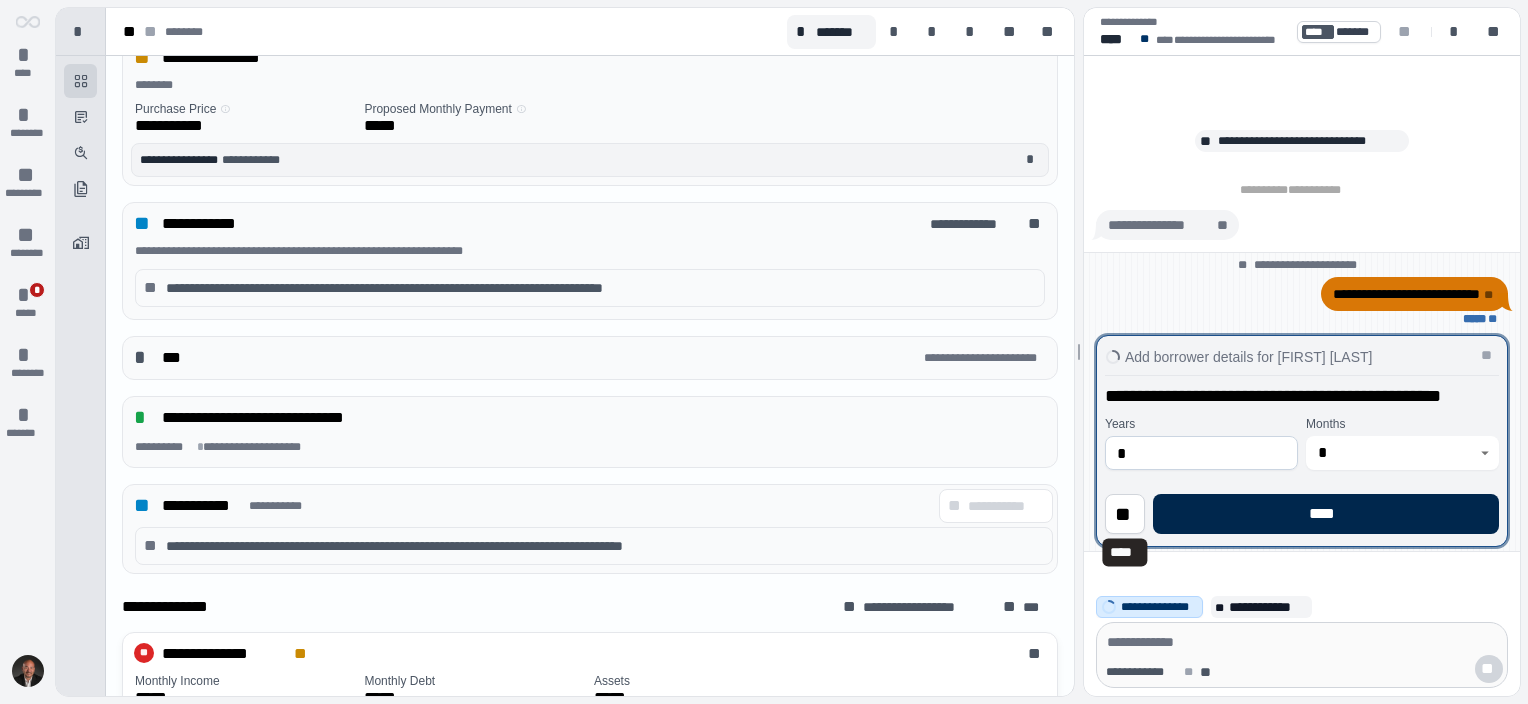 click on "**********" at bounding box center [1302, 459] 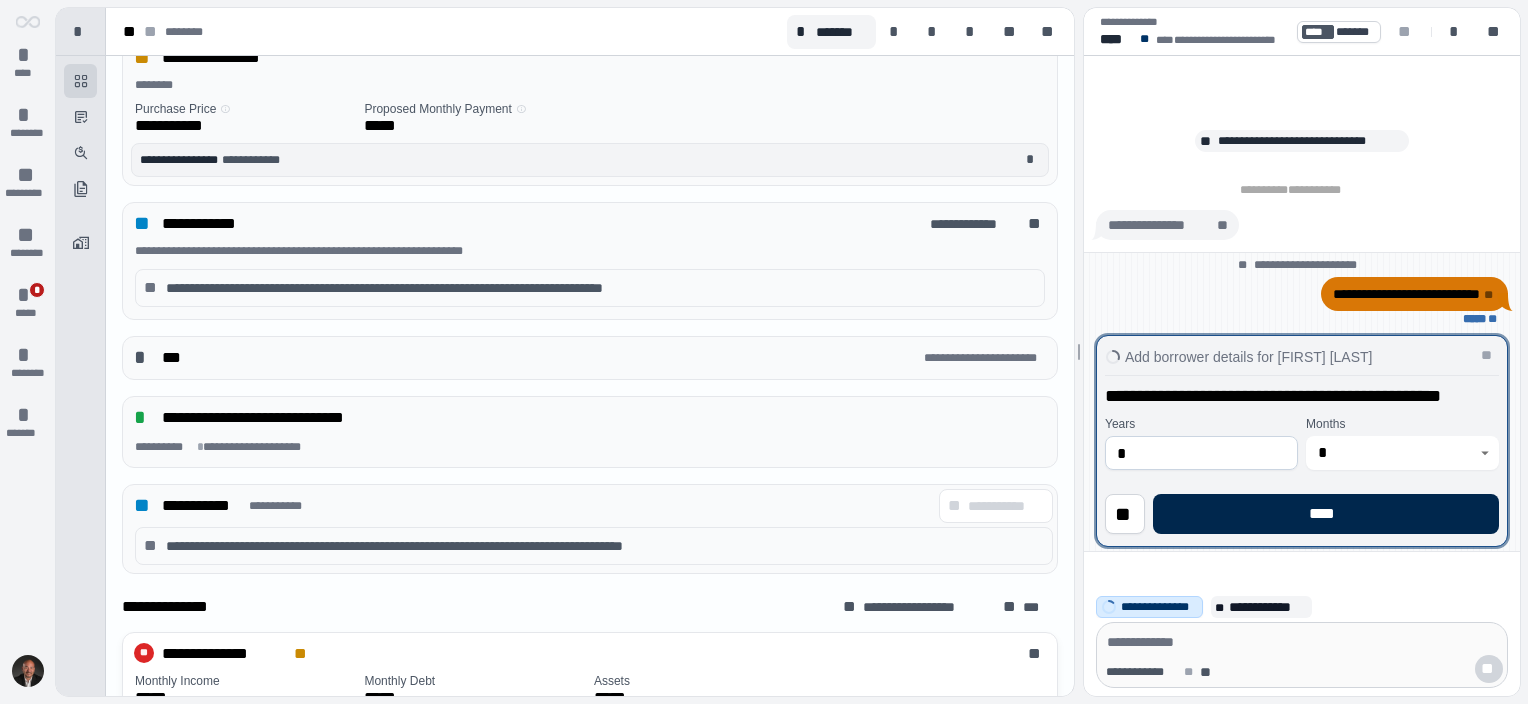 click on "****" at bounding box center [1326, 514] 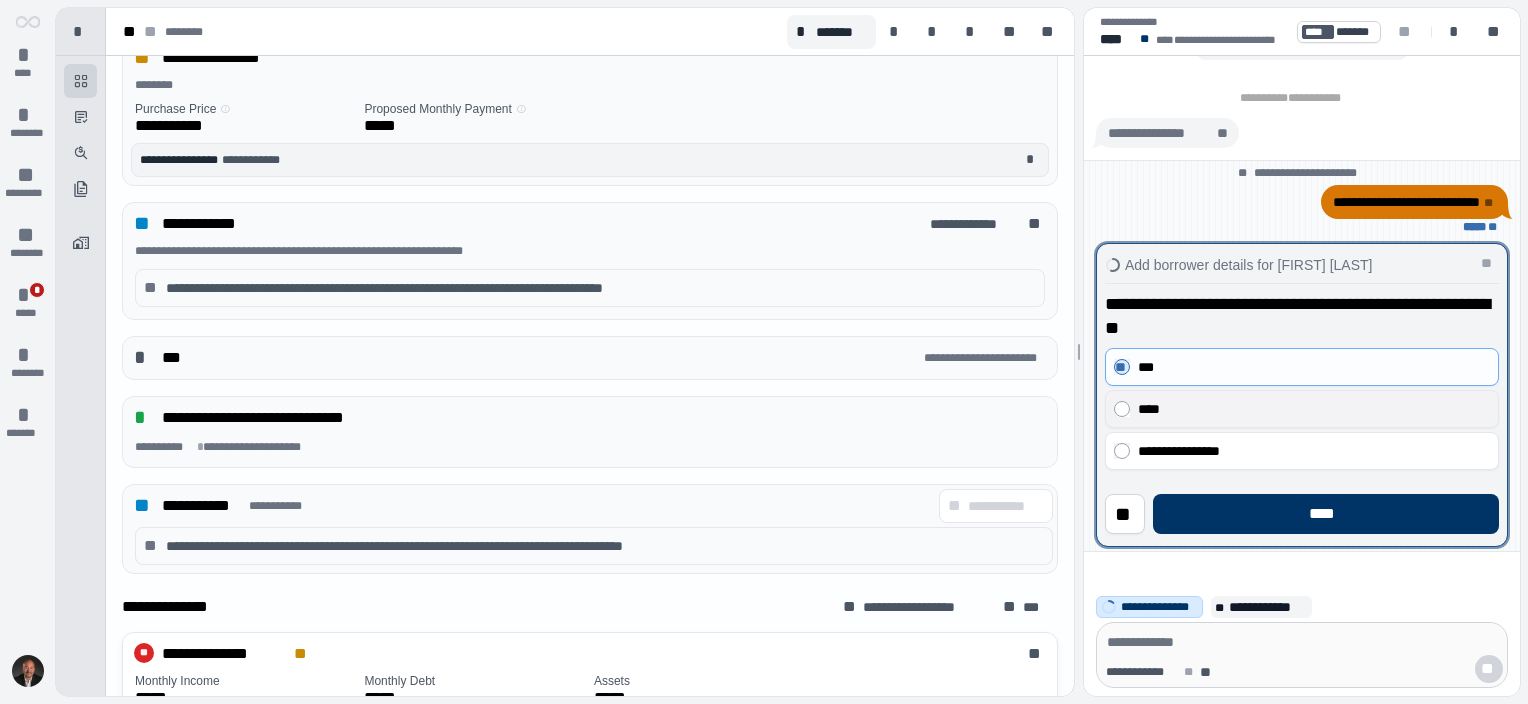 drag, startPoint x: 1240, startPoint y: 404, endPoint x: 1248, endPoint y: 421, distance: 18.788294 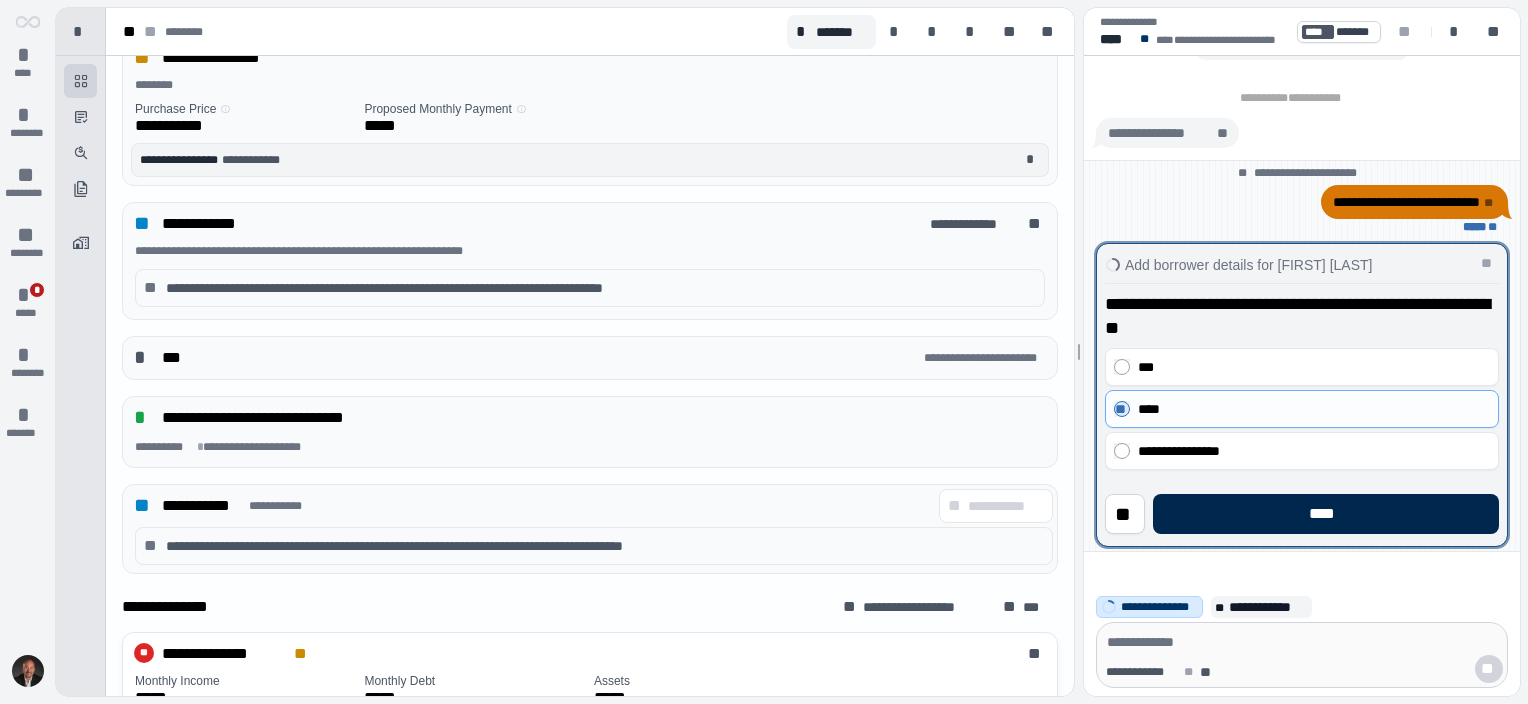 click on "****" at bounding box center [1326, 514] 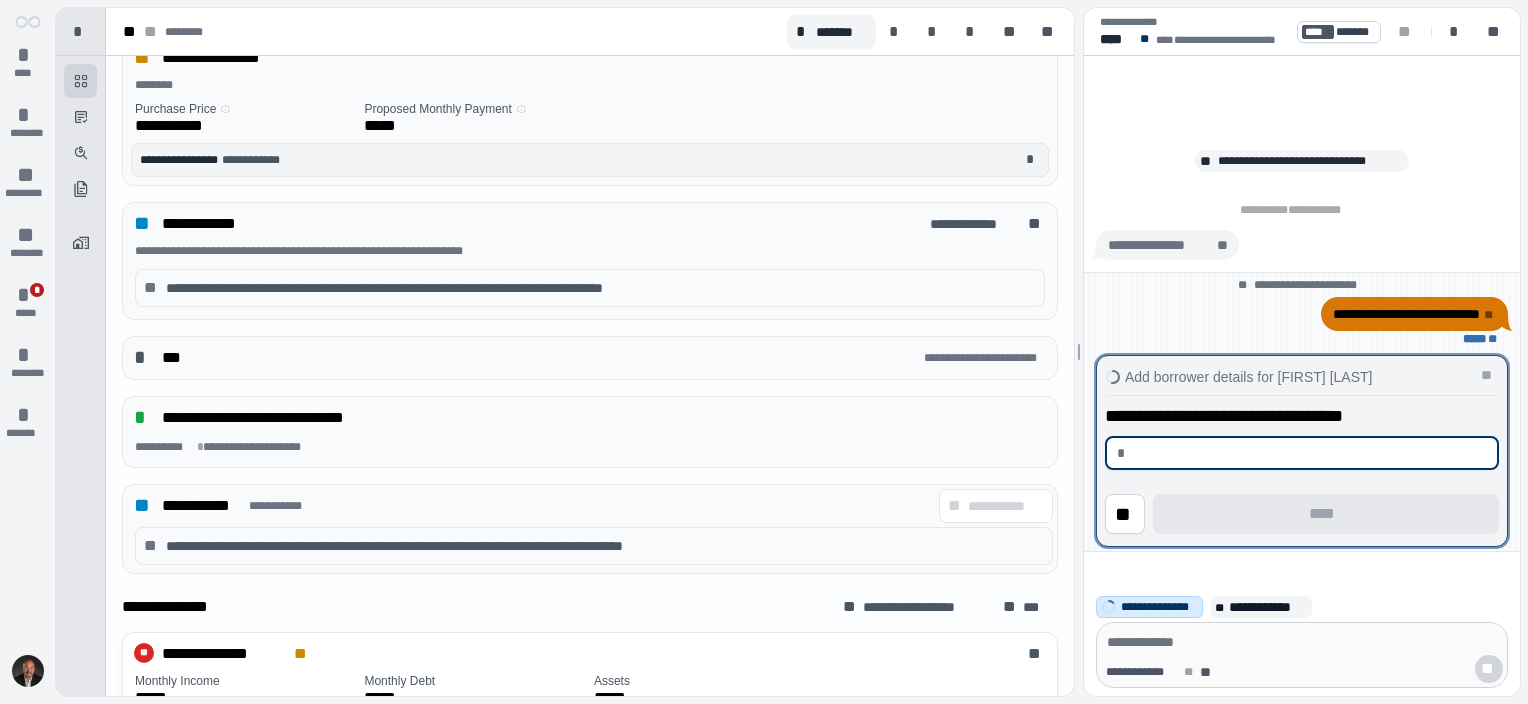 click at bounding box center (1309, 453) 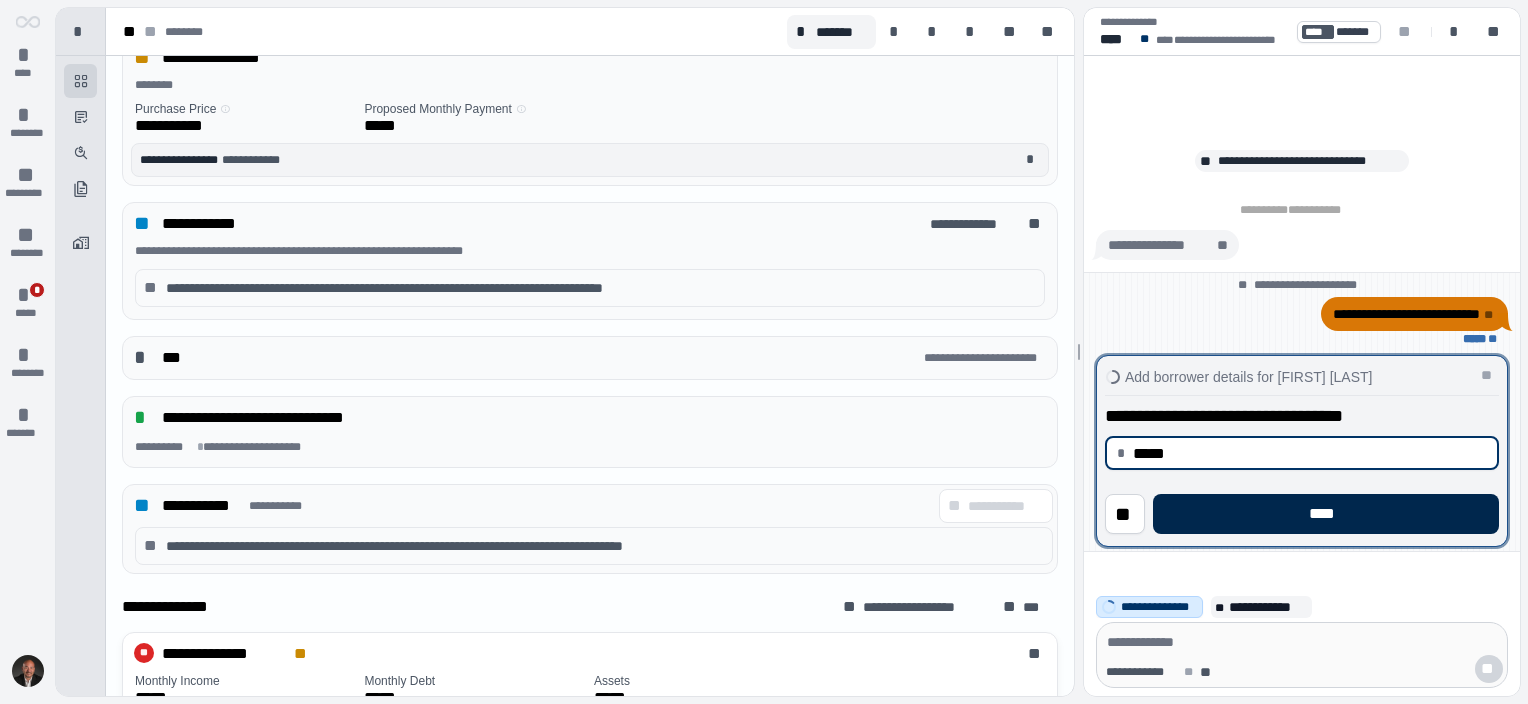 type on "********" 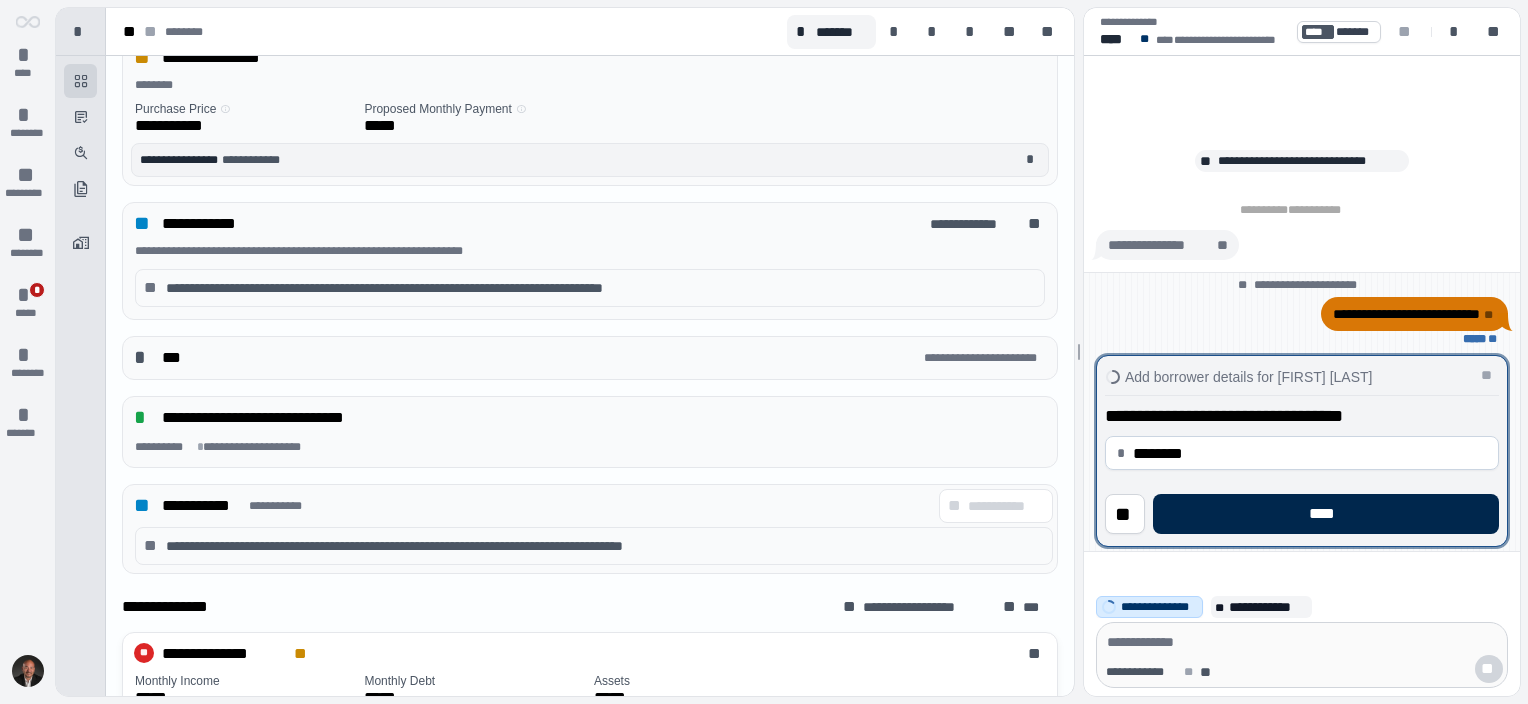 drag, startPoint x: 1313, startPoint y: 504, endPoint x: 1326, endPoint y: 502, distance: 13.152946 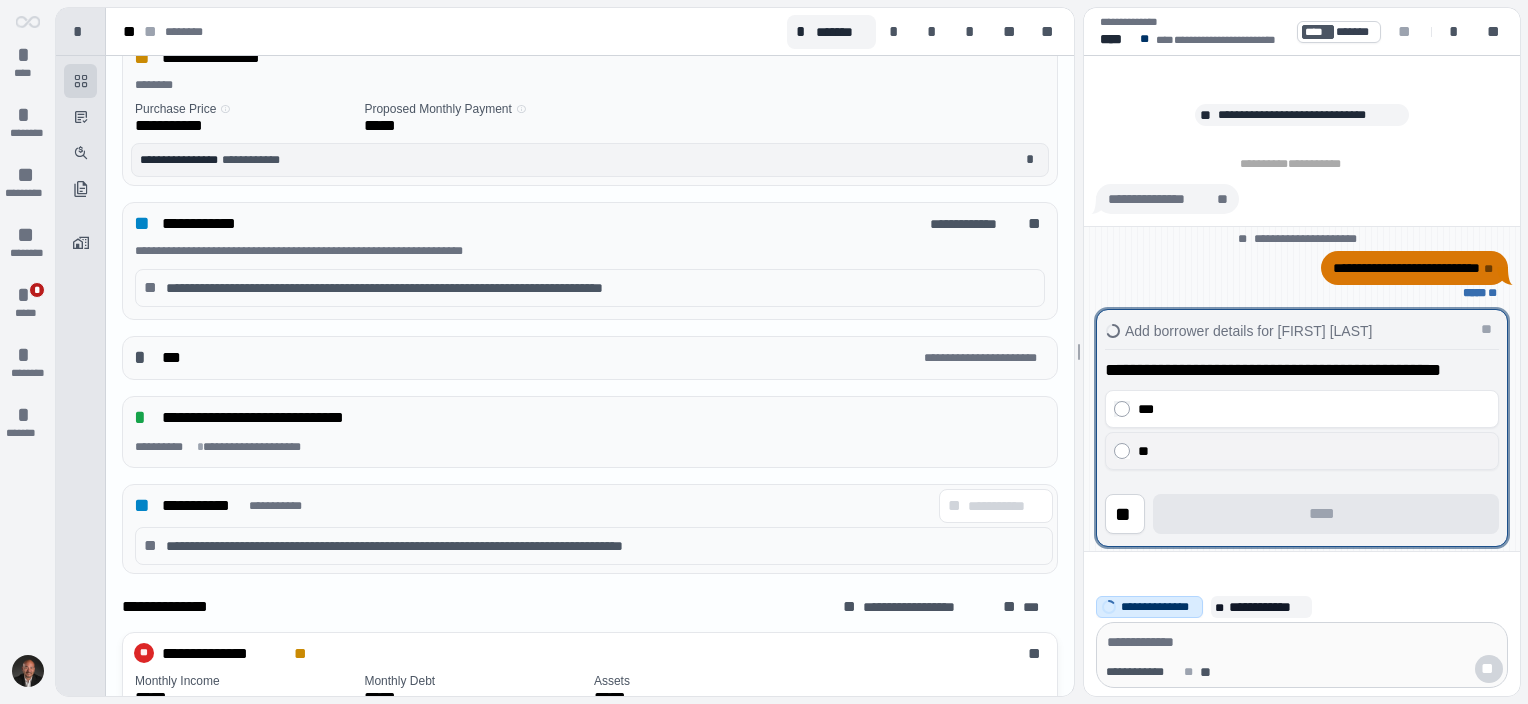 click on "**" at bounding box center [1314, 451] 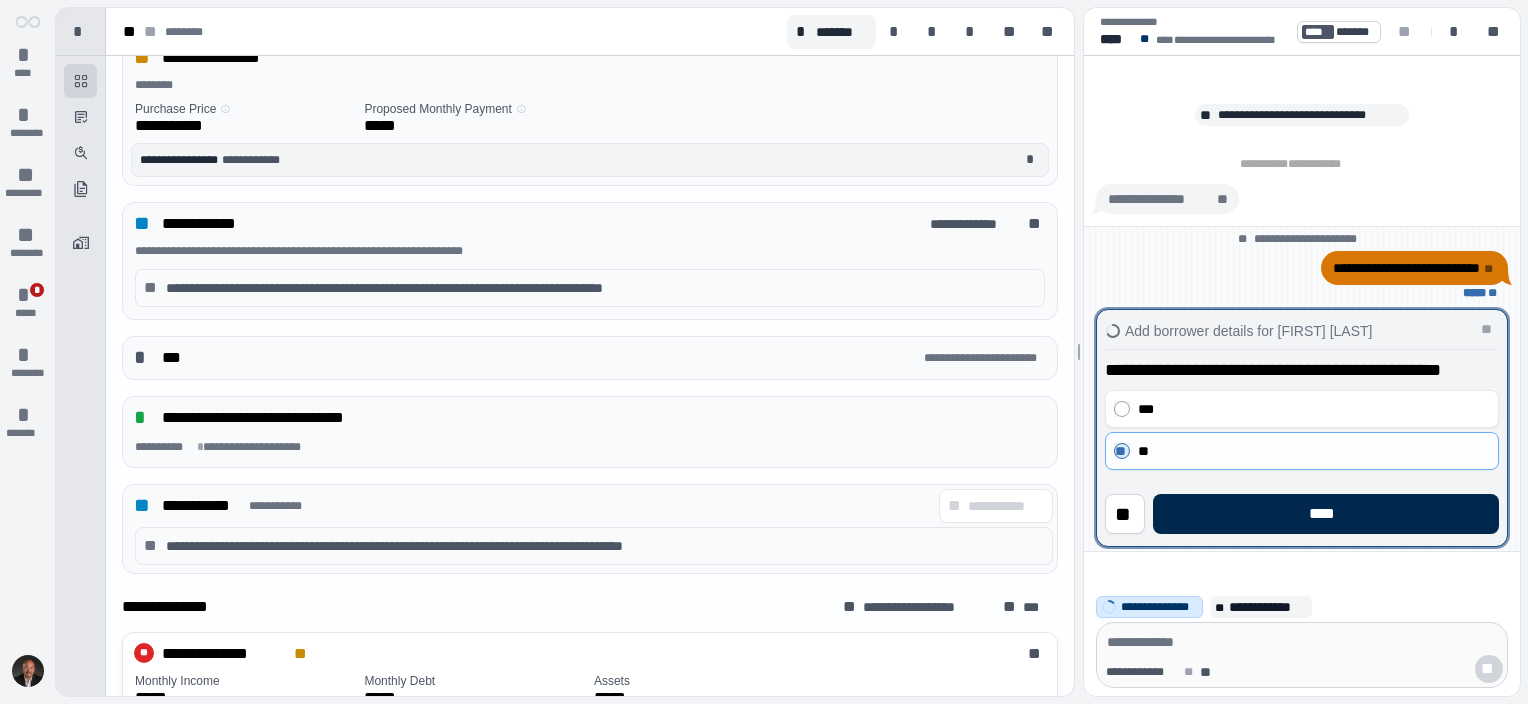 click on "****" at bounding box center [1326, 514] 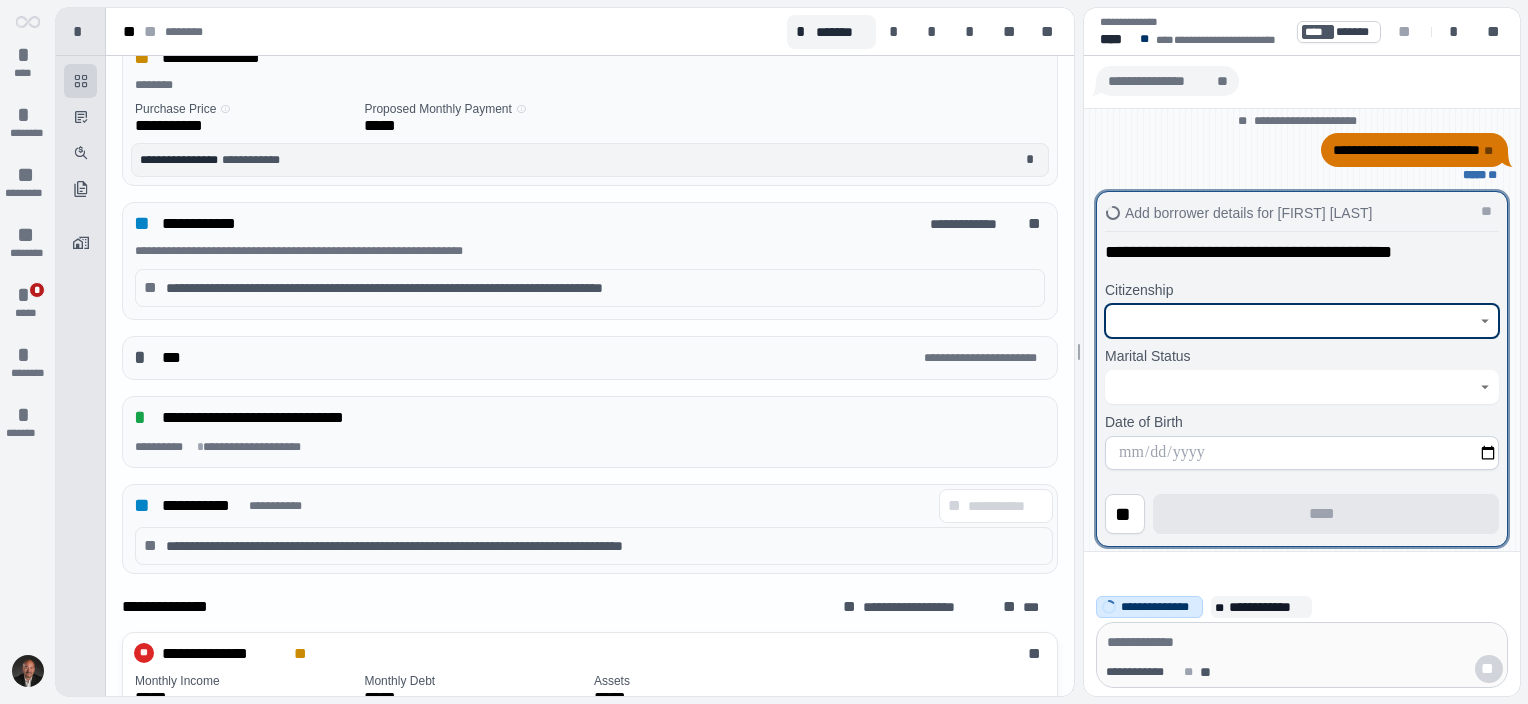 click at bounding box center [1291, 321] 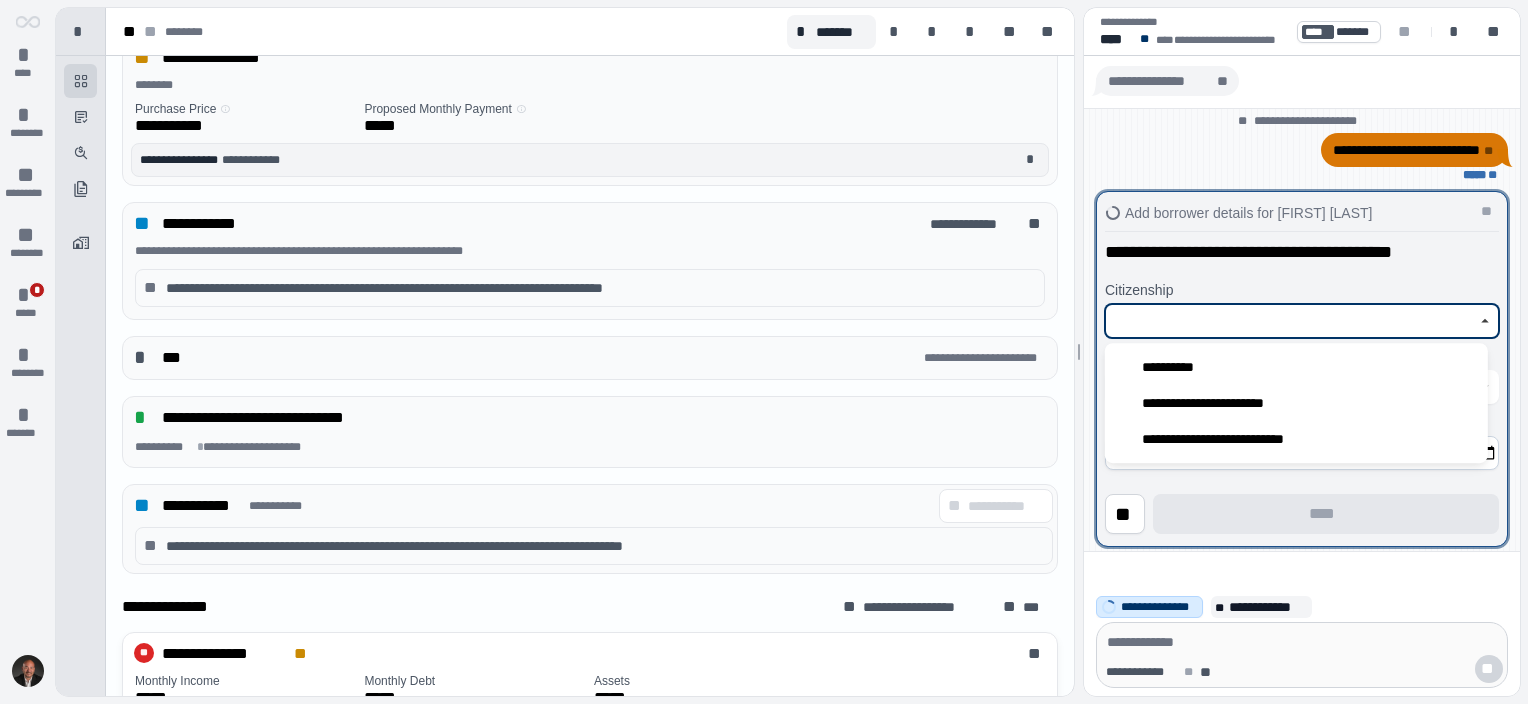 click on "**********" at bounding box center [1296, 367] 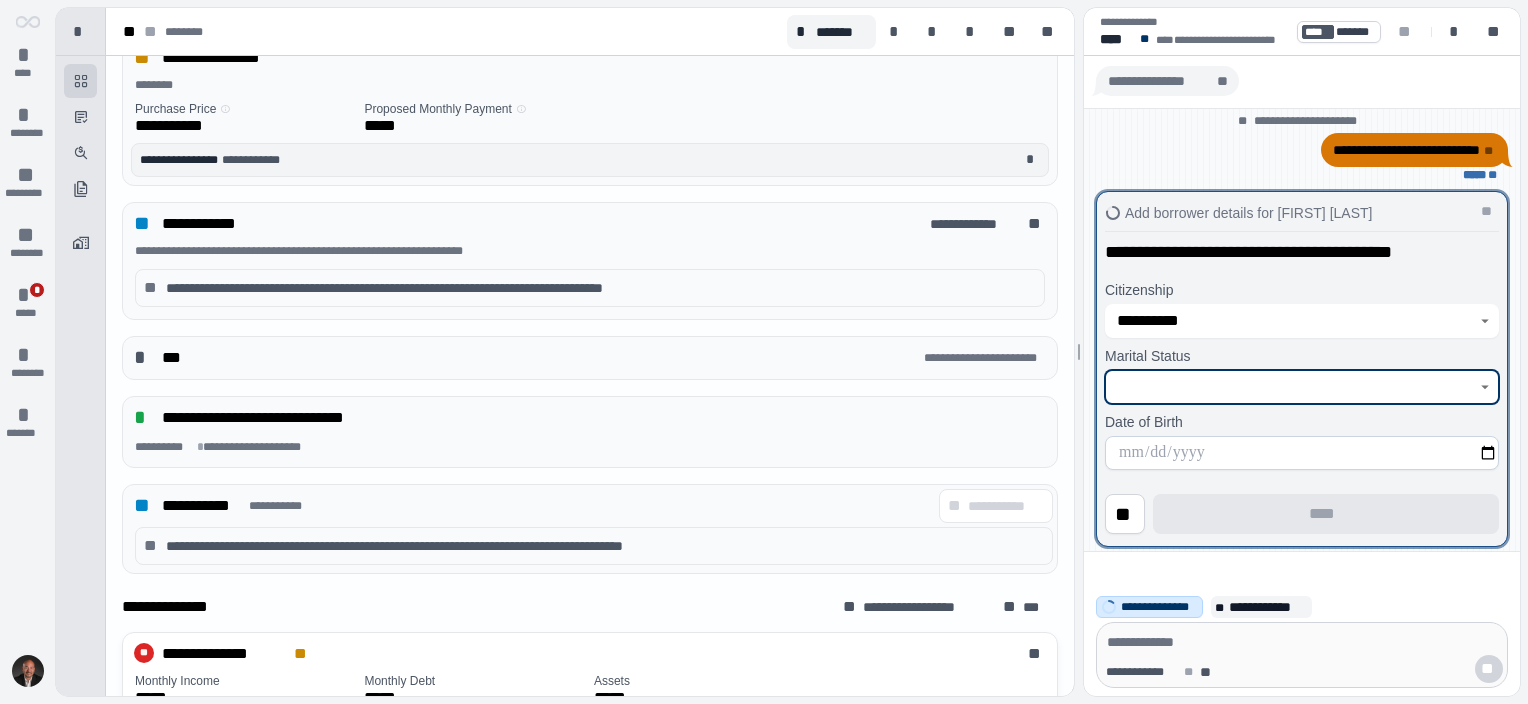 drag, startPoint x: 1288, startPoint y: 391, endPoint x: 1299, endPoint y: 402, distance: 15.556349 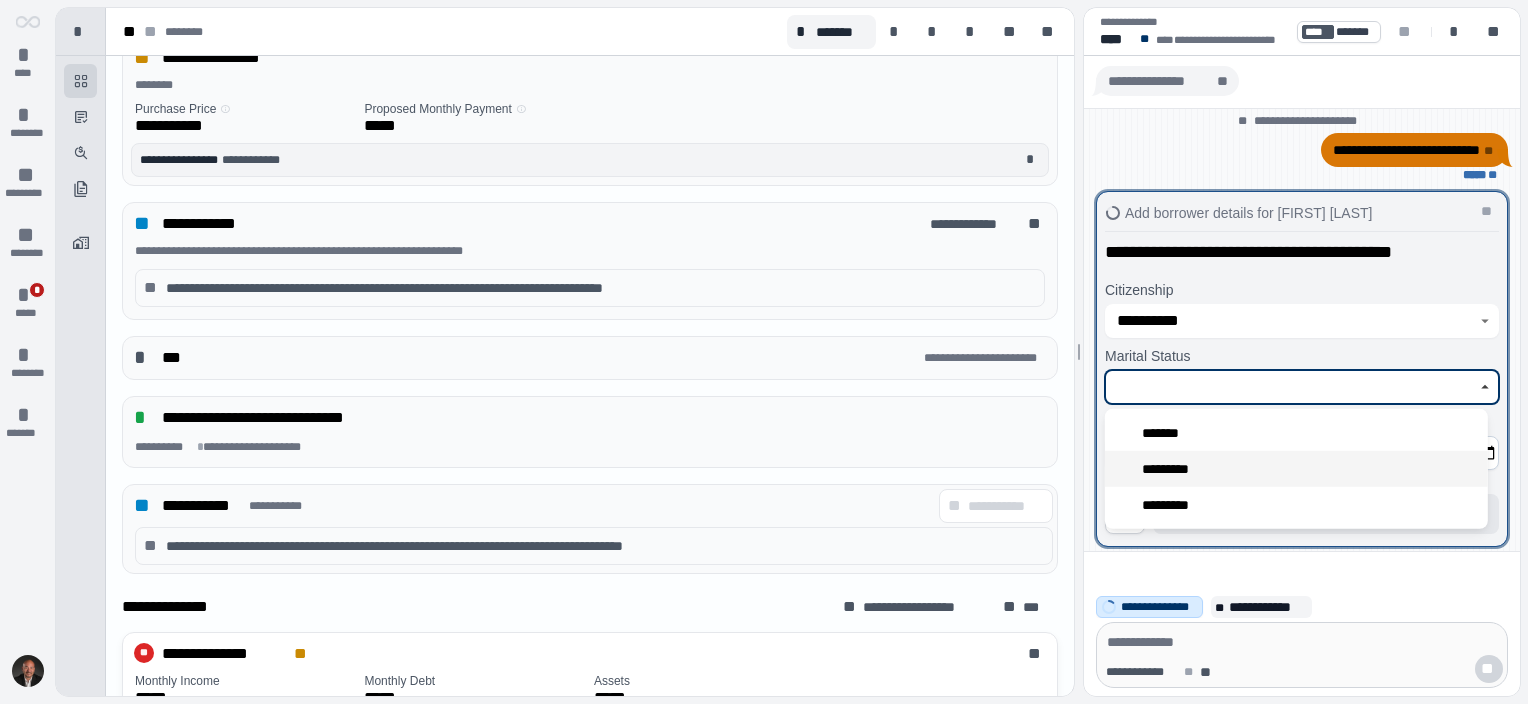 click on "*********" at bounding box center (1296, 469) 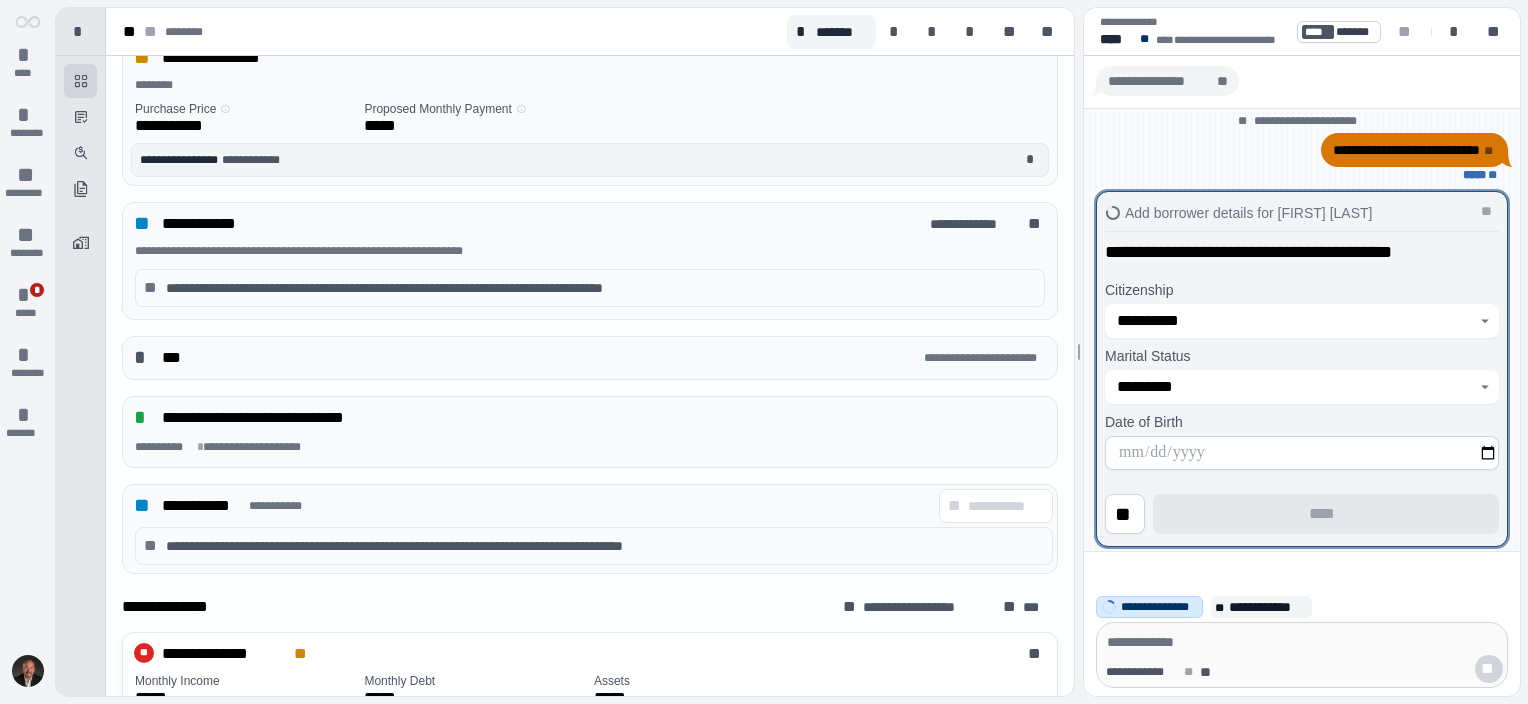 click at bounding box center [1302, 453] 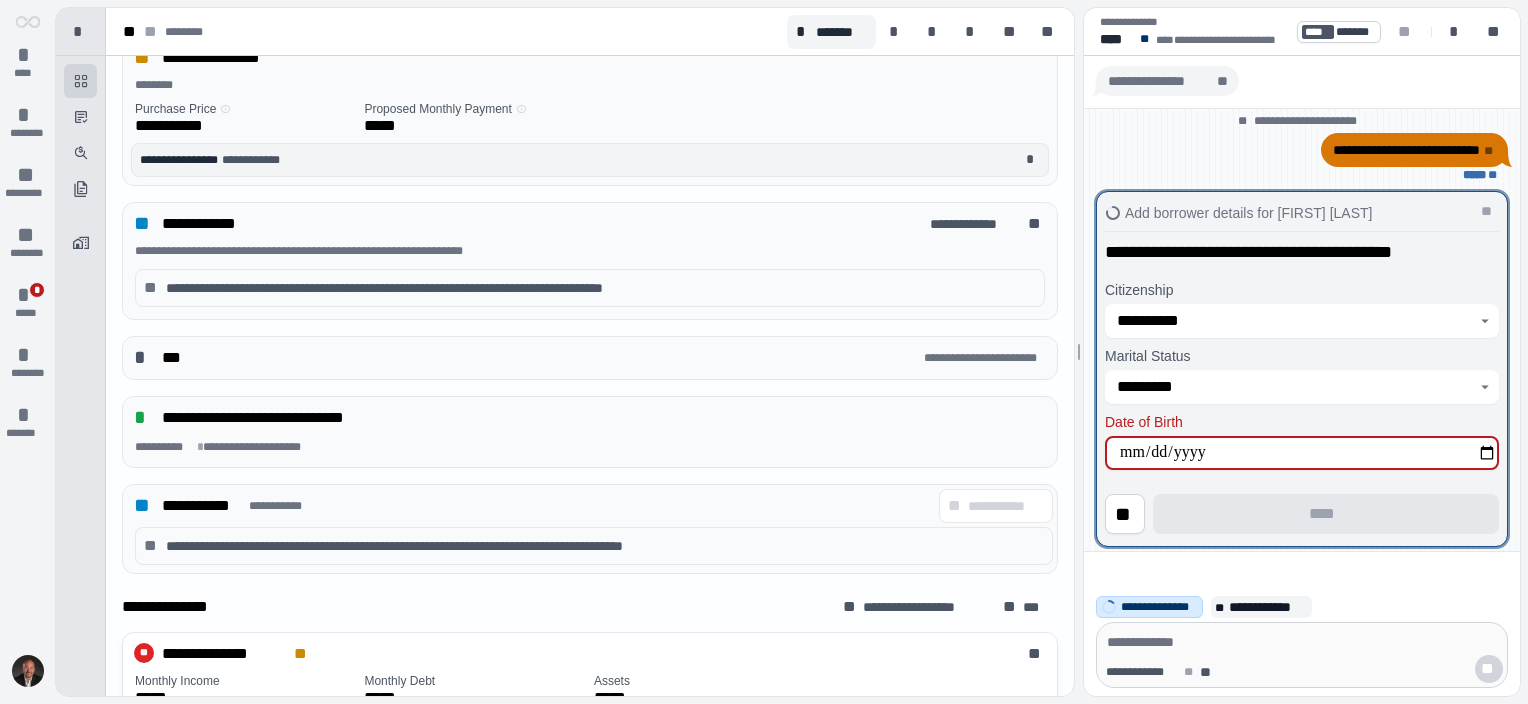 type on "**********" 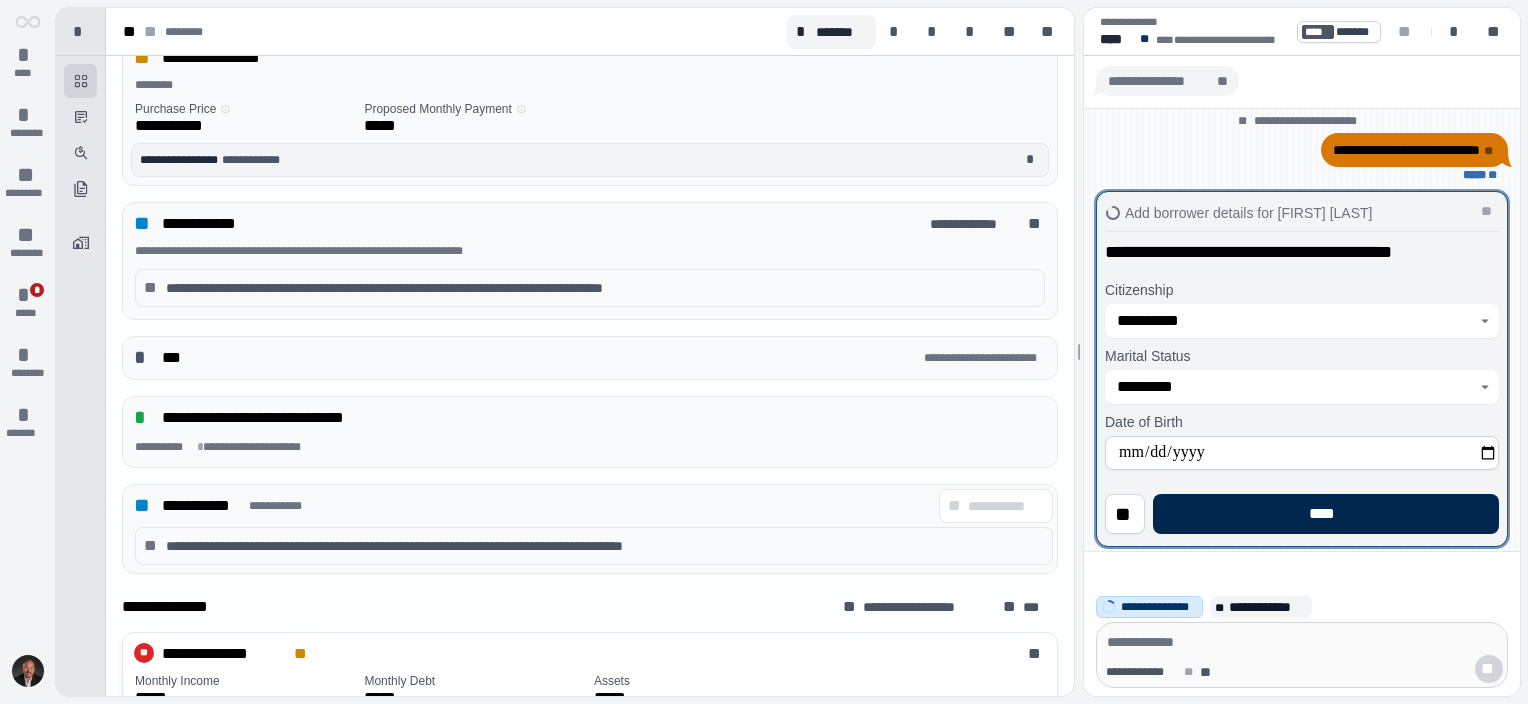 click on "****" at bounding box center (1326, 514) 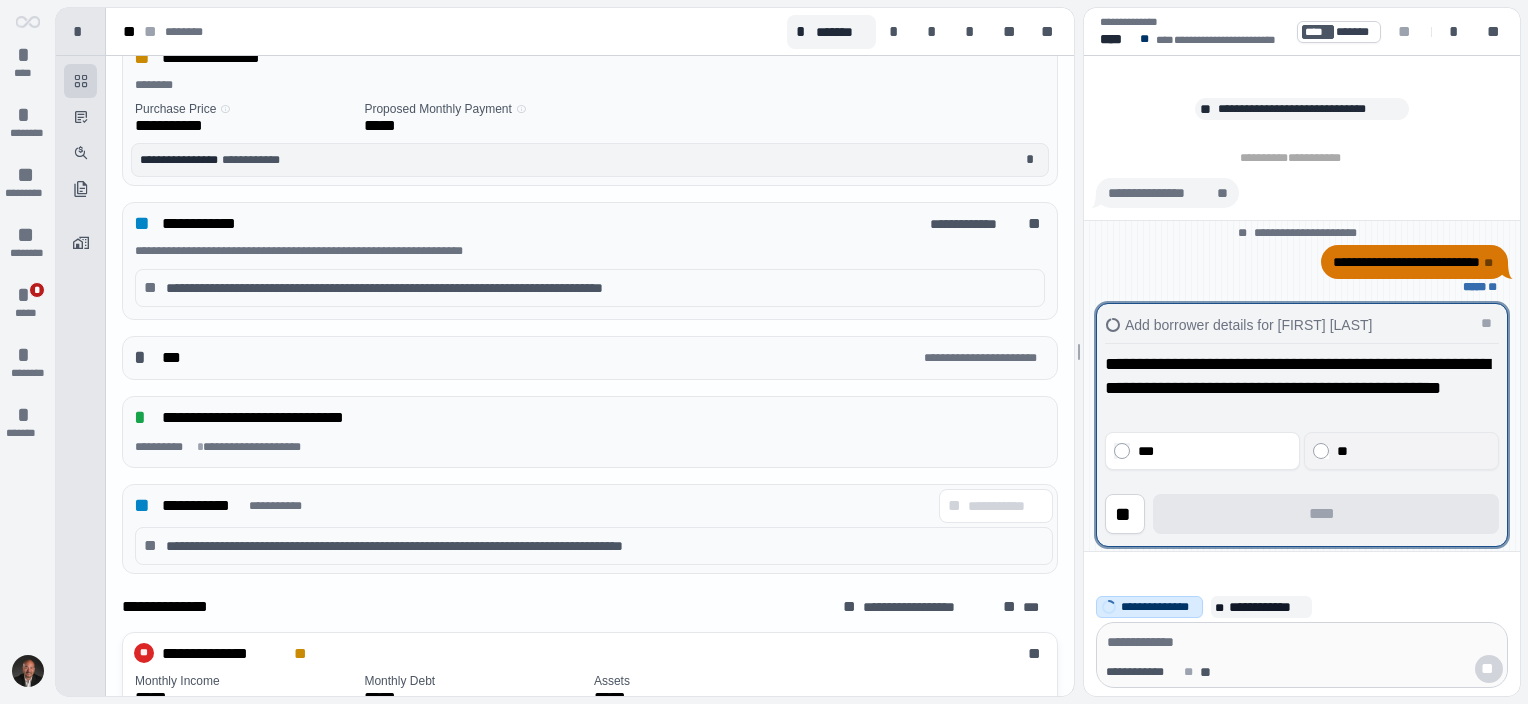 click on "**" at bounding box center (1401, 451) 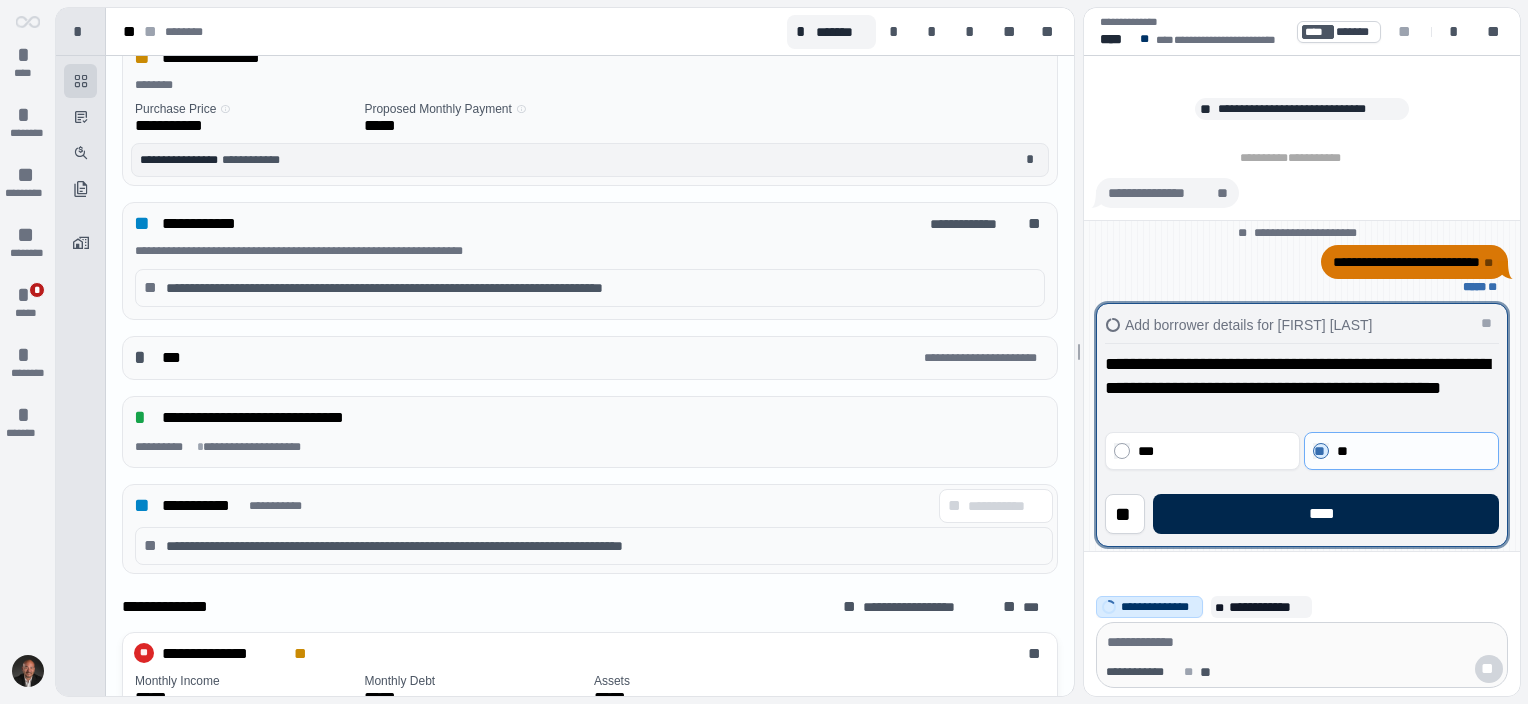 click on "****" at bounding box center (1326, 514) 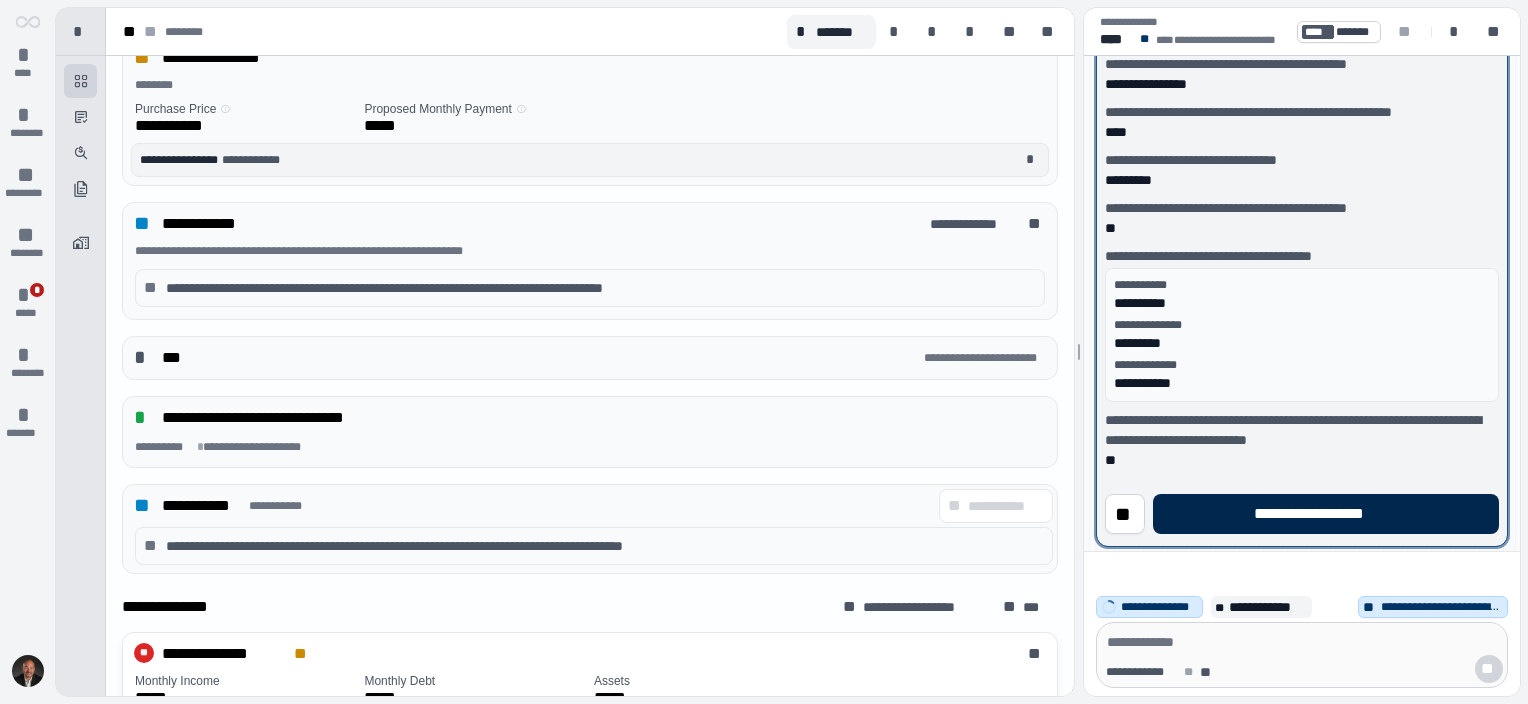 click on "**********" at bounding box center (1325, 514) 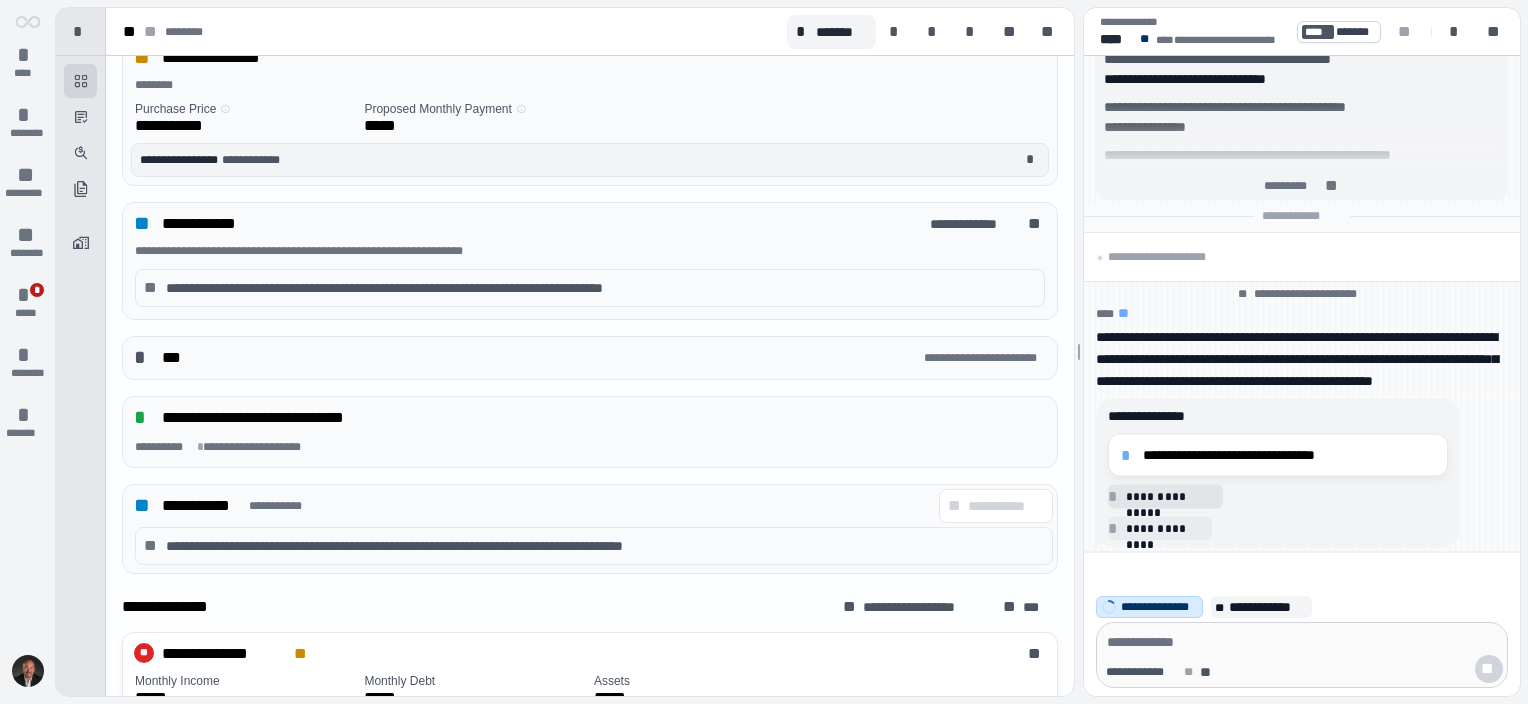 click on "*" at bounding box center (1129, 455) 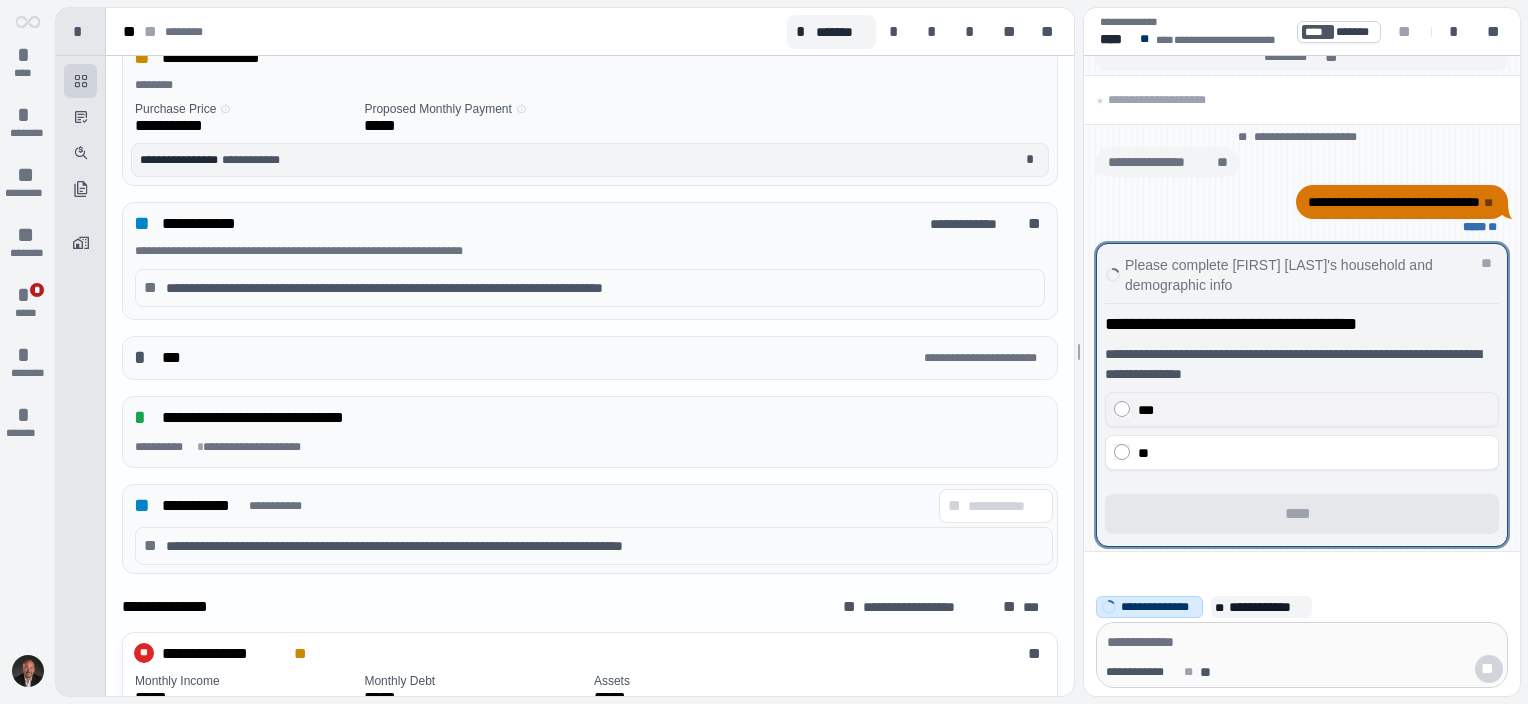 click on "***" at bounding box center [1314, 410] 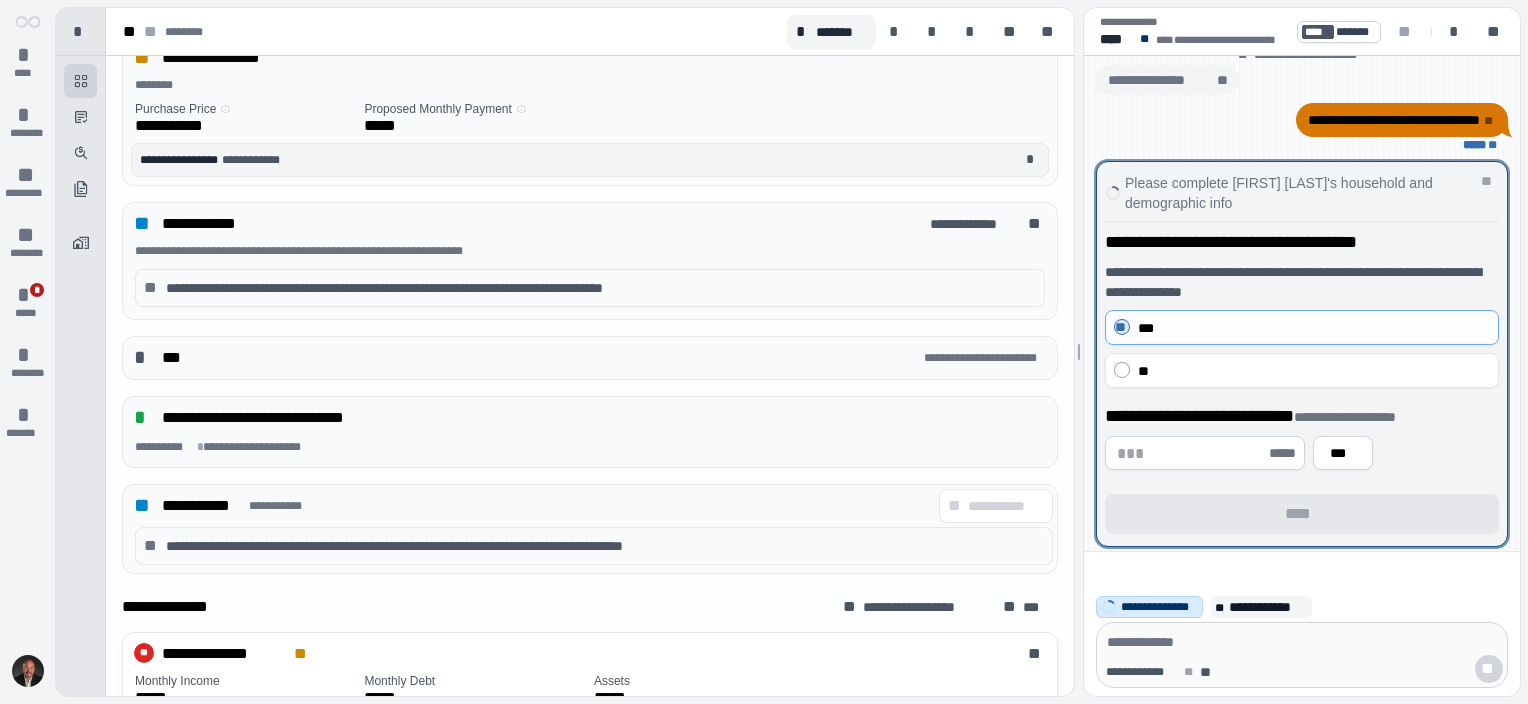 drag, startPoint x: 1180, startPoint y: 435, endPoint x: 1185, endPoint y: 445, distance: 11.18034 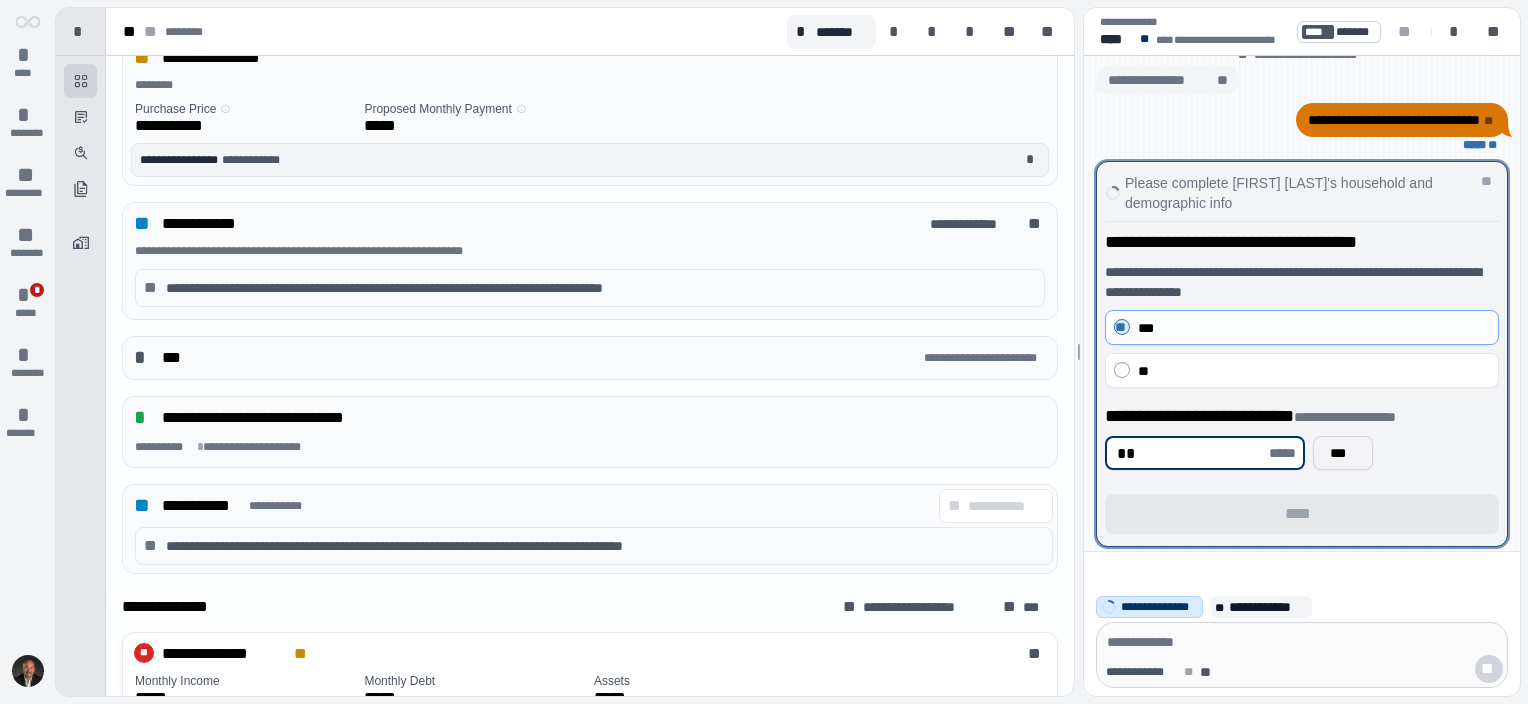 type on "**" 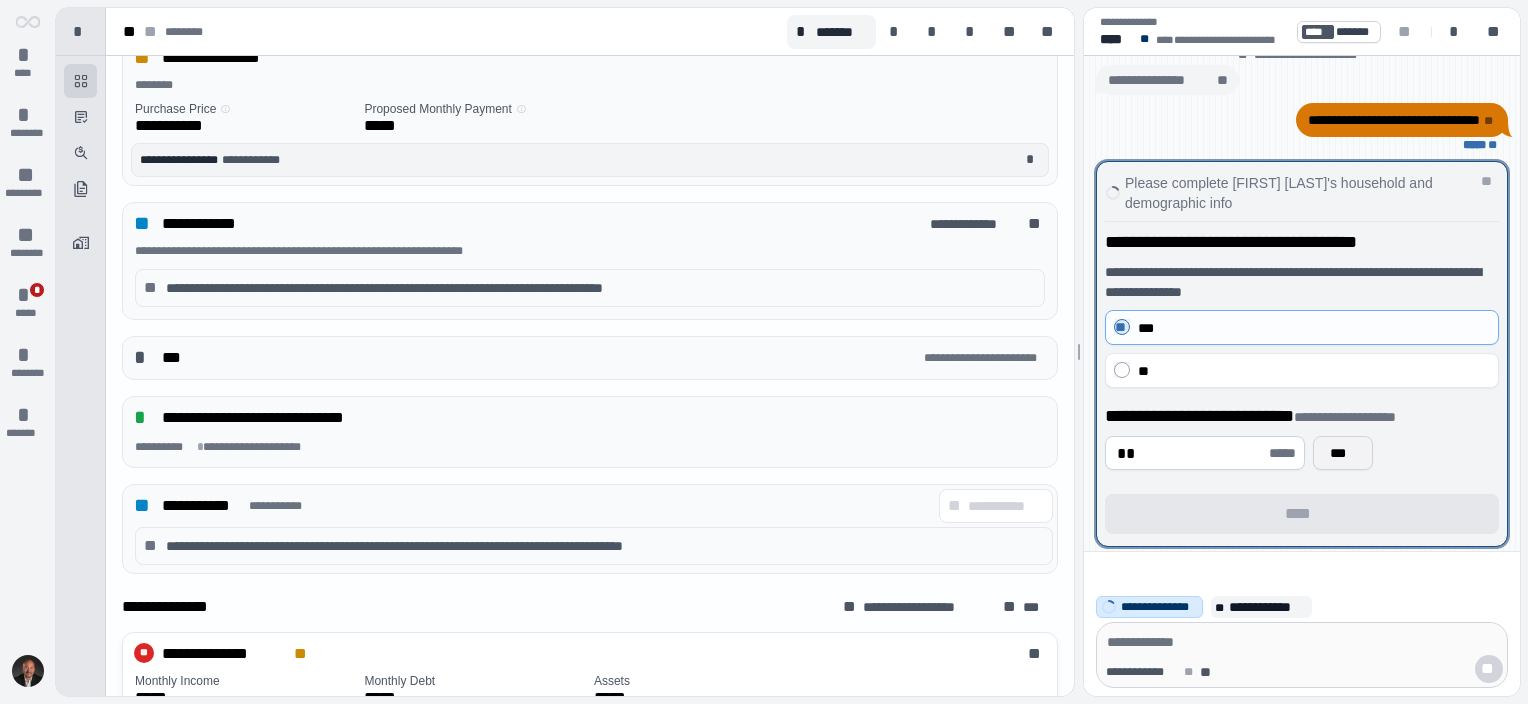 click on "***" at bounding box center (1343, 453) 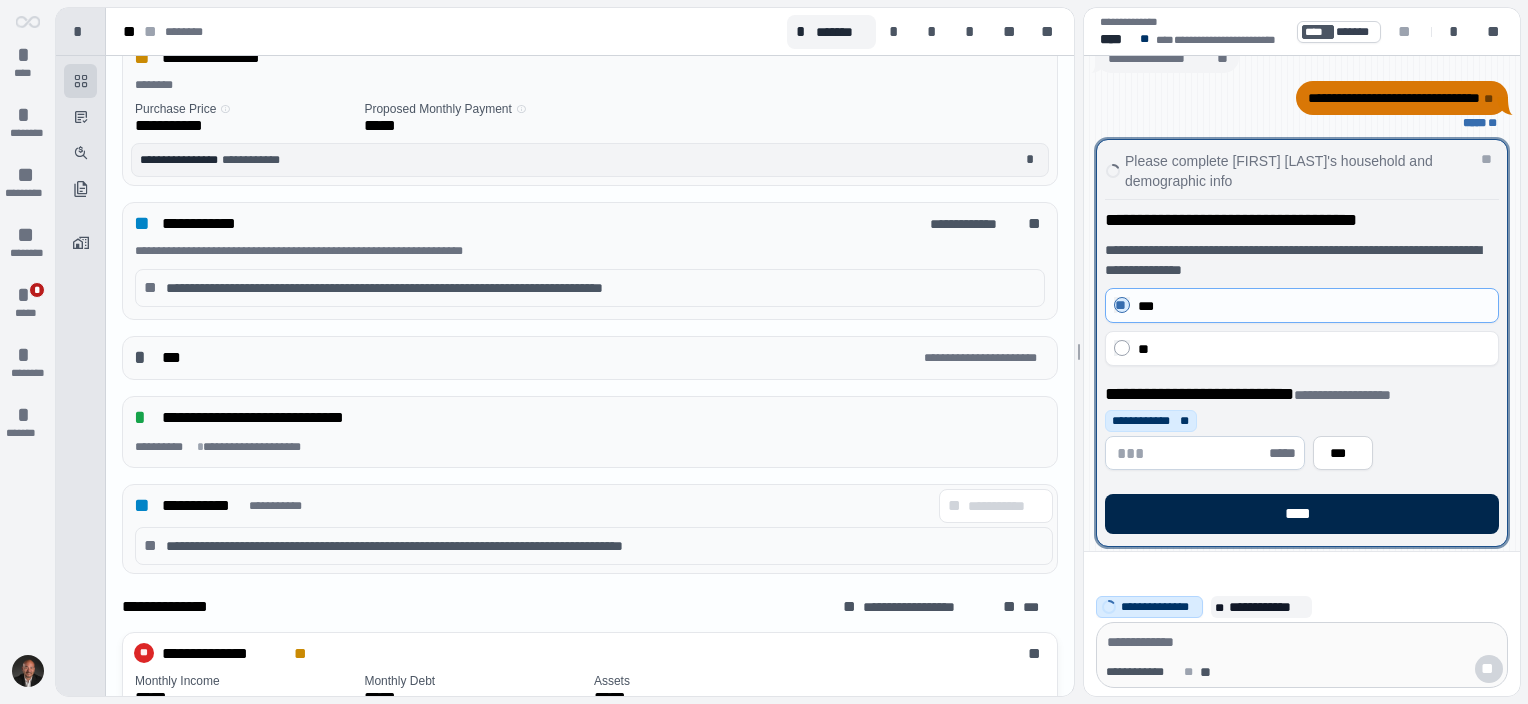 click on "****" at bounding box center (1302, 514) 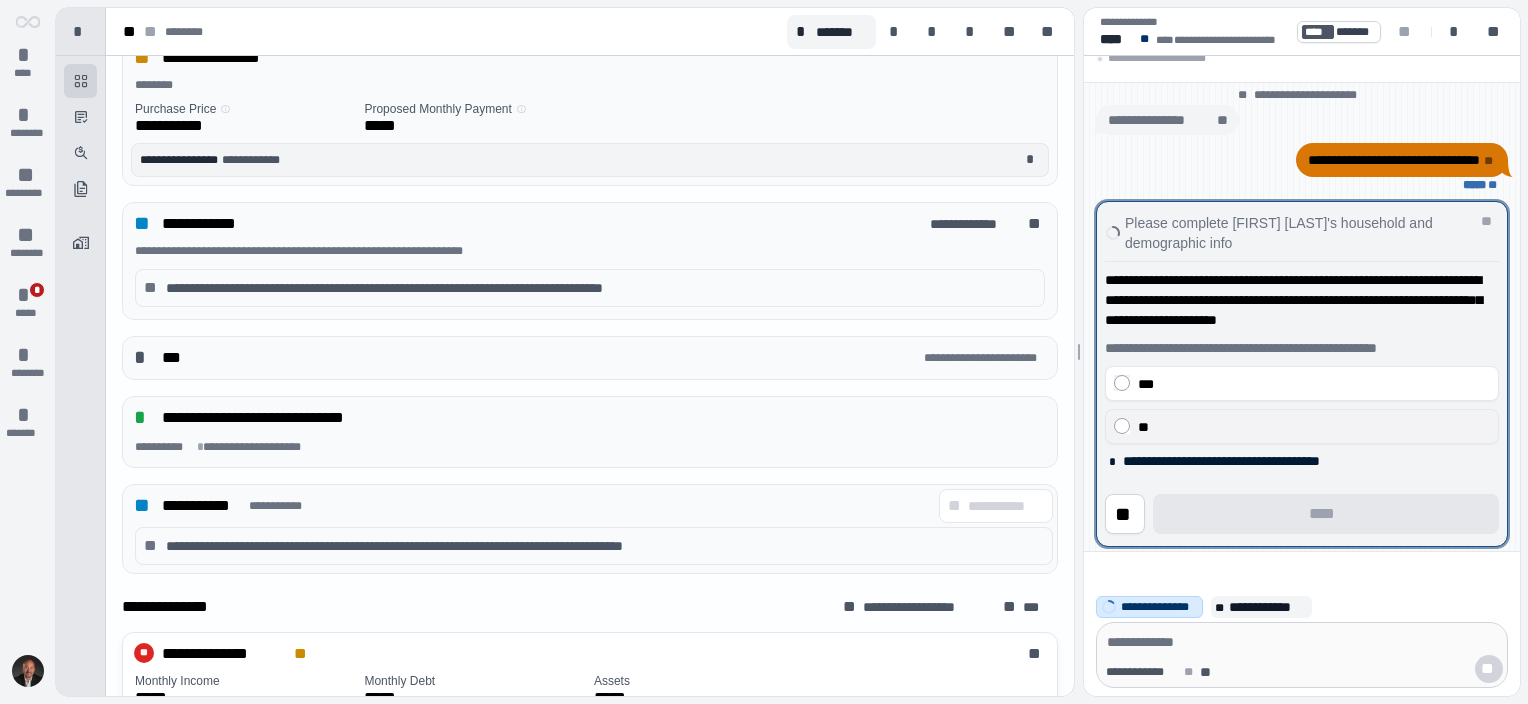 click on "**" at bounding box center [1314, 427] 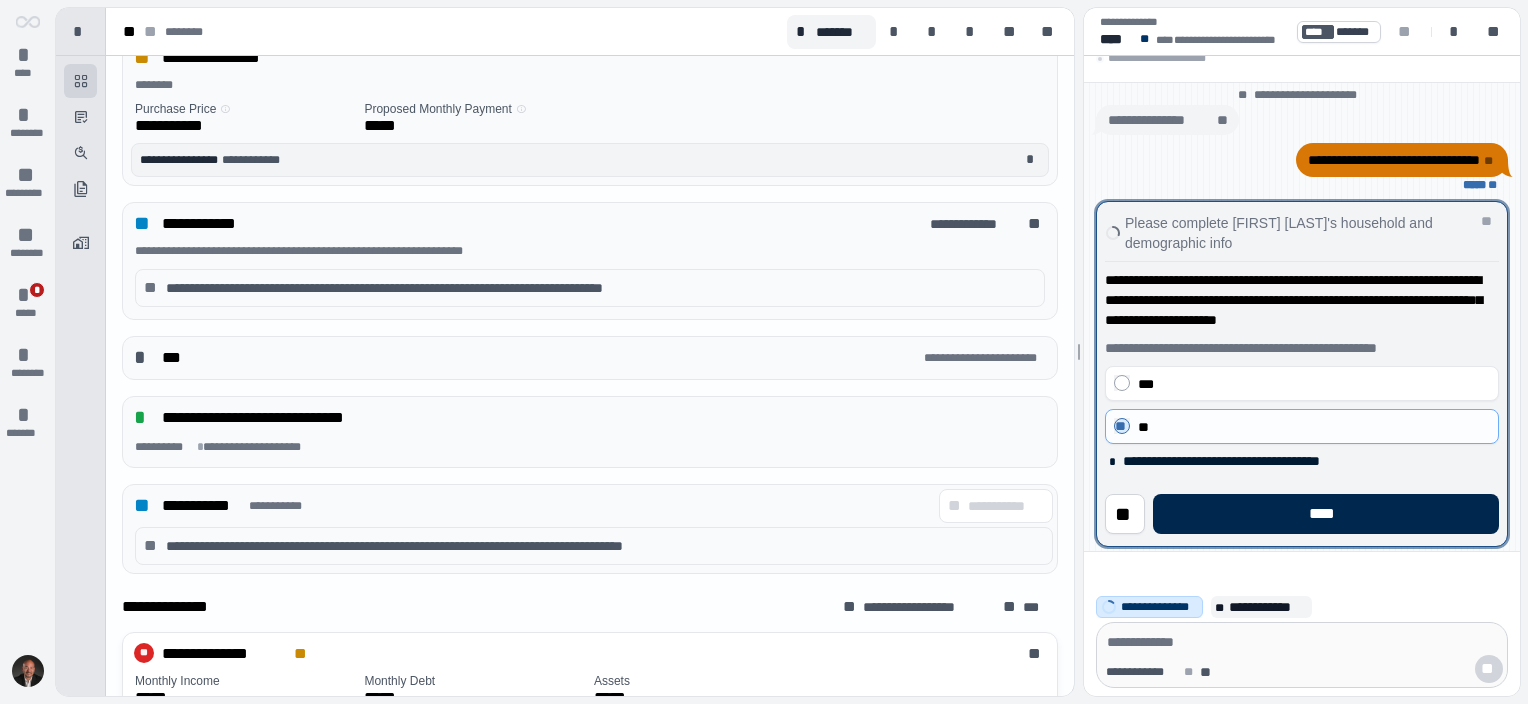 click on "****" at bounding box center [1326, 514] 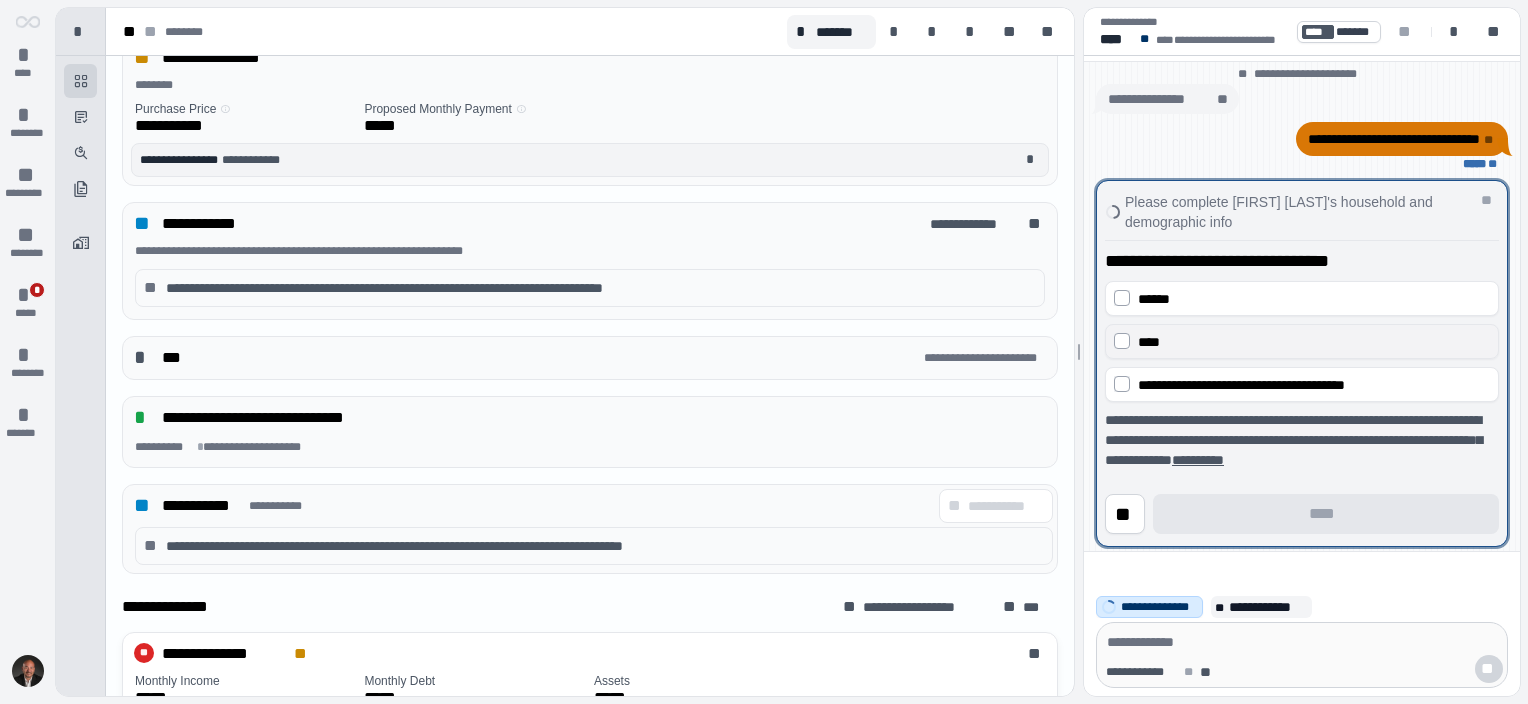 click on "****" at bounding box center (1314, 342) 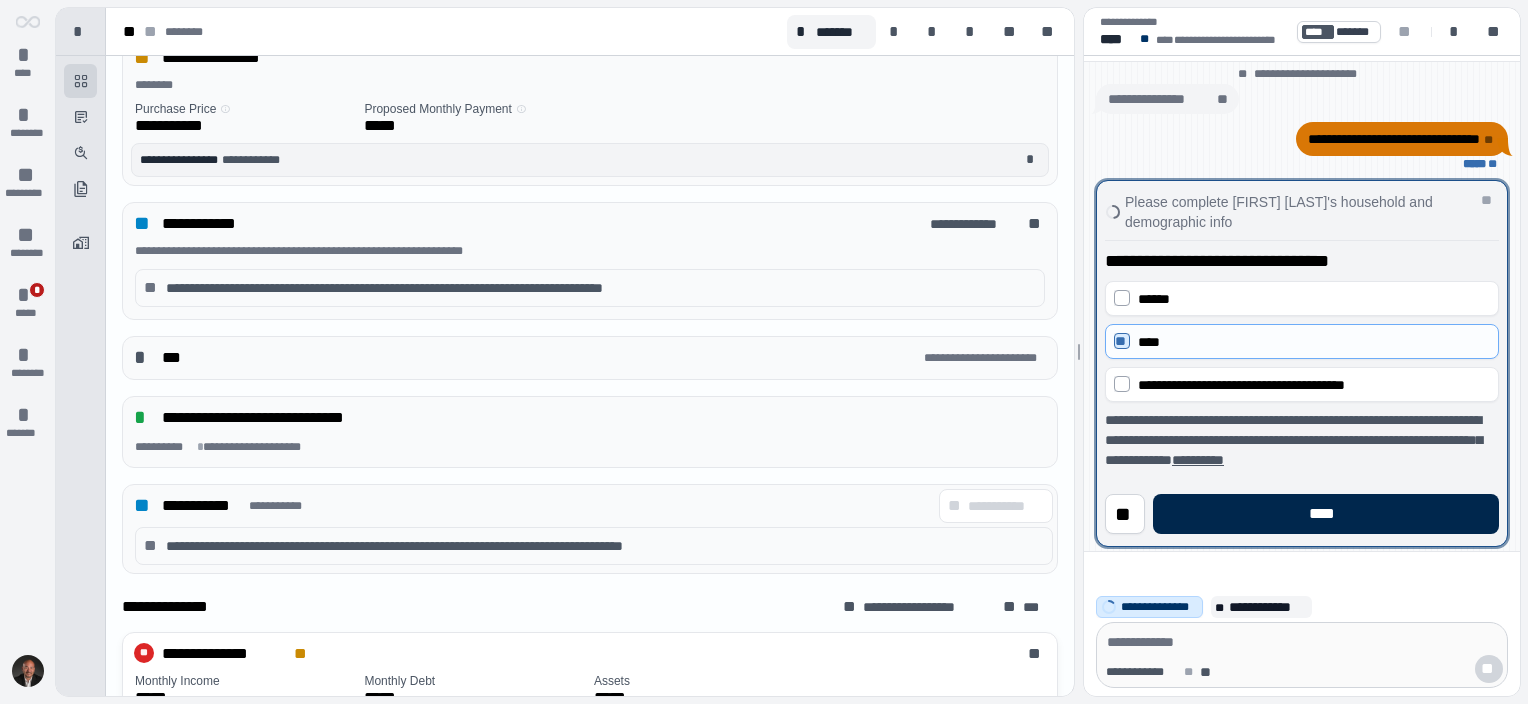 click on "****" at bounding box center [1326, 514] 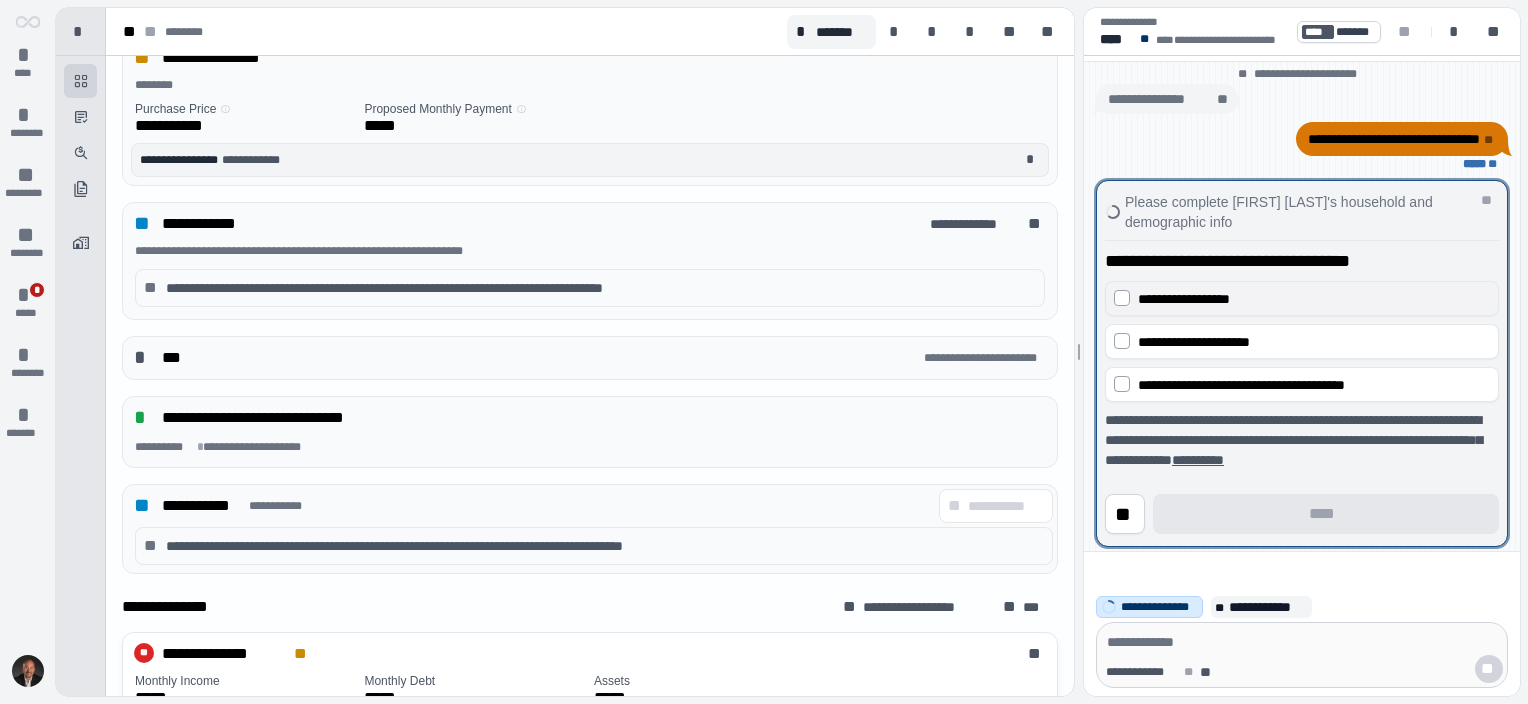 click on "**********" at bounding box center [1184, 299] 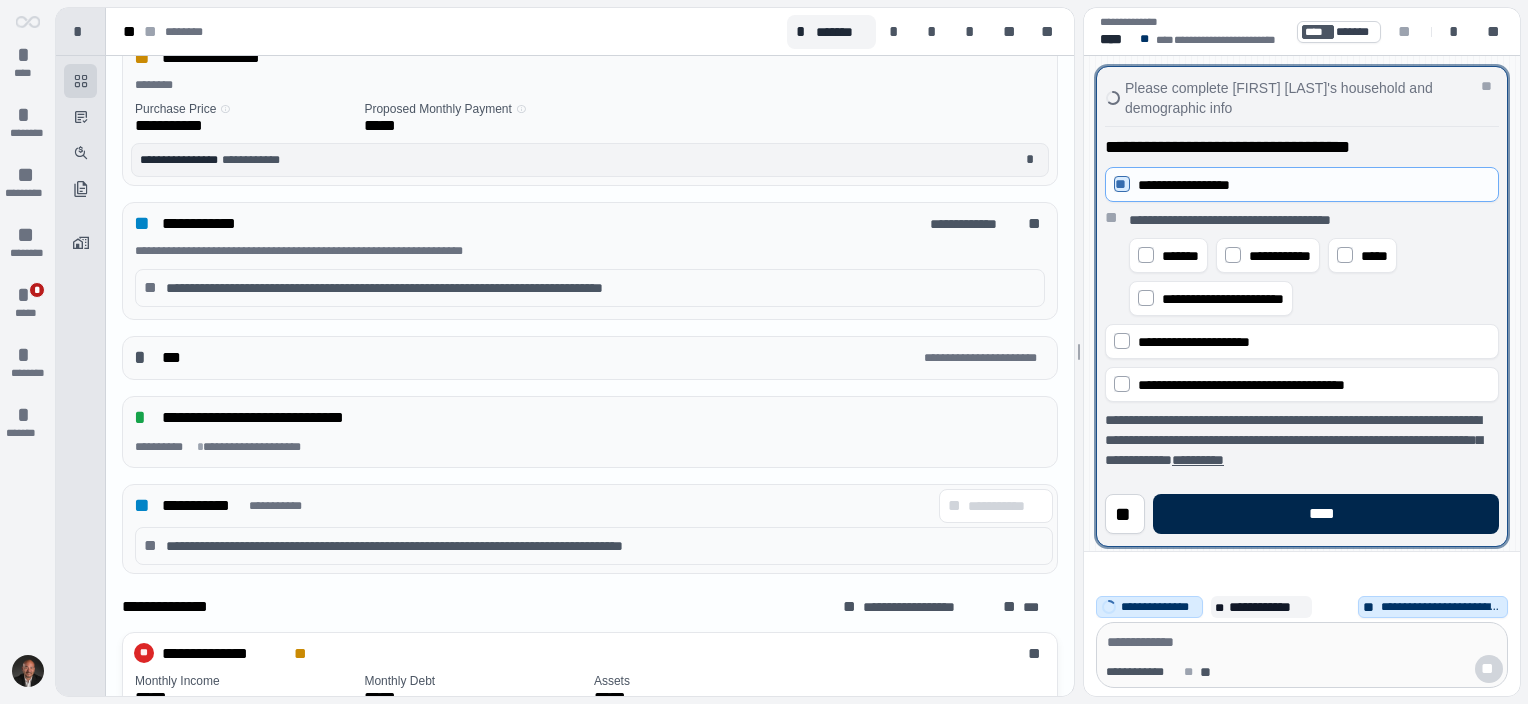 click on "****" at bounding box center [1326, 514] 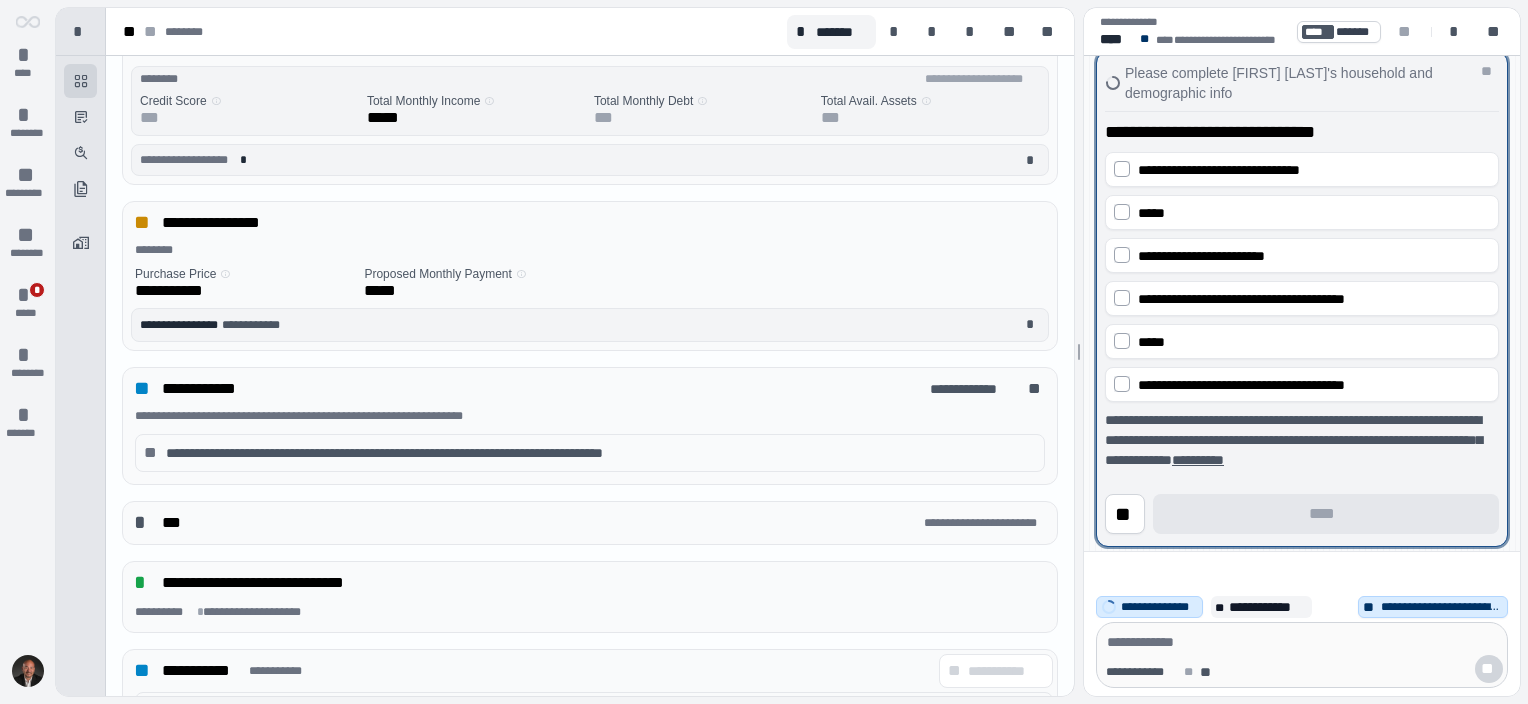 scroll, scrollTop: 0, scrollLeft: 0, axis: both 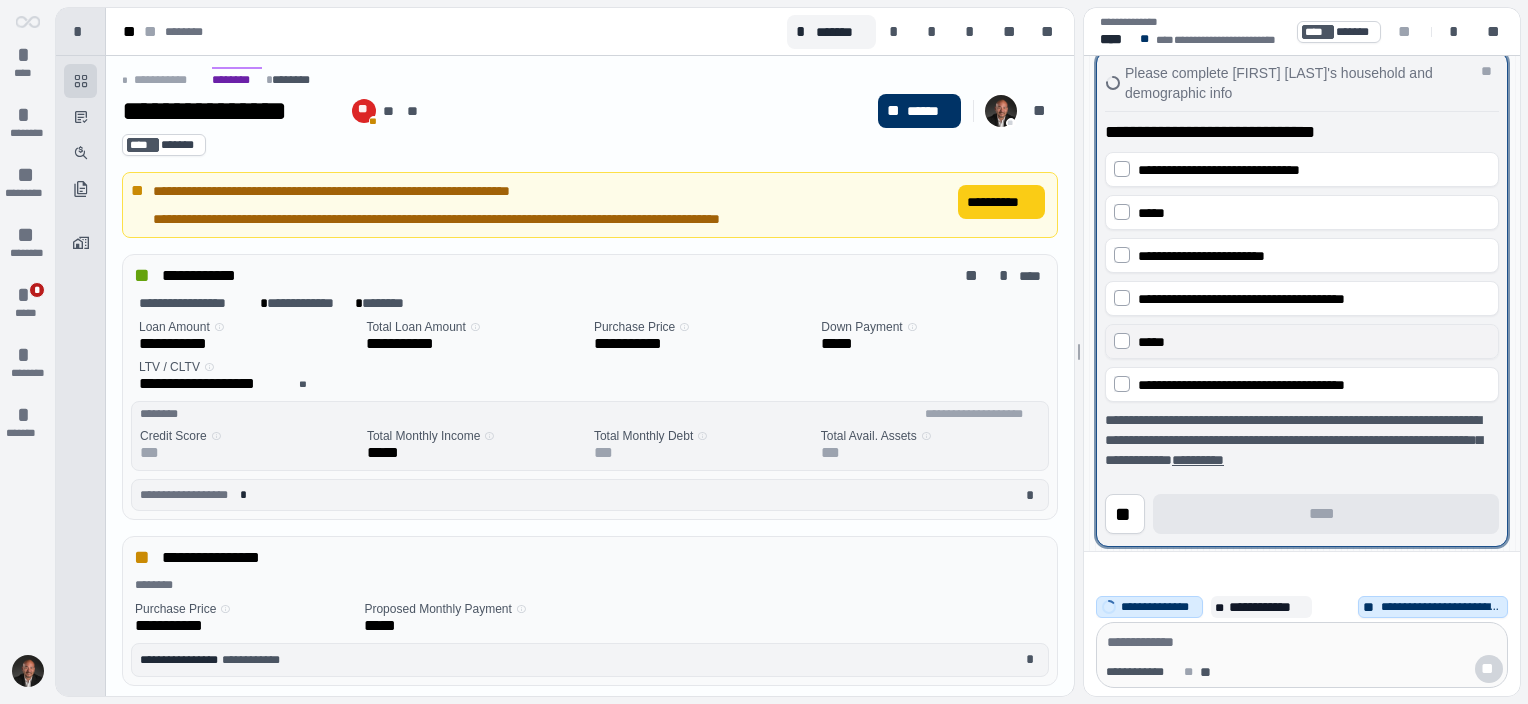 drag, startPoint x: 1200, startPoint y: 344, endPoint x: 1201, endPoint y: 355, distance: 11.045361 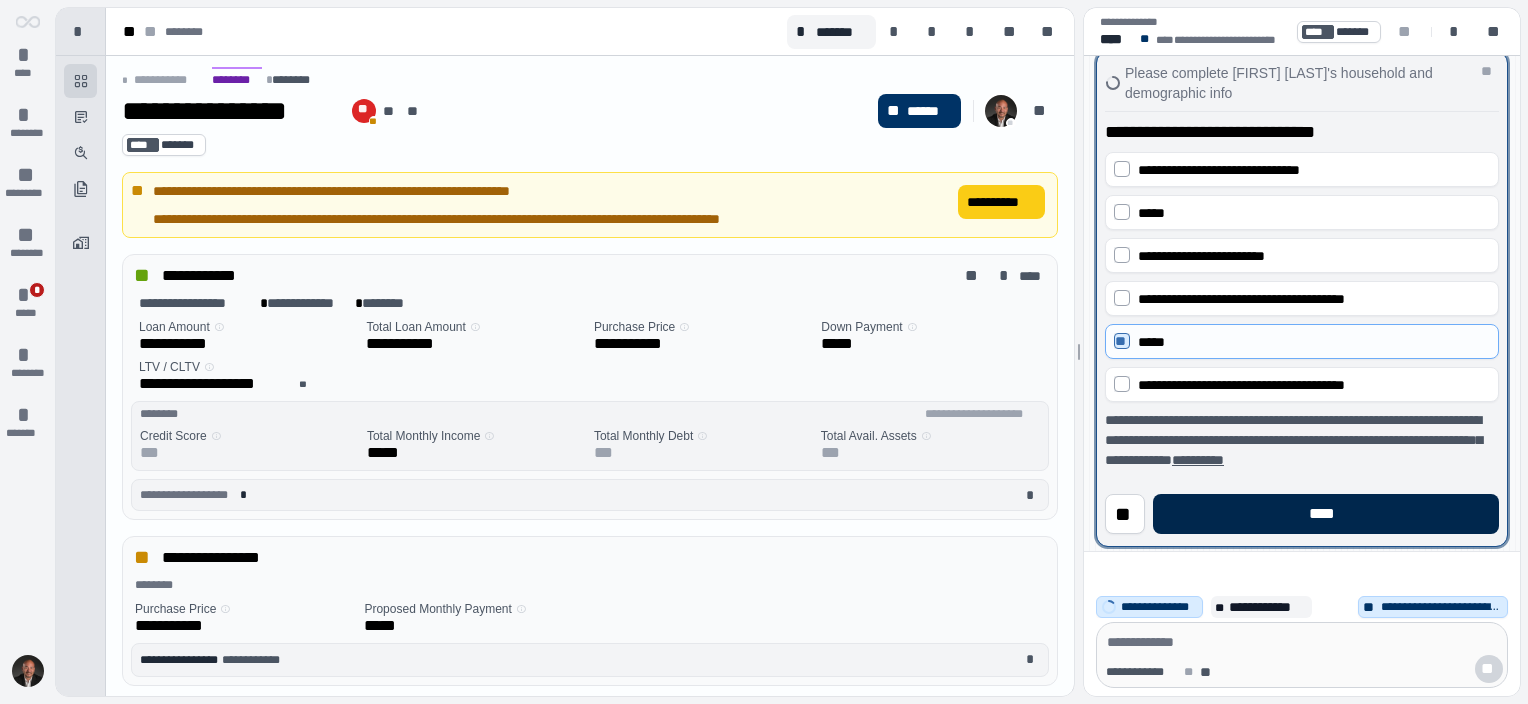 click on "****" at bounding box center [1326, 514] 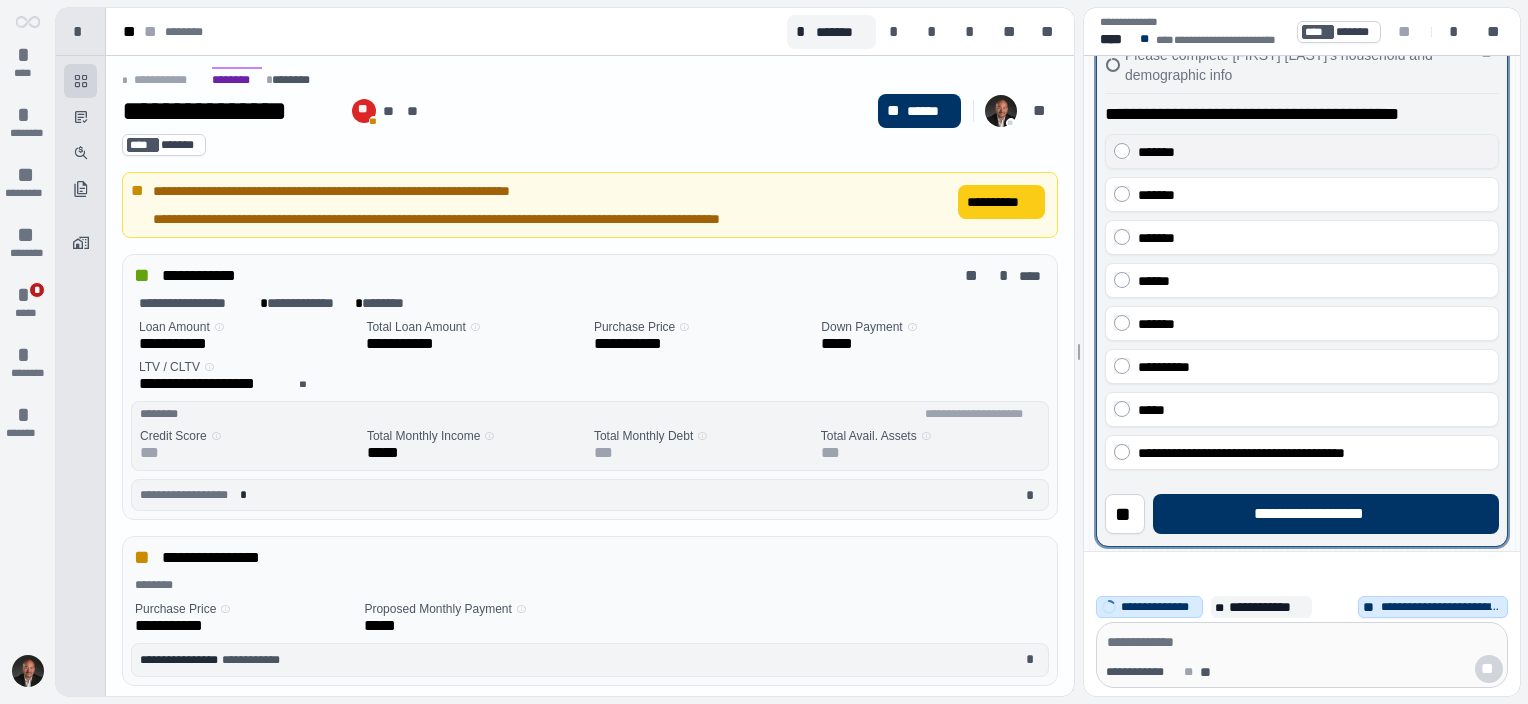click on "*******" at bounding box center (1302, 151) 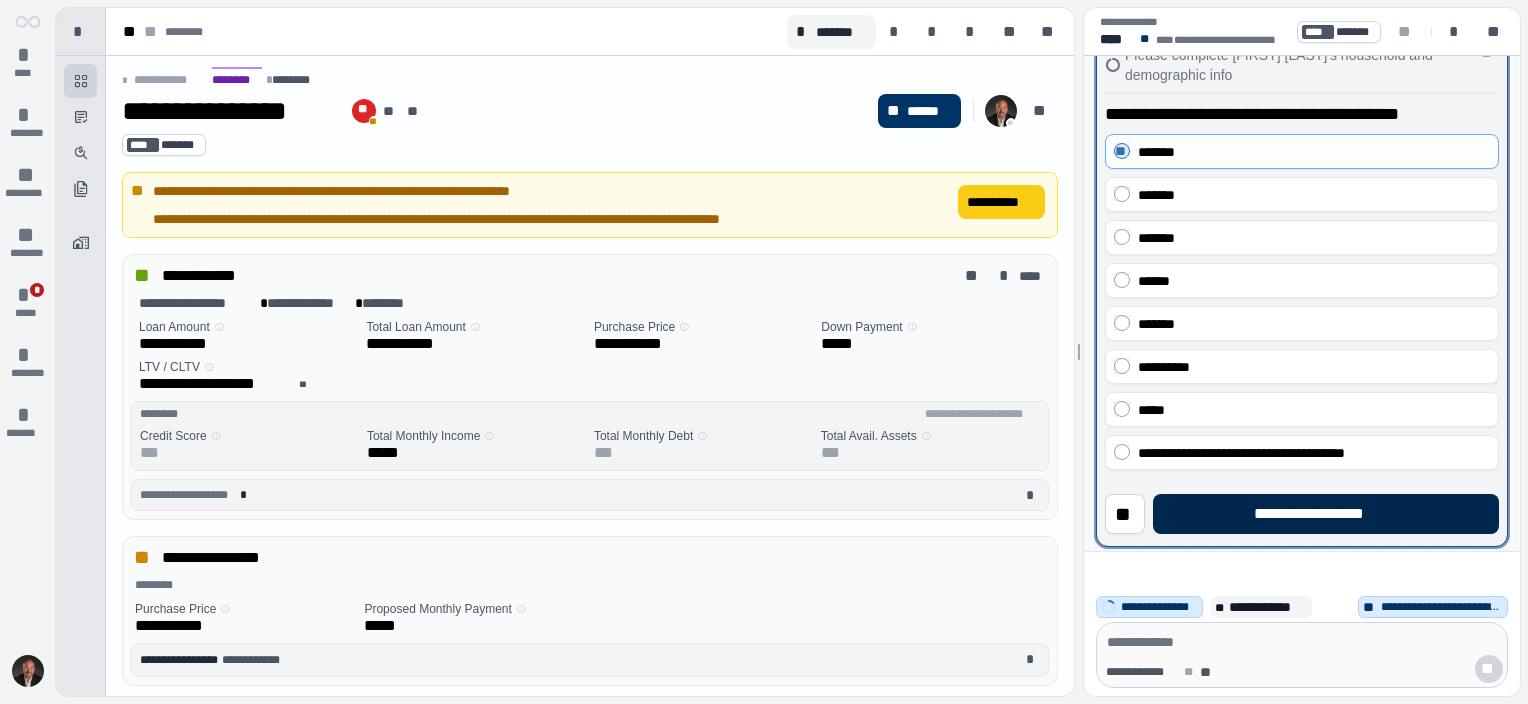 click on "**********" at bounding box center [1325, 514] 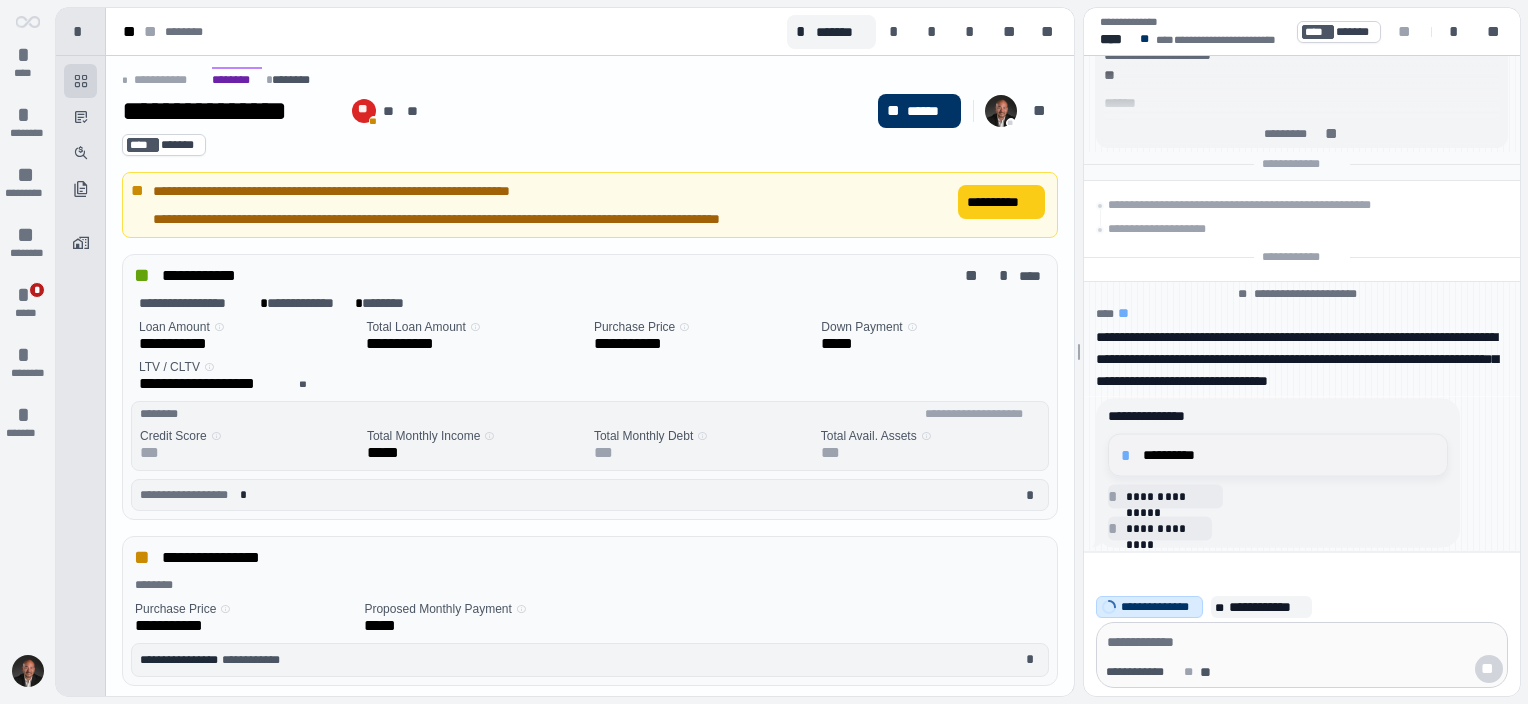 click on "*" at bounding box center [1129, 455] 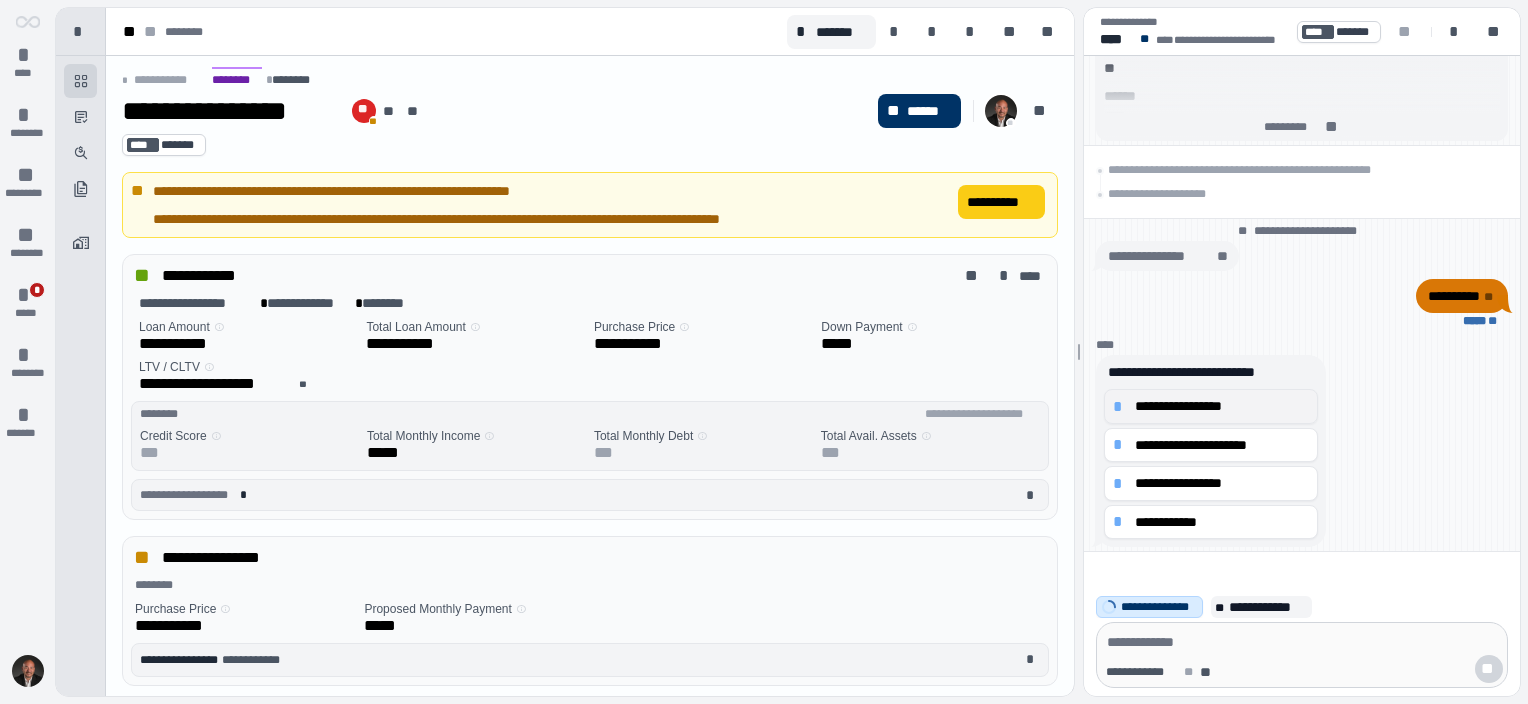 click on "*" at bounding box center (1121, 407) 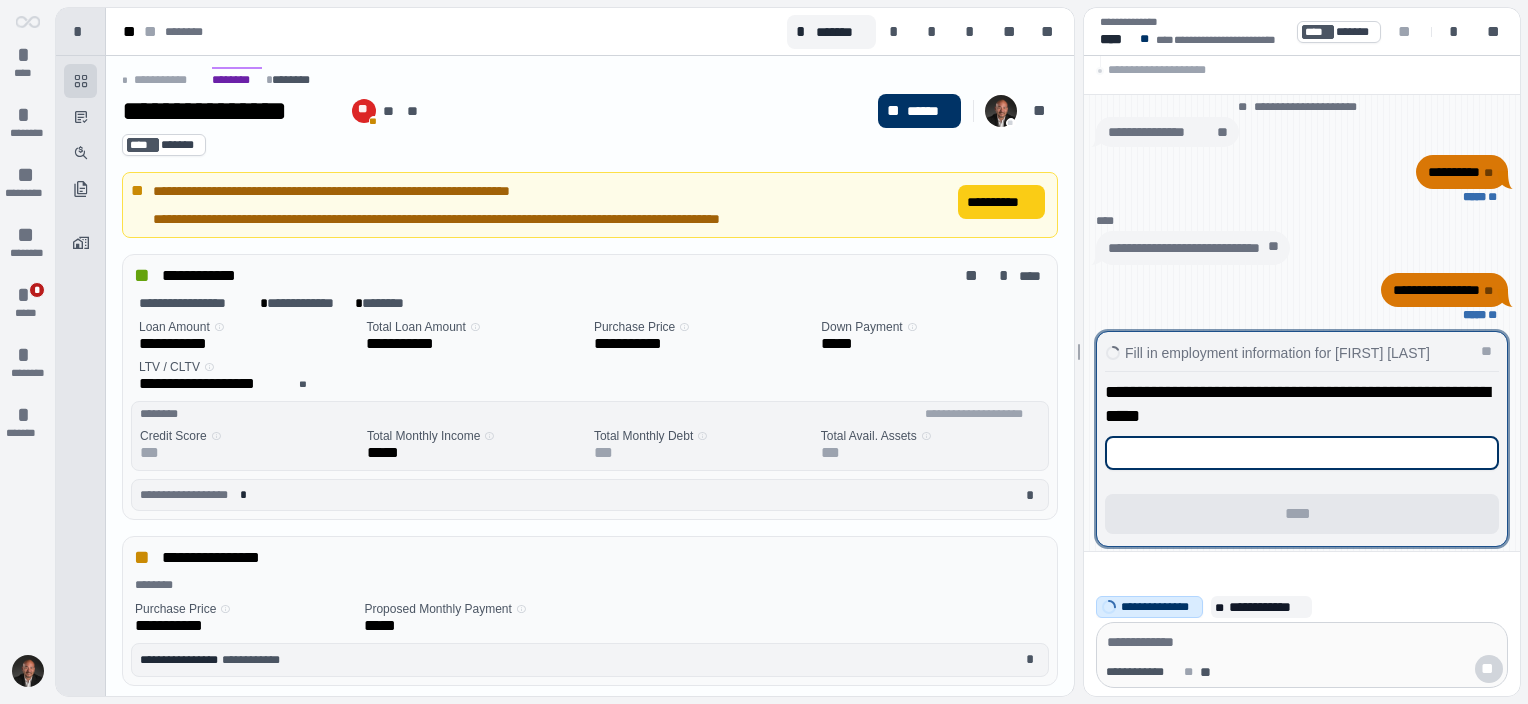 click at bounding box center (1302, 453) 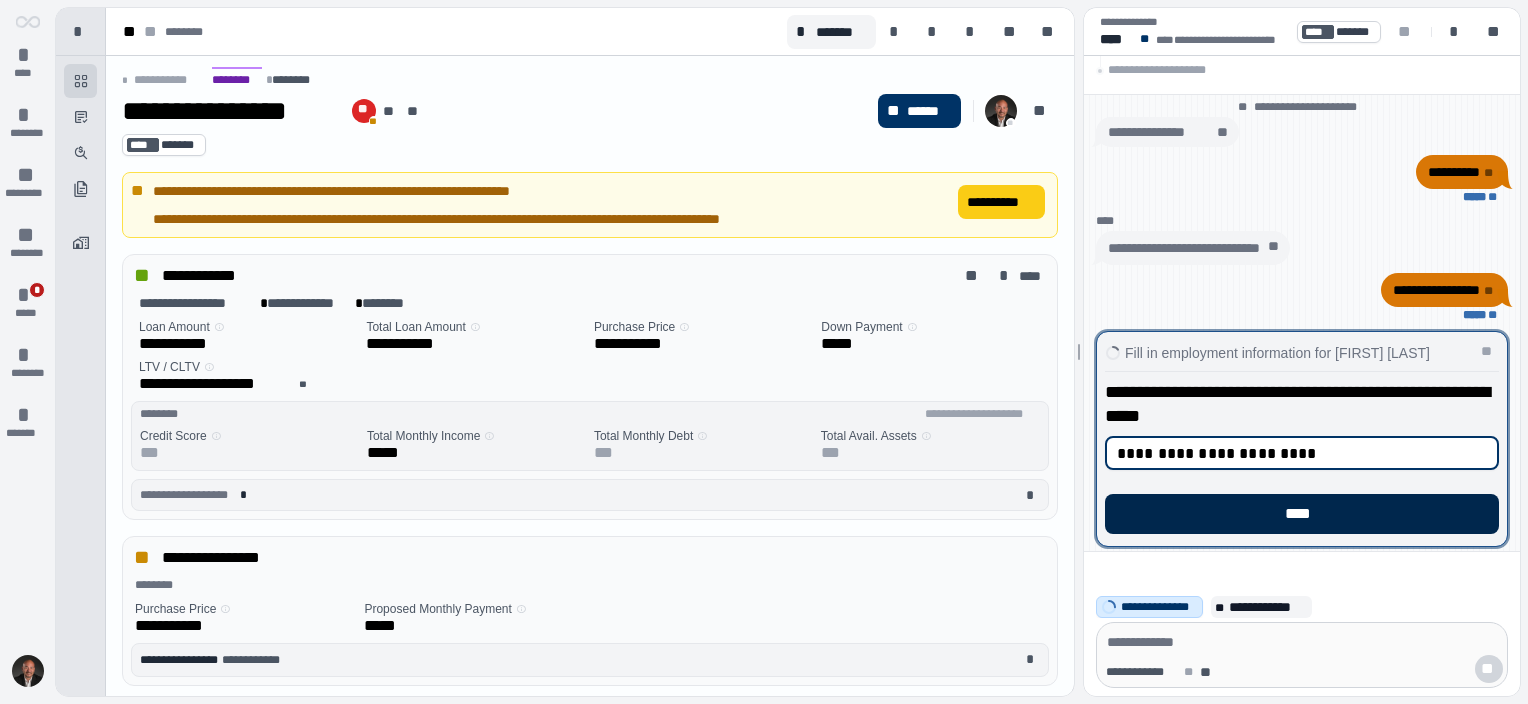 type on "**********" 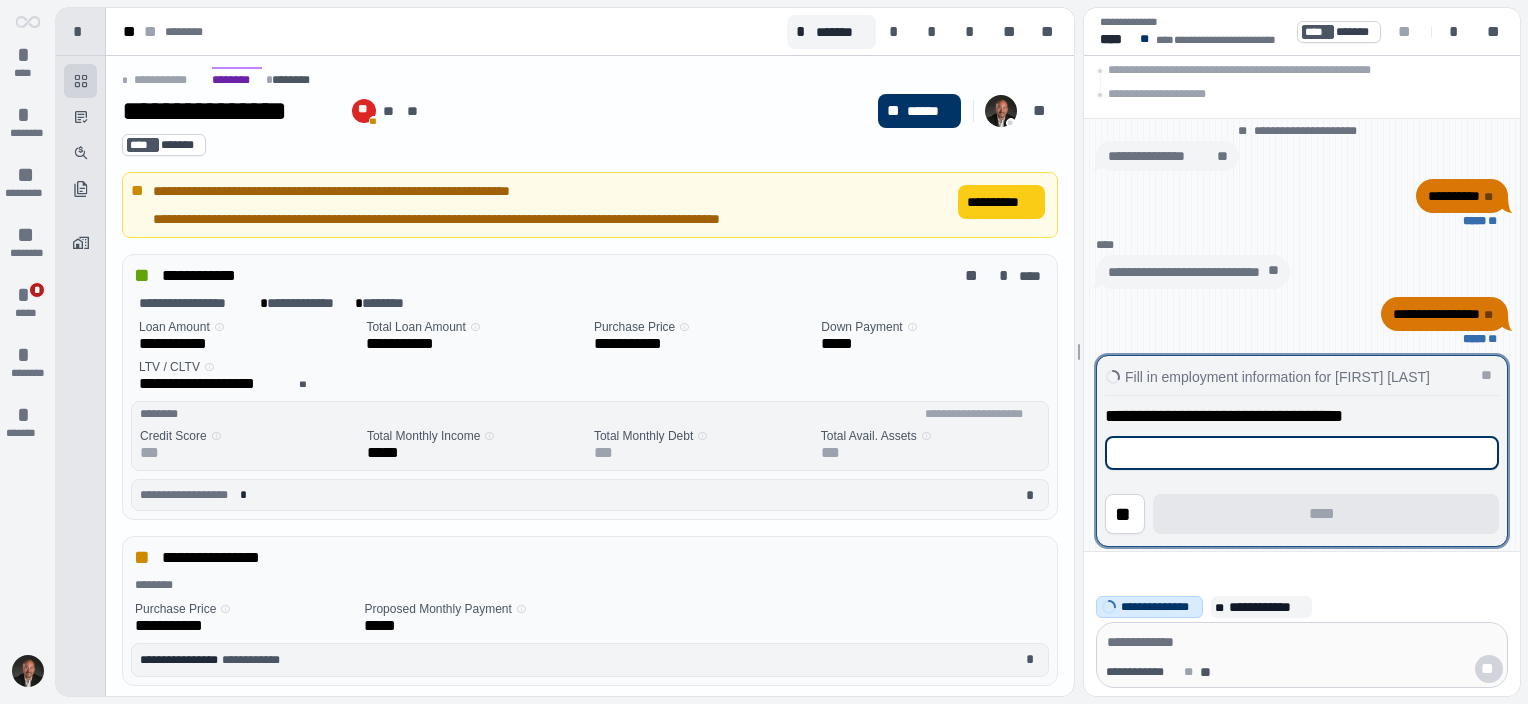 click at bounding box center (1302, 453) 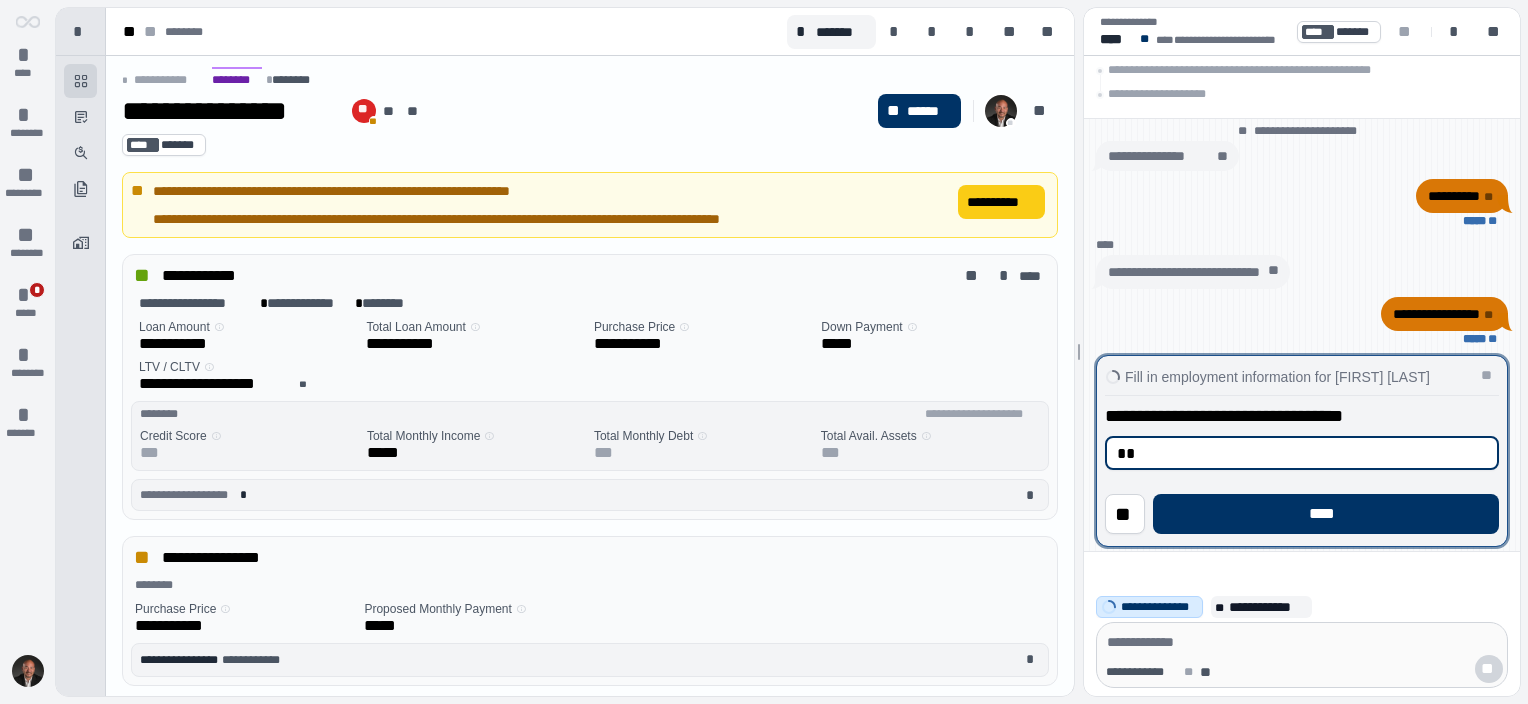 type on "*" 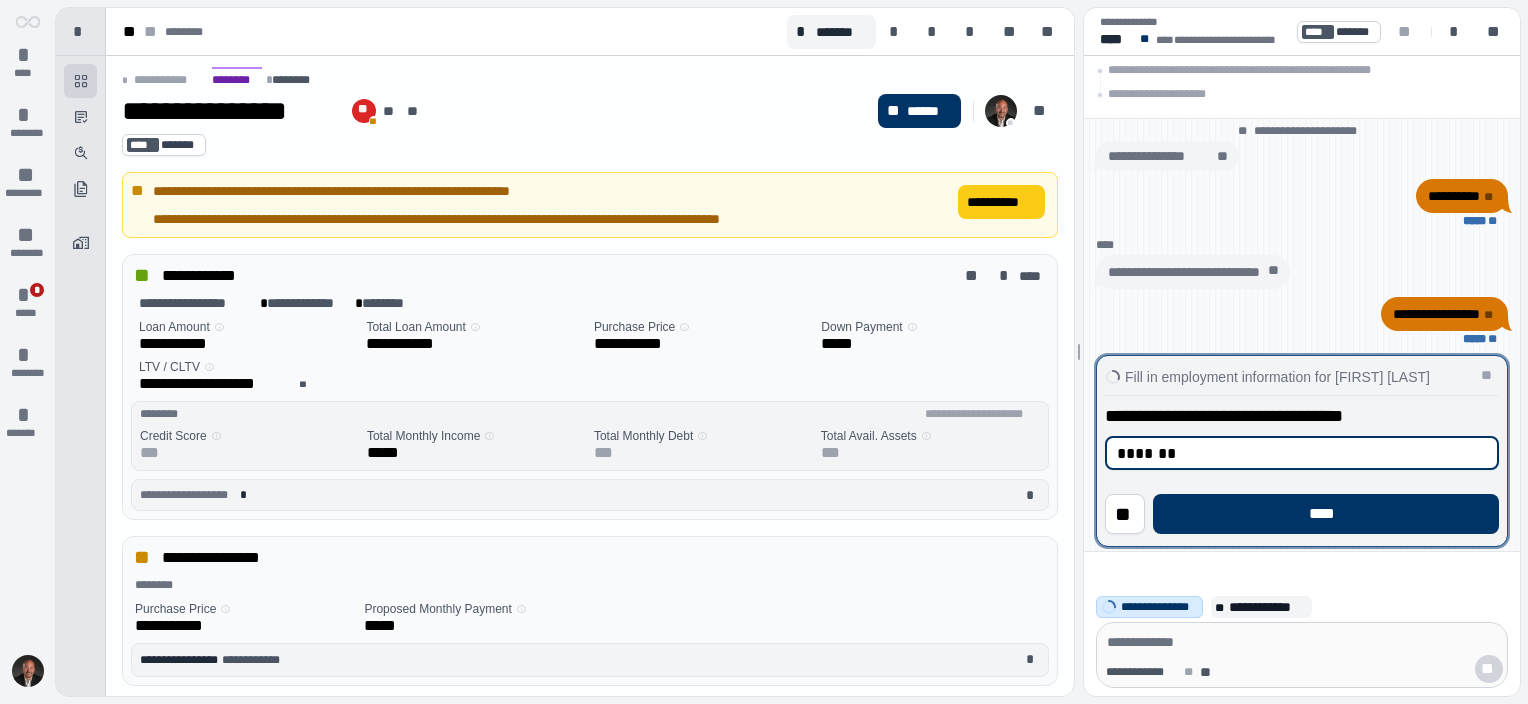 click on "*******" at bounding box center [1302, 453] 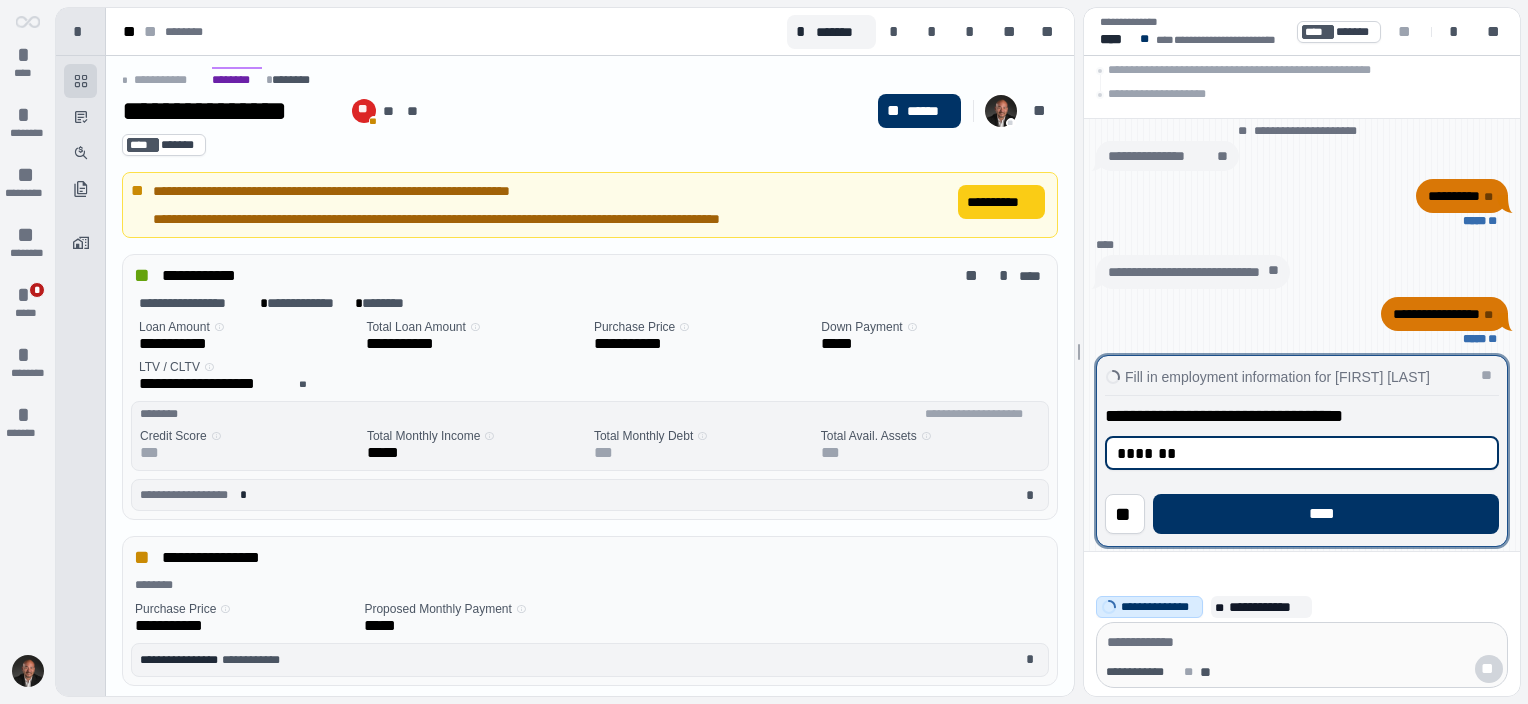 drag, startPoint x: 1178, startPoint y: 456, endPoint x: 1133, endPoint y: 452, distance: 45.17743 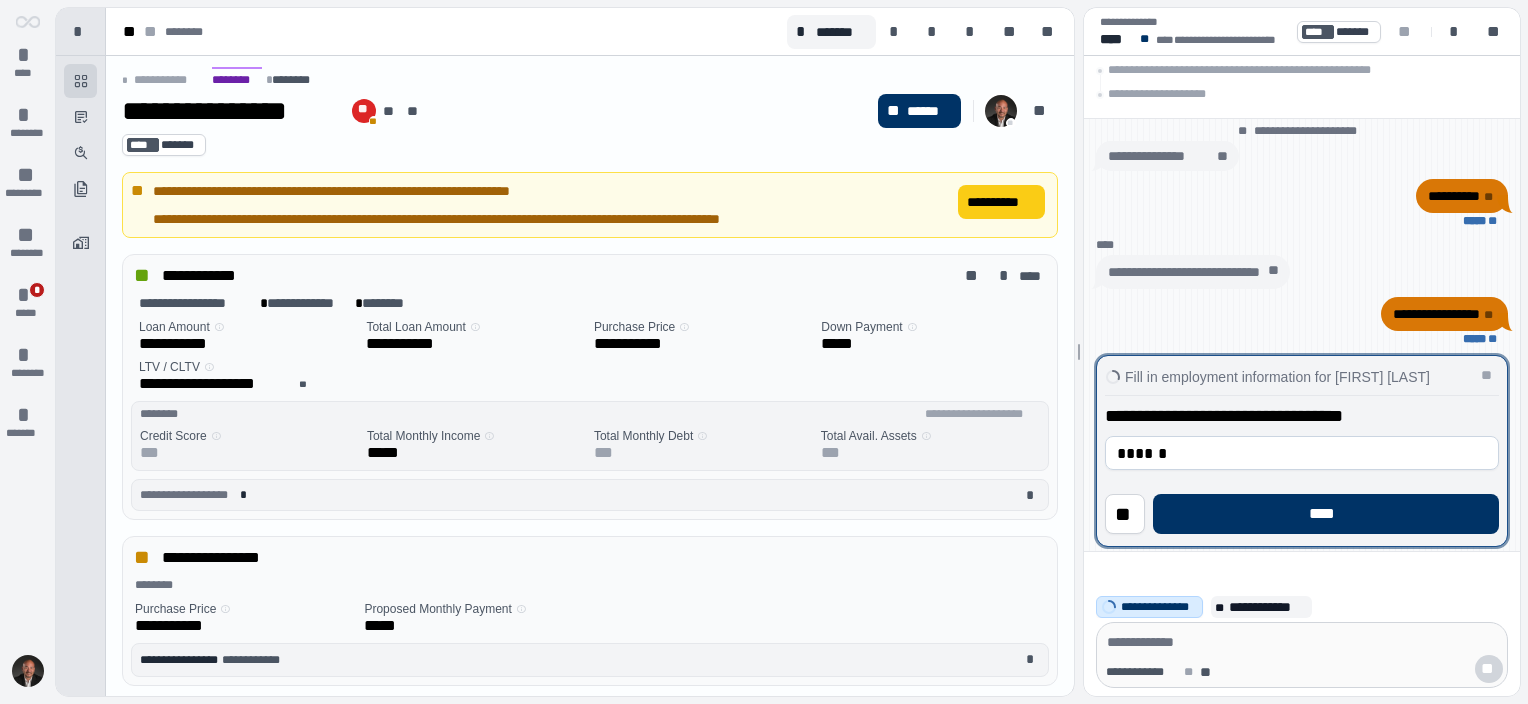 click on "******" at bounding box center [1302, 449] 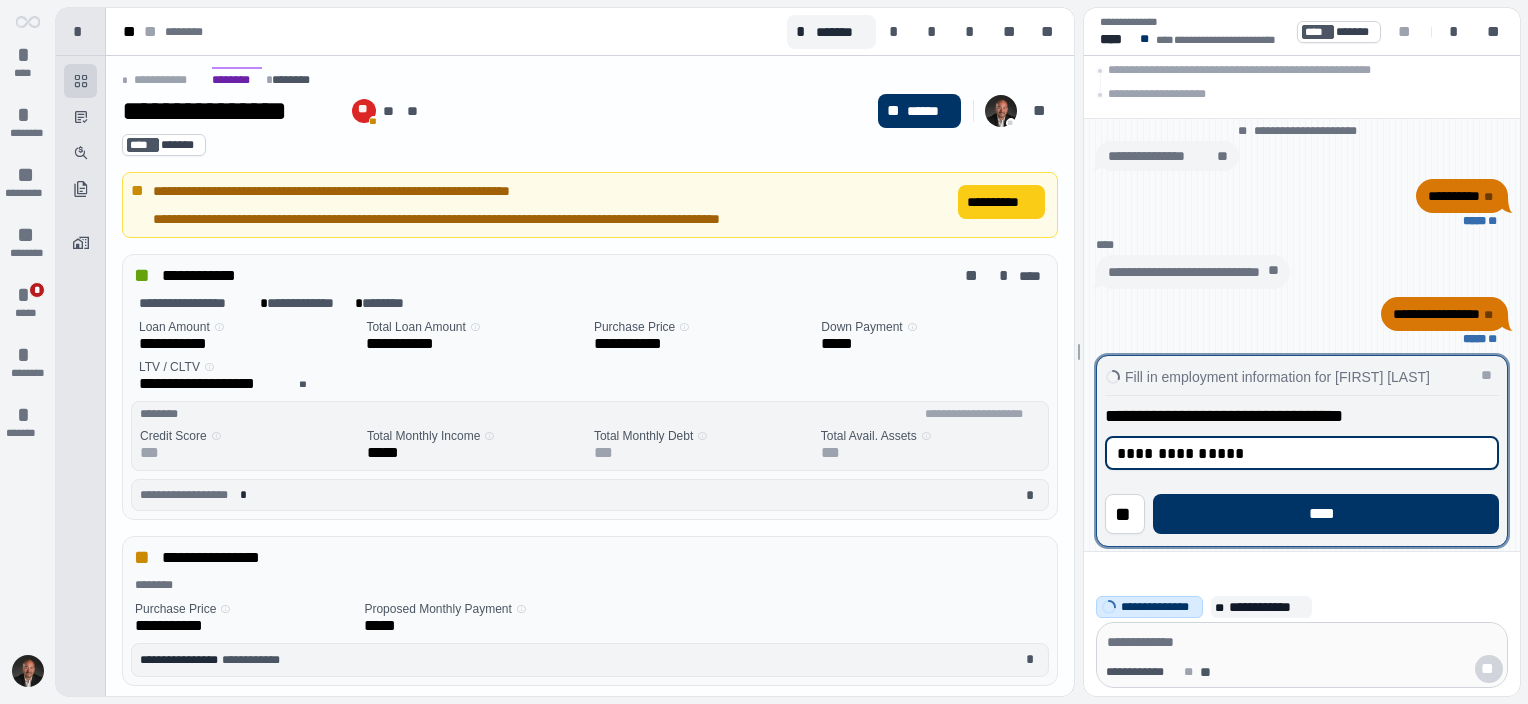 click on "**********" at bounding box center [1302, 453] 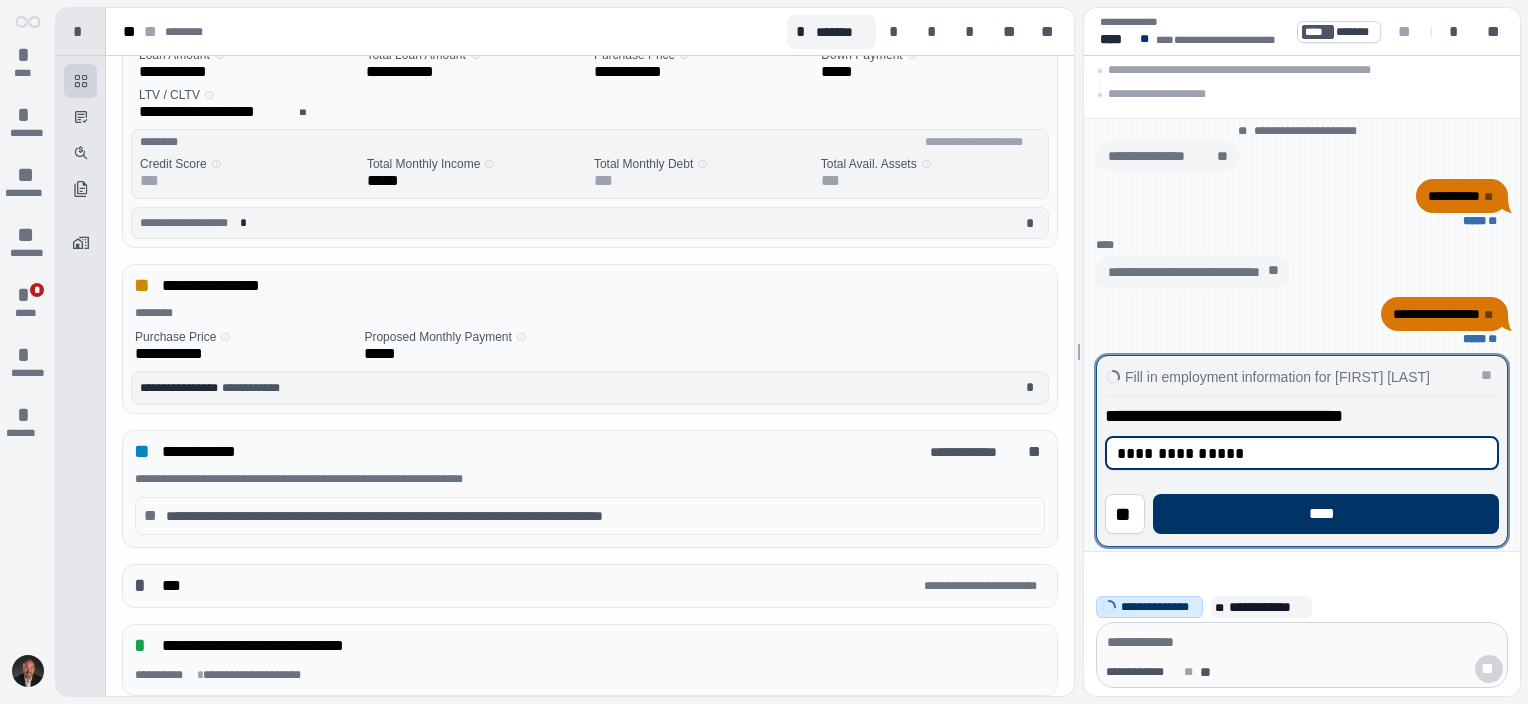 scroll, scrollTop: 300, scrollLeft: 0, axis: vertical 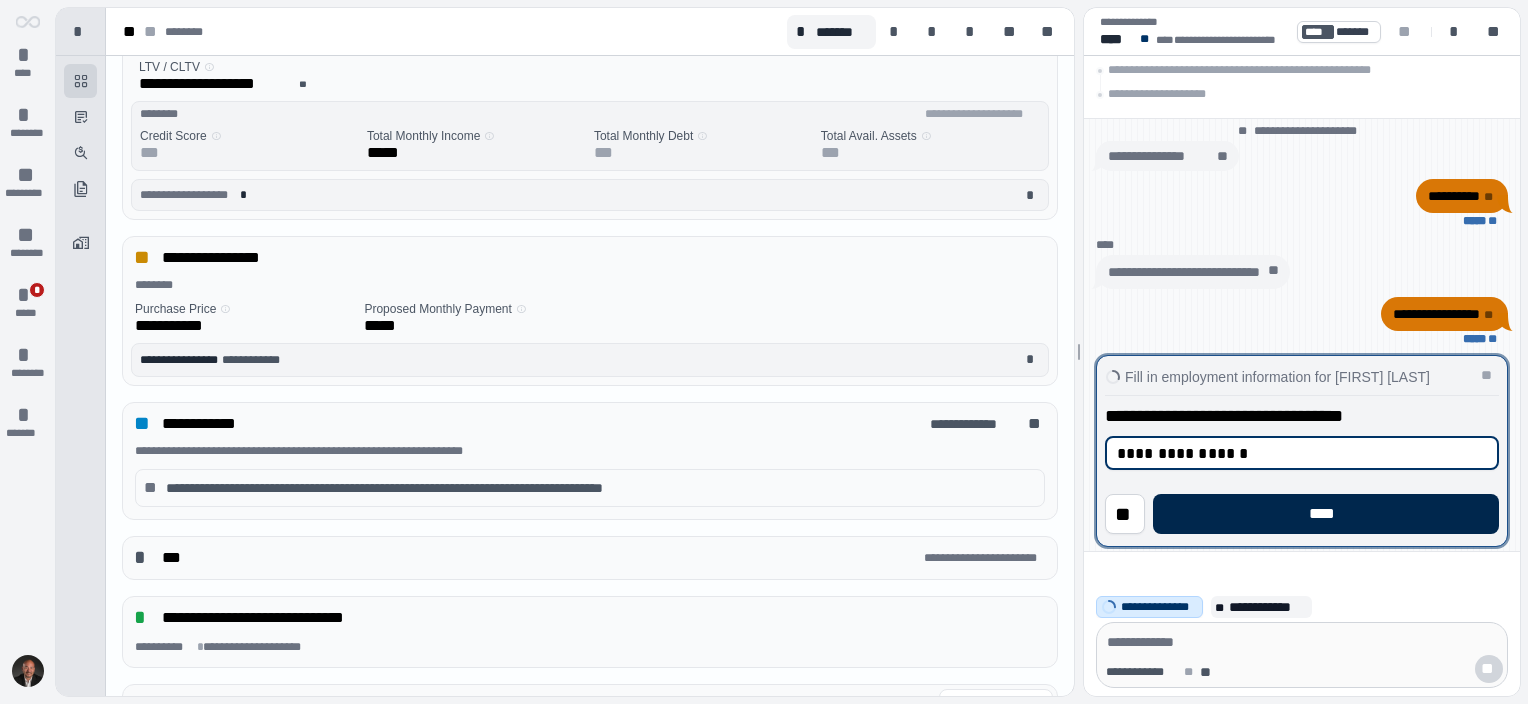 type on "**********" 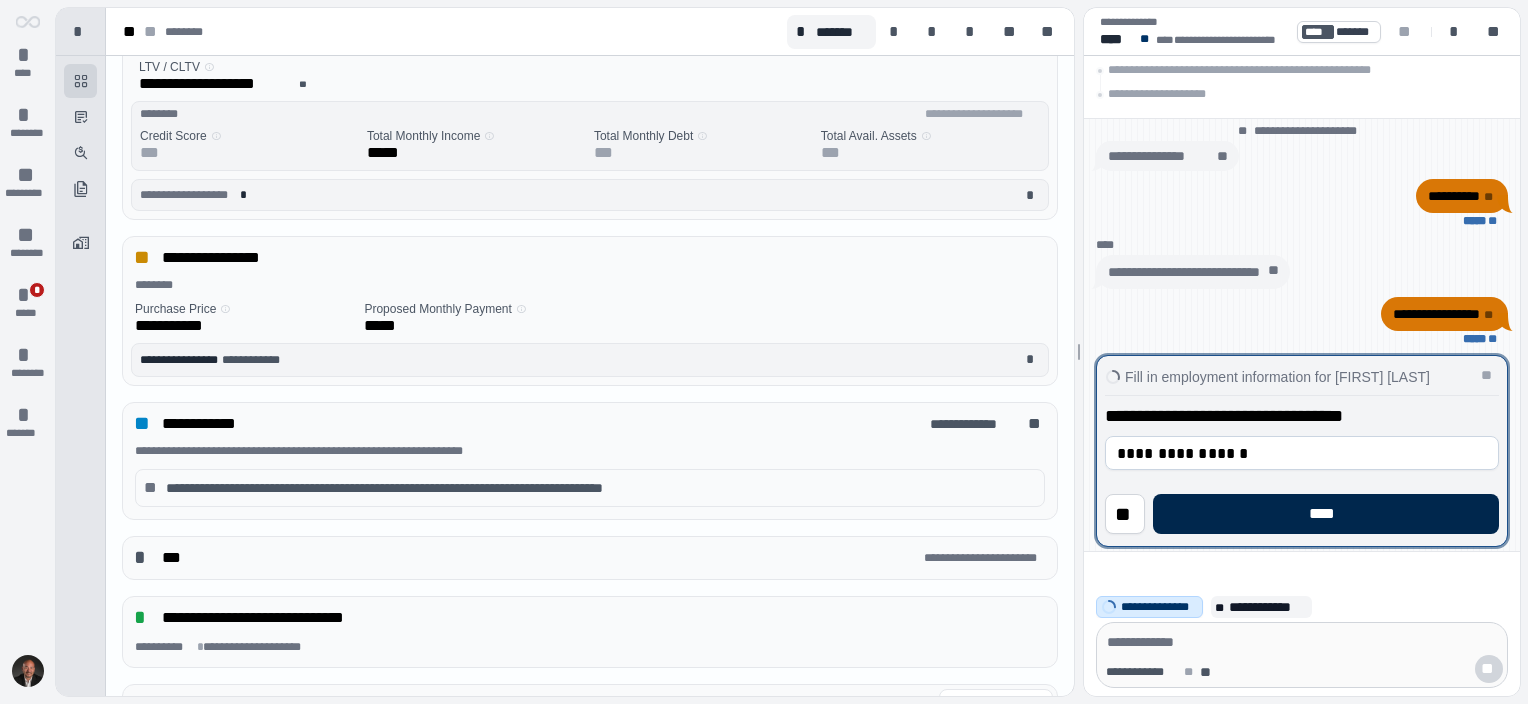 click on "****" at bounding box center [1326, 514] 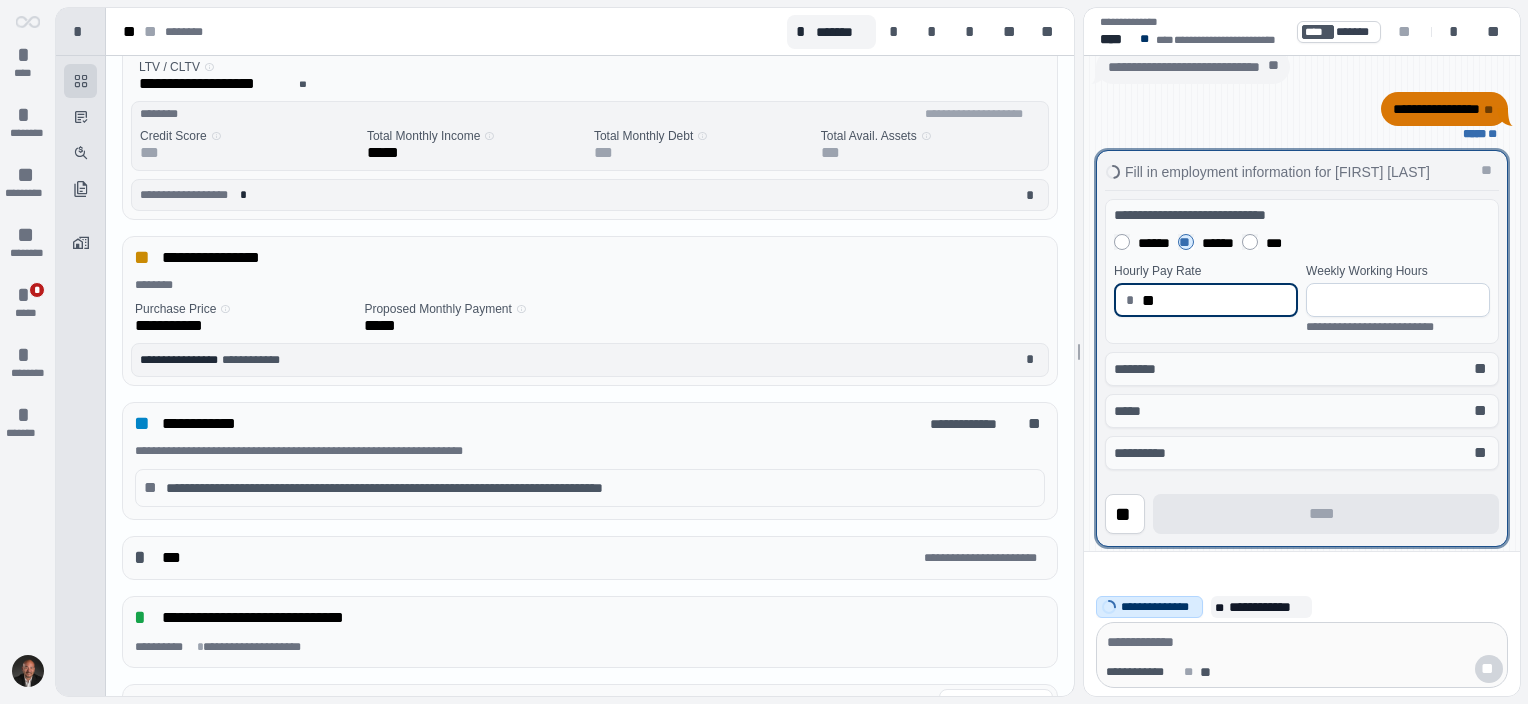 type on "*" 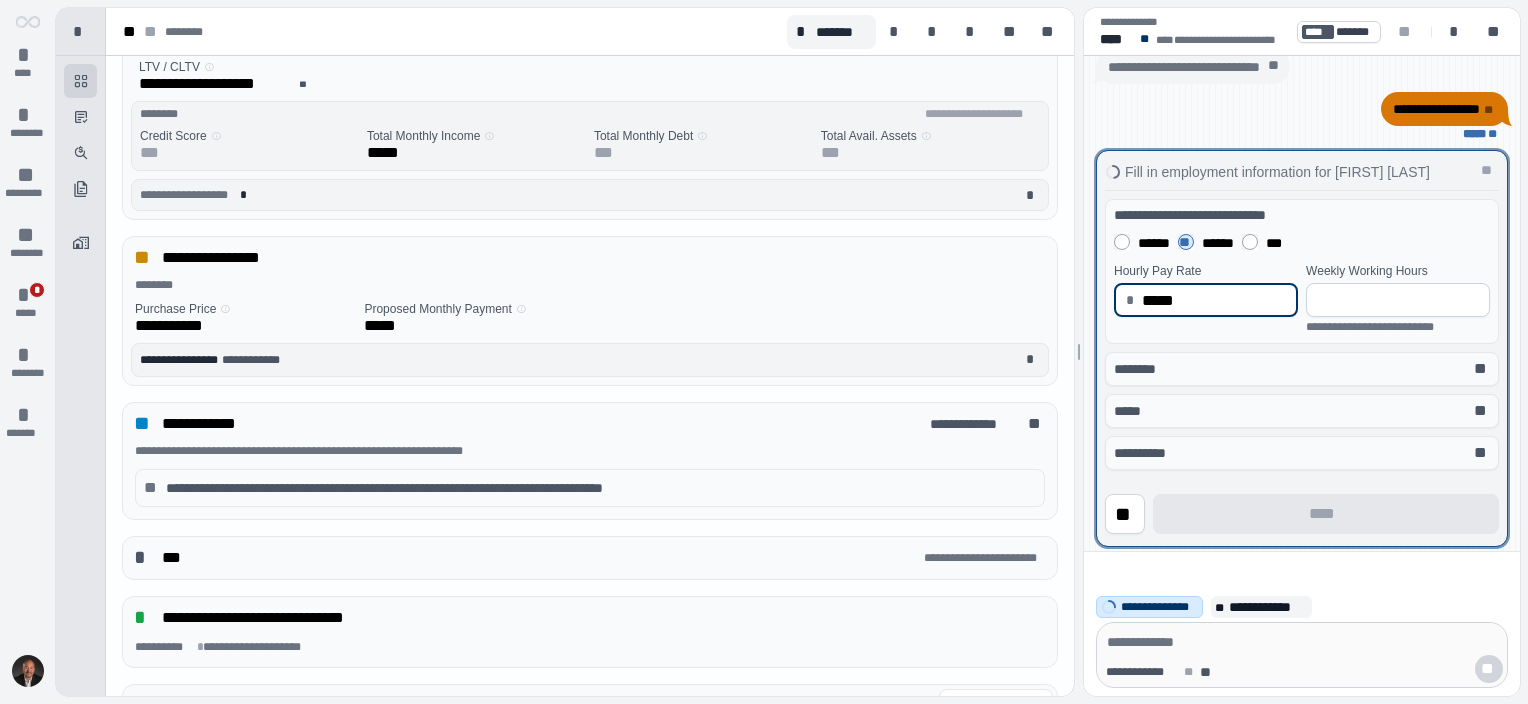 type on "*****" 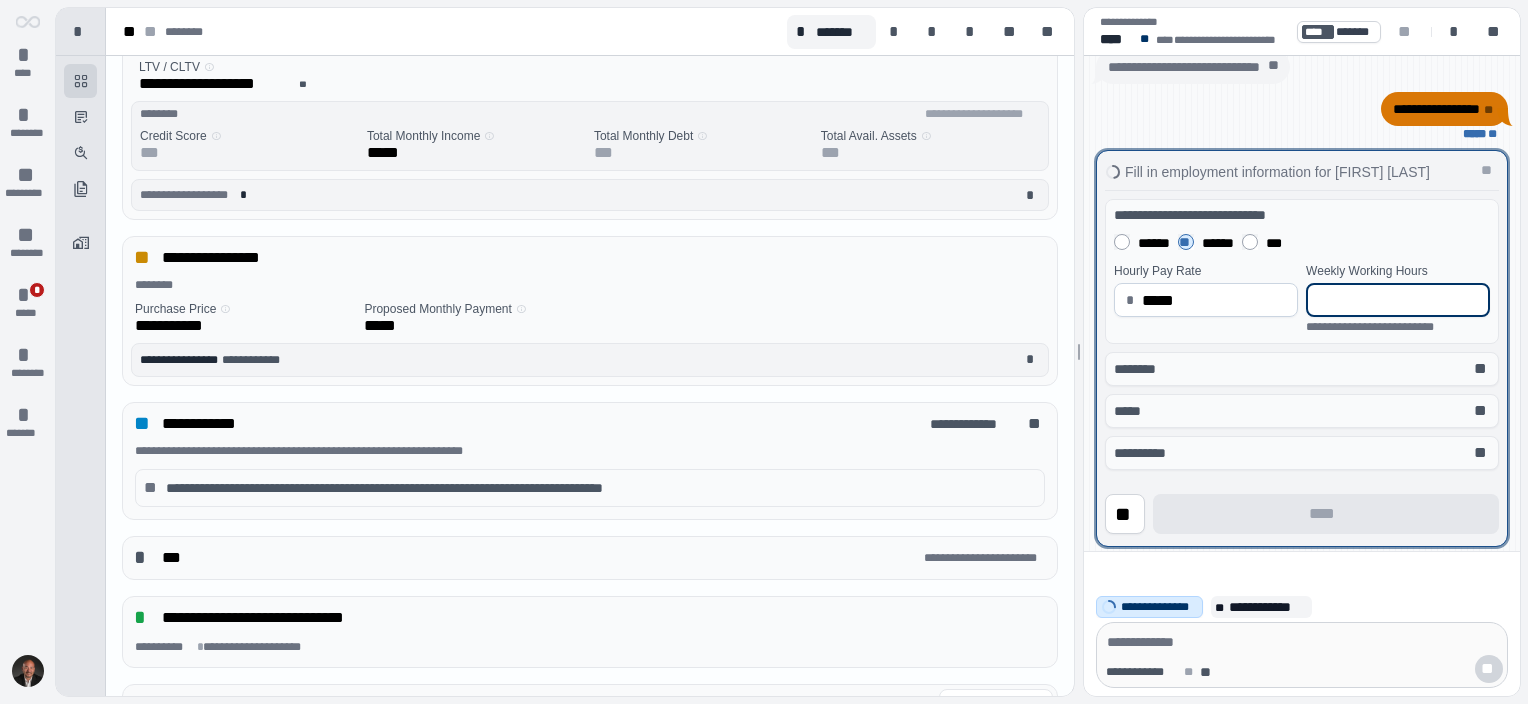 drag, startPoint x: 1334, startPoint y: 296, endPoint x: 1322, endPoint y: 300, distance: 12.649111 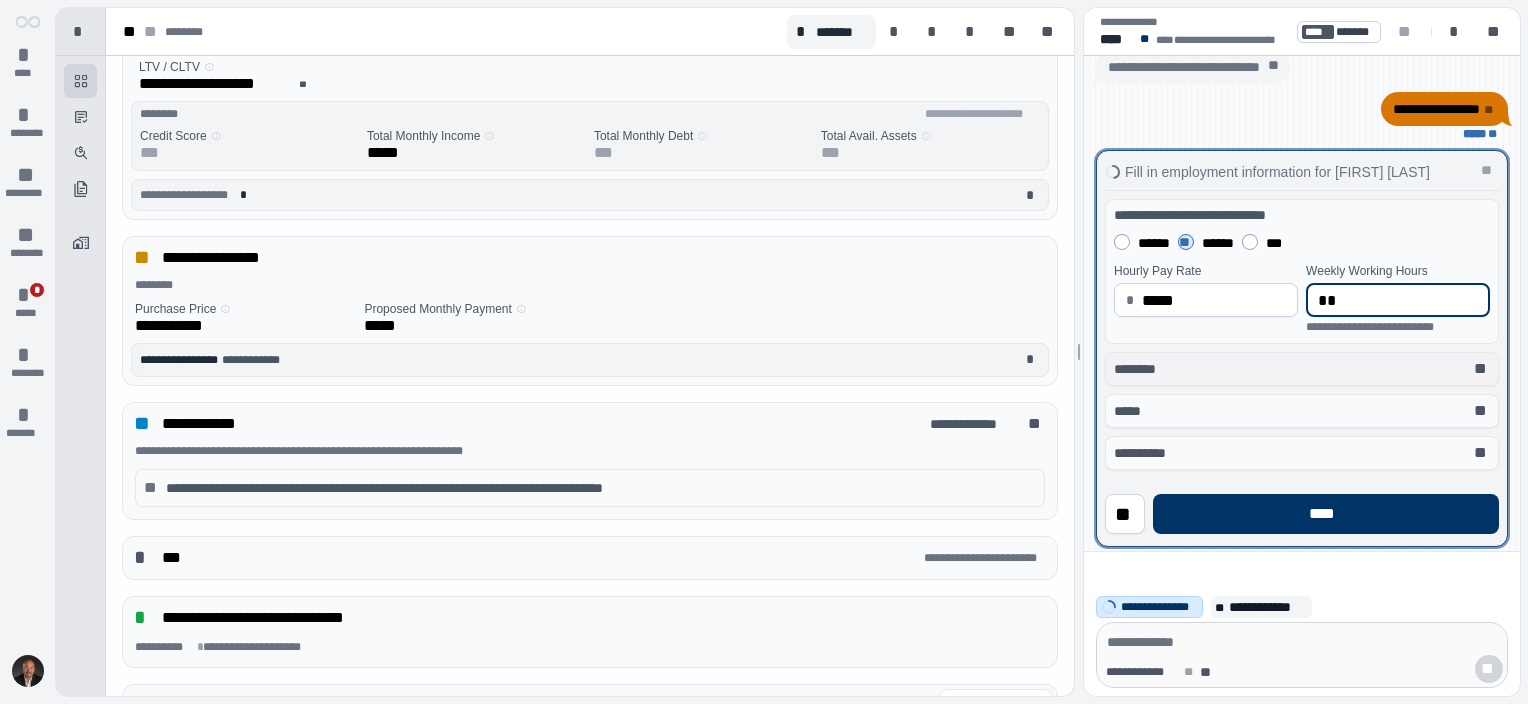 type on "**" 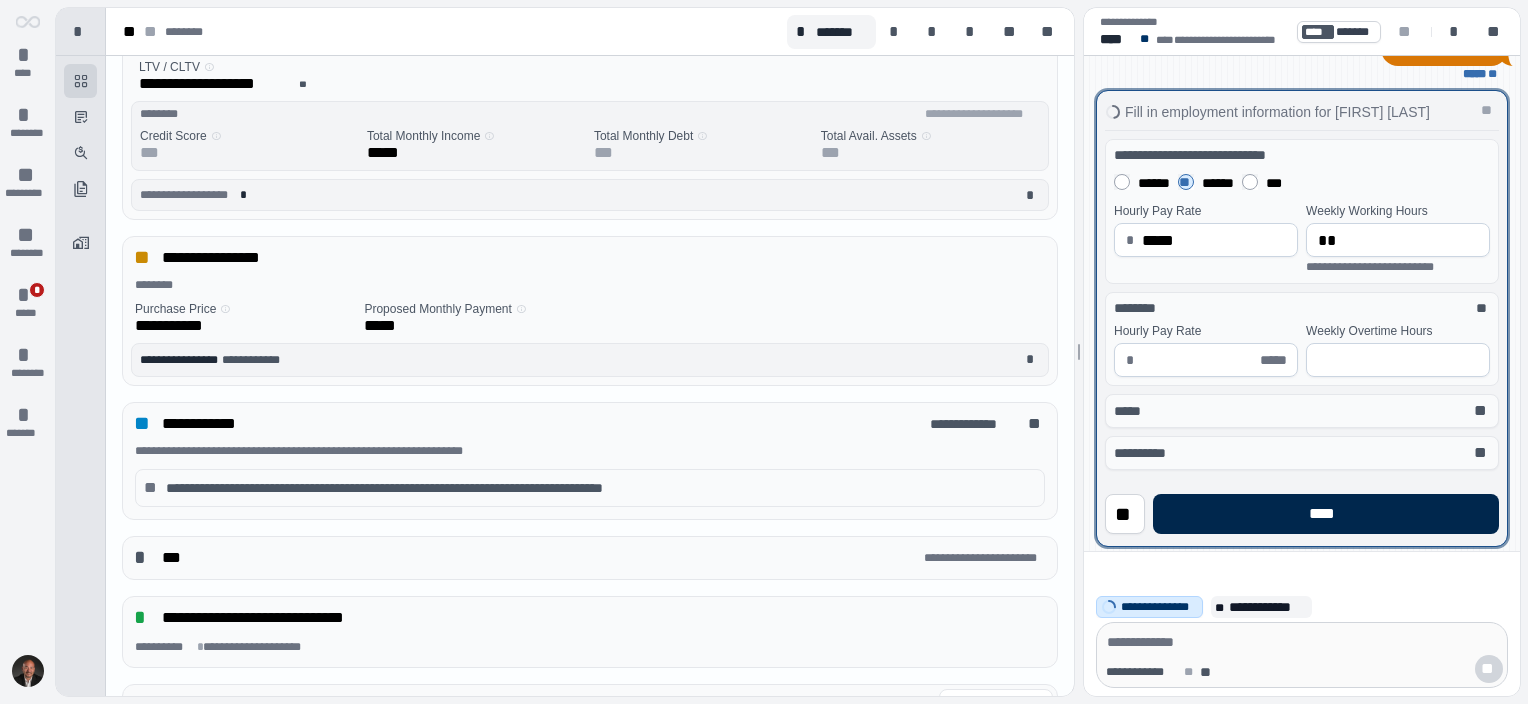 click on "****" at bounding box center (1326, 514) 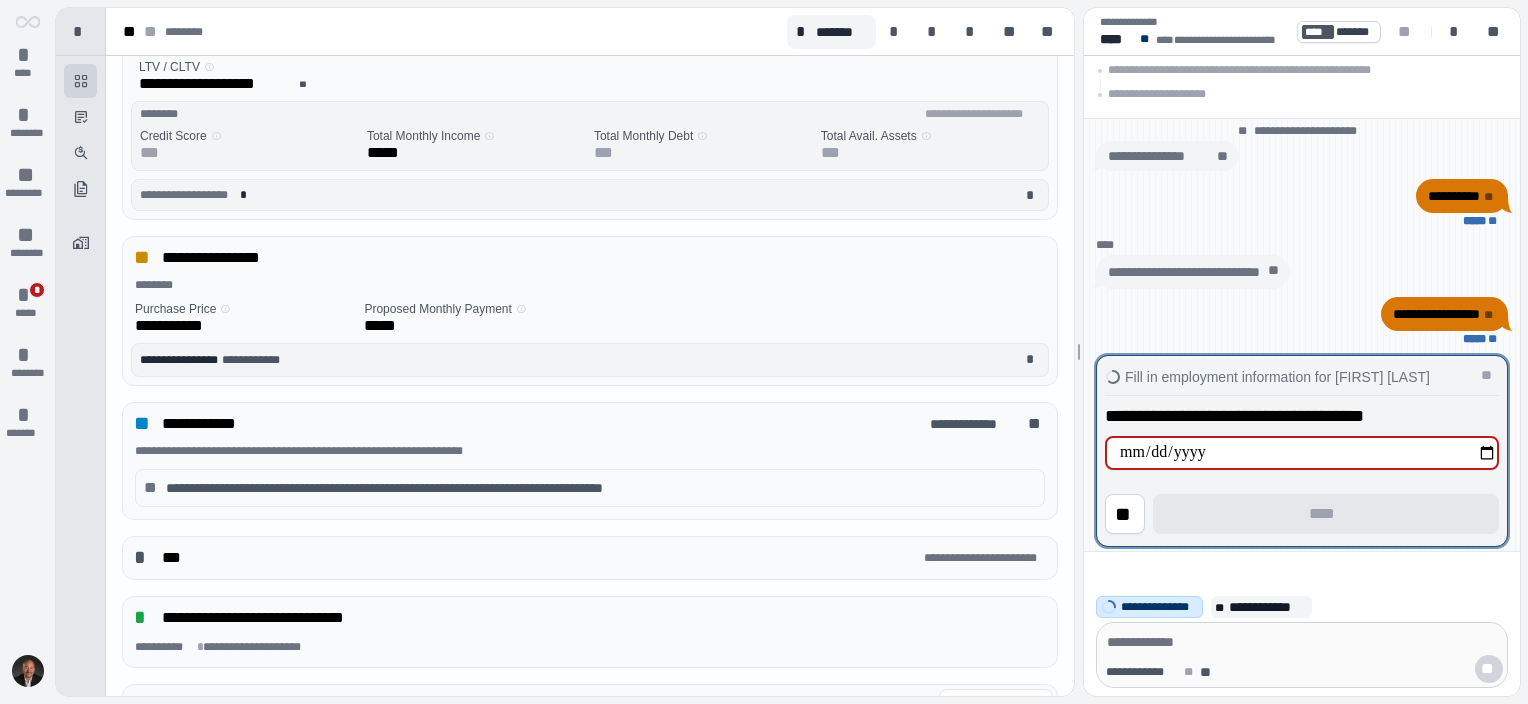 type on "**********" 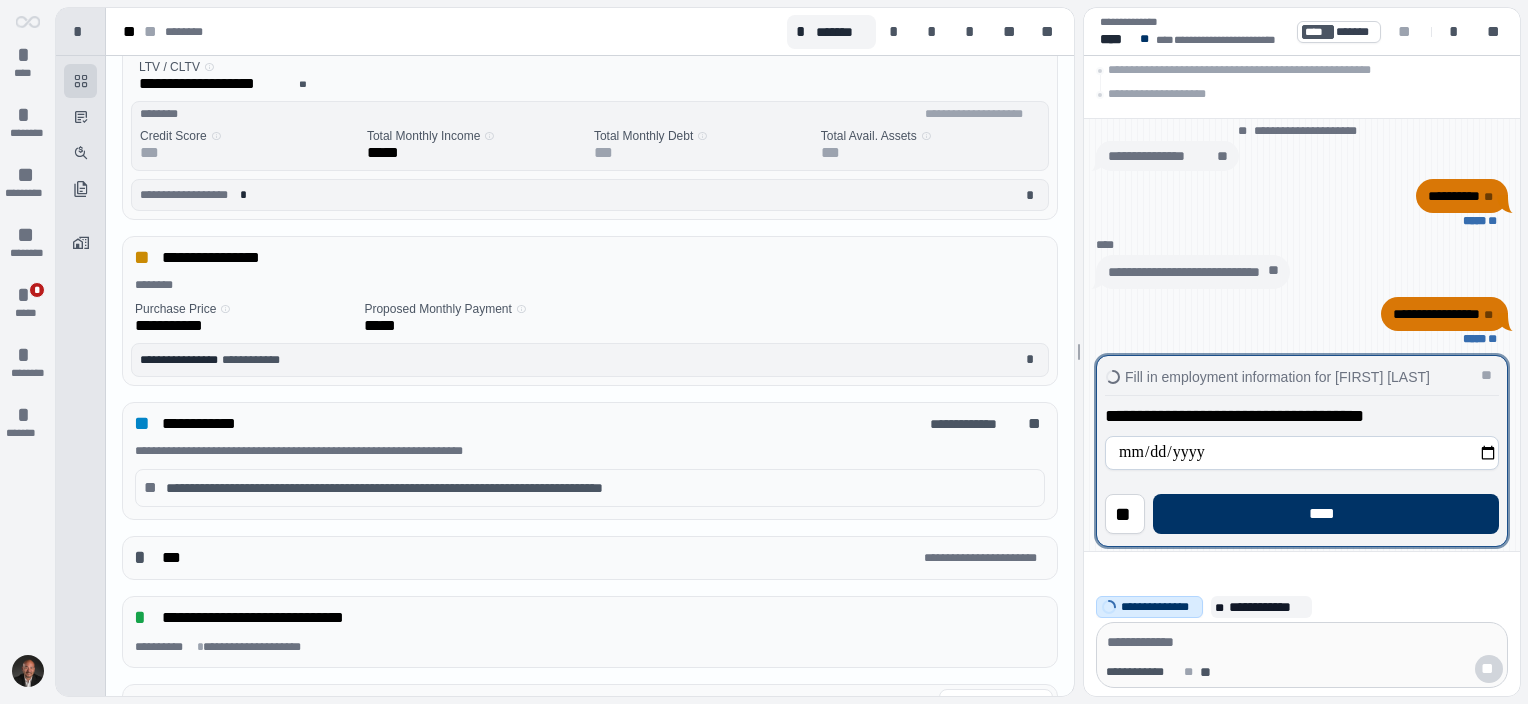 click at bounding box center (1302, 451) 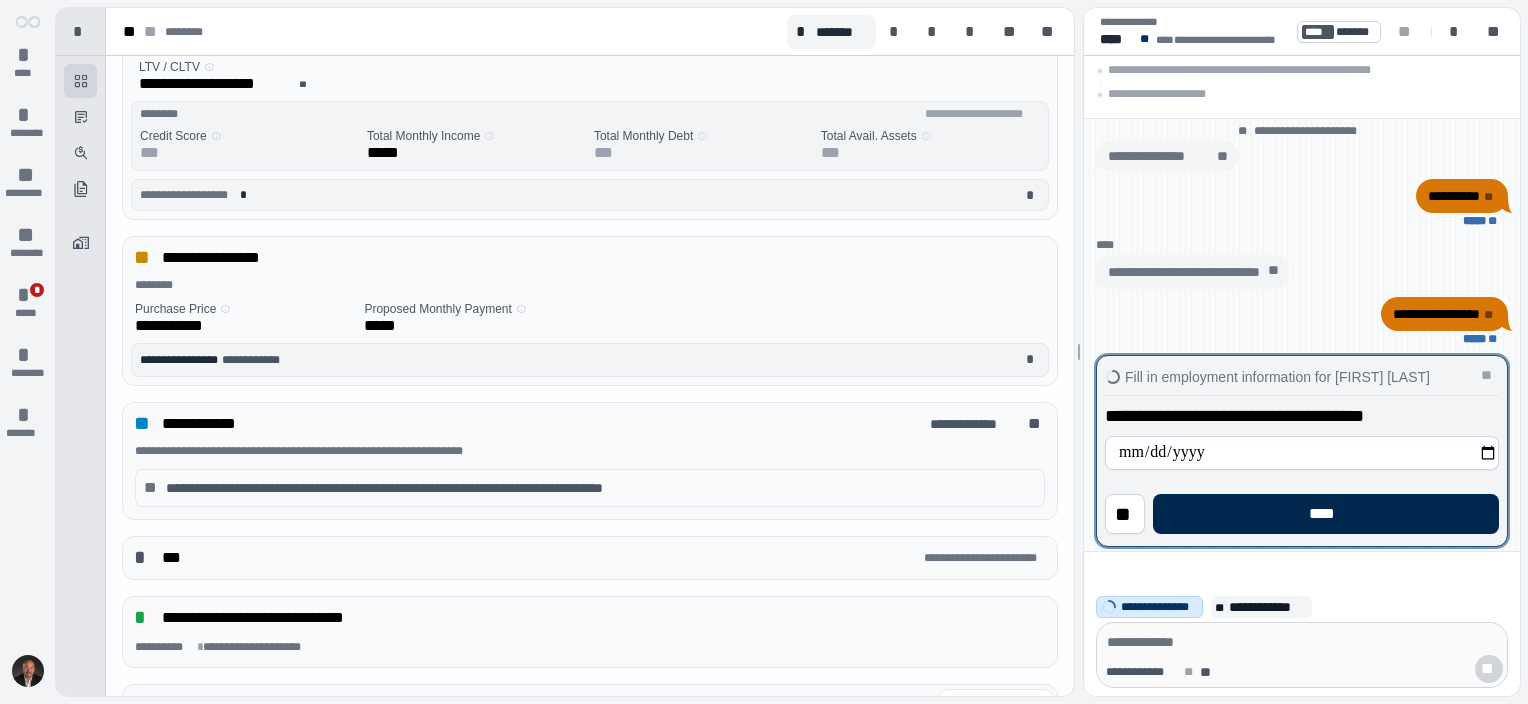 click on "****" at bounding box center [1326, 514] 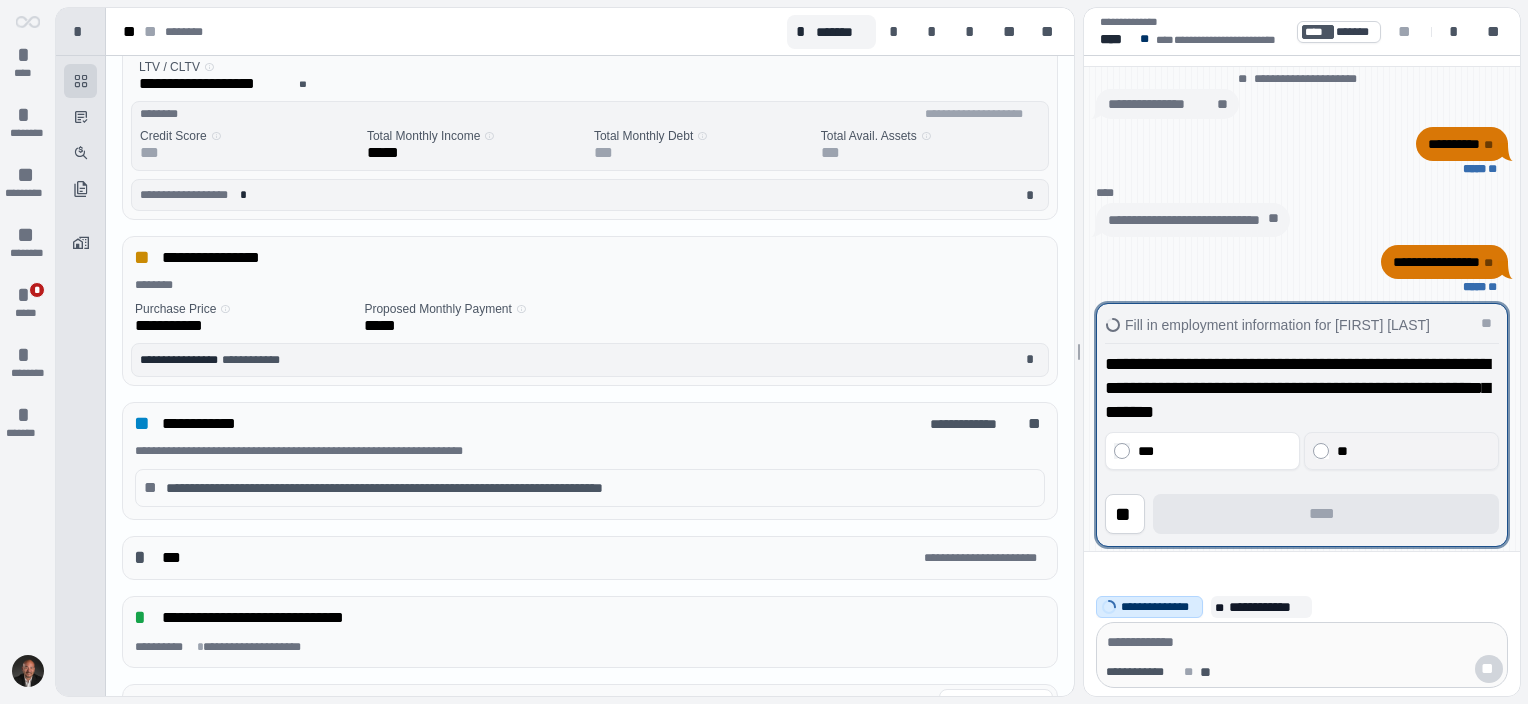 click on "**" at bounding box center [1411, 451] 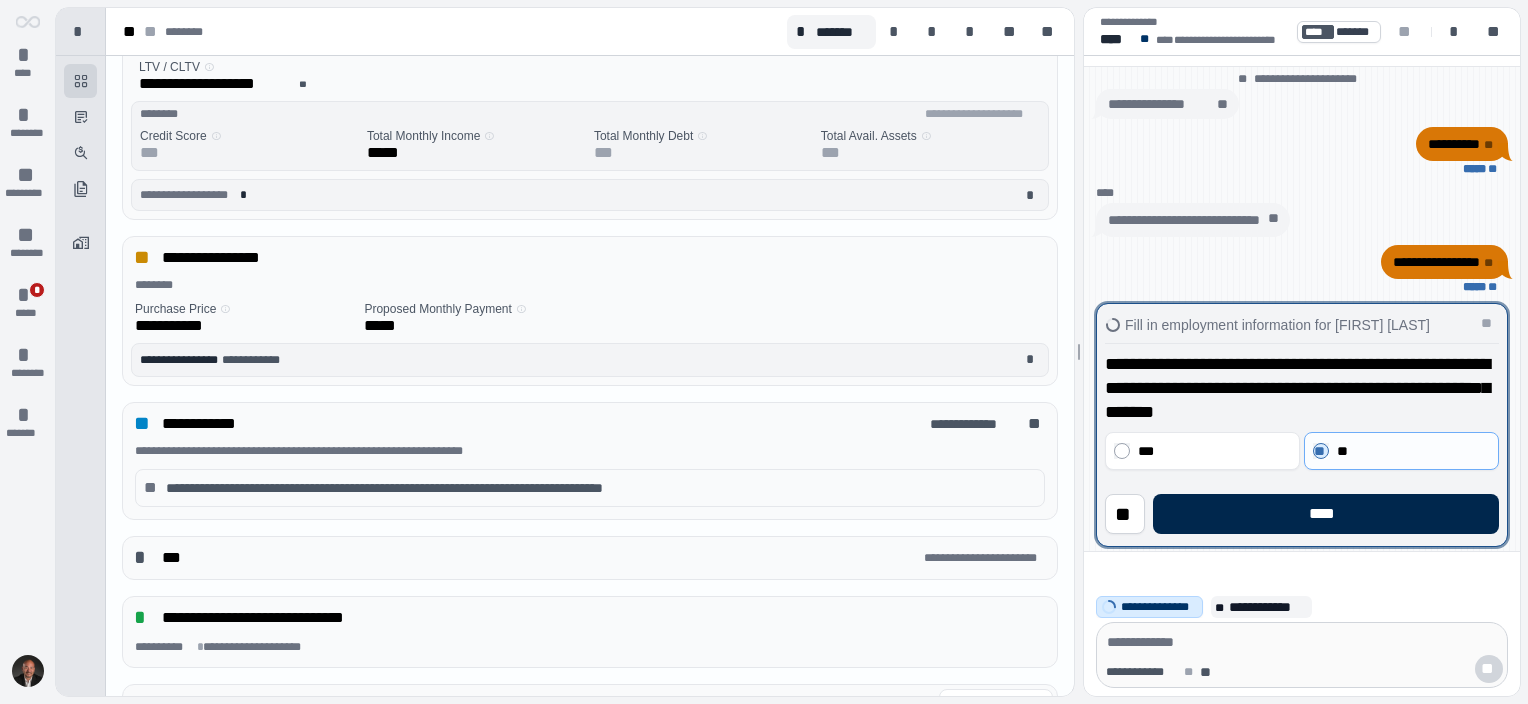 click on "****" at bounding box center [1326, 514] 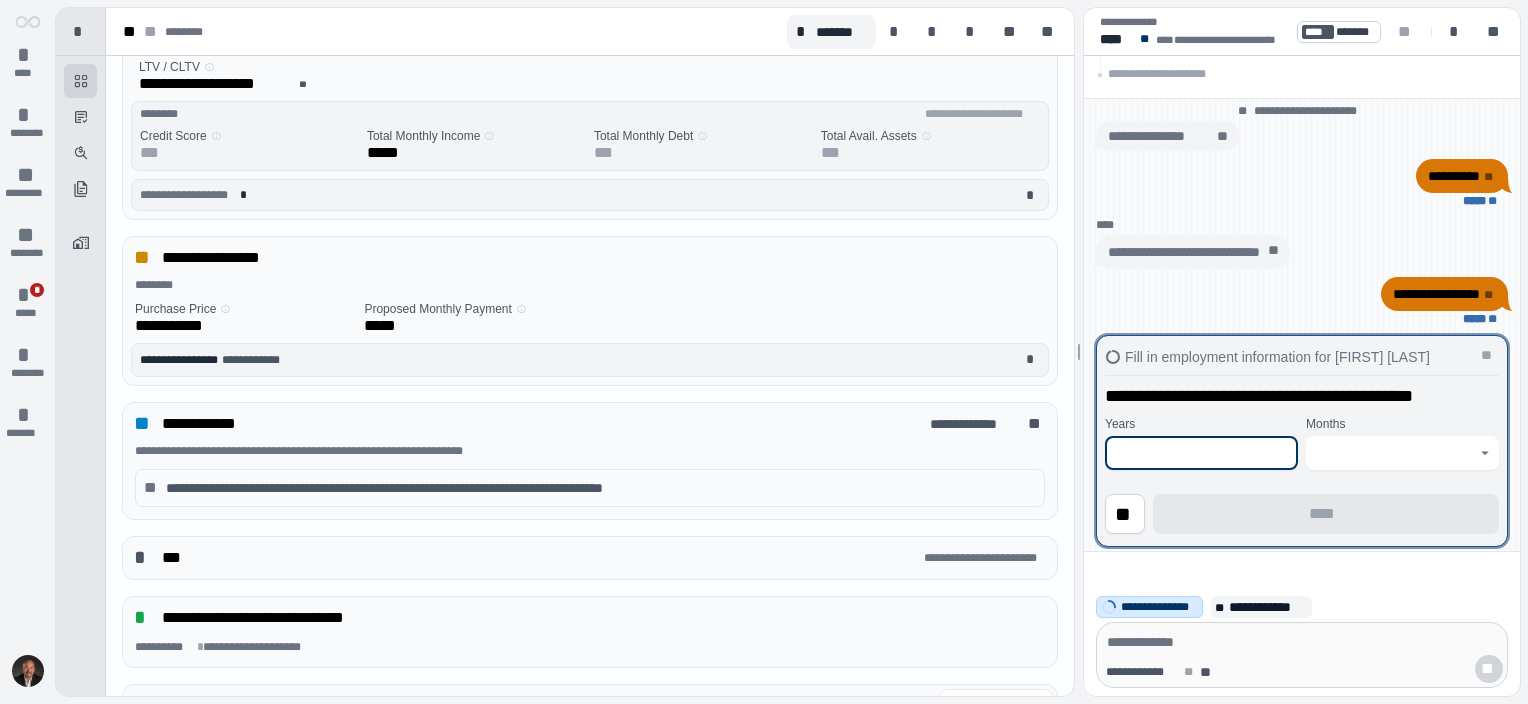 click at bounding box center (1201, 453) 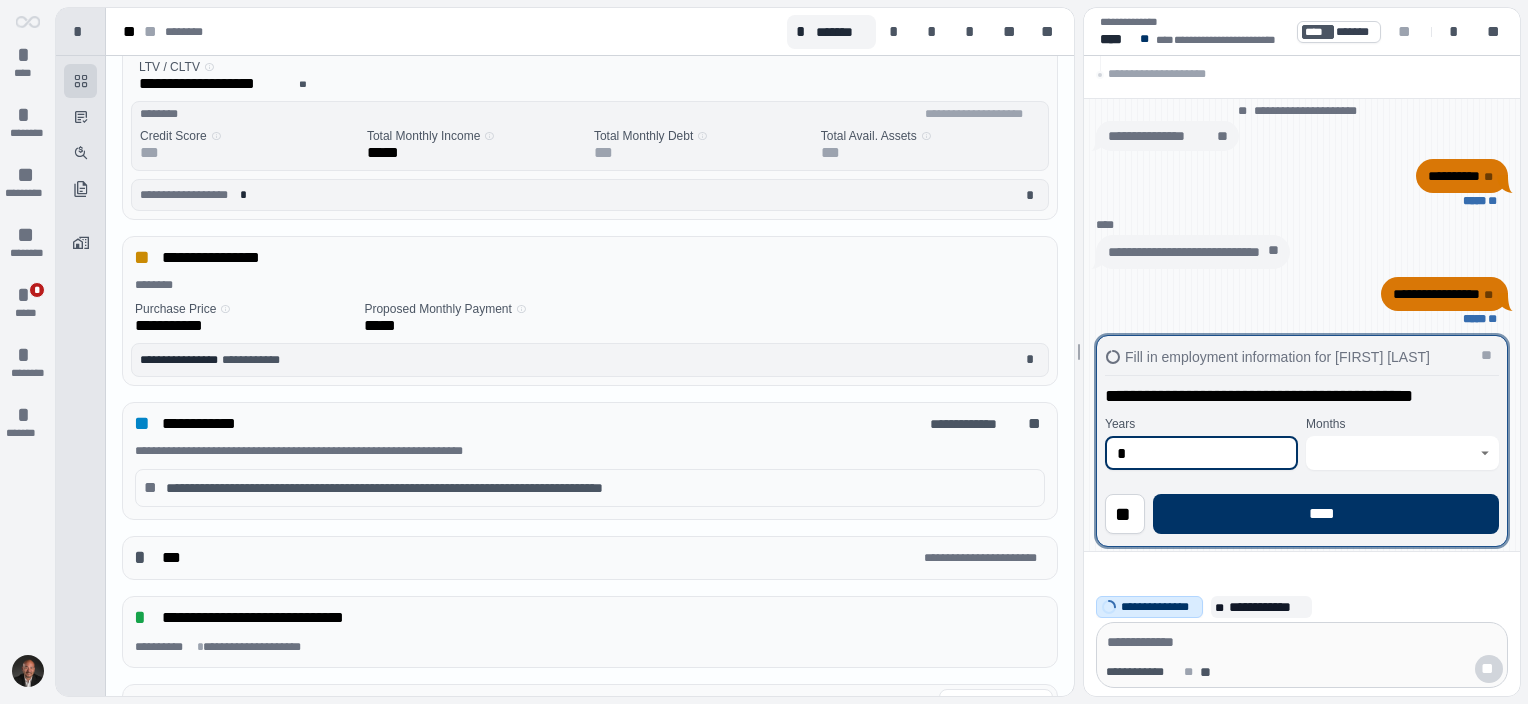 type on "*" 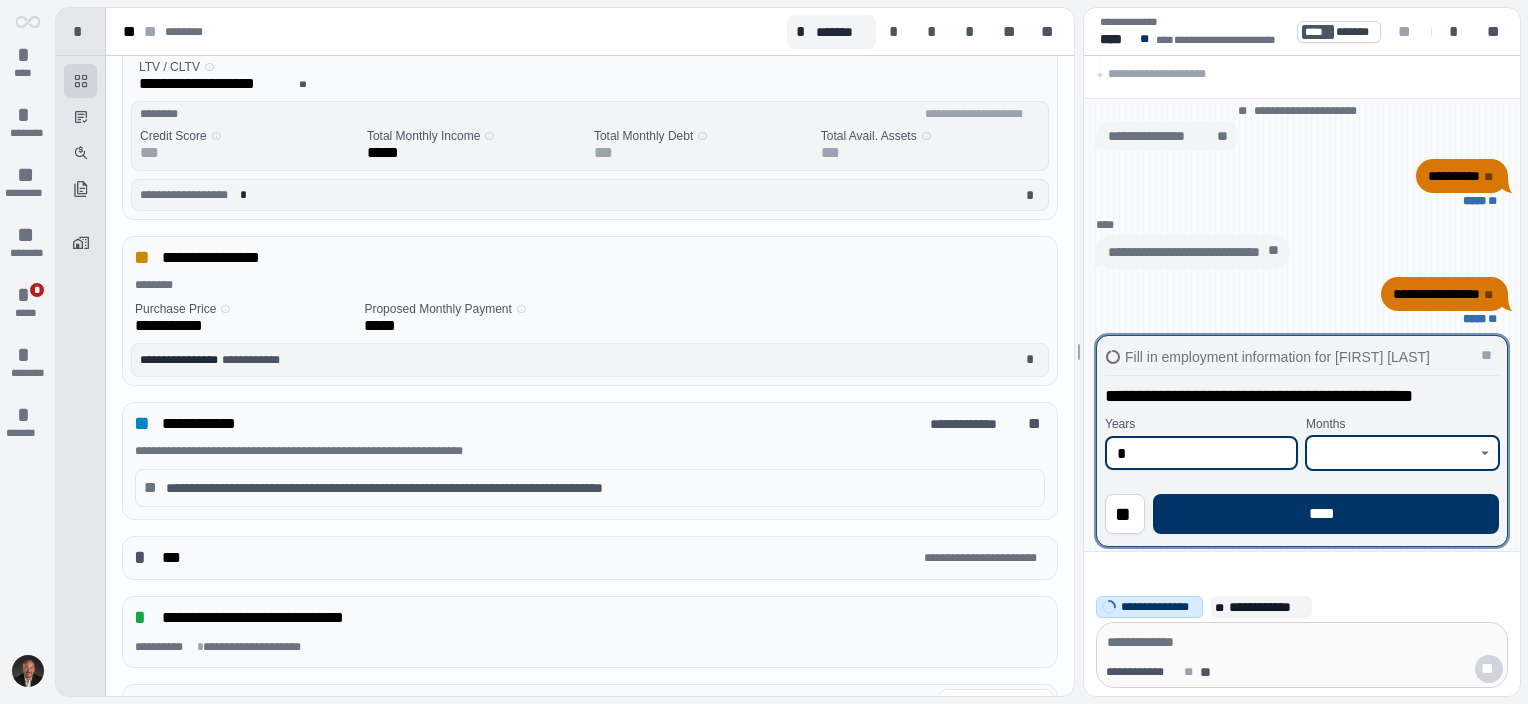 click at bounding box center (1391, 453) 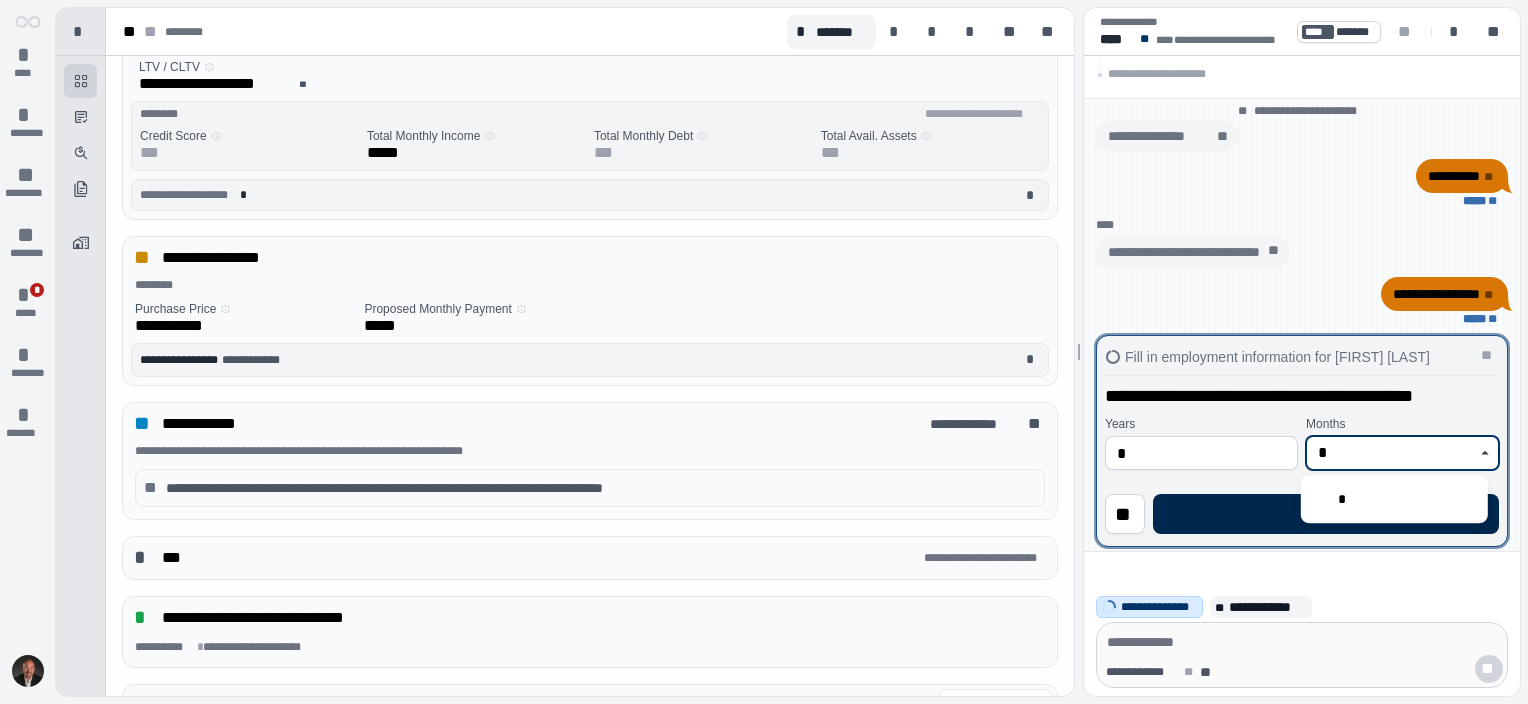 type on "*" 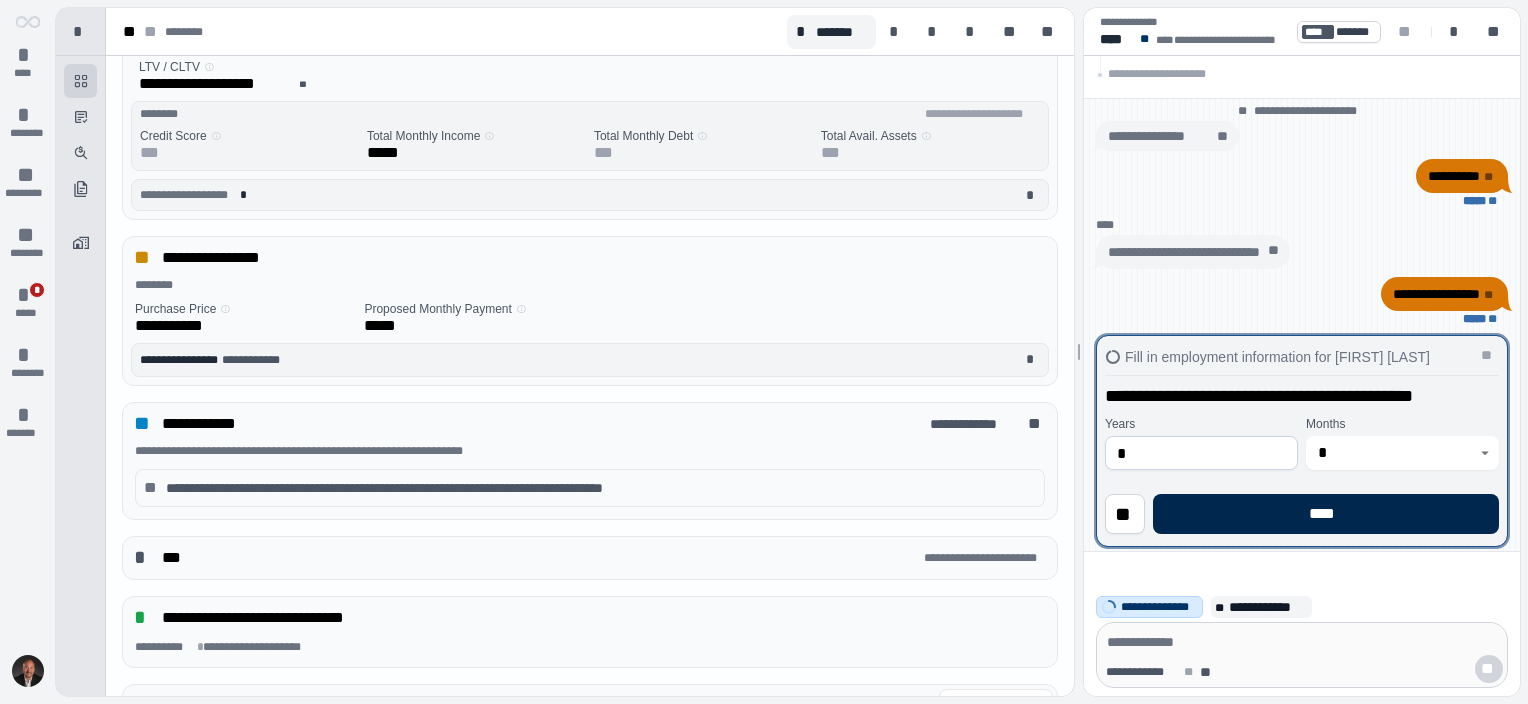 click on "****" at bounding box center [1326, 514] 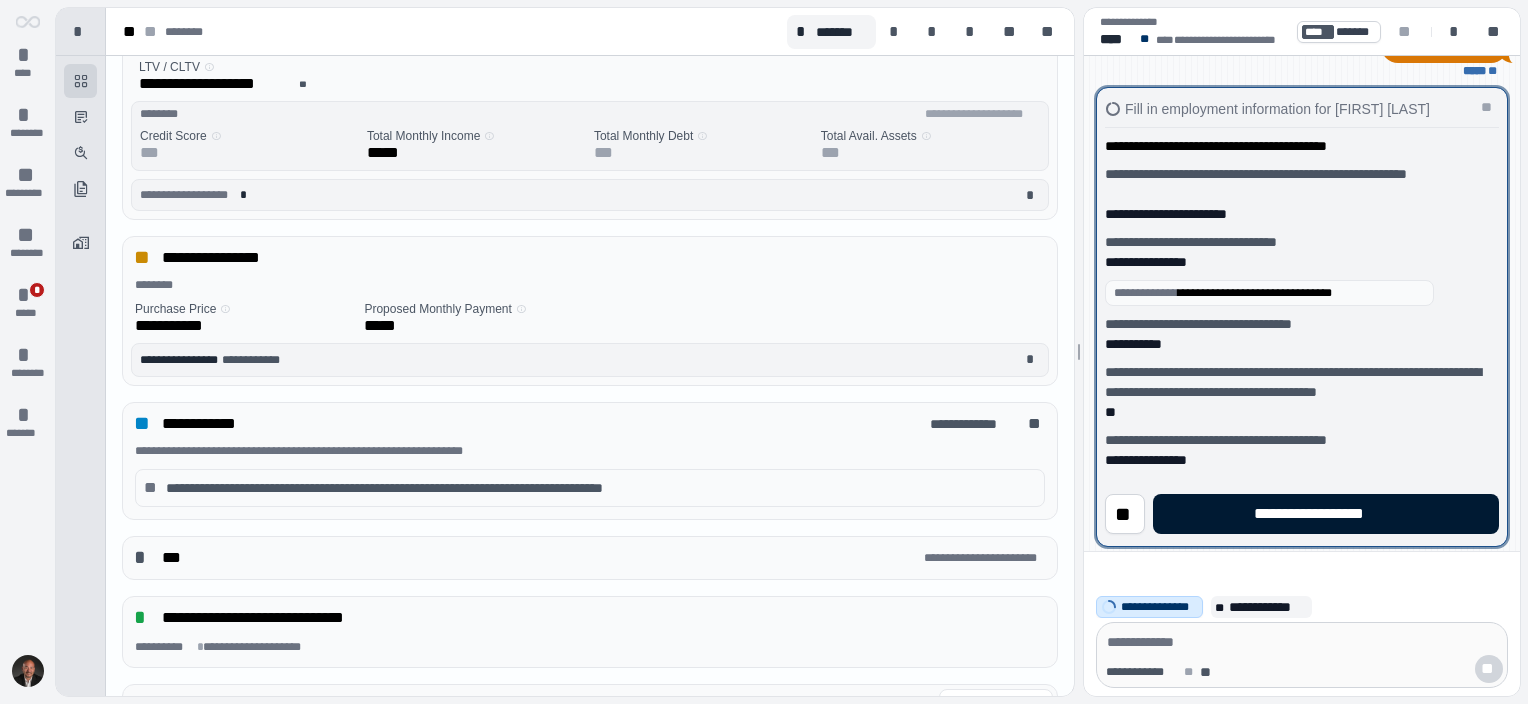 click on "**********" at bounding box center [1326, 514] 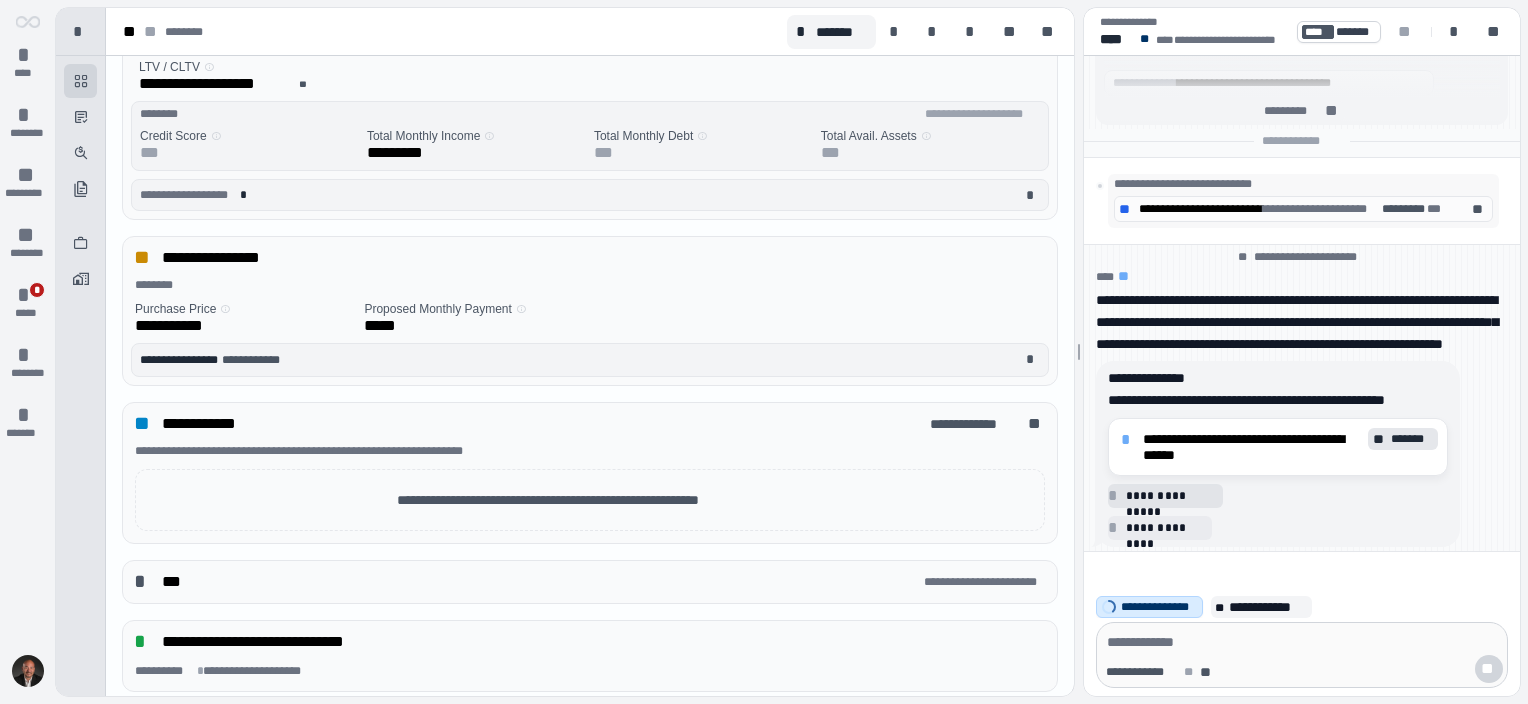 drag, startPoint x: 1132, startPoint y: 441, endPoint x: 1140, endPoint y: 448, distance: 10.630146 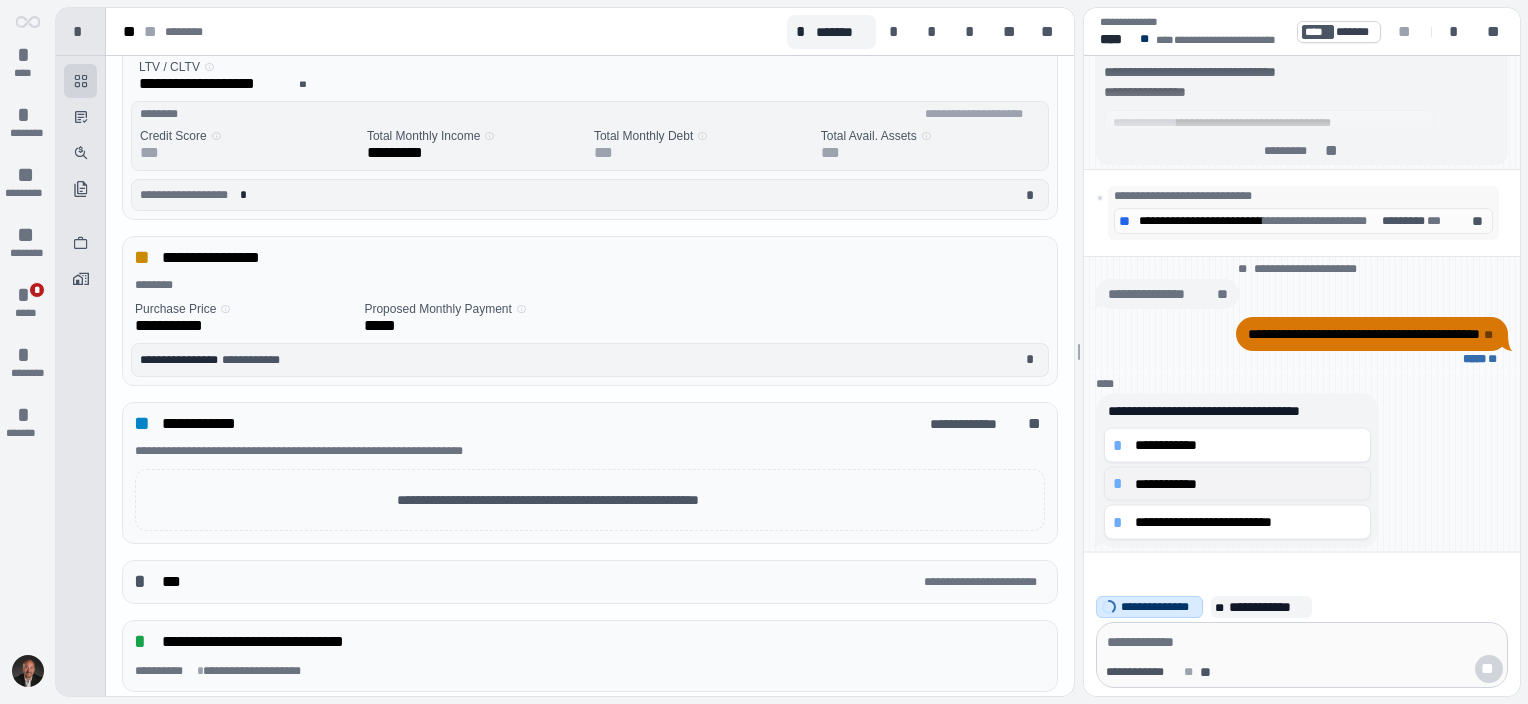 drag, startPoint x: 1122, startPoint y: 452, endPoint x: 1148, endPoint y: 456, distance: 26.305893 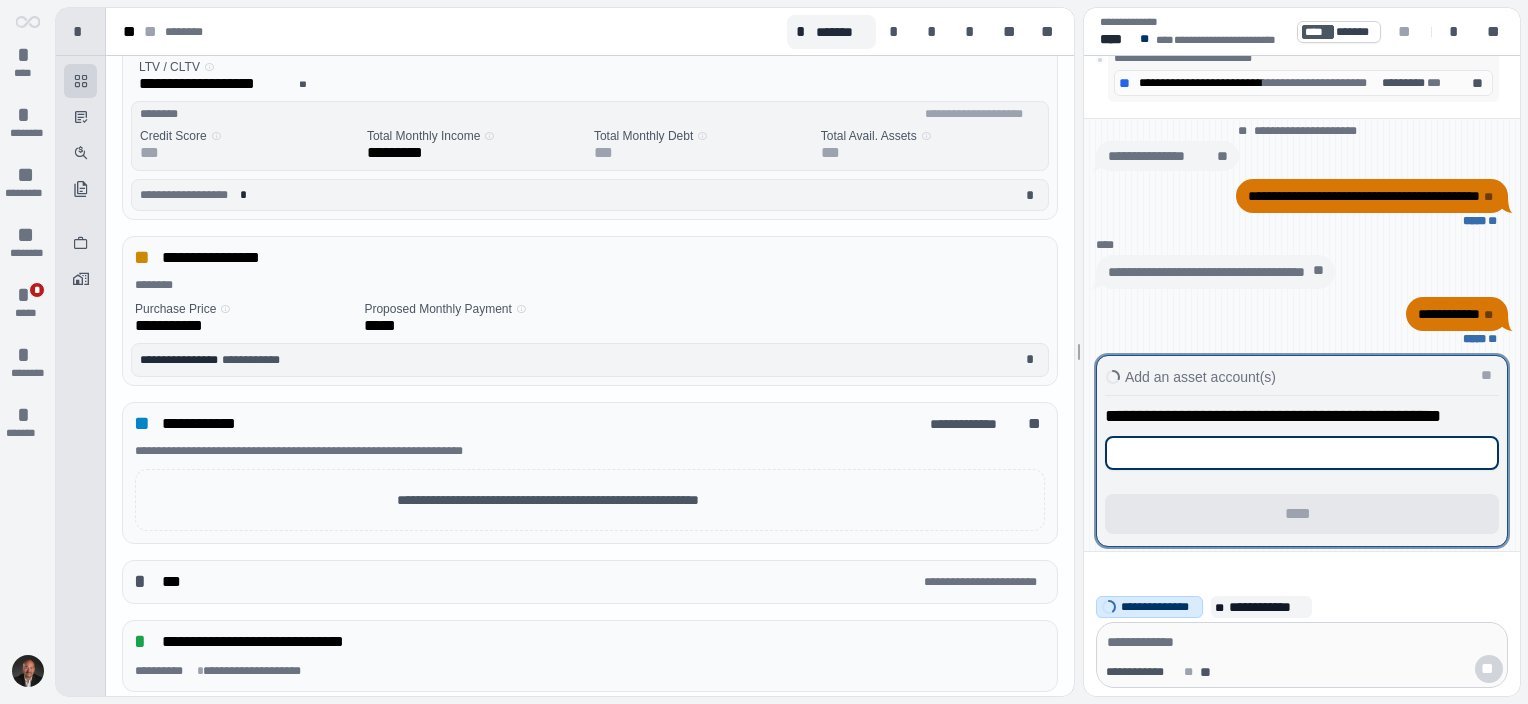 drag, startPoint x: 1212, startPoint y: 448, endPoint x: 1197, endPoint y: 445, distance: 15.297058 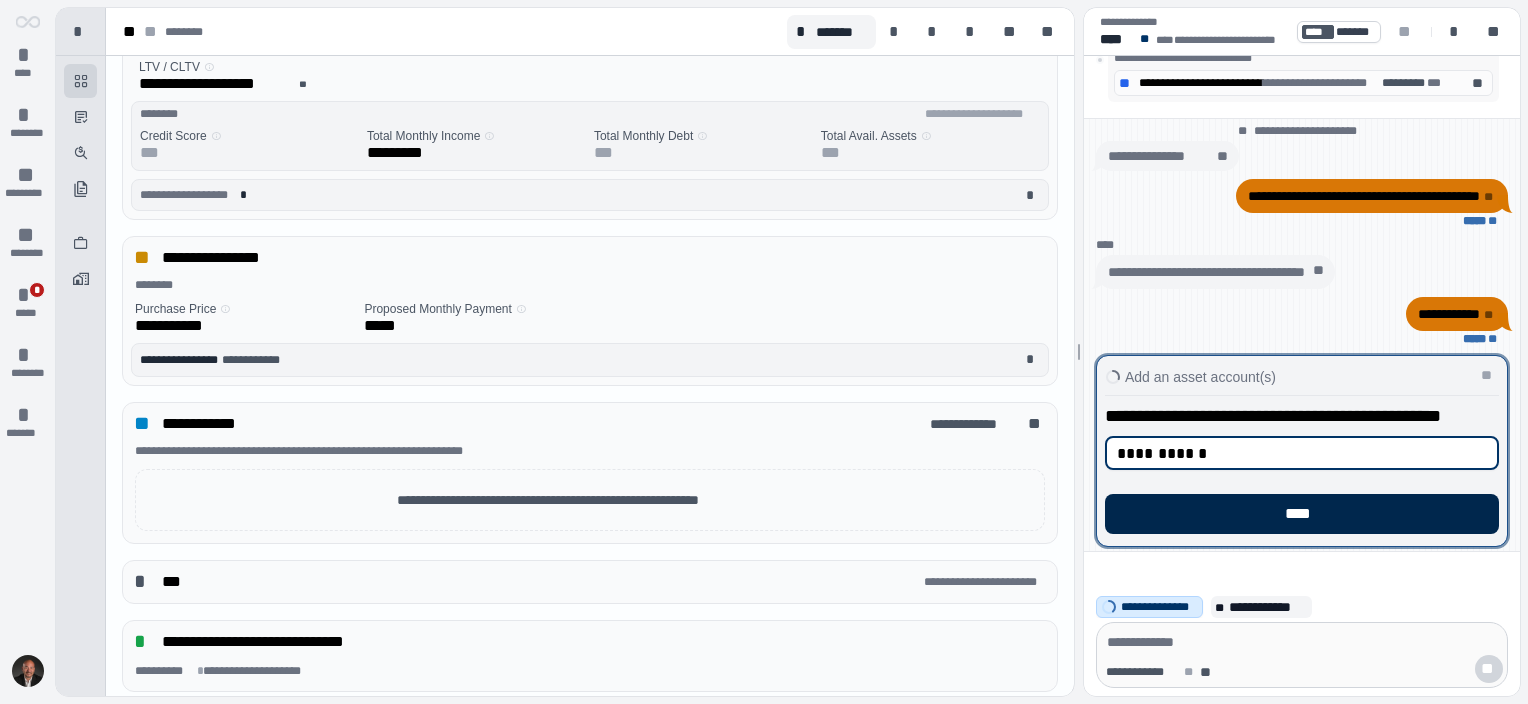 type on "**********" 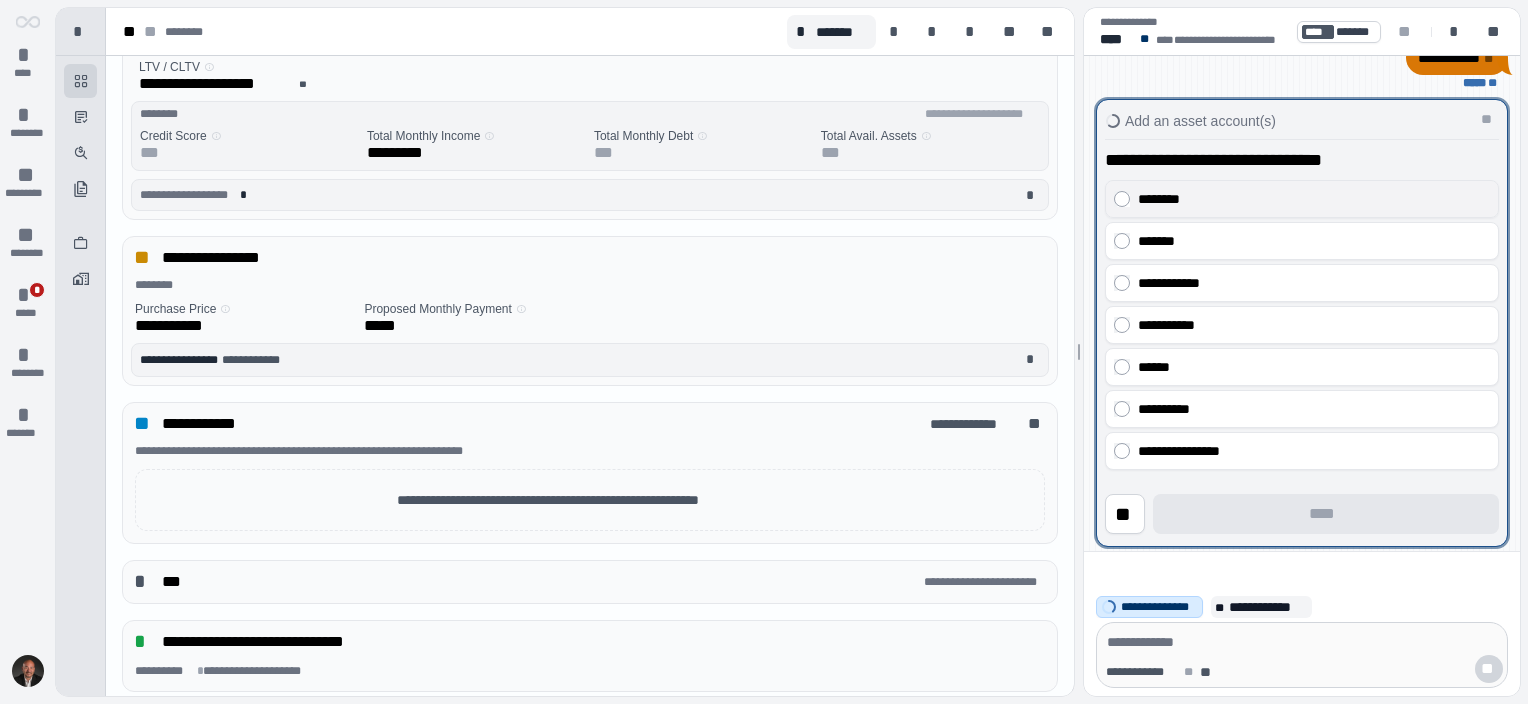 click on "********" at bounding box center [1309, 199] 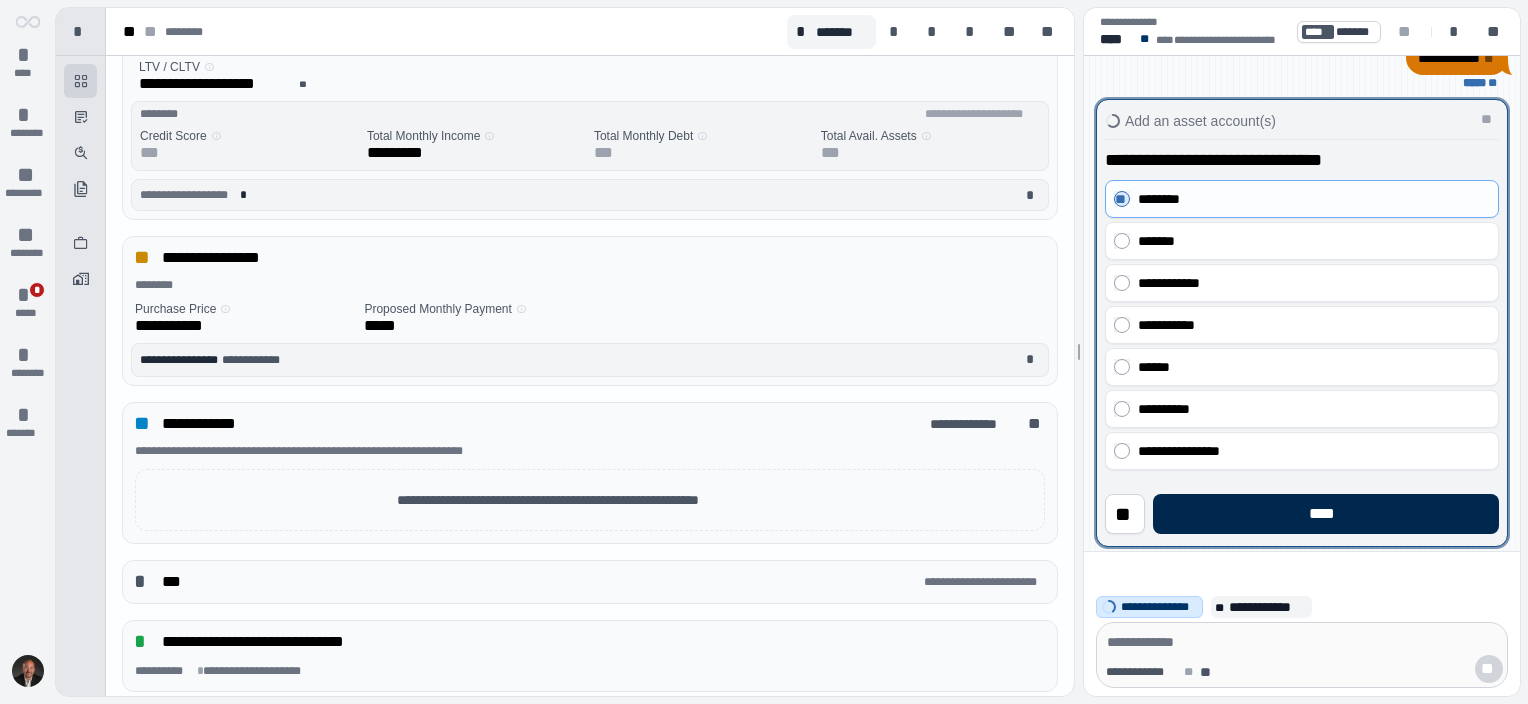 click on "****" at bounding box center (1326, 514) 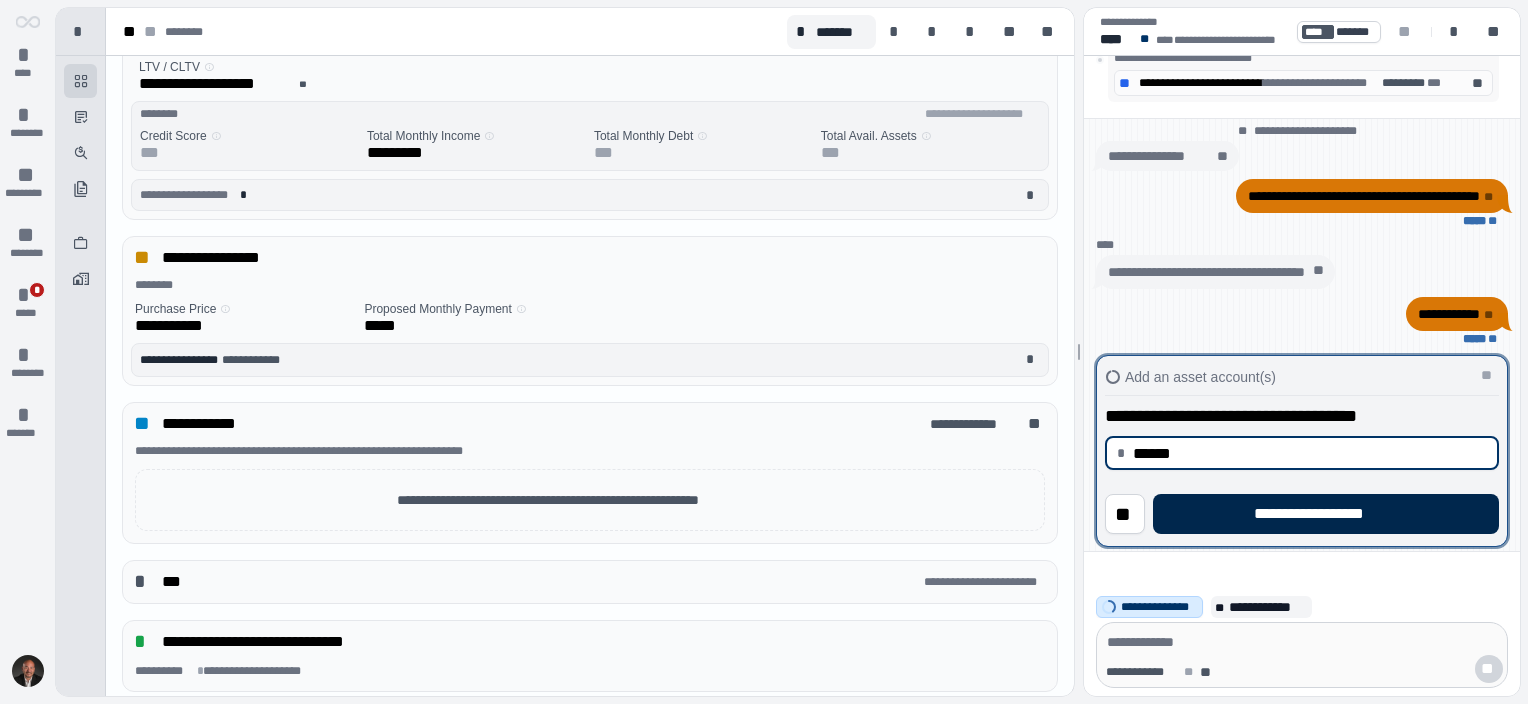 type on "*********" 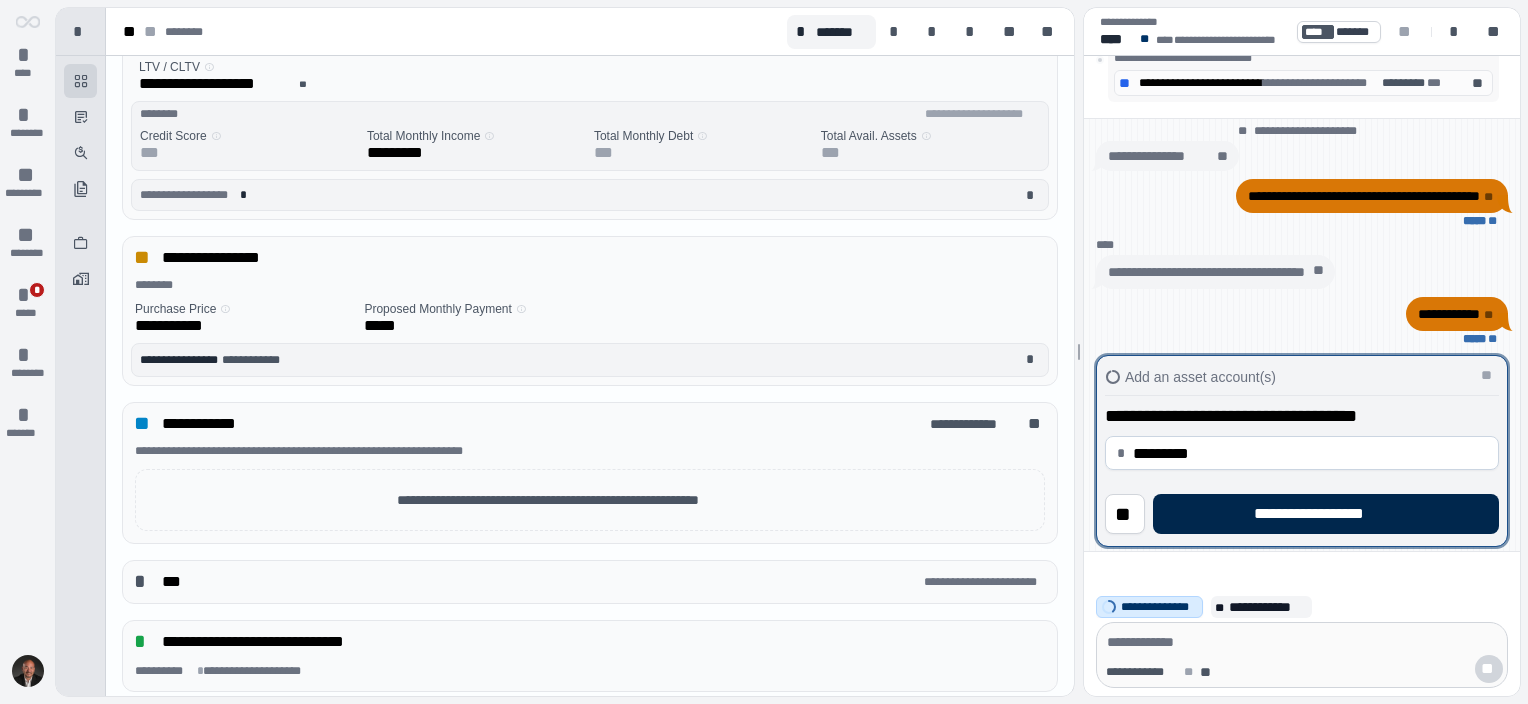 click on "**********" at bounding box center [1325, 514] 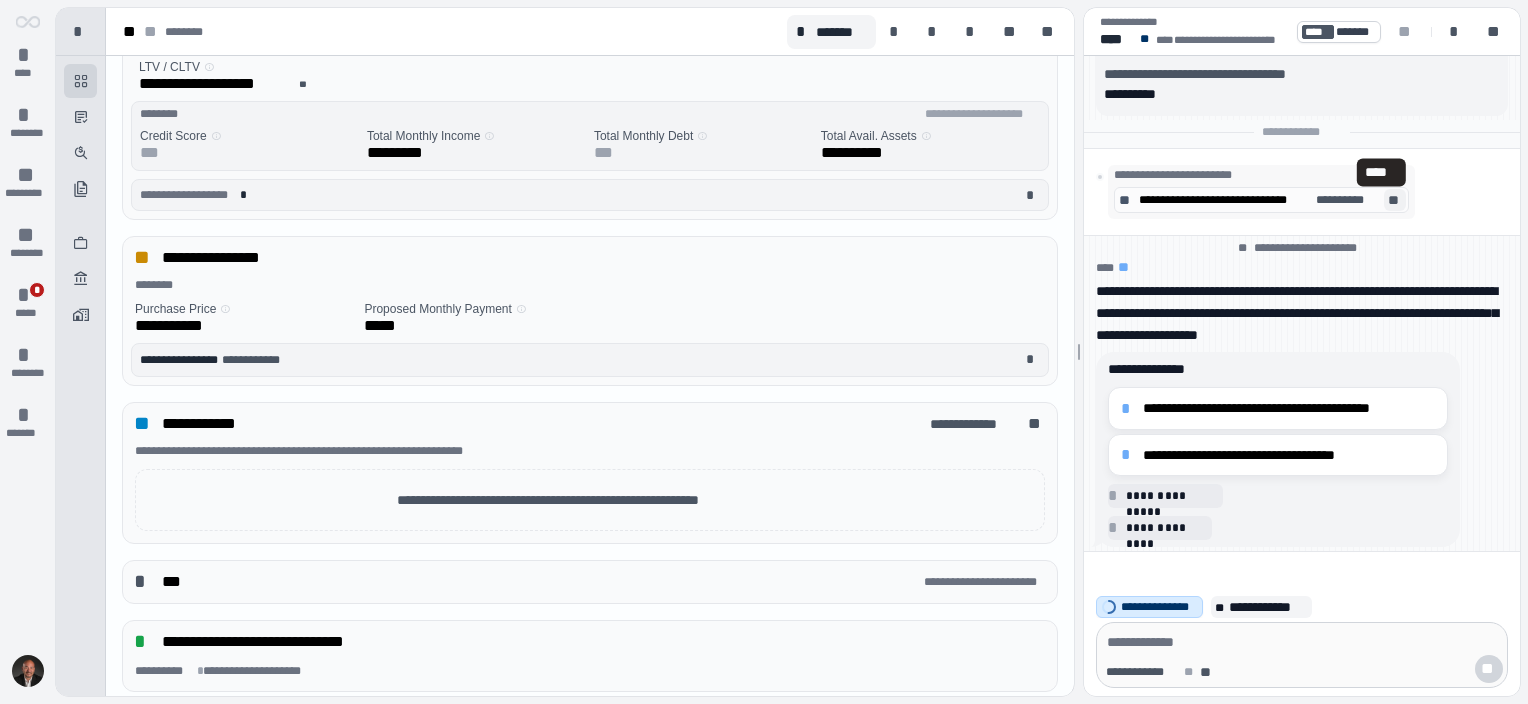 click on "**" at bounding box center [1395, 200] 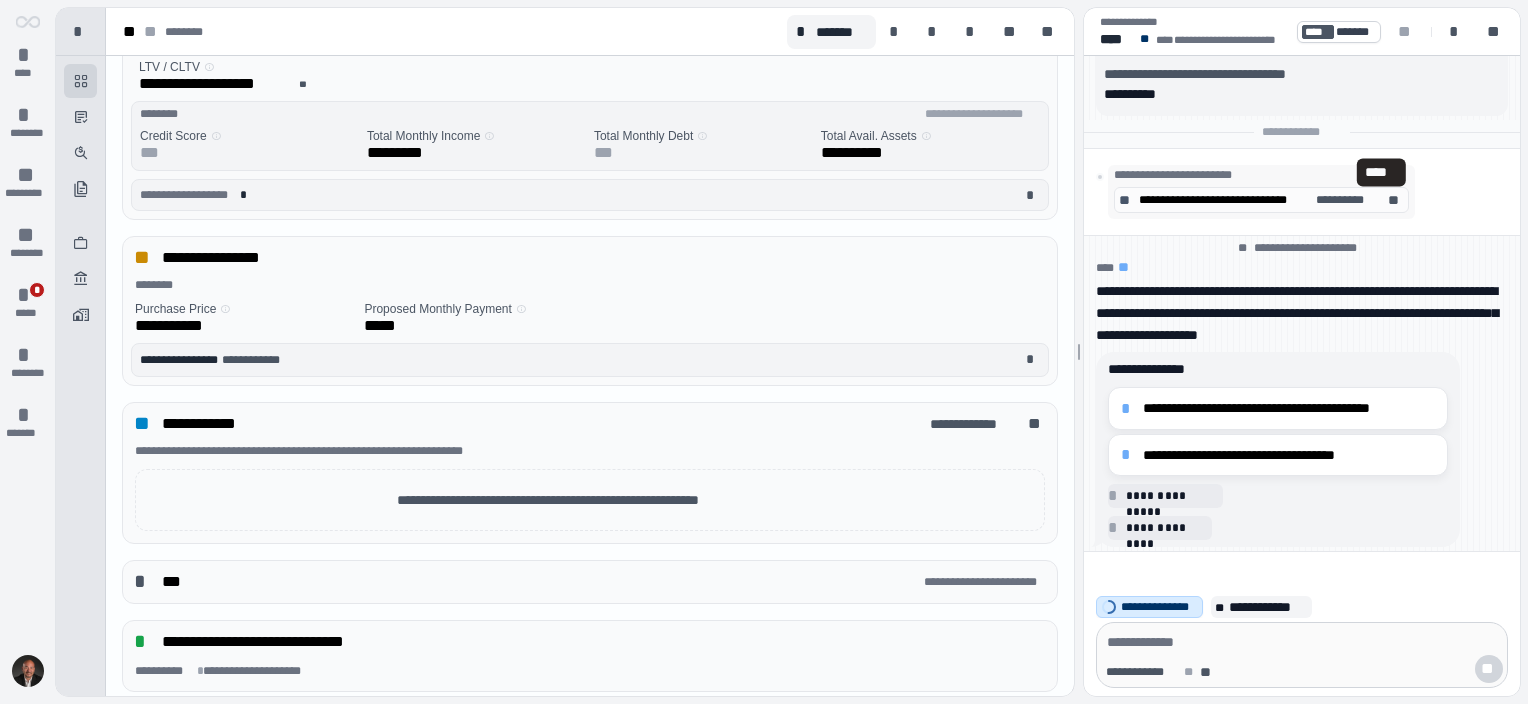 click on "**********" at bounding box center (1302, 192) 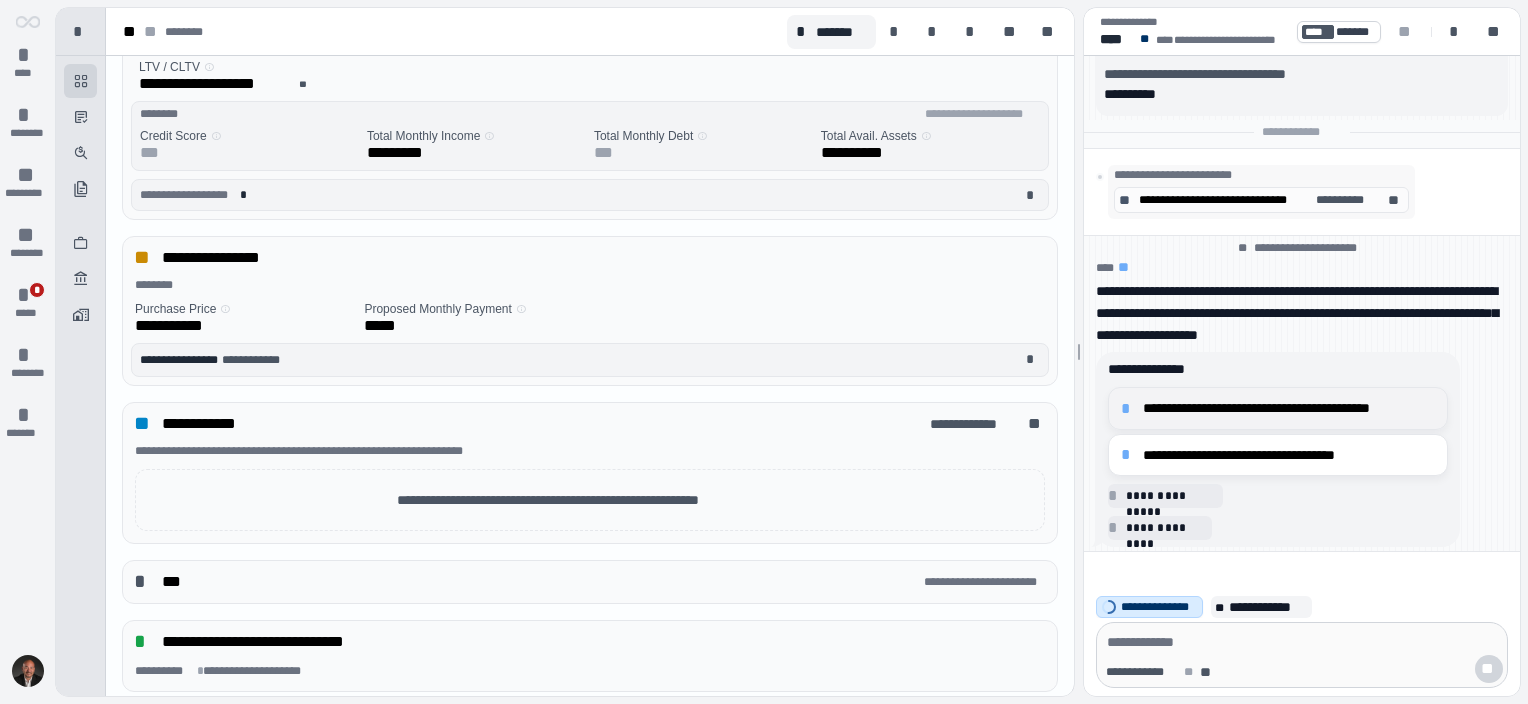 click on "*" at bounding box center (1129, 409) 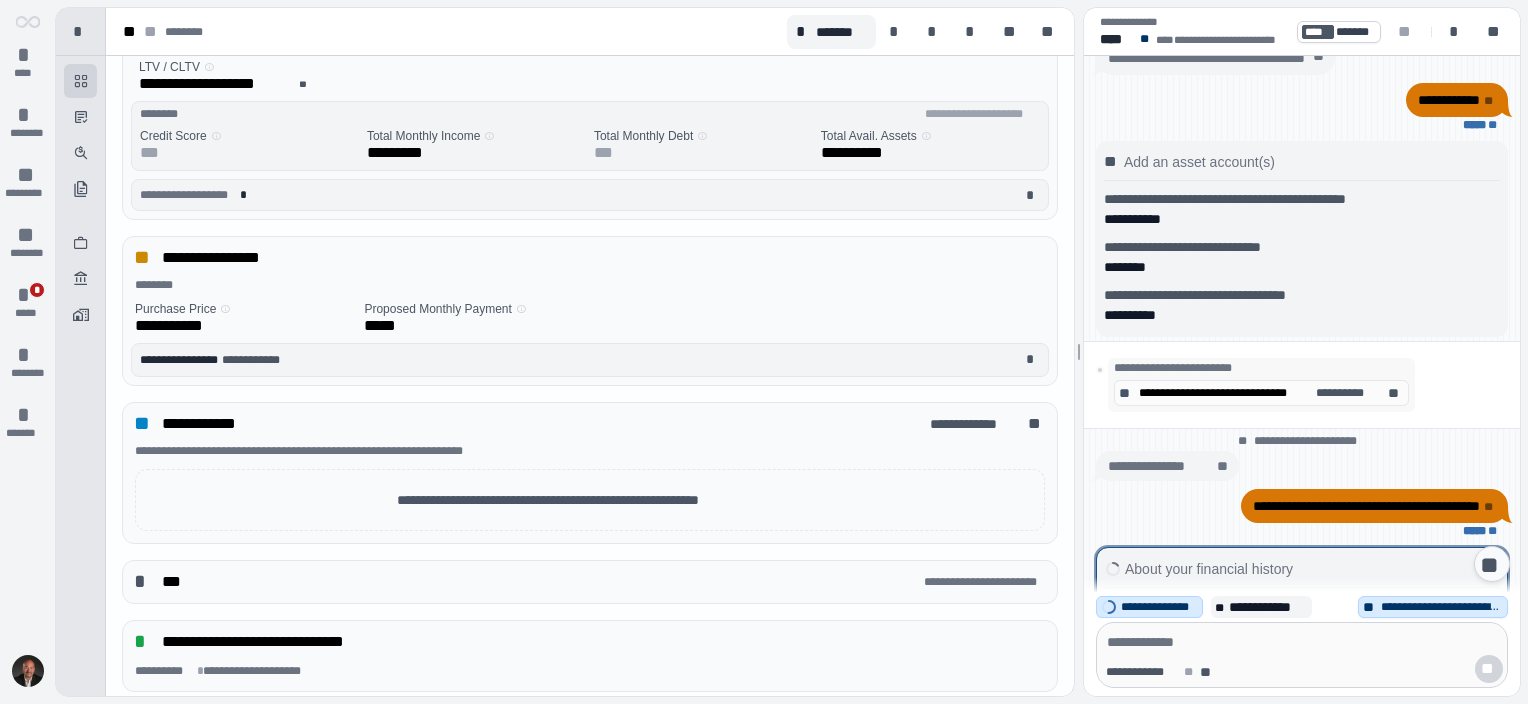 scroll, scrollTop: 0, scrollLeft: 0, axis: both 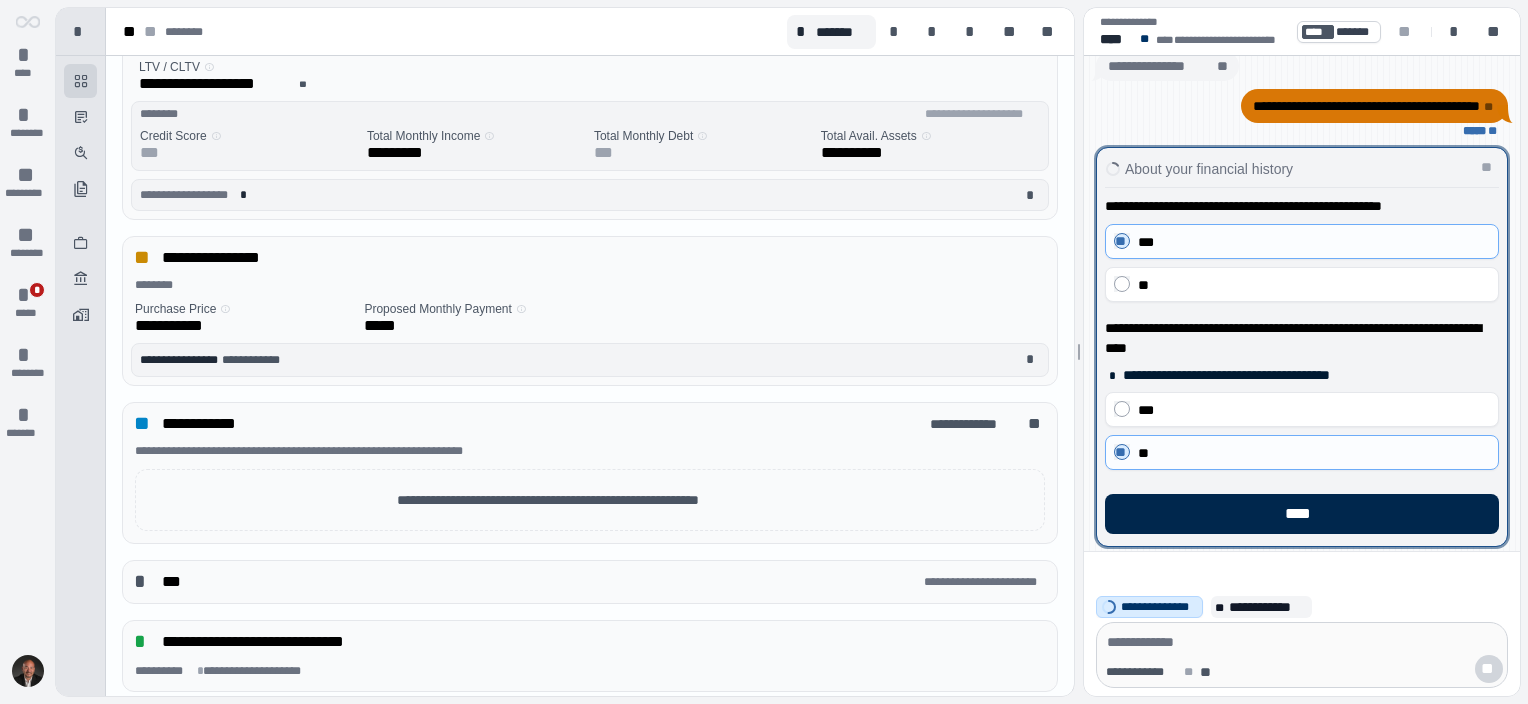 click on "****" at bounding box center (1302, 514) 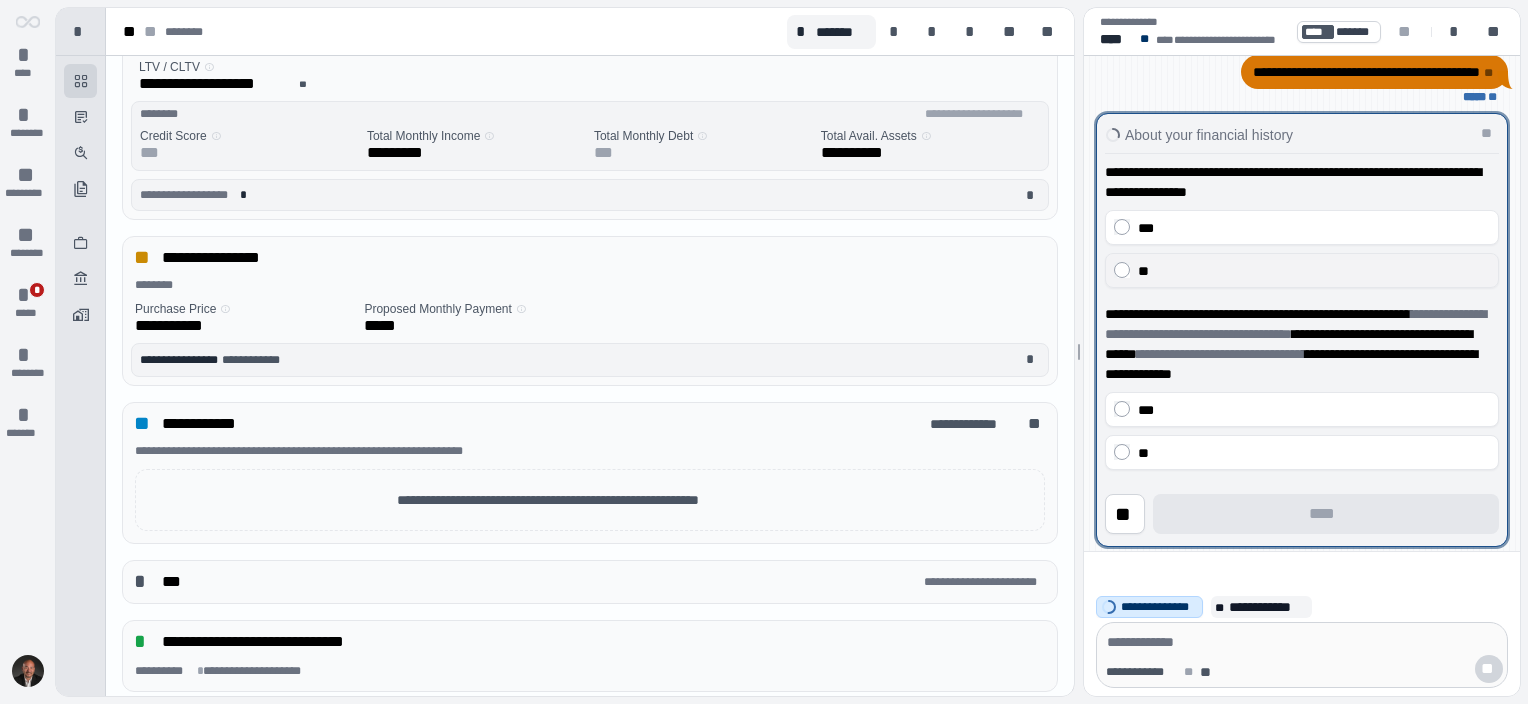 click on "**" at bounding box center [1314, 271] 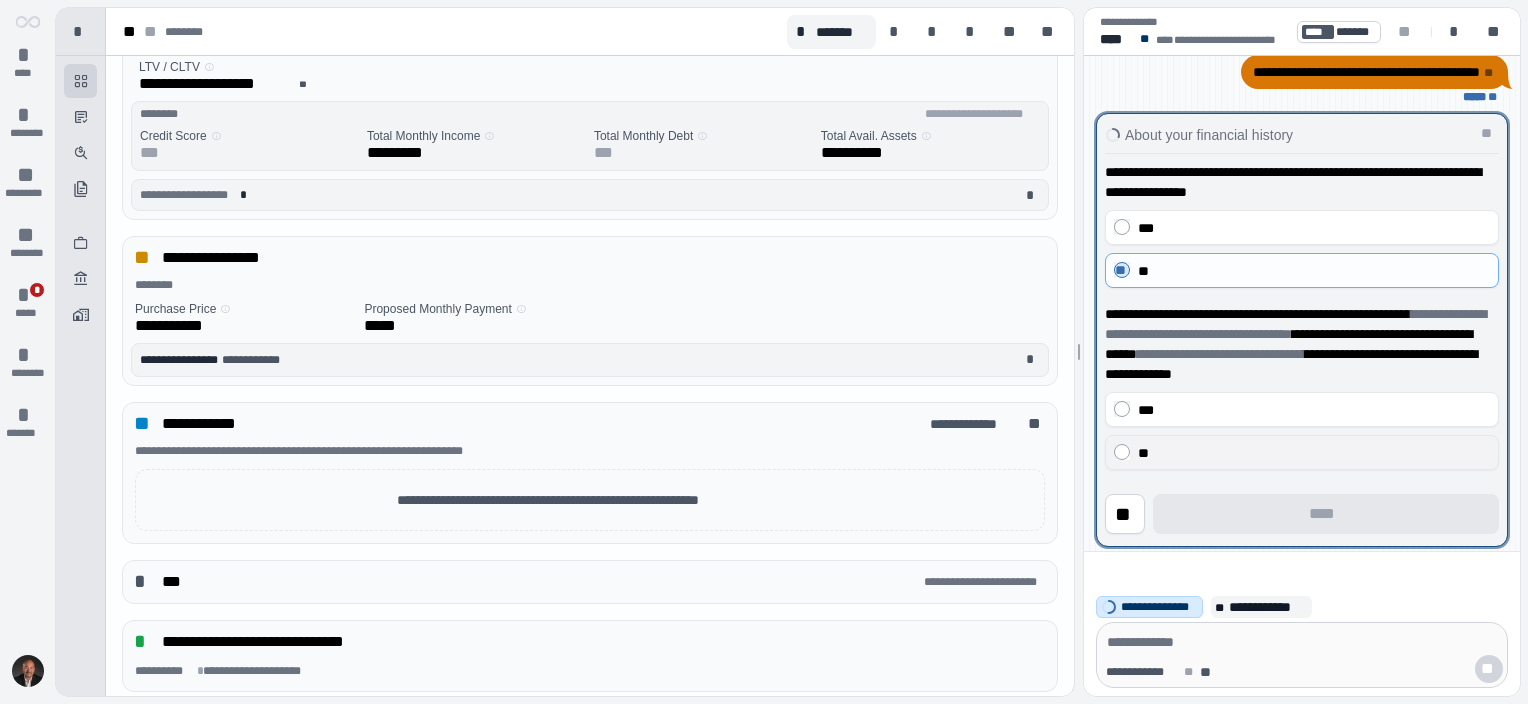 click on "**" at bounding box center (1314, 453) 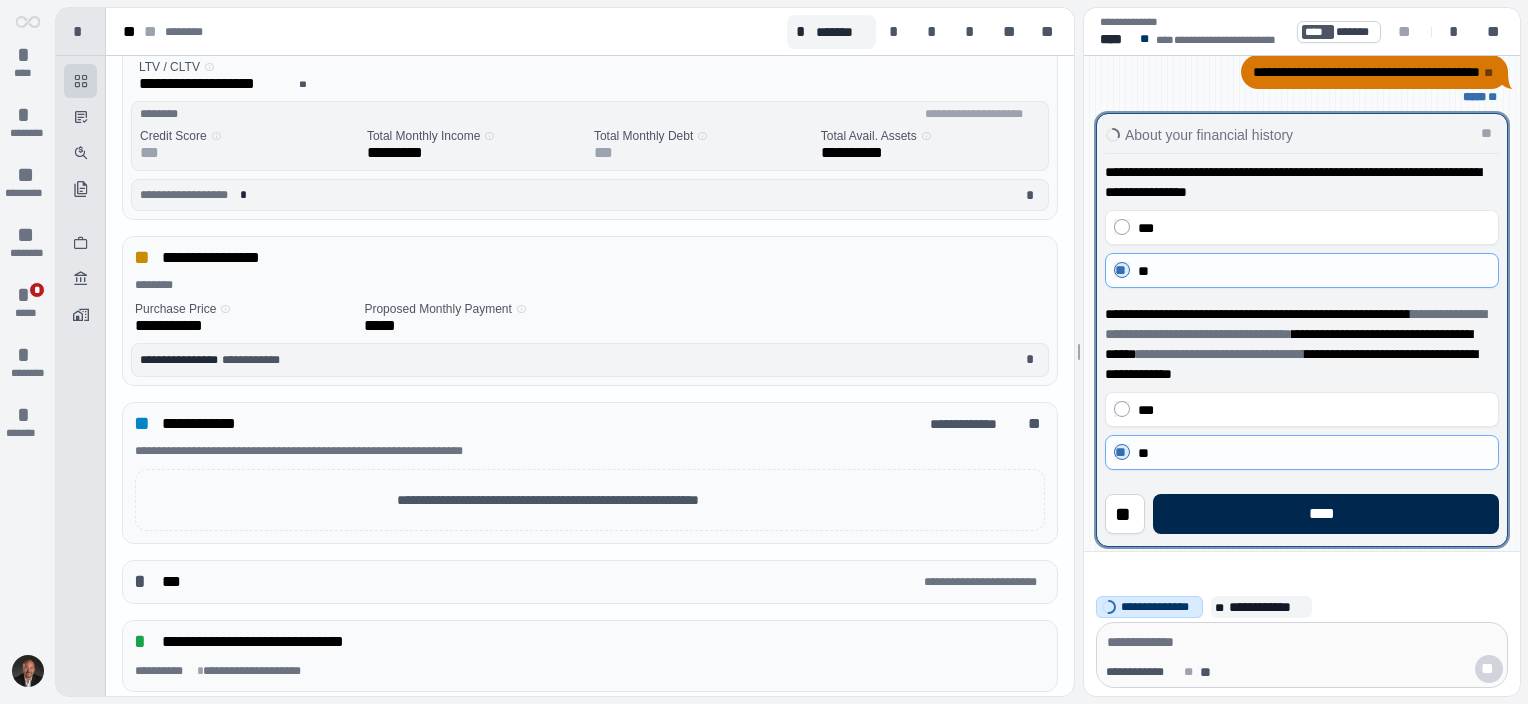 click on "**********" at bounding box center [1302, 341] 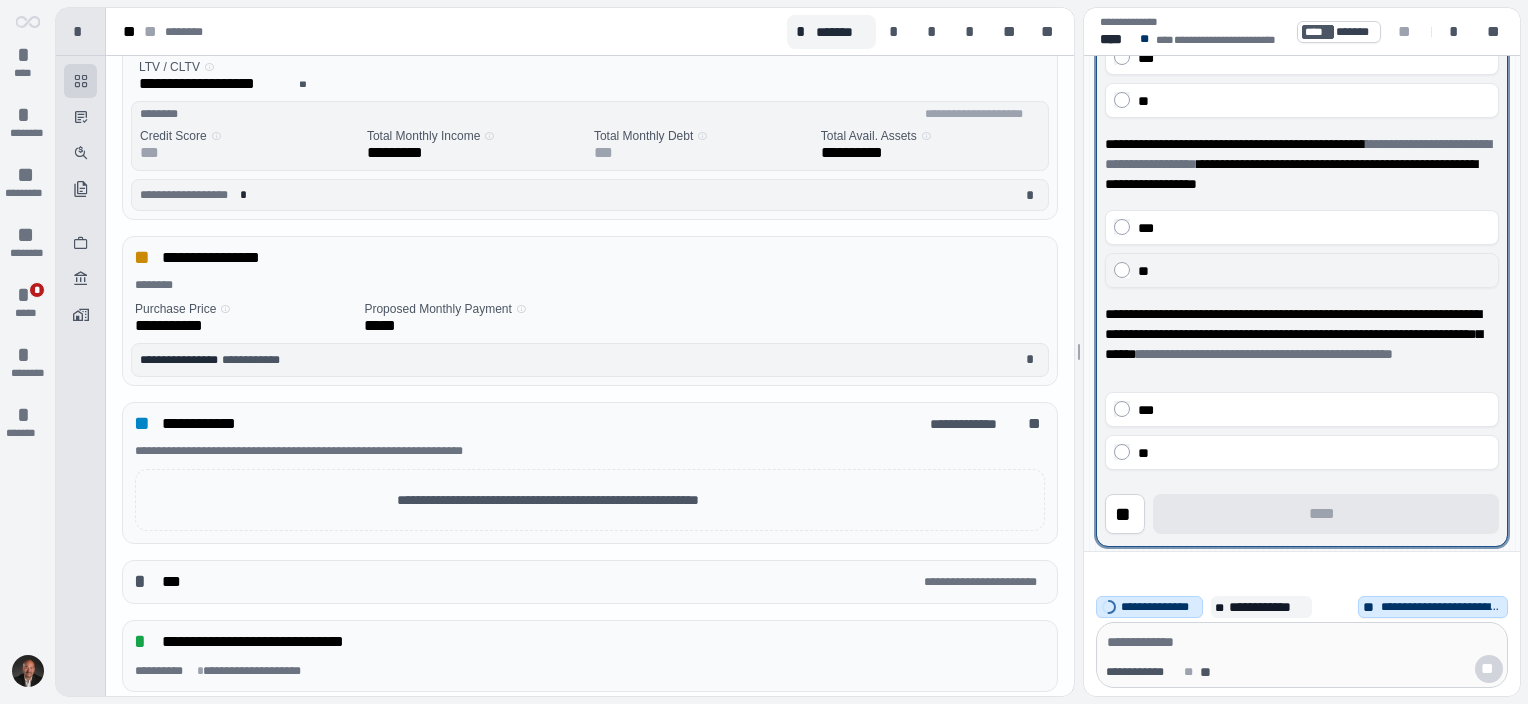 click on "**" at bounding box center (1302, 270) 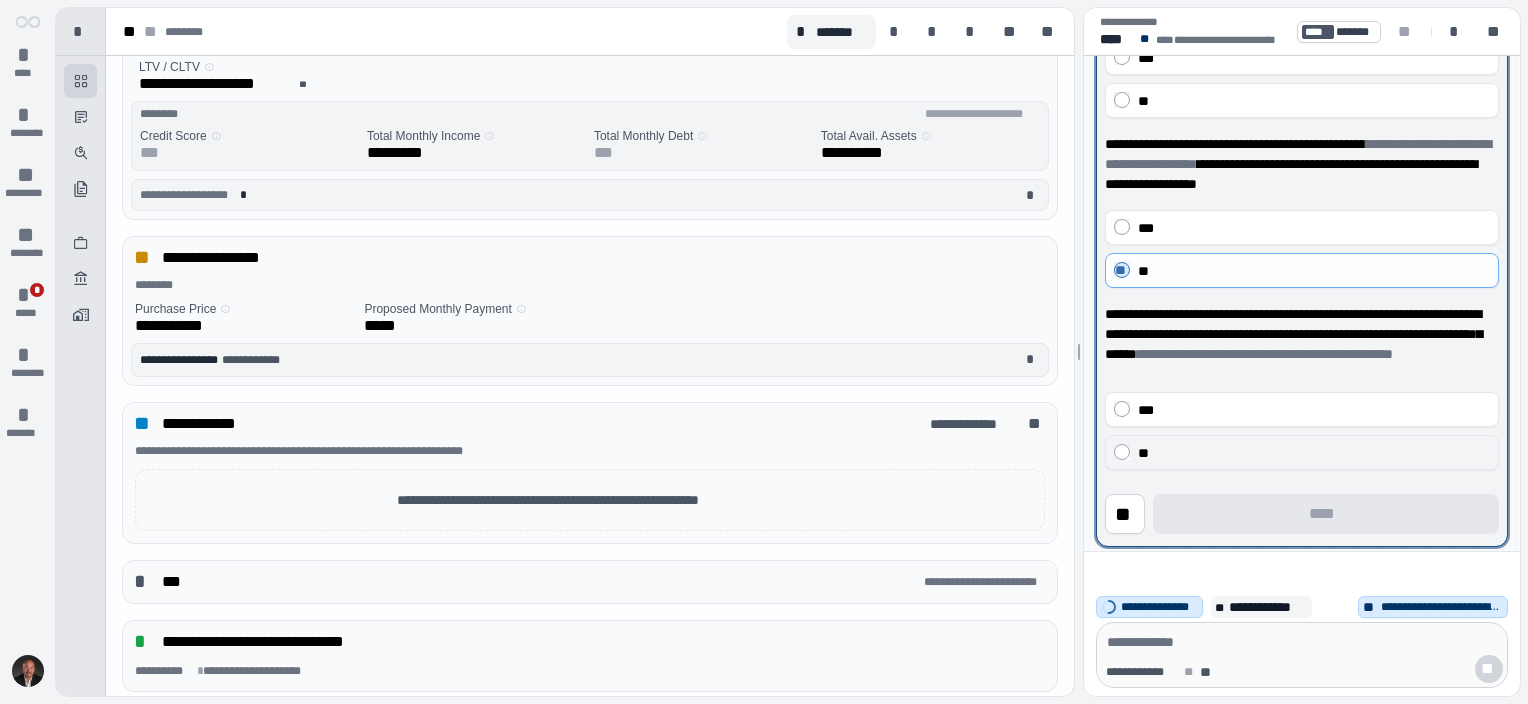 drag, startPoint x: 1292, startPoint y: 451, endPoint x: 1317, endPoint y: 488, distance: 44.65423 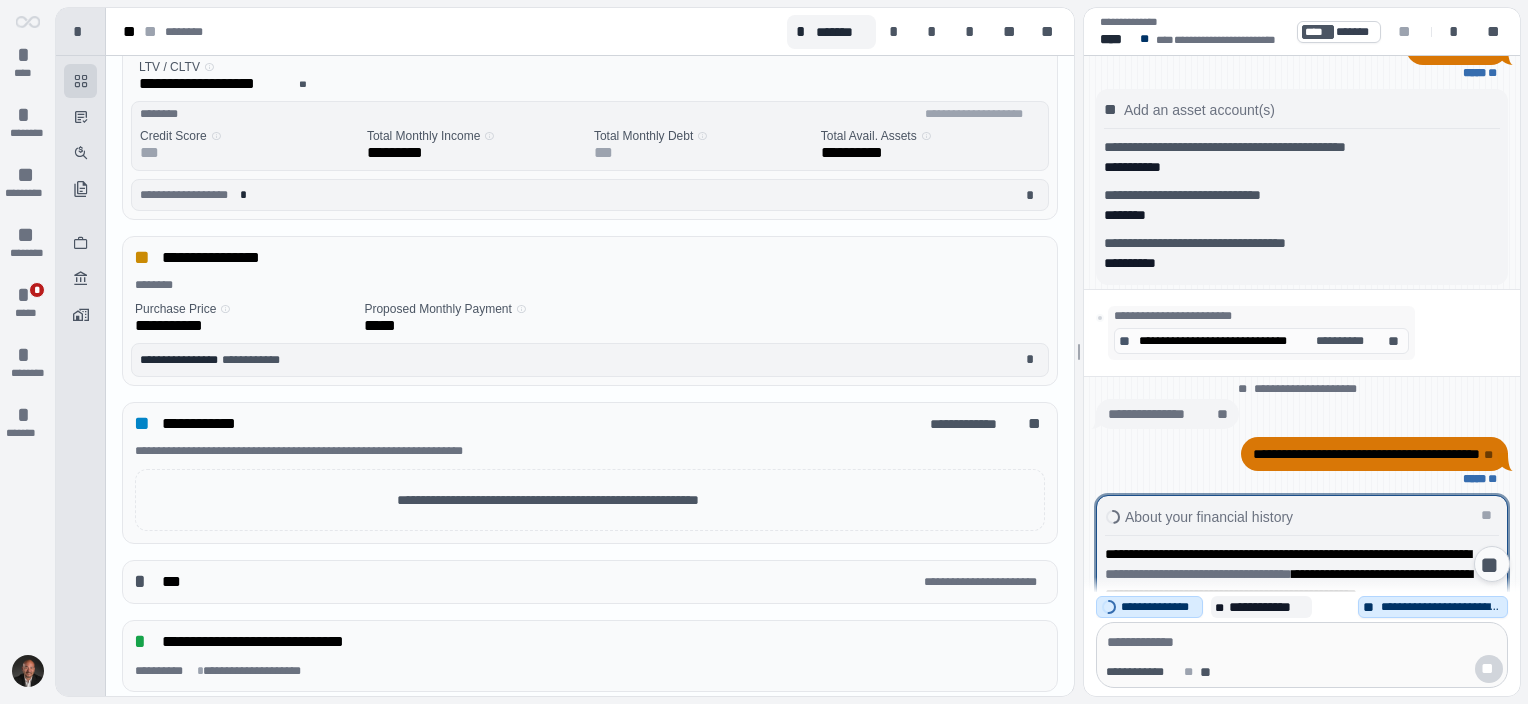 scroll, scrollTop: 300, scrollLeft: 0, axis: vertical 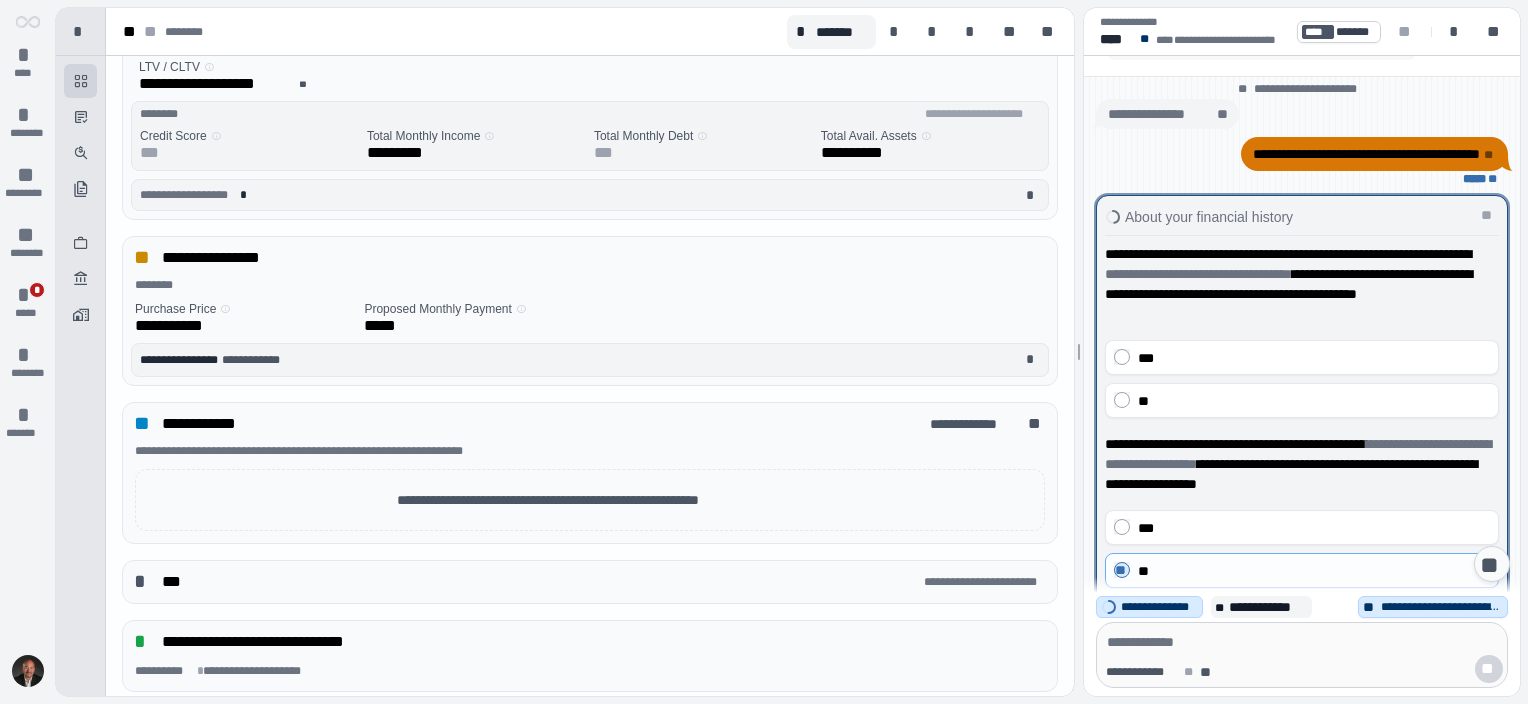 drag, startPoint x: 1269, startPoint y: 404, endPoint x: 1285, endPoint y: 424, distance: 25.612497 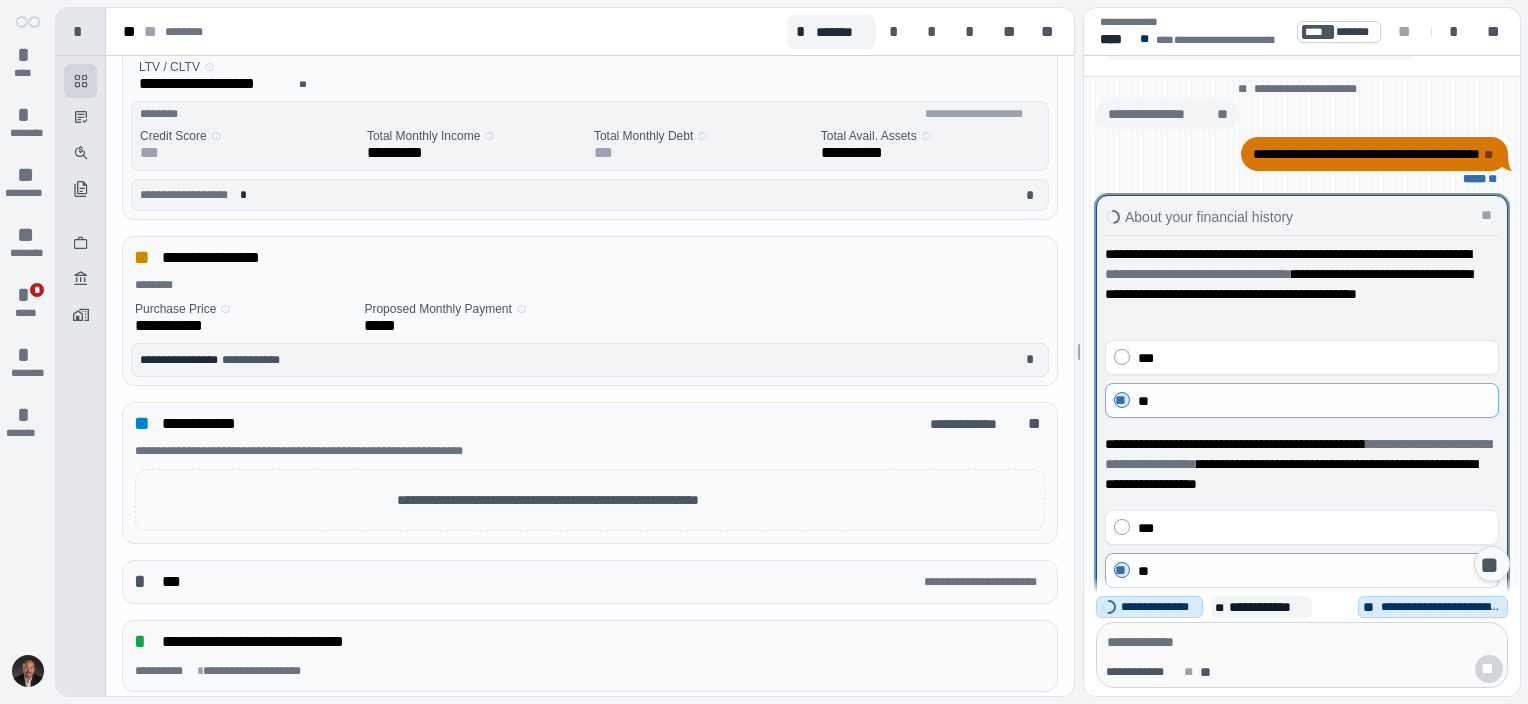 scroll, scrollTop: 0, scrollLeft: 0, axis: both 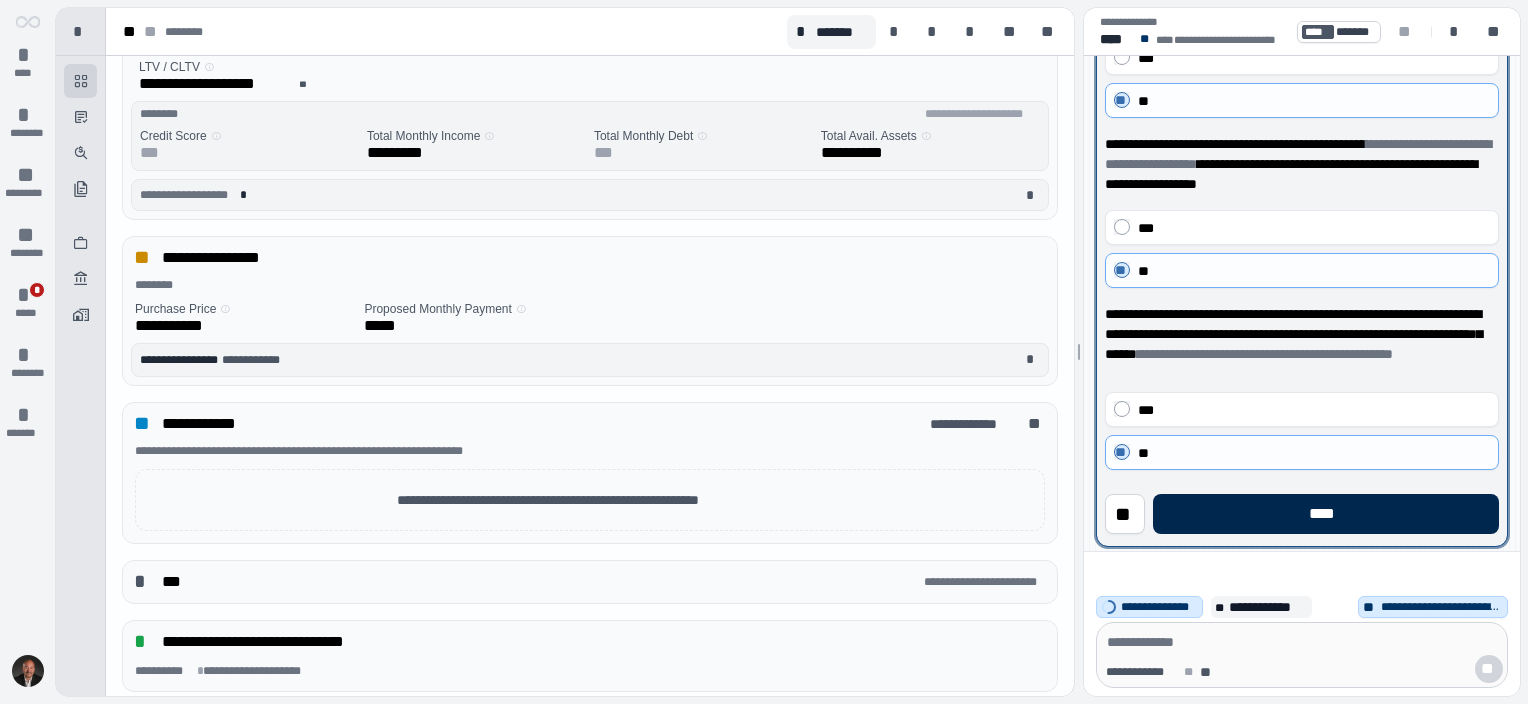 click on "****" at bounding box center [1326, 514] 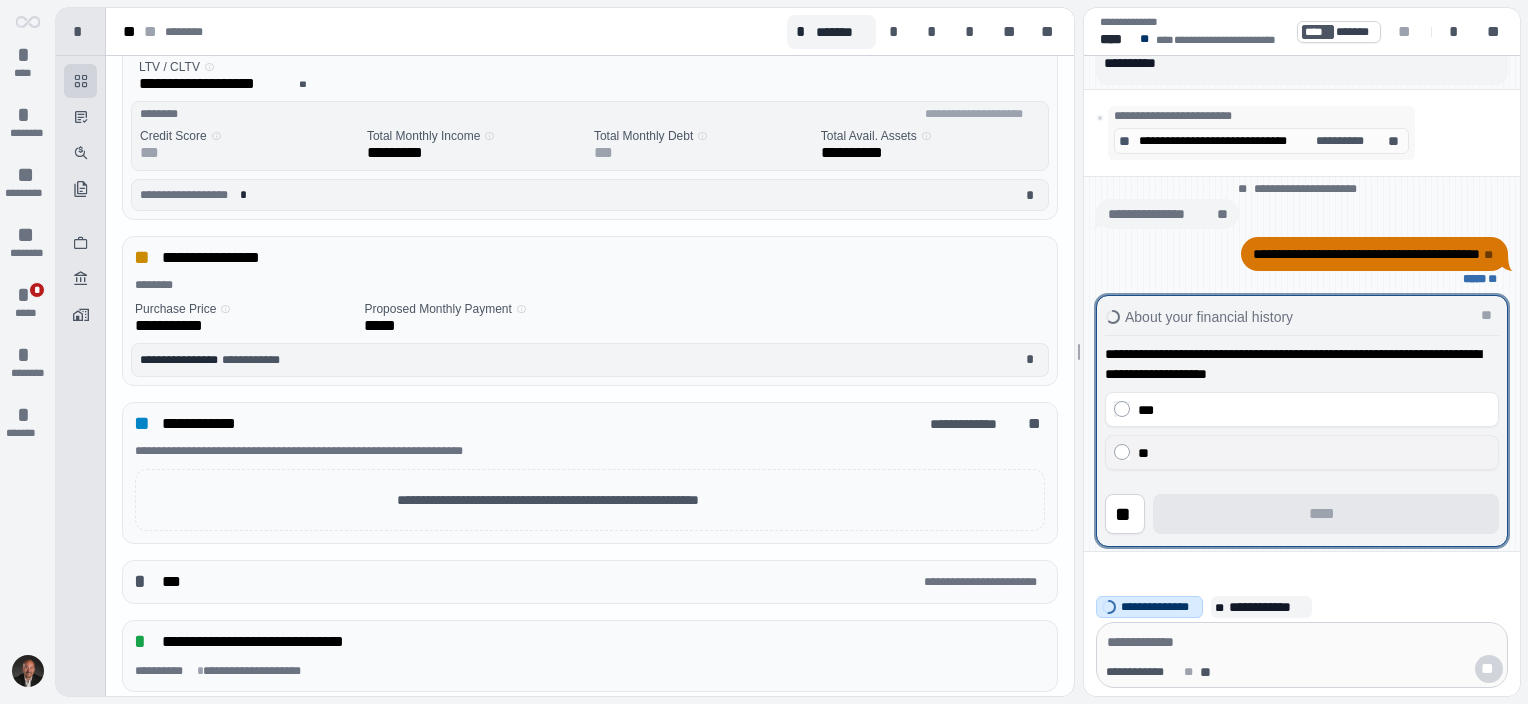 click on "**" at bounding box center (1302, 452) 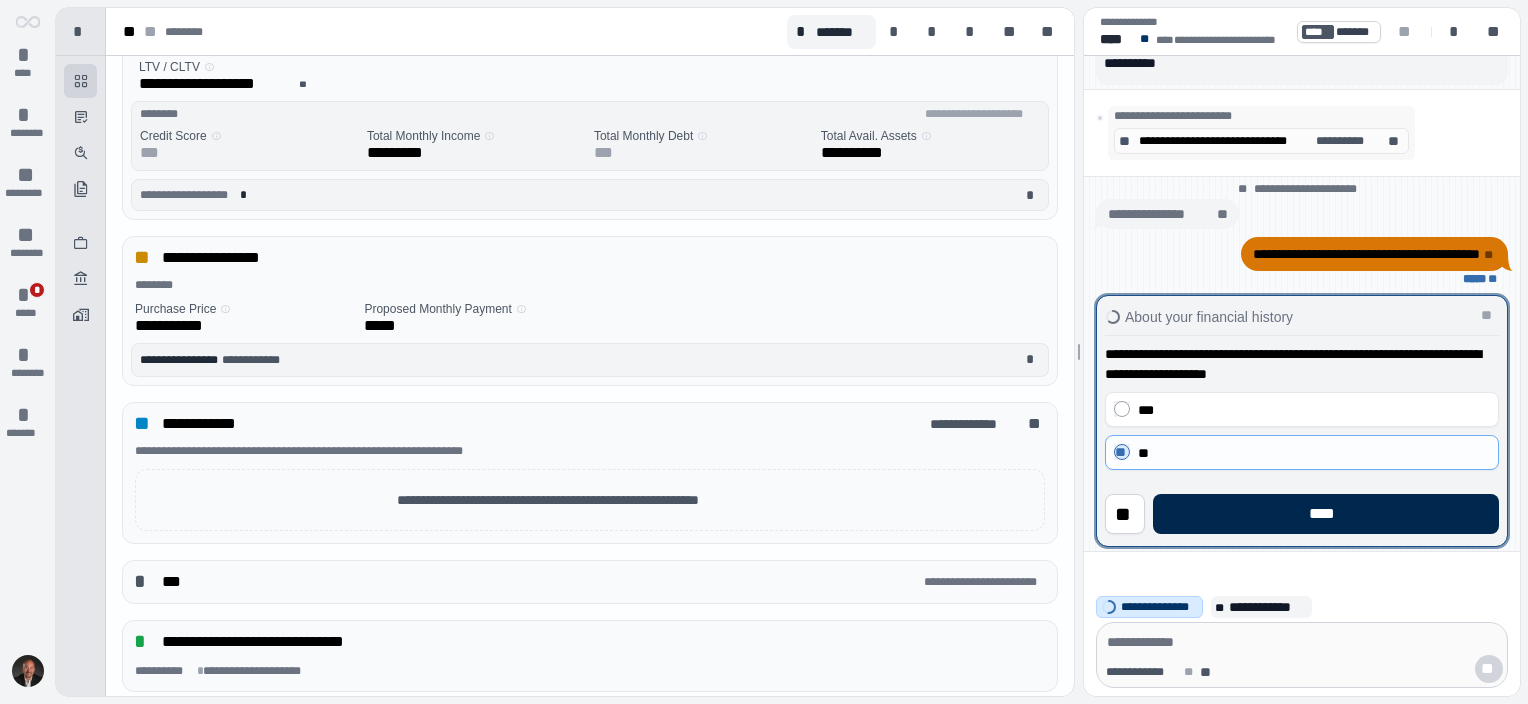 click on "****" at bounding box center [1326, 514] 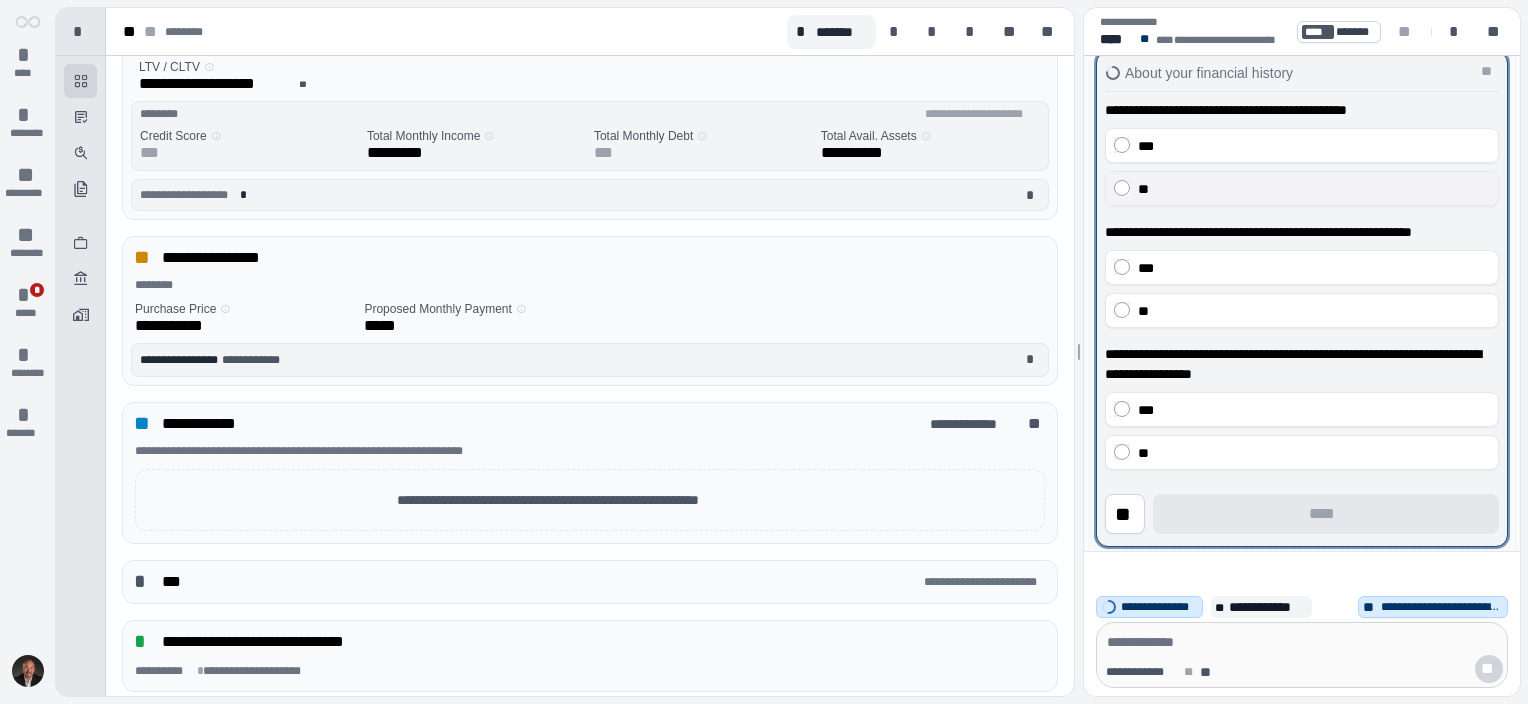 click on "**" at bounding box center (1314, 189) 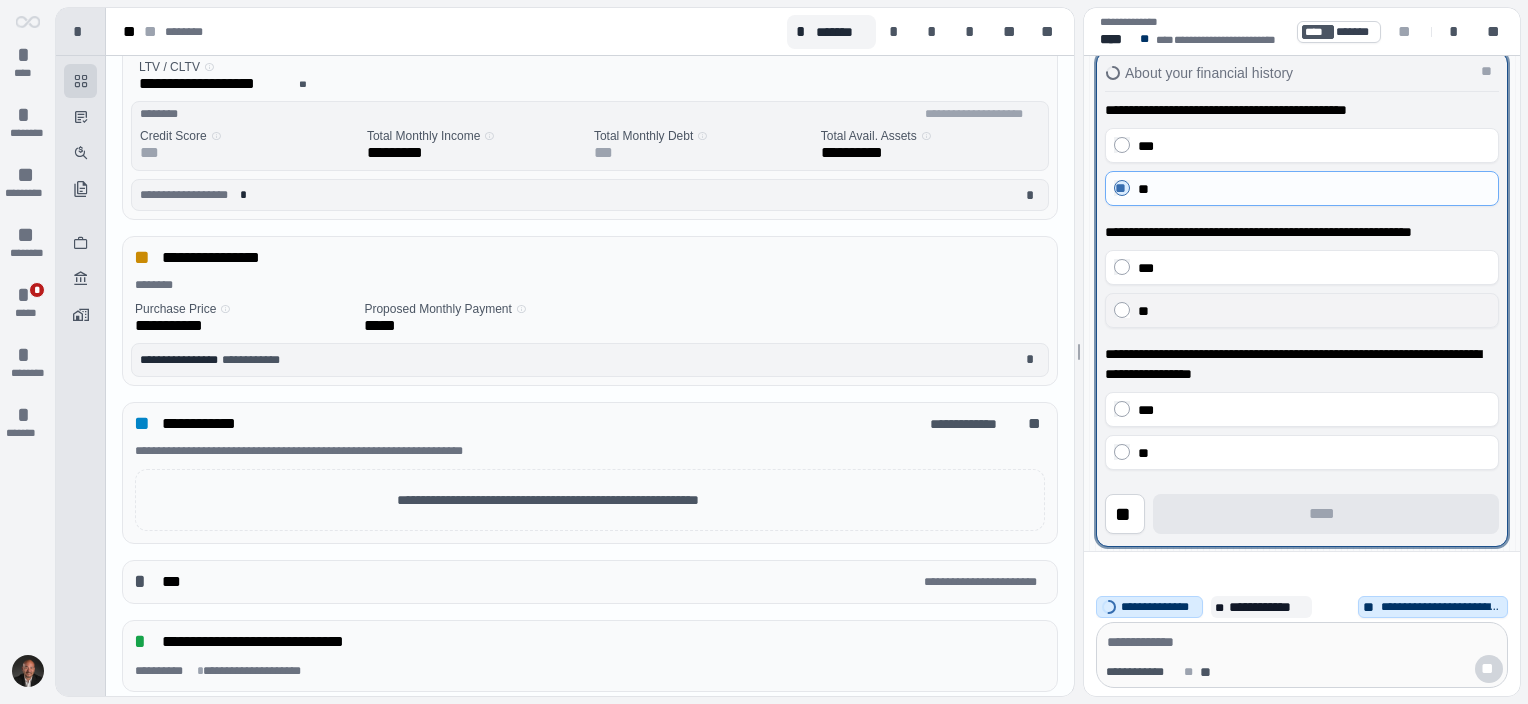 click on "**" at bounding box center (1314, 311) 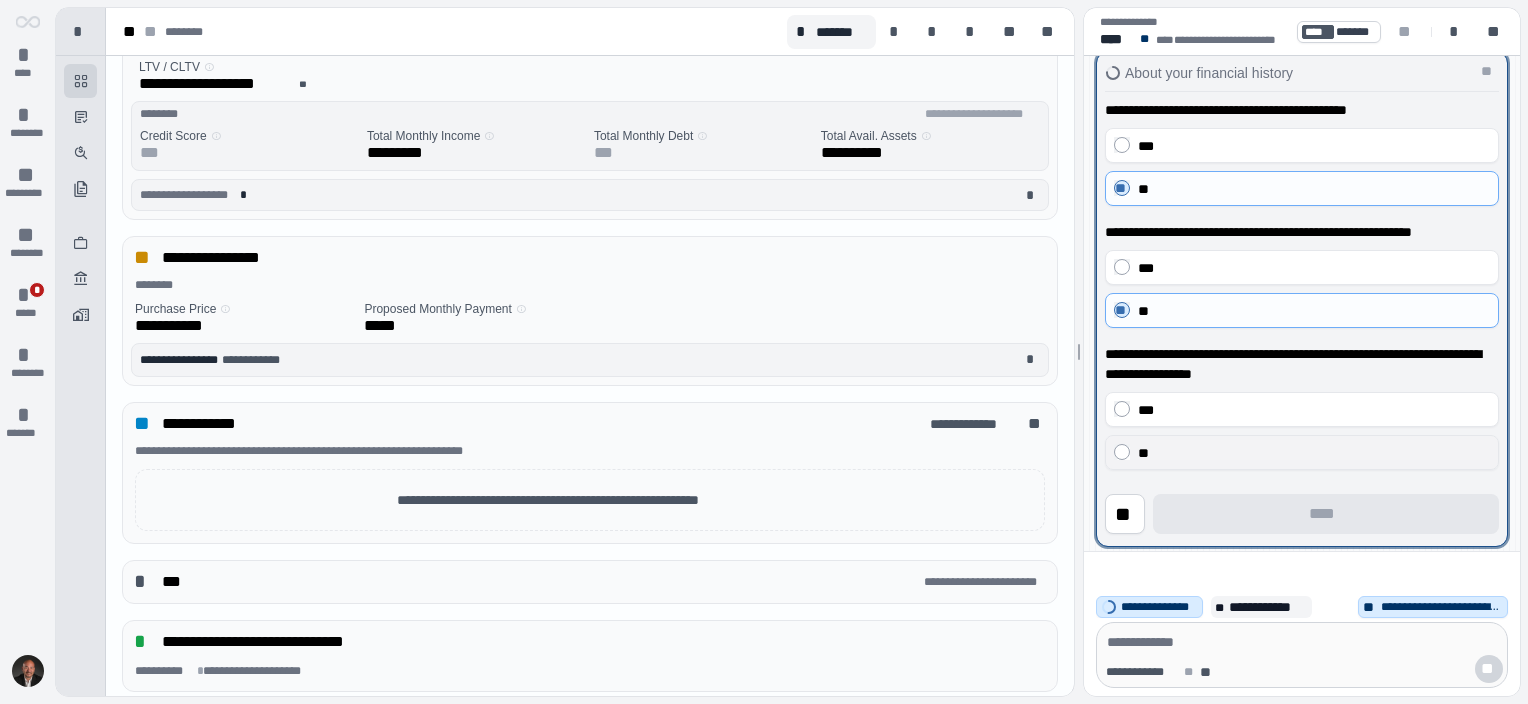 click on "**" at bounding box center [1314, 453] 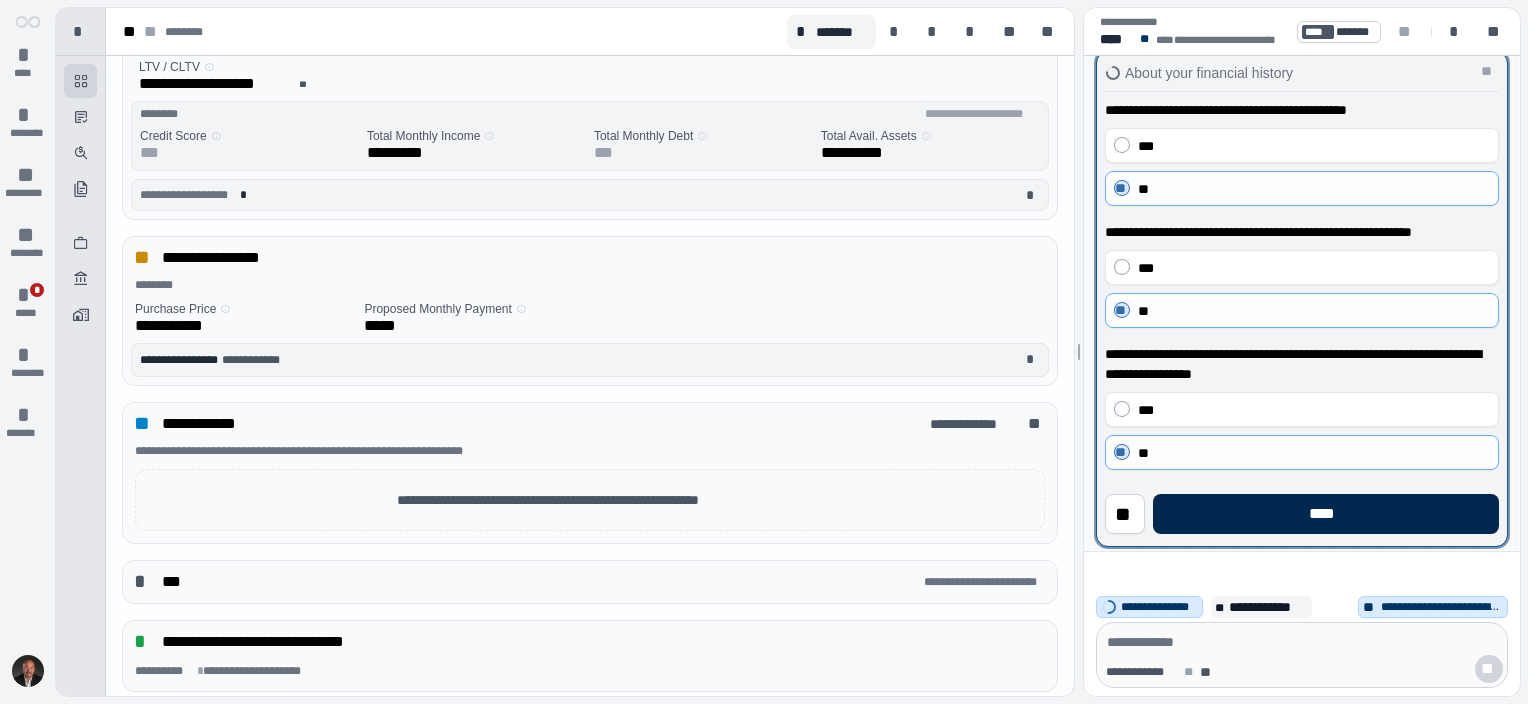 click on "****" at bounding box center (1326, 514) 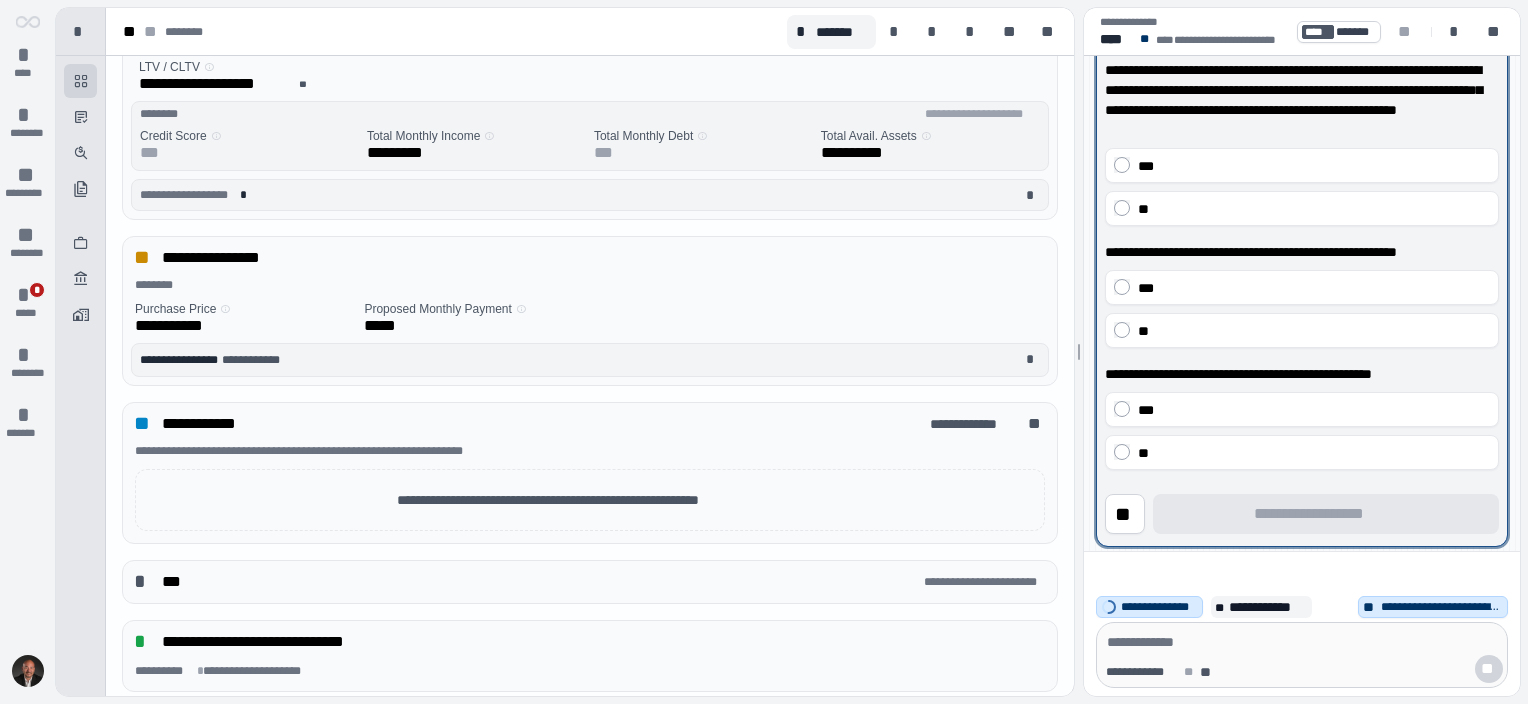 drag, startPoint x: 1241, startPoint y: 228, endPoint x: 1238, endPoint y: 241, distance: 13.341664 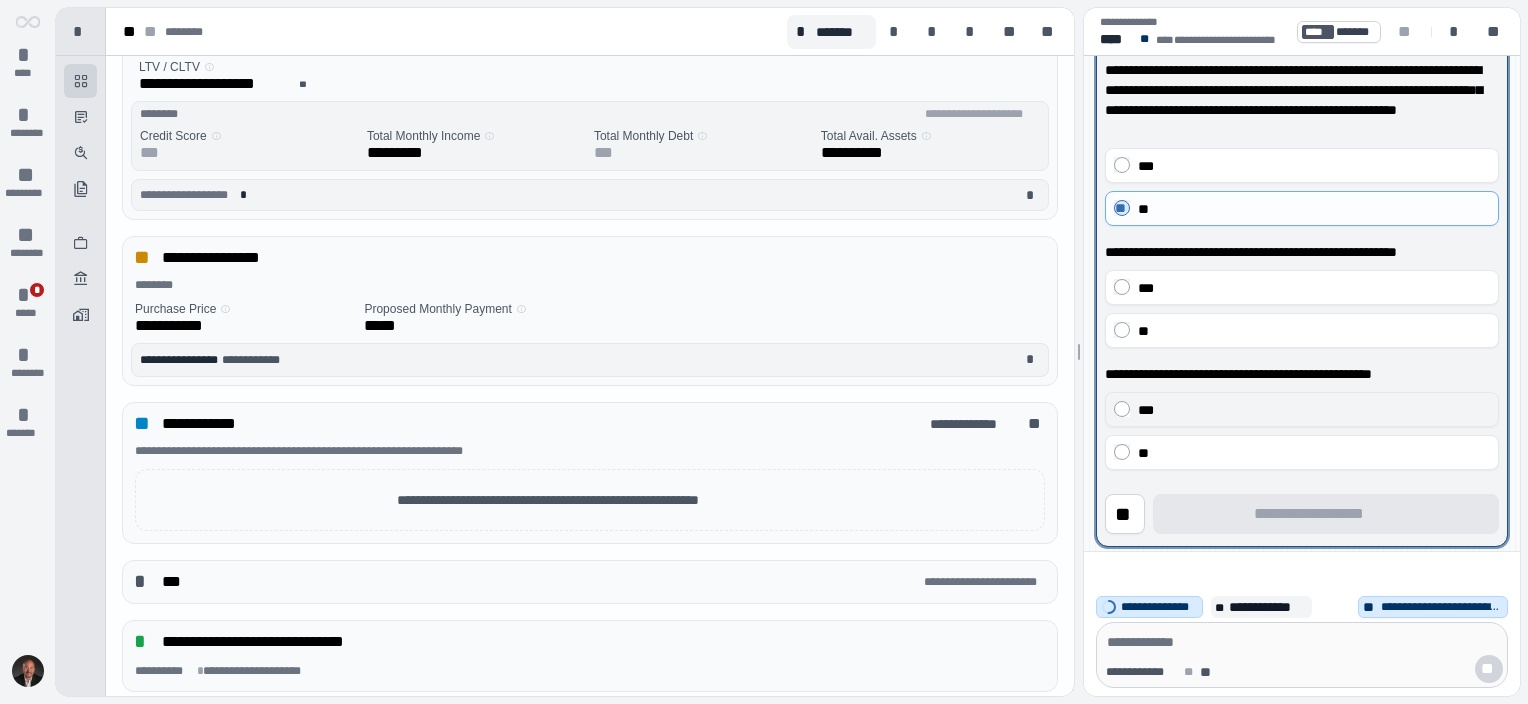 drag, startPoint x: 1264, startPoint y: 337, endPoint x: 1283, endPoint y: 393, distance: 59.135437 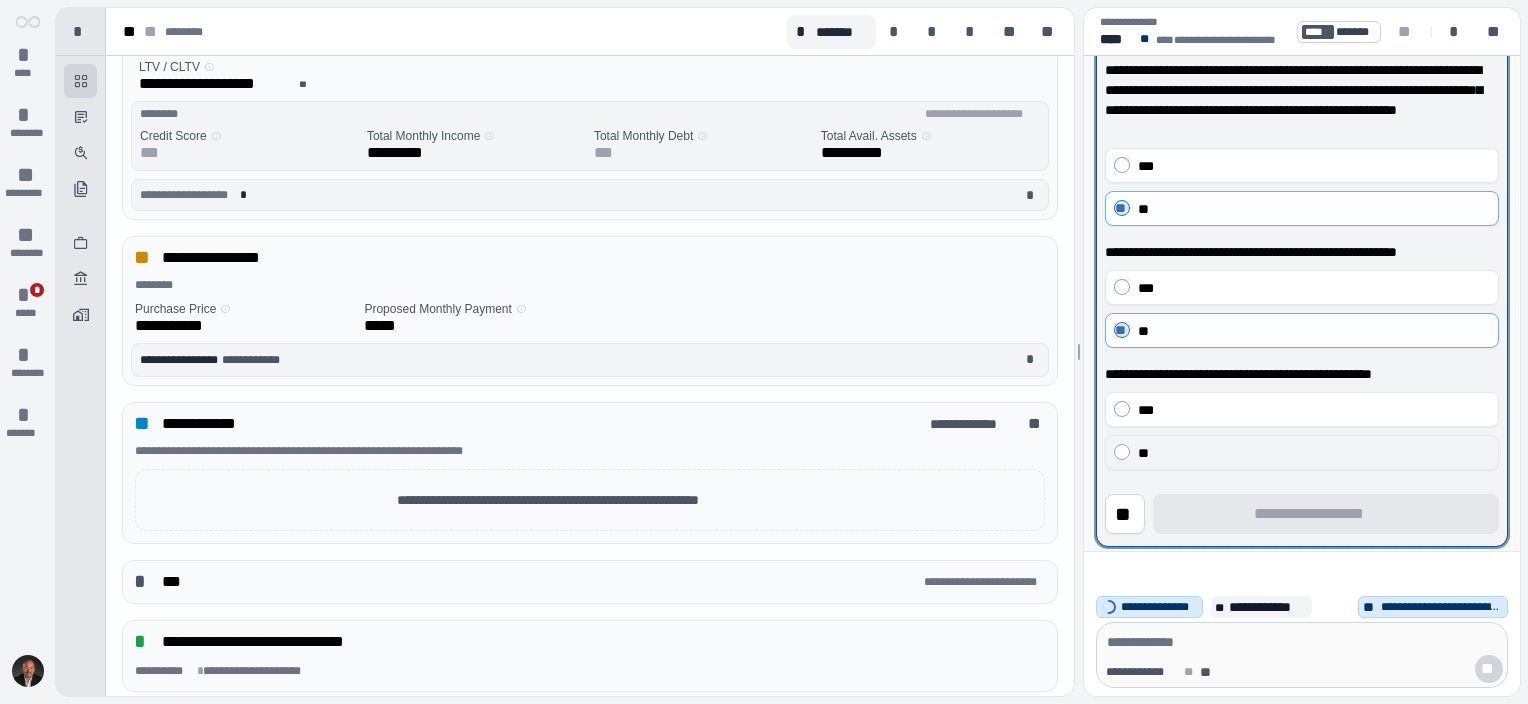 drag, startPoint x: 1311, startPoint y: 456, endPoint x: 1318, endPoint y: 467, distance: 13.038404 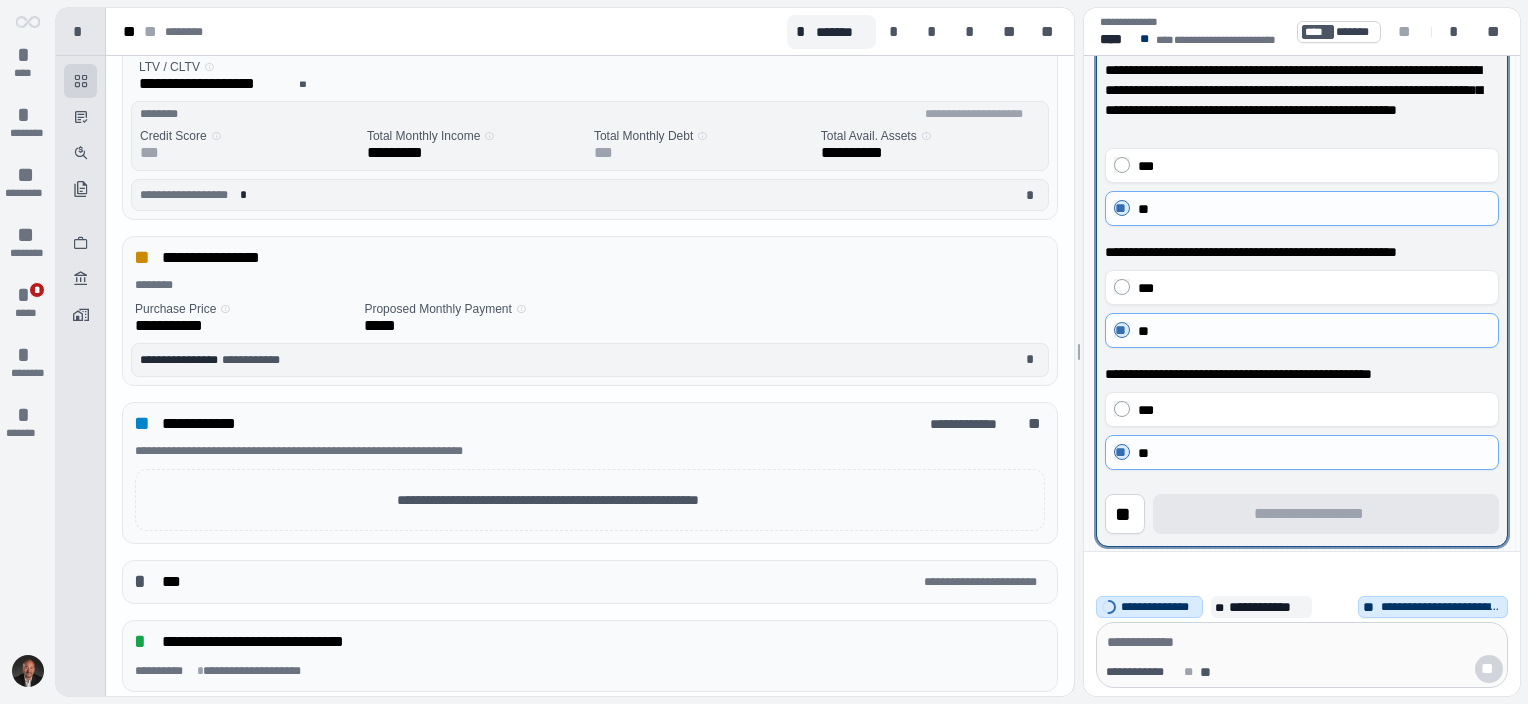 scroll, scrollTop: 400, scrollLeft: 0, axis: vertical 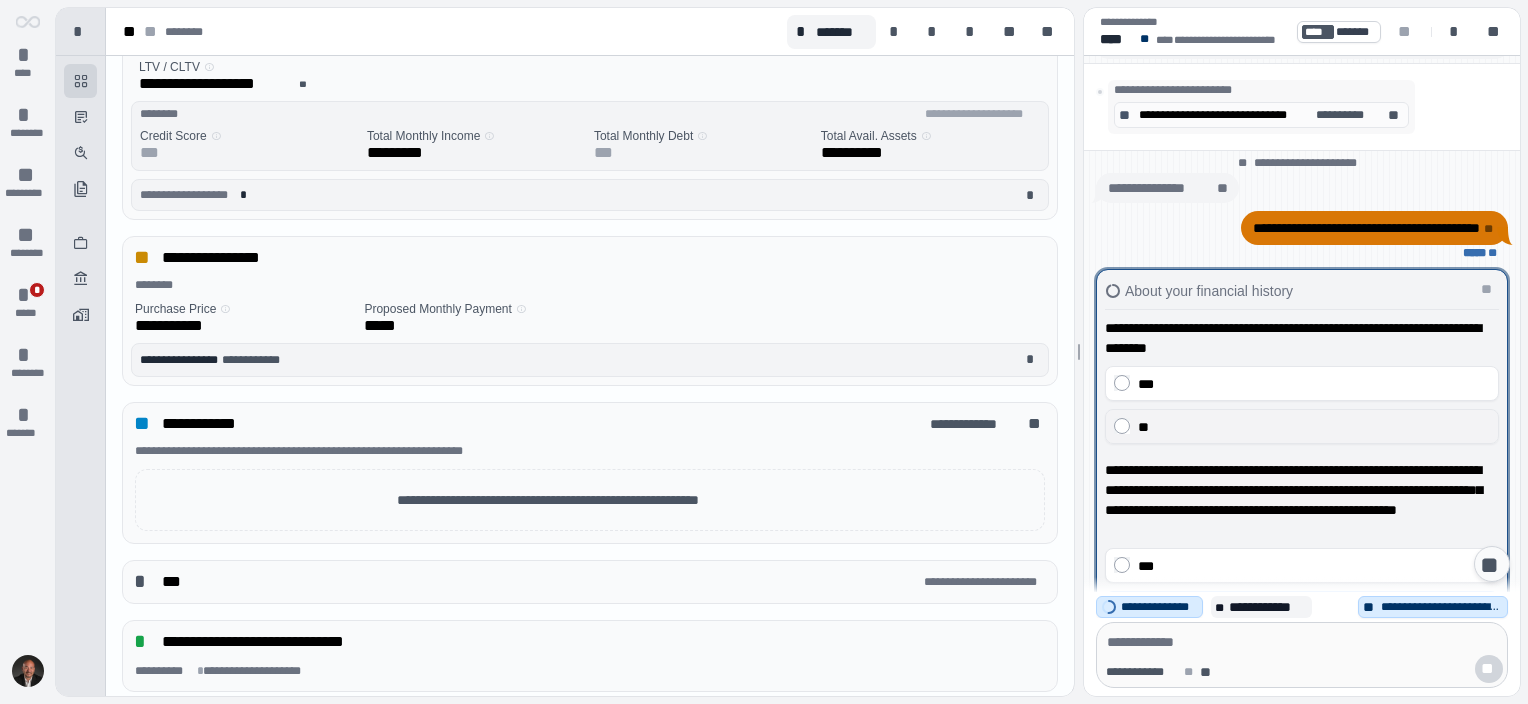 click on "**" at bounding box center [1314, 427] 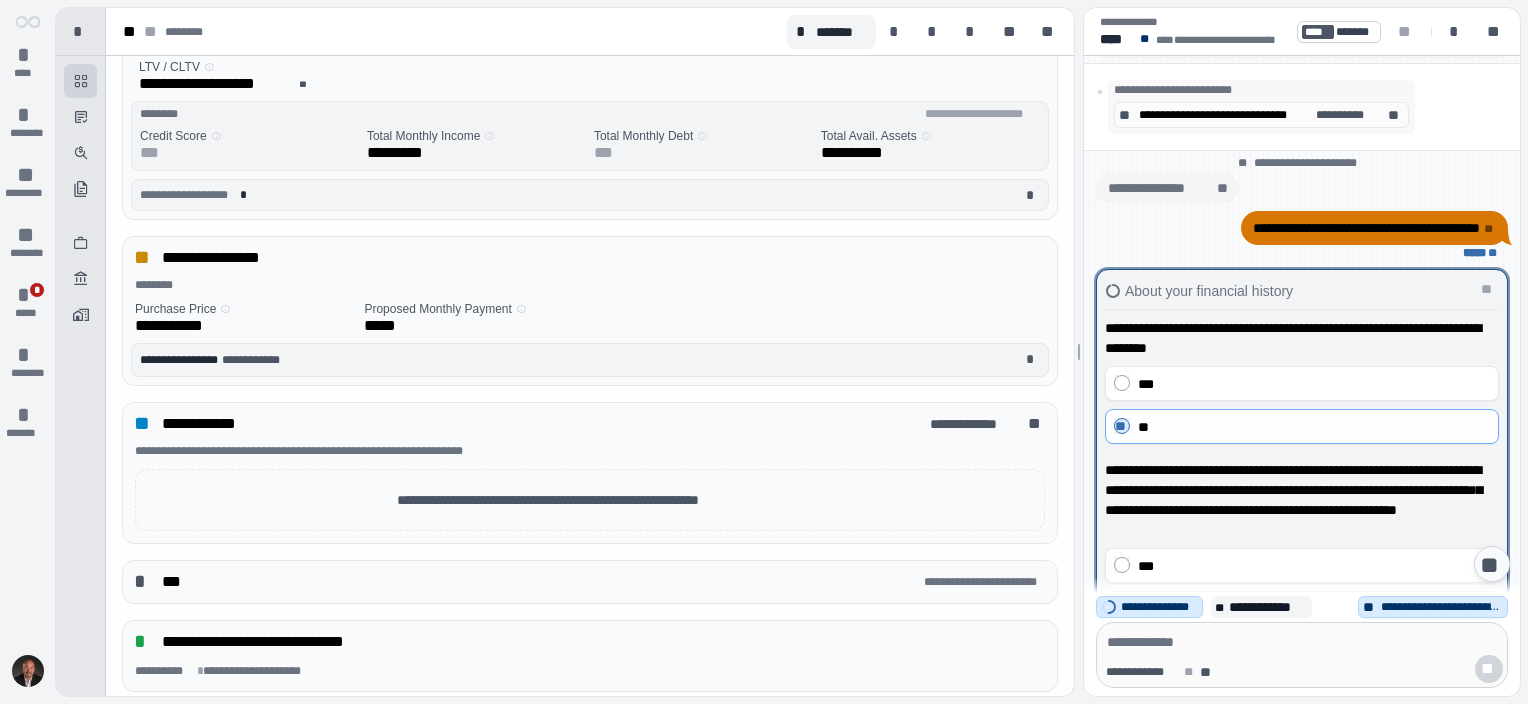 scroll, scrollTop: 0, scrollLeft: 0, axis: both 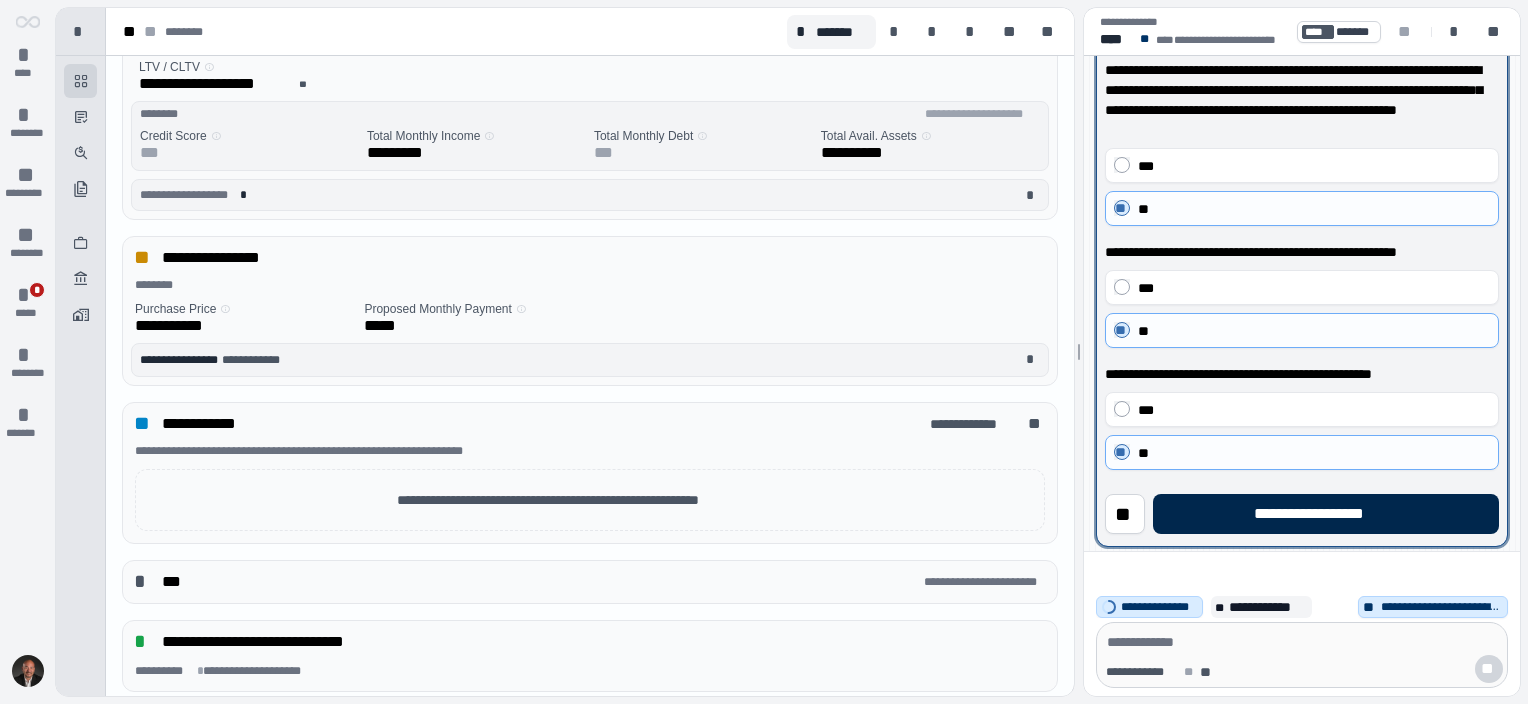 click on "**********" at bounding box center (1325, 514) 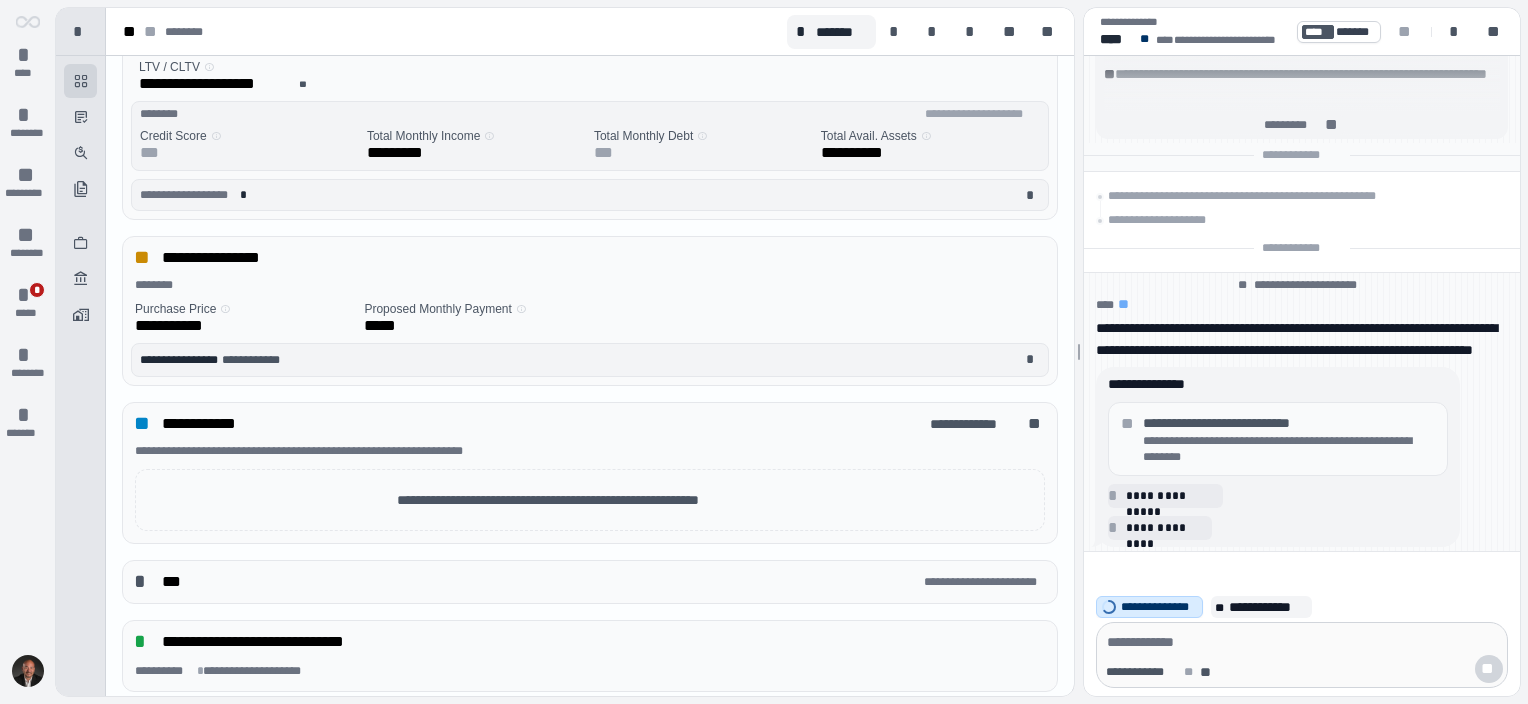 click on "**********" at bounding box center (1289, 423) 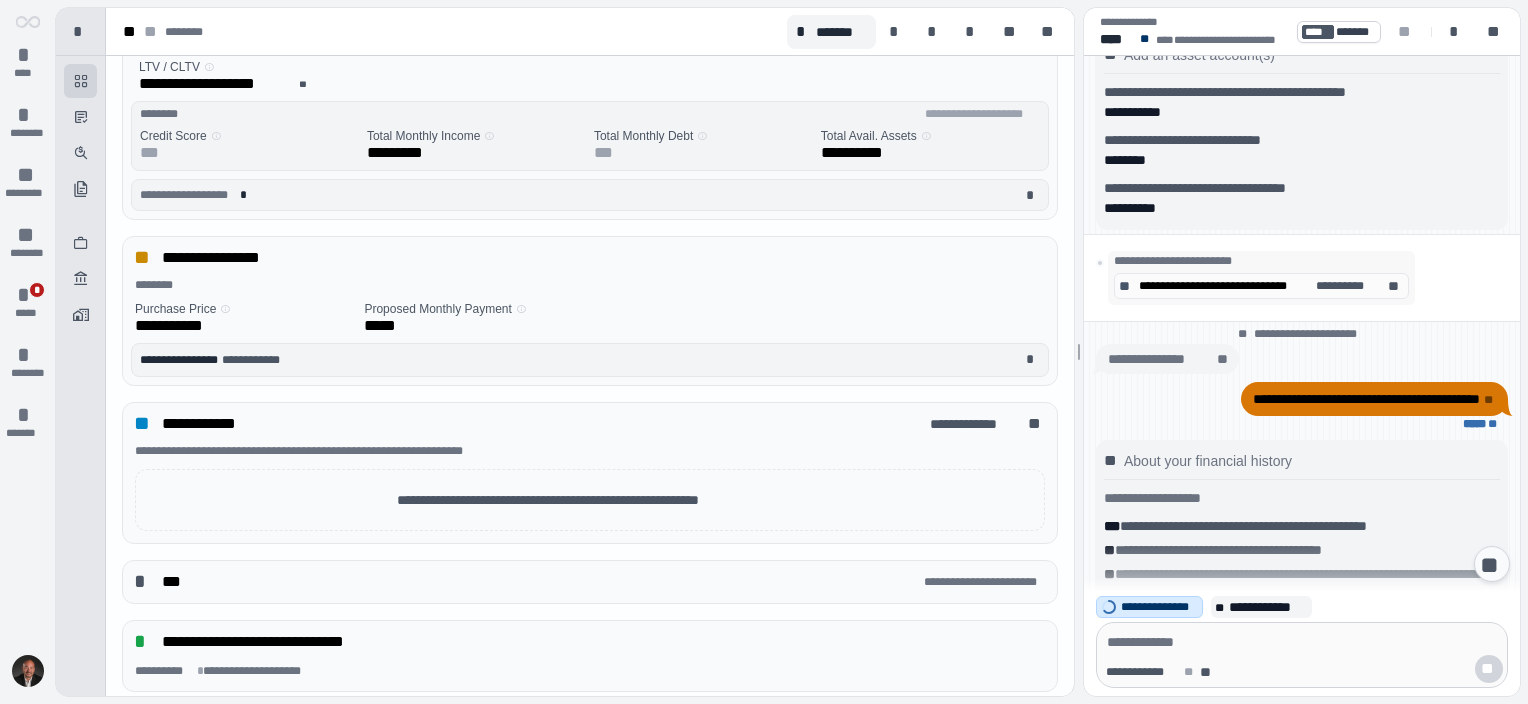 scroll, scrollTop: 0, scrollLeft: 0, axis: both 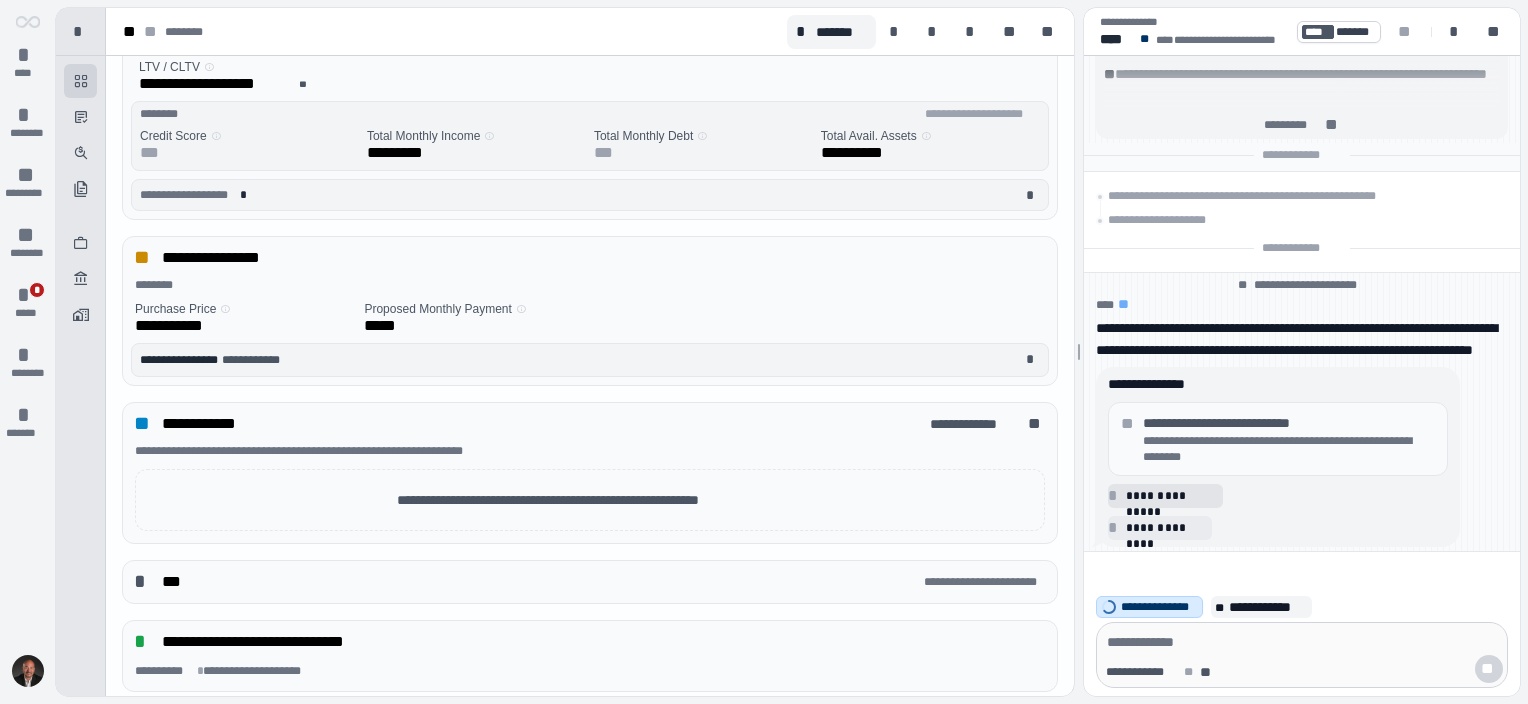 click on "**********" at bounding box center (1171, 496) 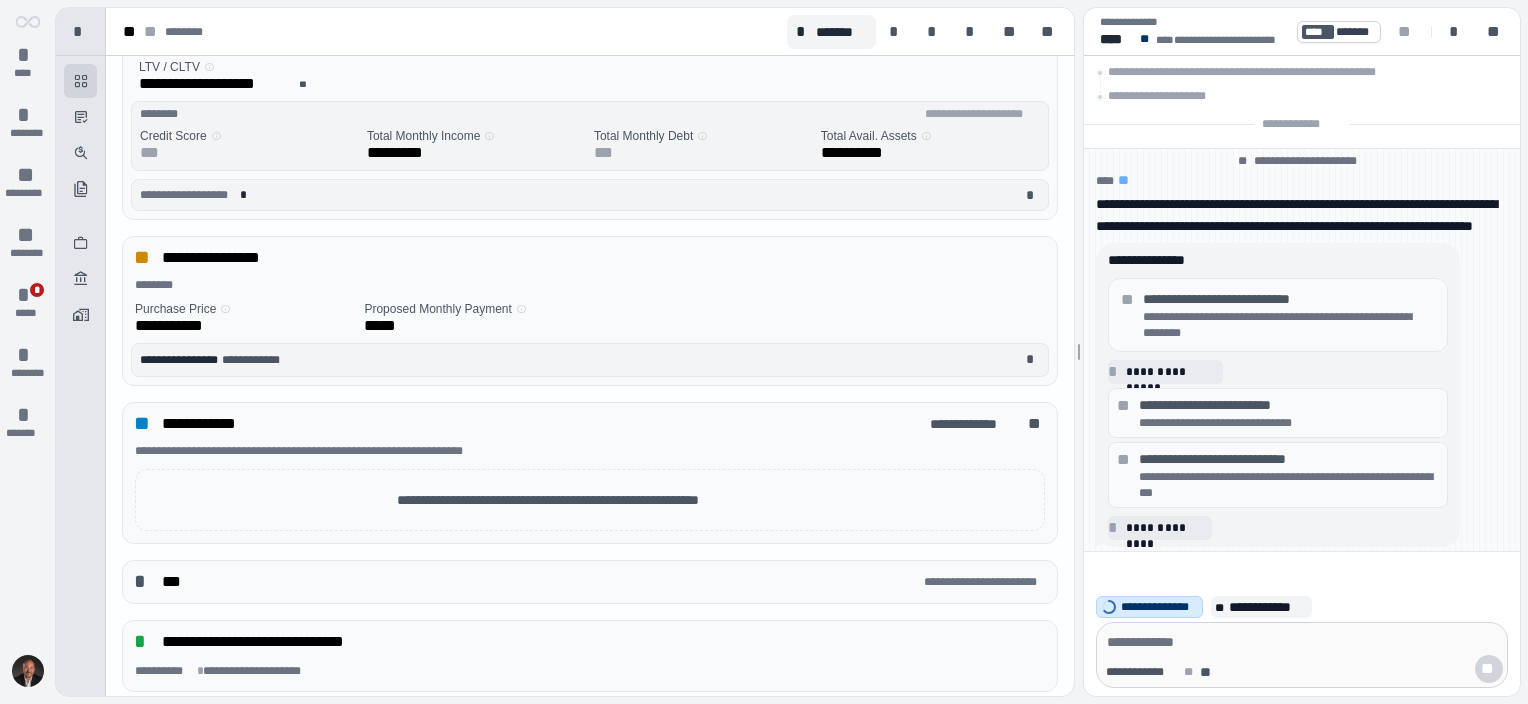 click on "**********" at bounding box center [1289, 405] 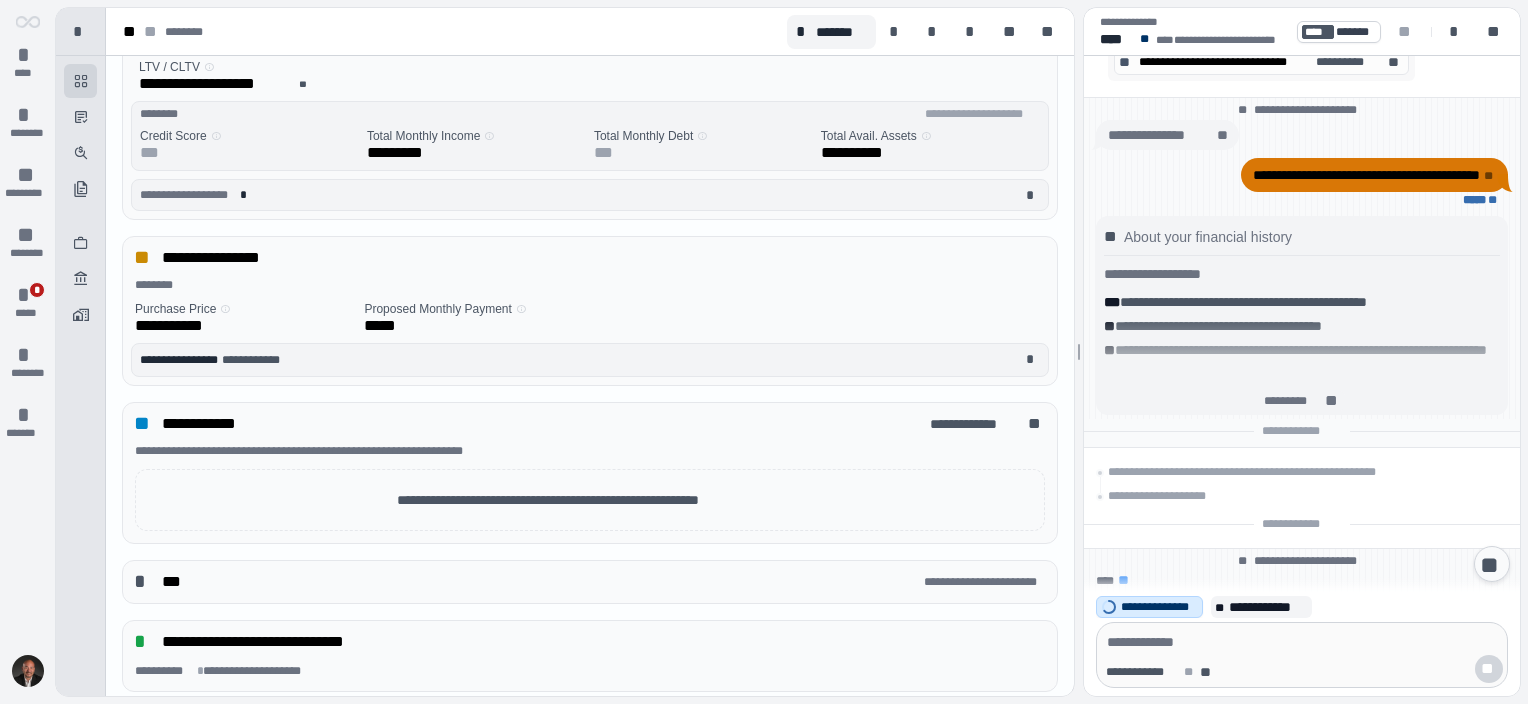 scroll, scrollTop: 100, scrollLeft: 0, axis: vertical 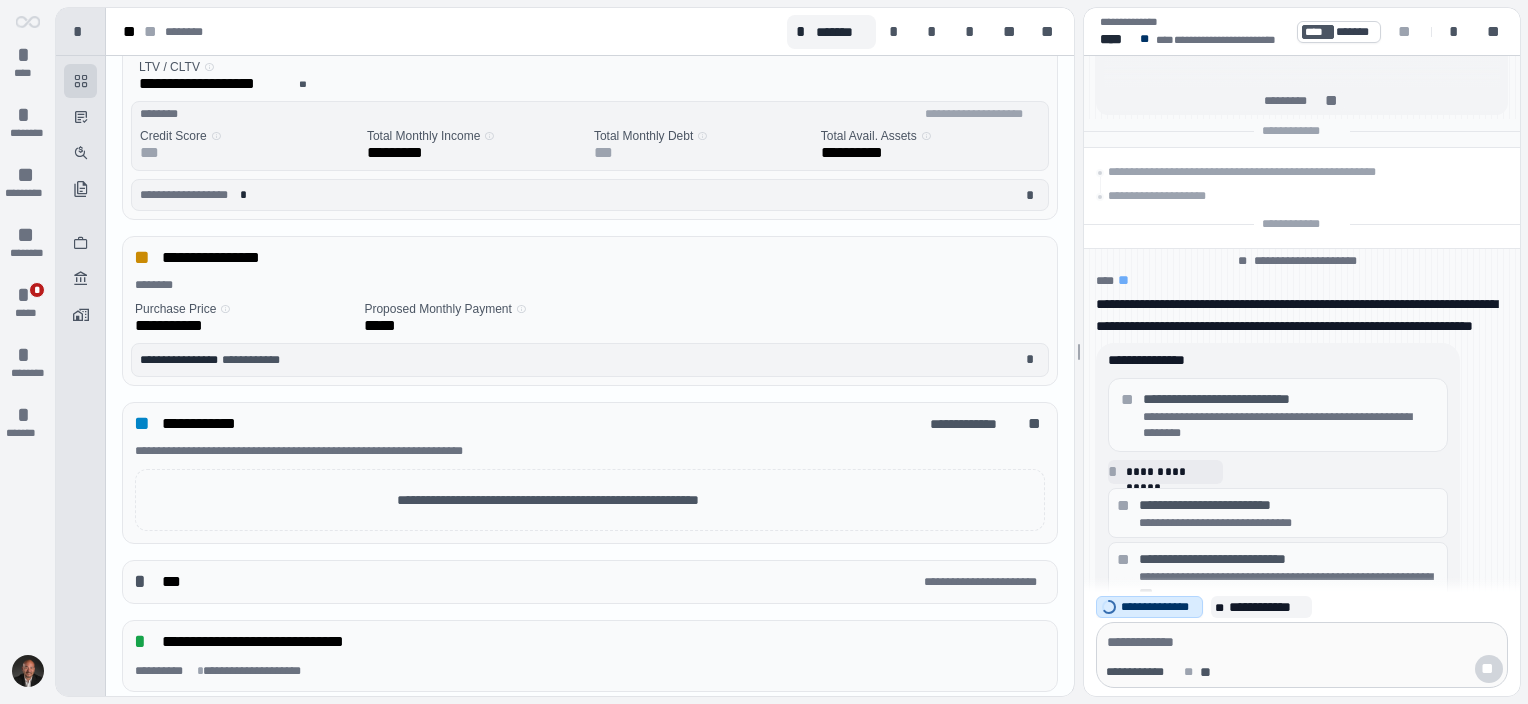 click on "**********" at bounding box center (1289, 425) 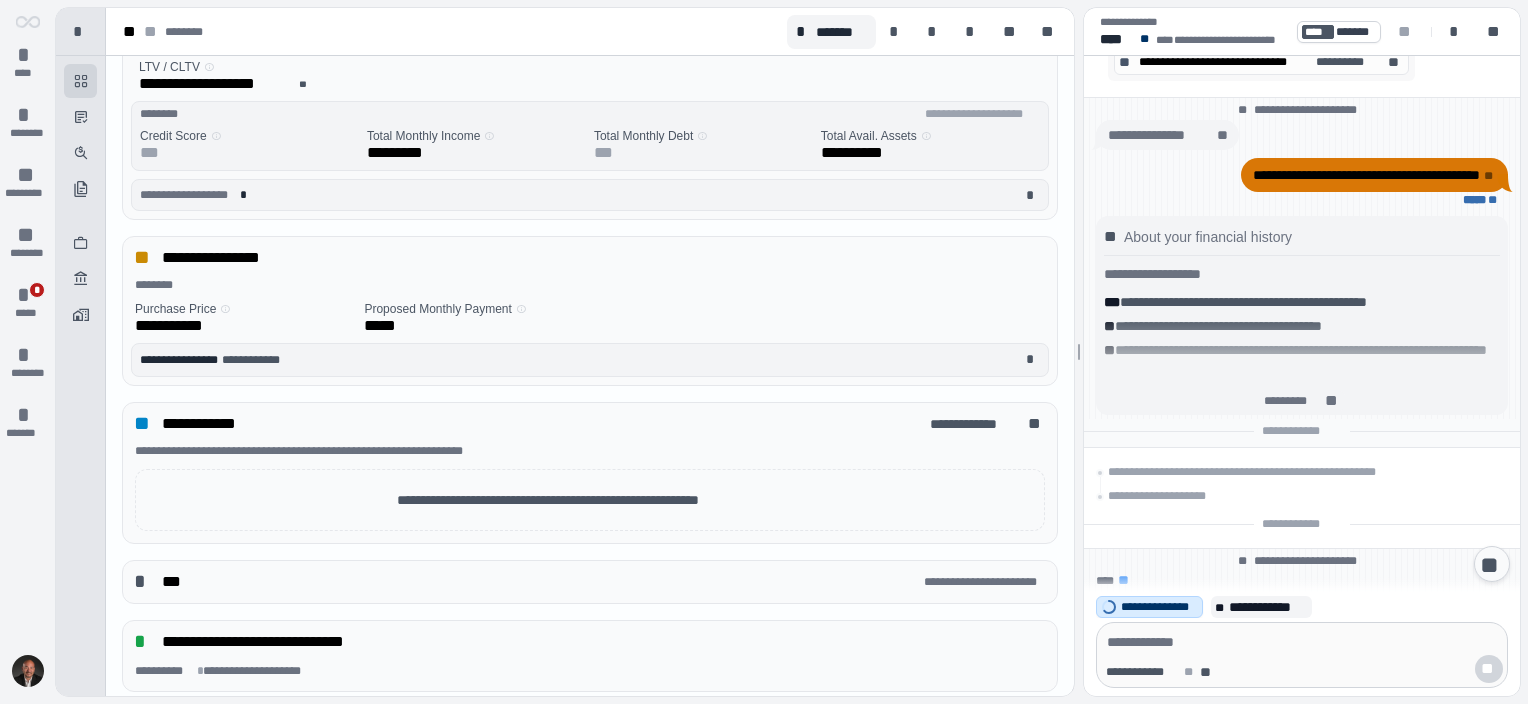scroll, scrollTop: 204, scrollLeft: 0, axis: vertical 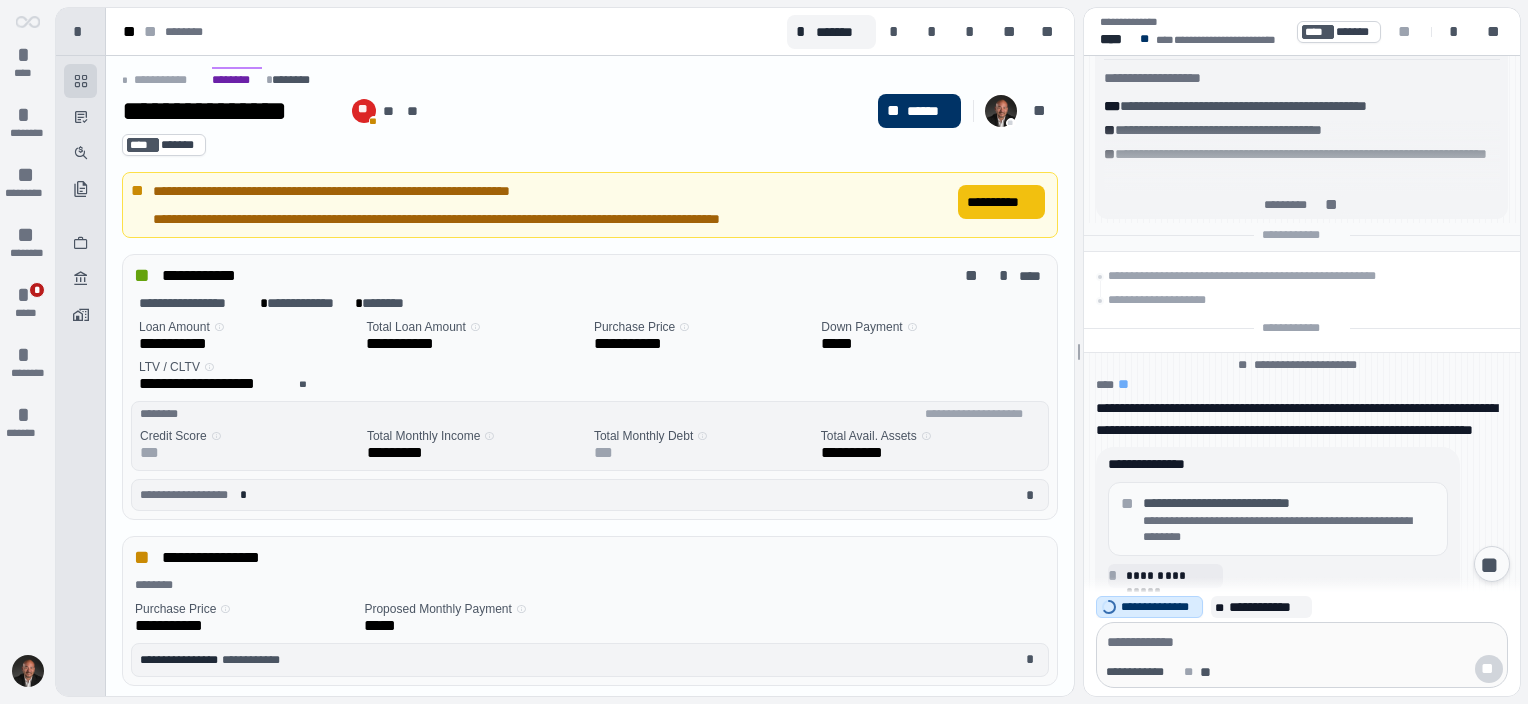 click on "**********" at bounding box center (1001, 202) 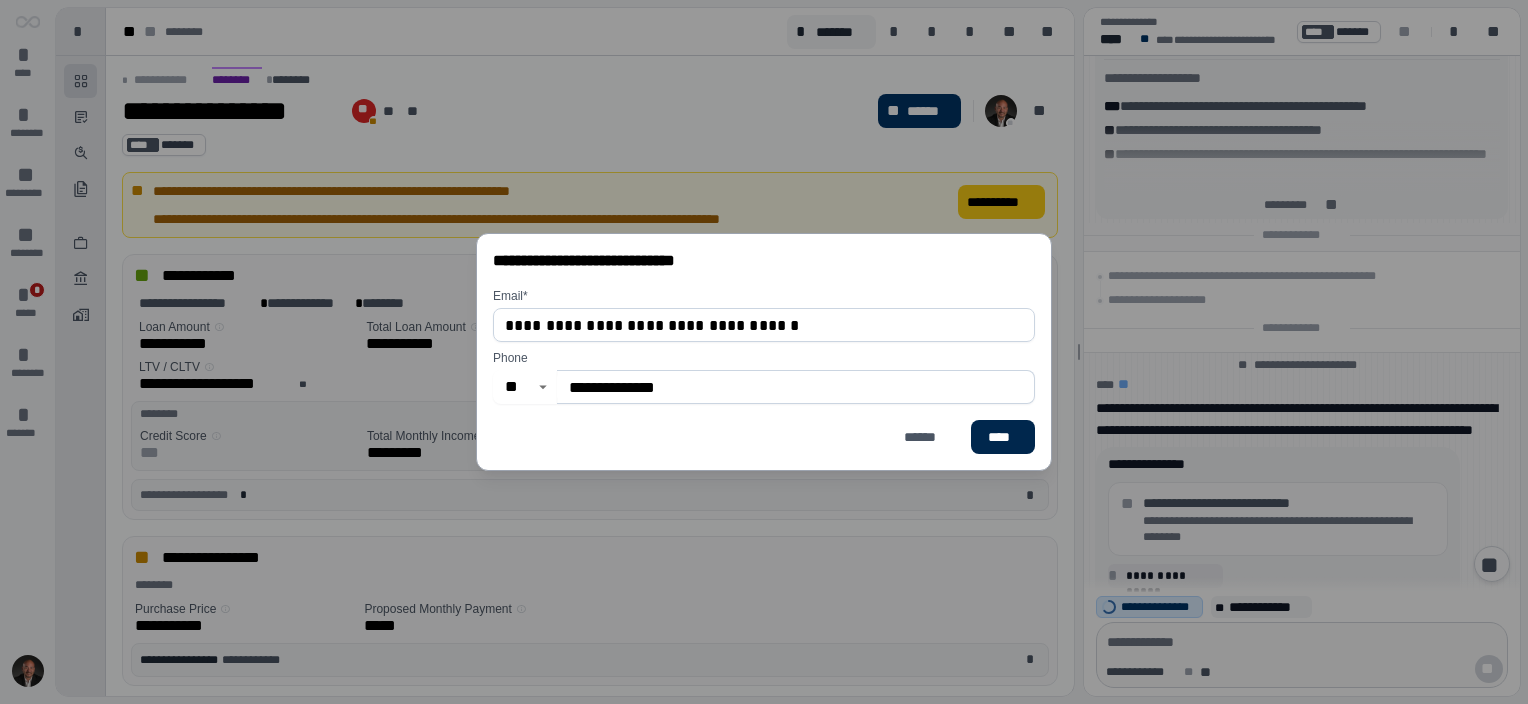 click on "****" at bounding box center (1003, 437) 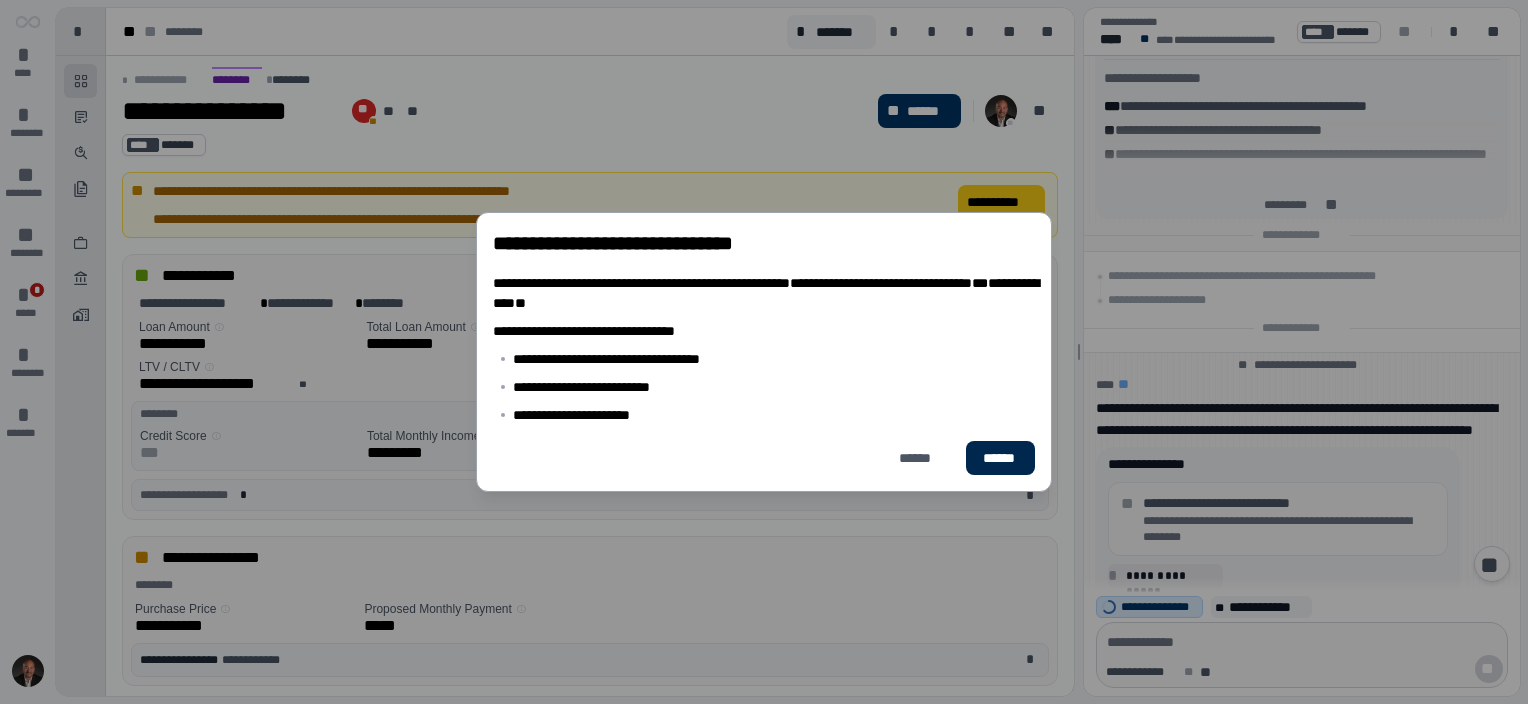 click on "******" at bounding box center [1000, 458] 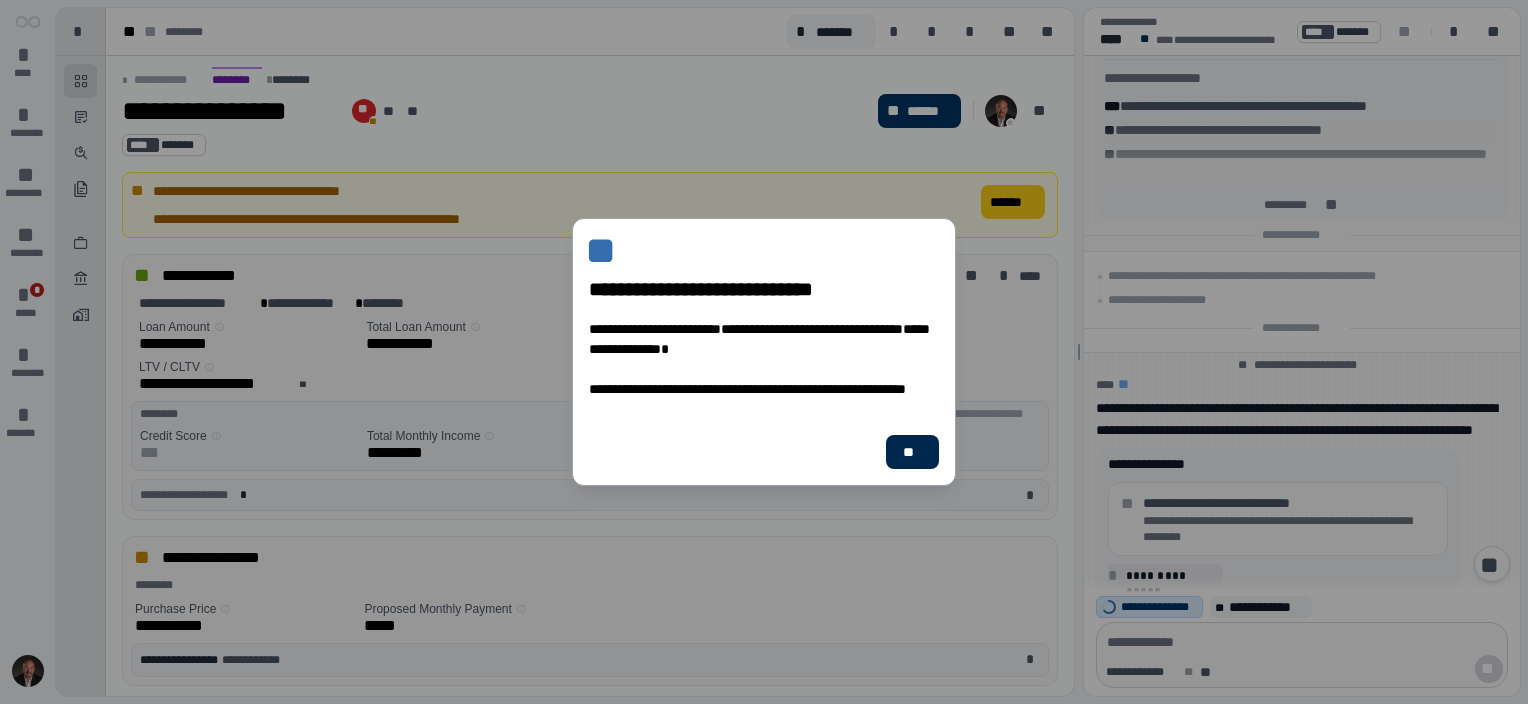 click on "**" at bounding box center (912, 452) 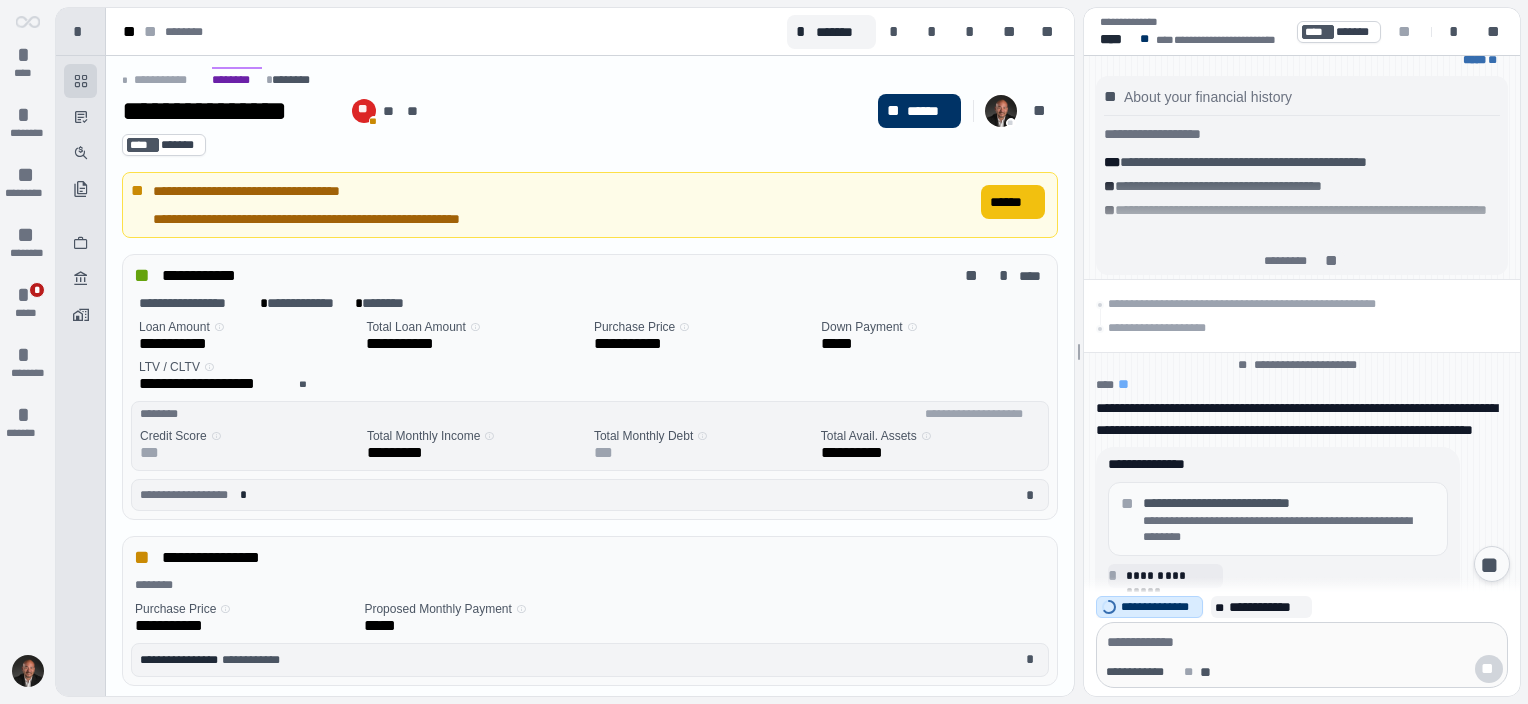 click on "******" at bounding box center (1013, 202) 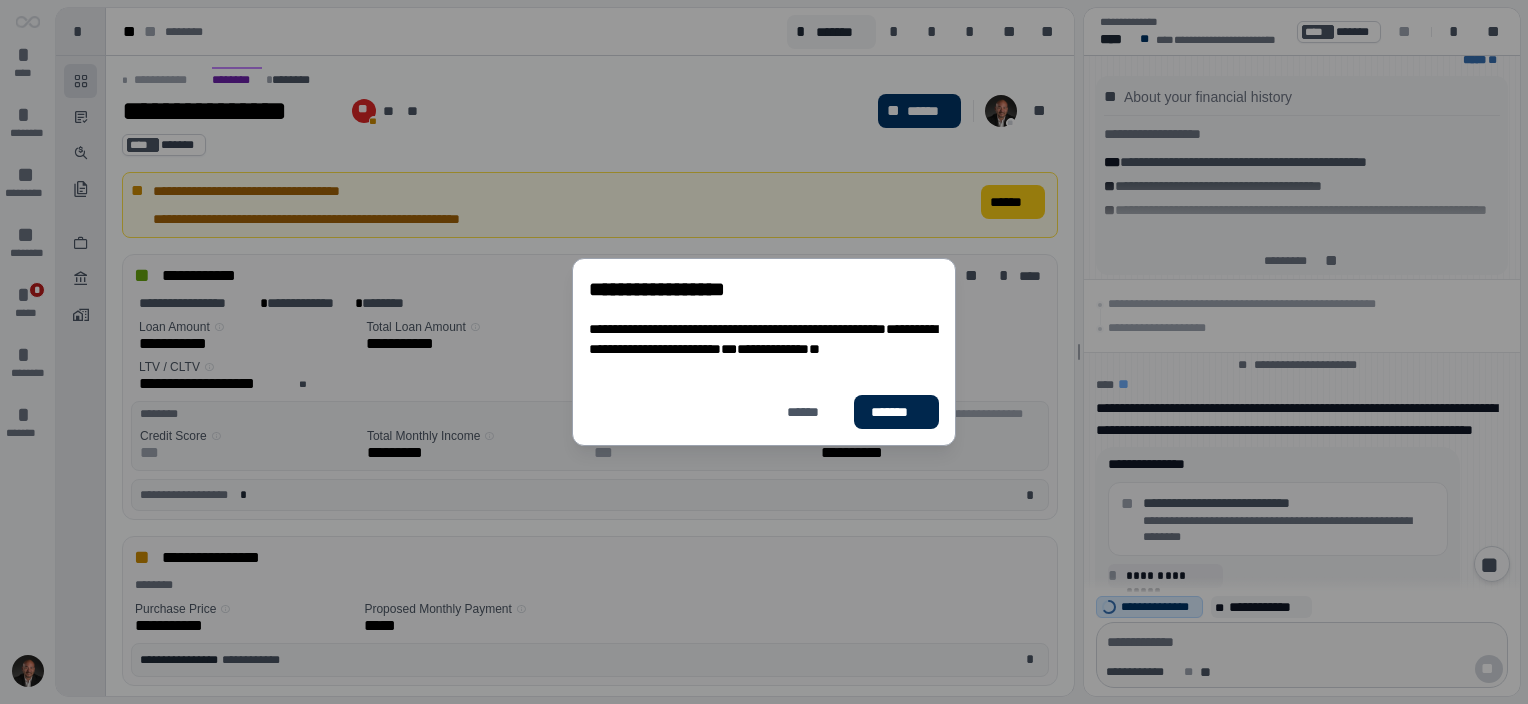 click on "*******" at bounding box center (896, 412) 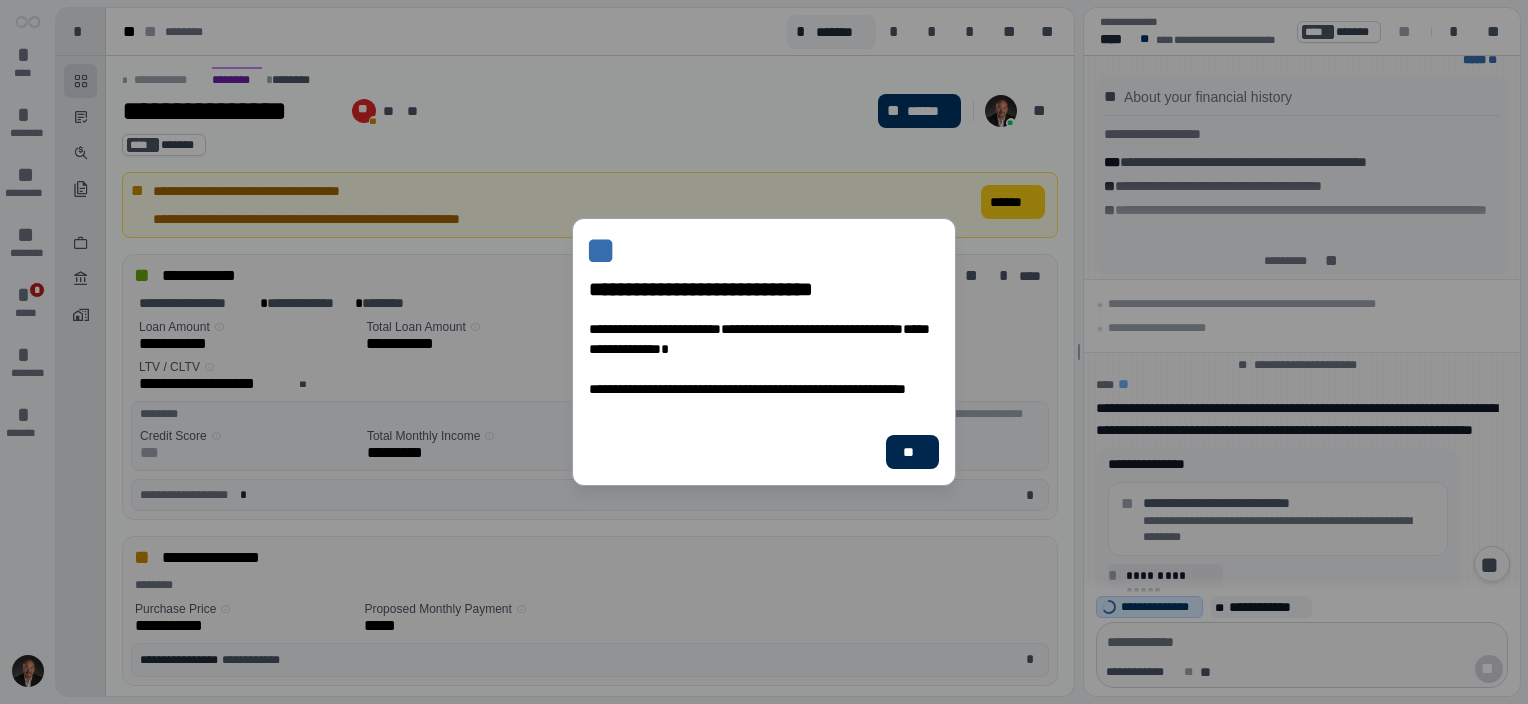 click on "**" at bounding box center [912, 452] 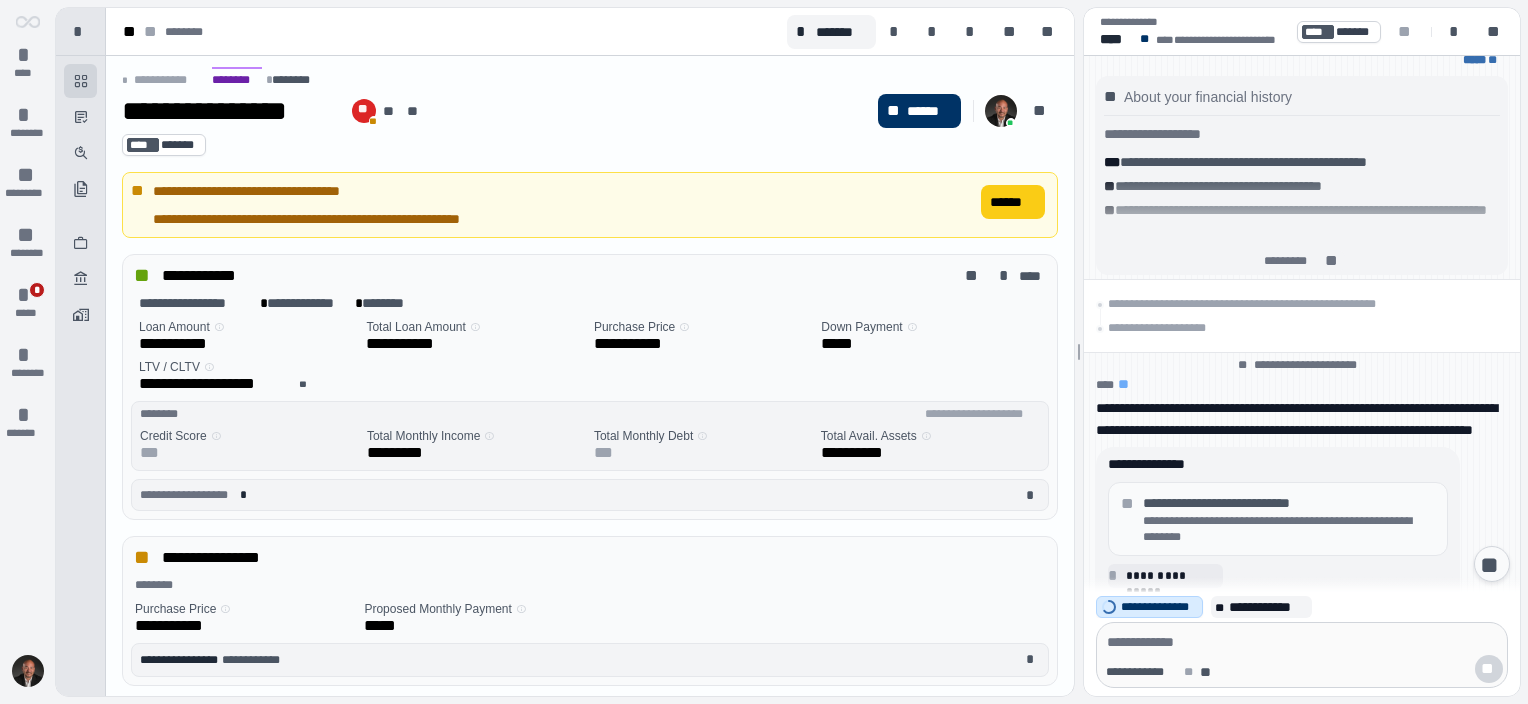 scroll, scrollTop: 79, scrollLeft: 0, axis: vertical 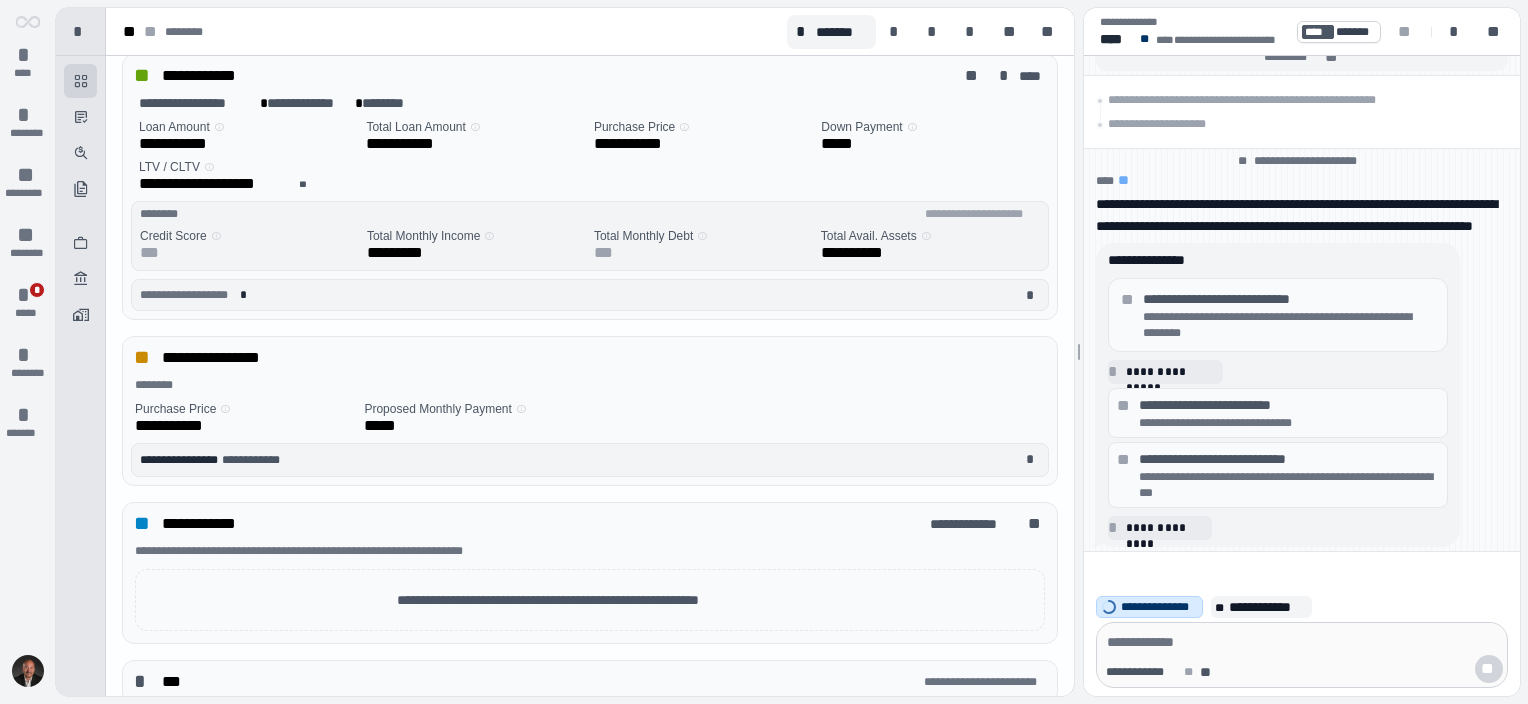 click on "**********" at bounding box center [1289, 325] 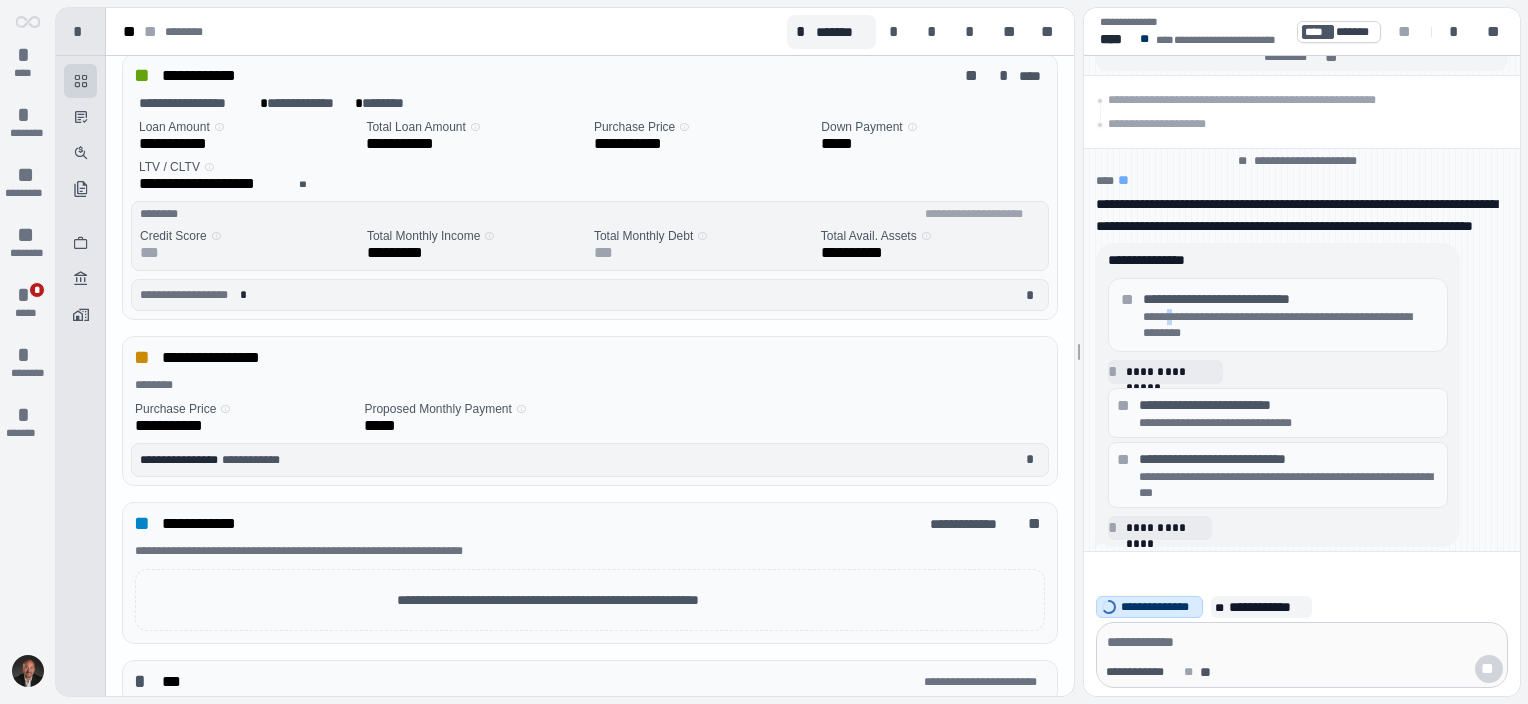click on "**********" at bounding box center (1289, 325) 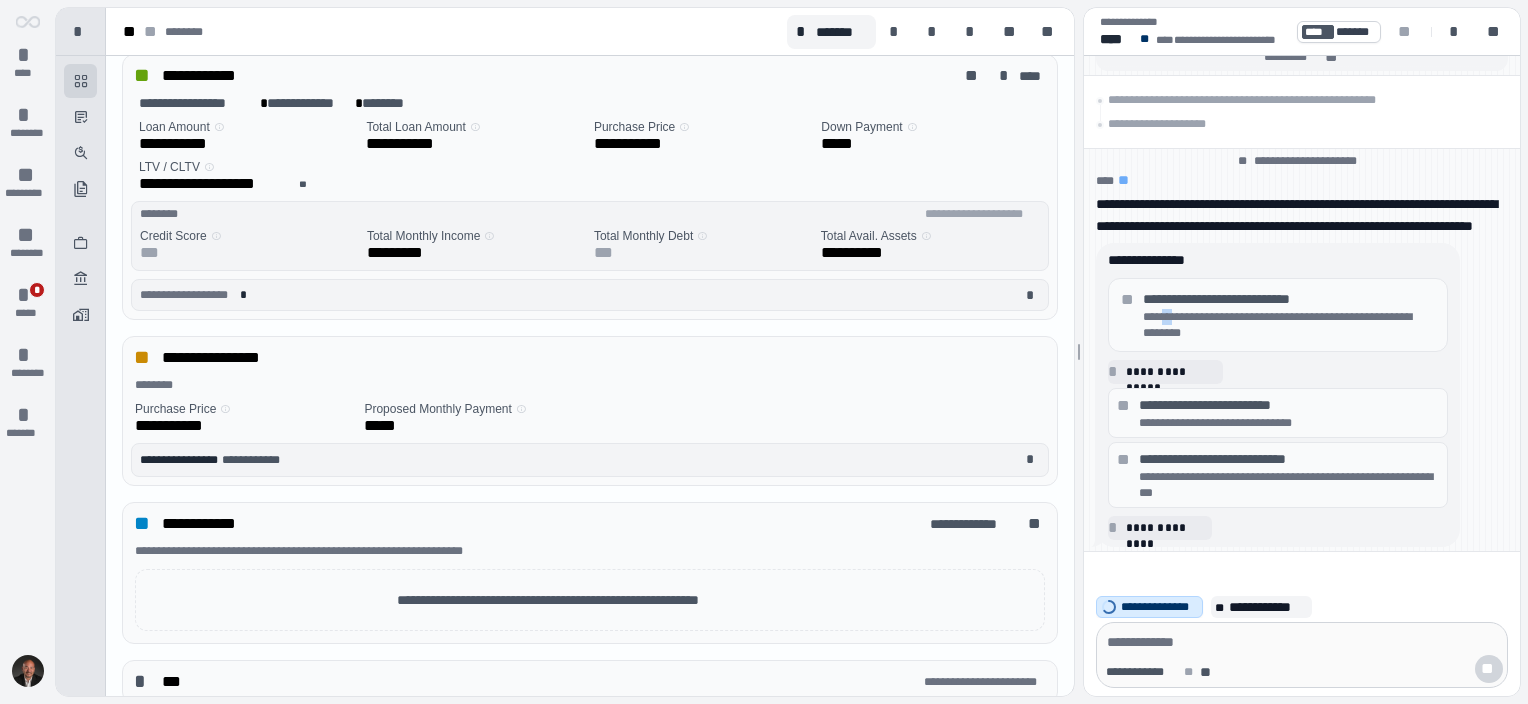 click on "**********" at bounding box center [1289, 325] 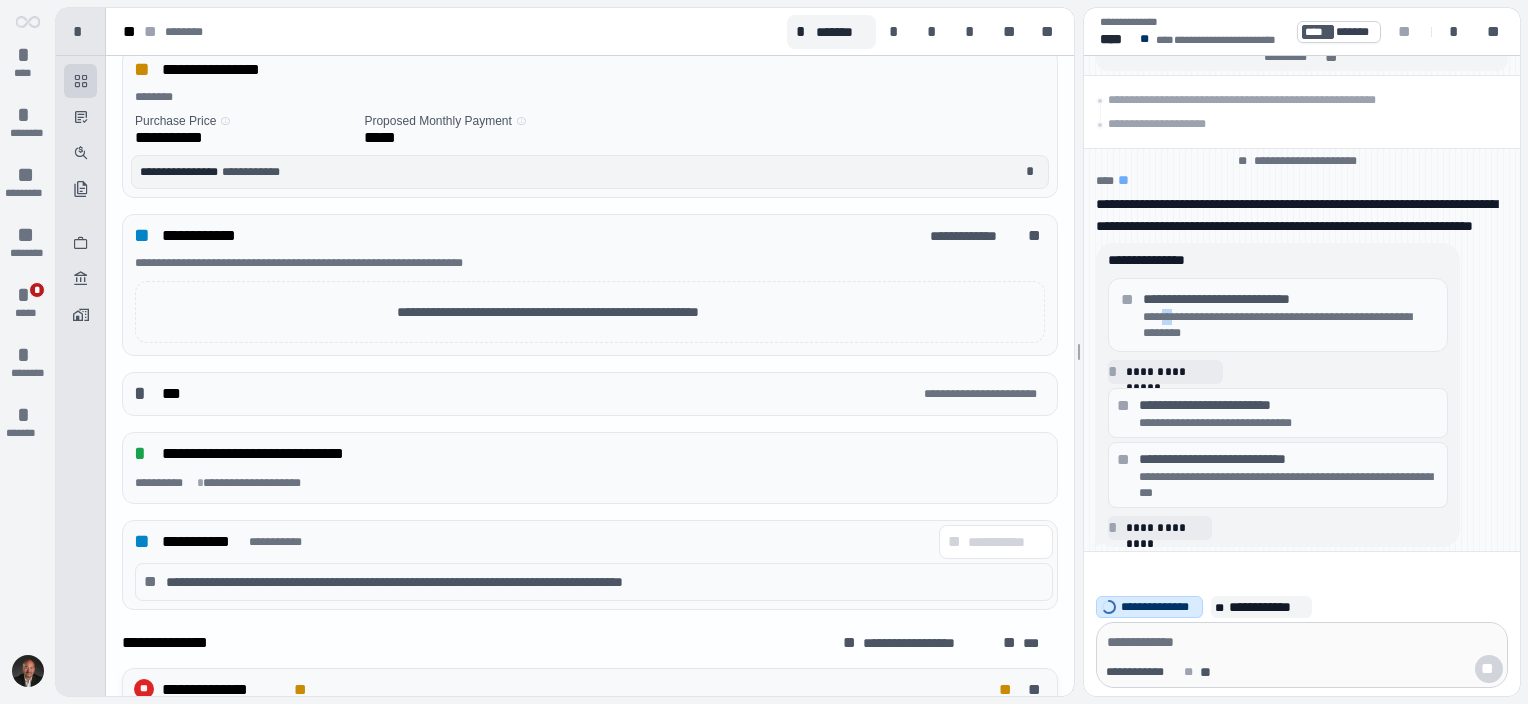 scroll, scrollTop: 285, scrollLeft: 0, axis: vertical 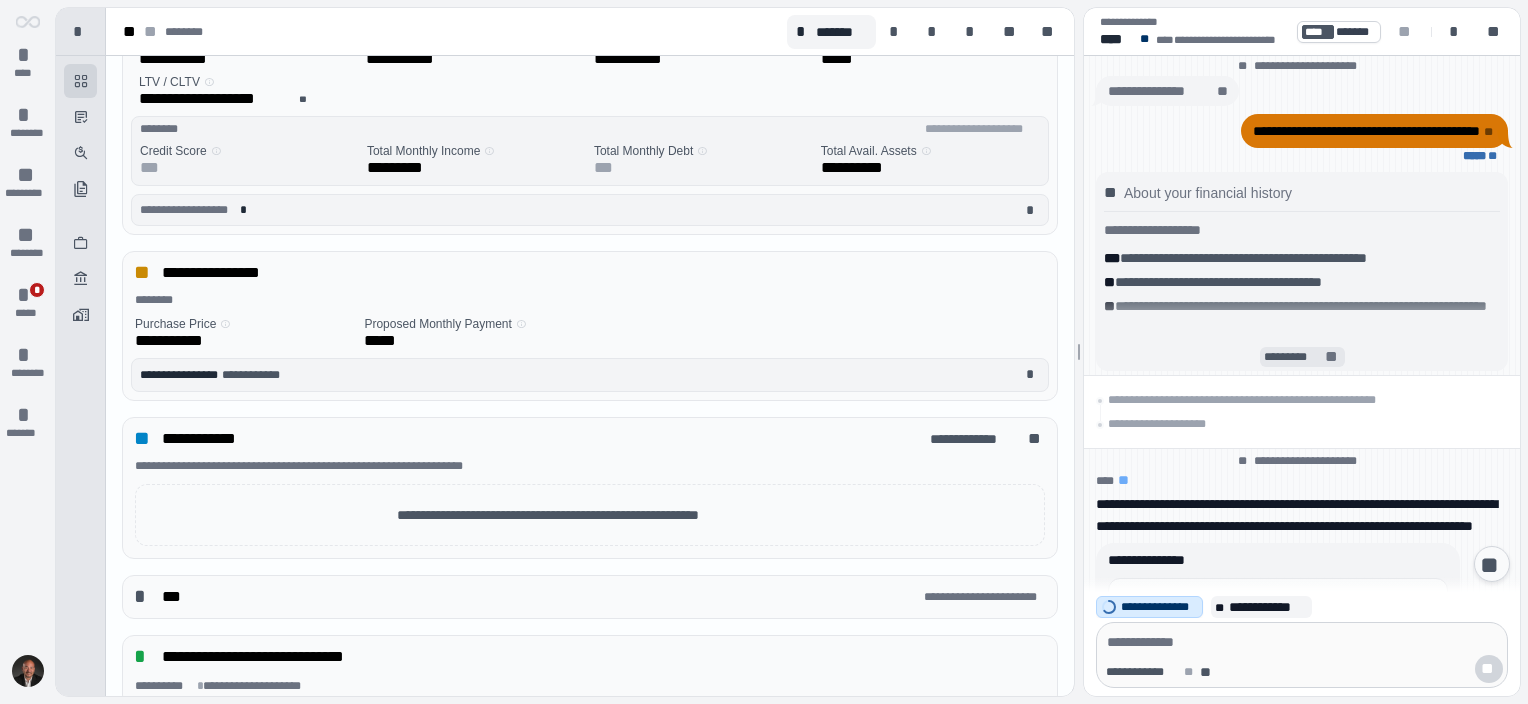 click on "*********" at bounding box center (1292, 357) 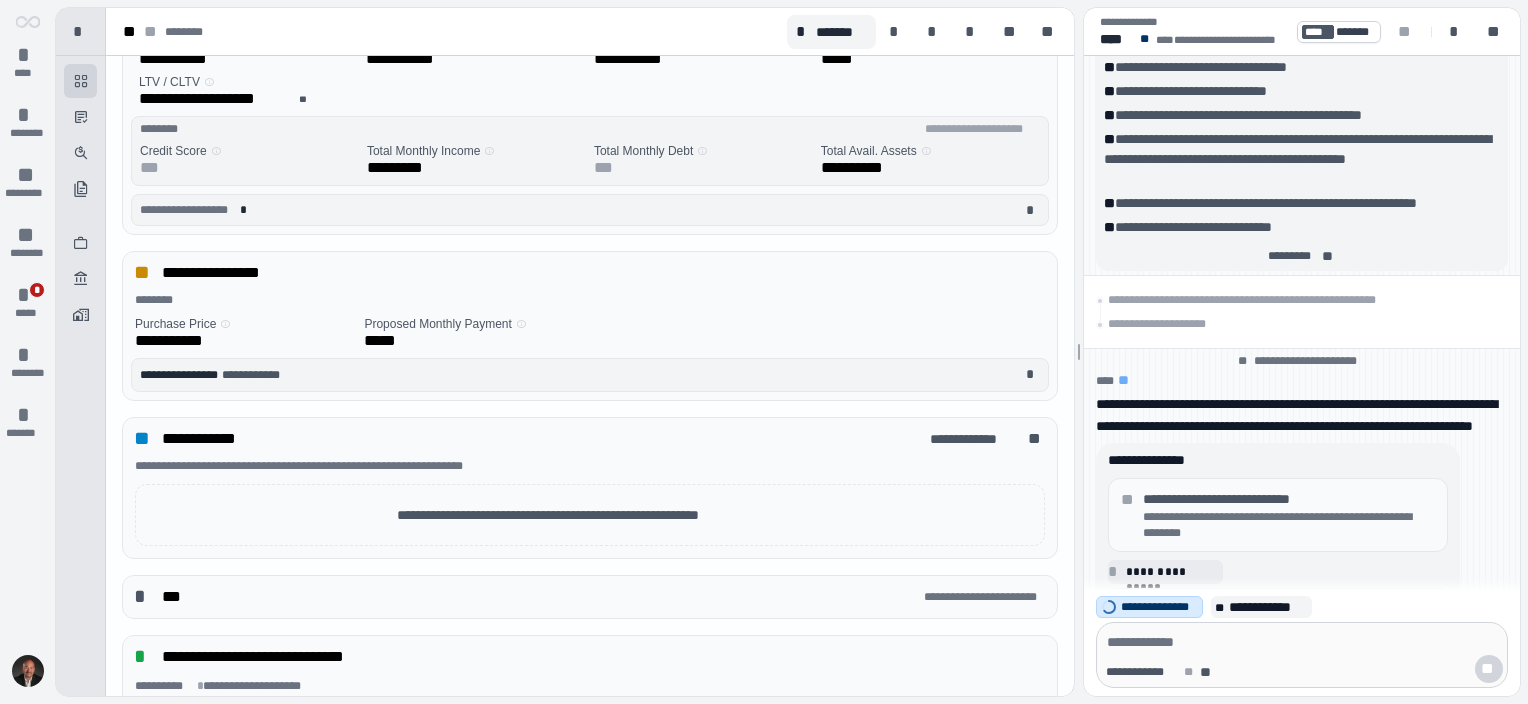 scroll, scrollTop: 0, scrollLeft: 0, axis: both 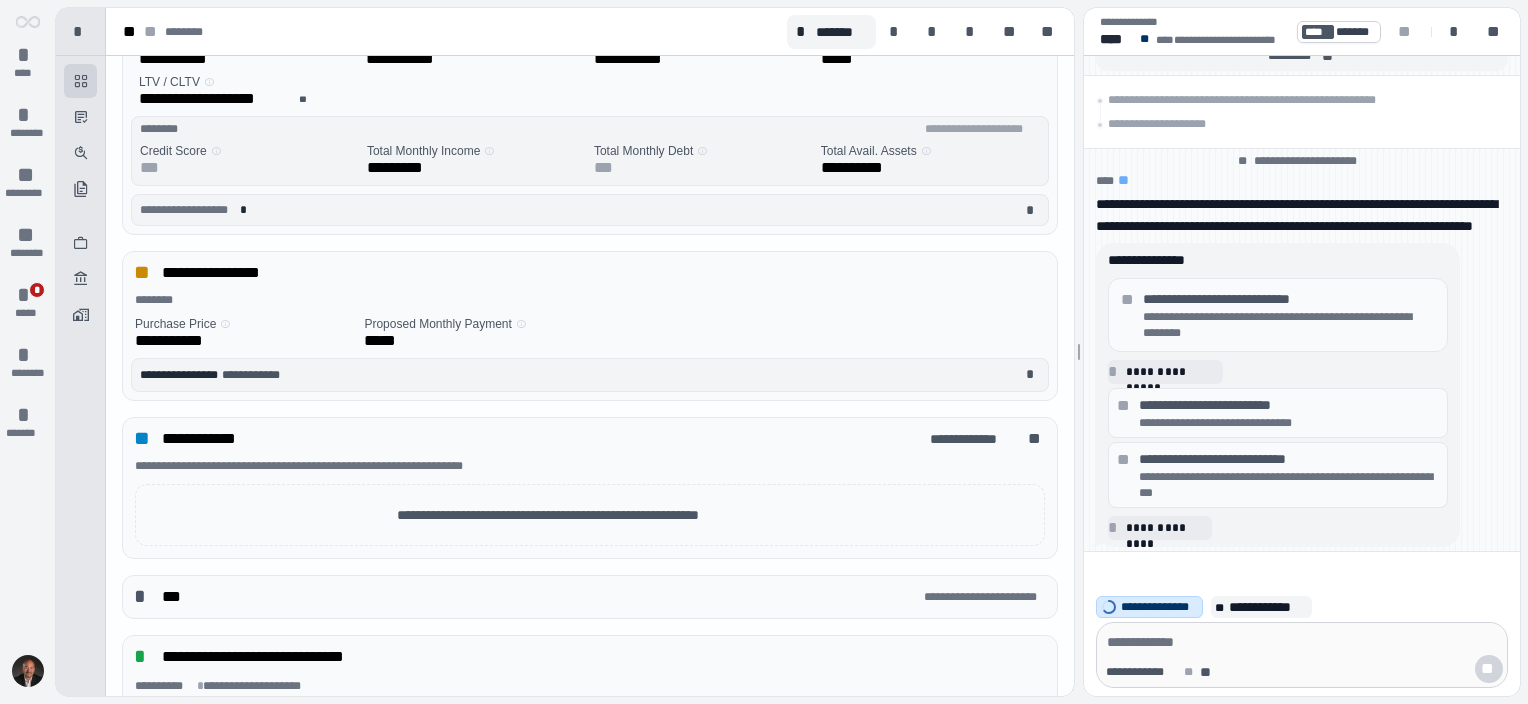 click on "**********" at bounding box center [1302, 674] 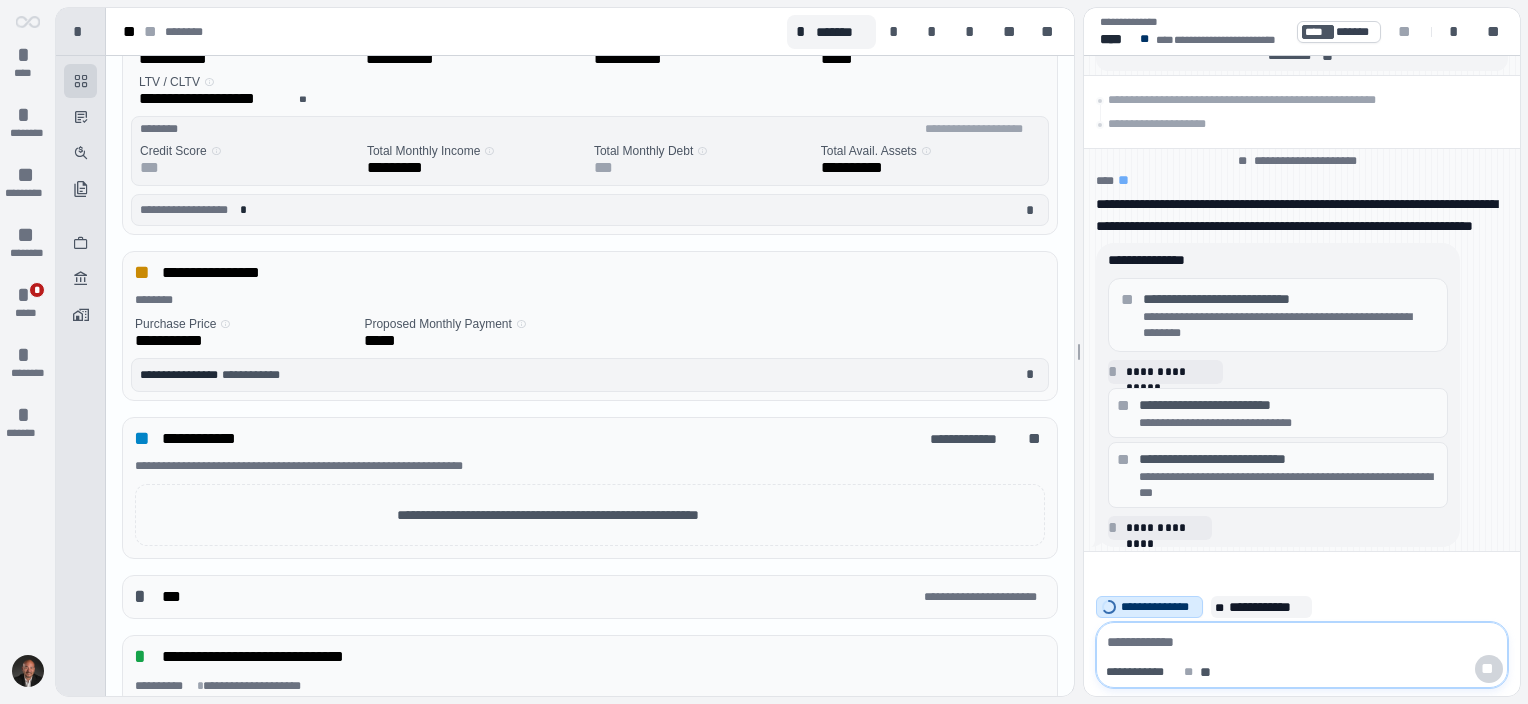 click at bounding box center (1302, 642) 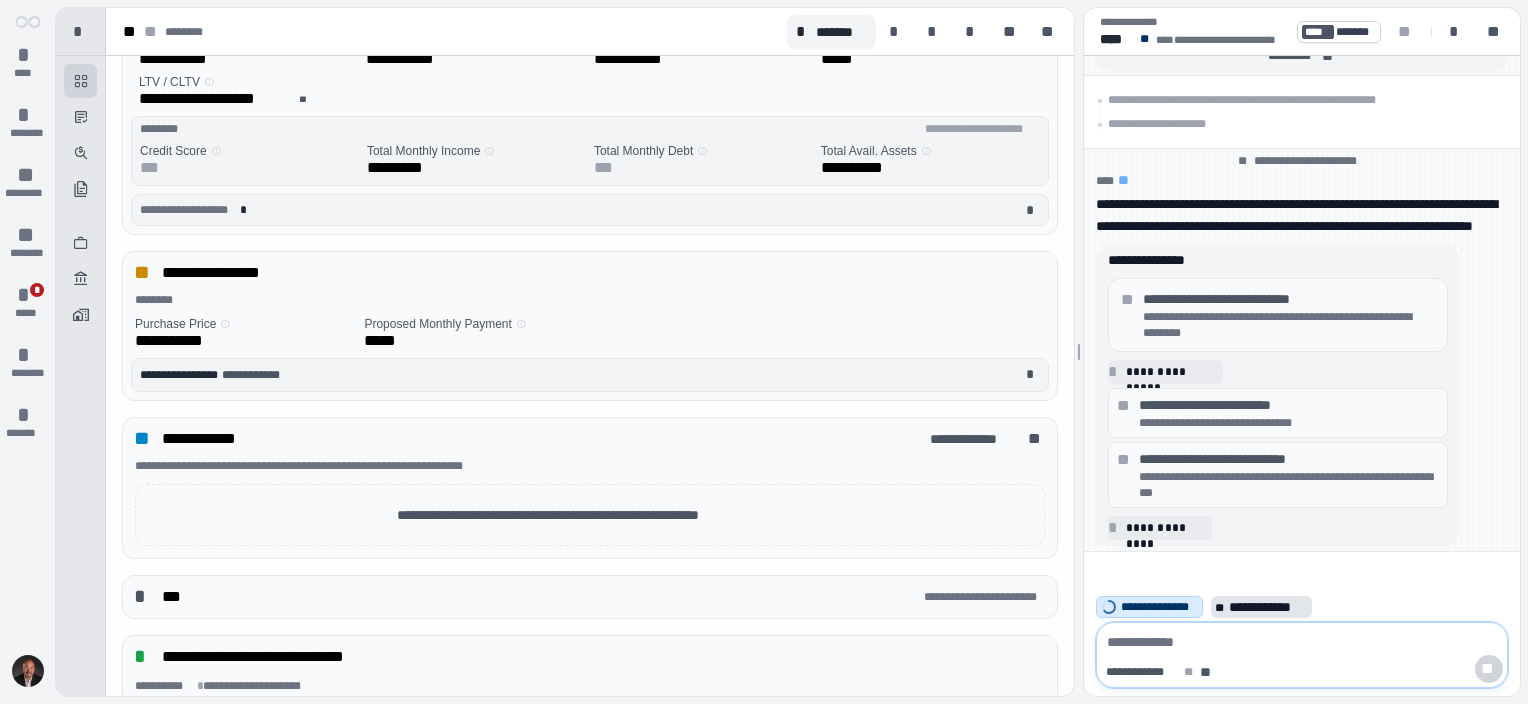 click on "**********" at bounding box center [1268, 607] 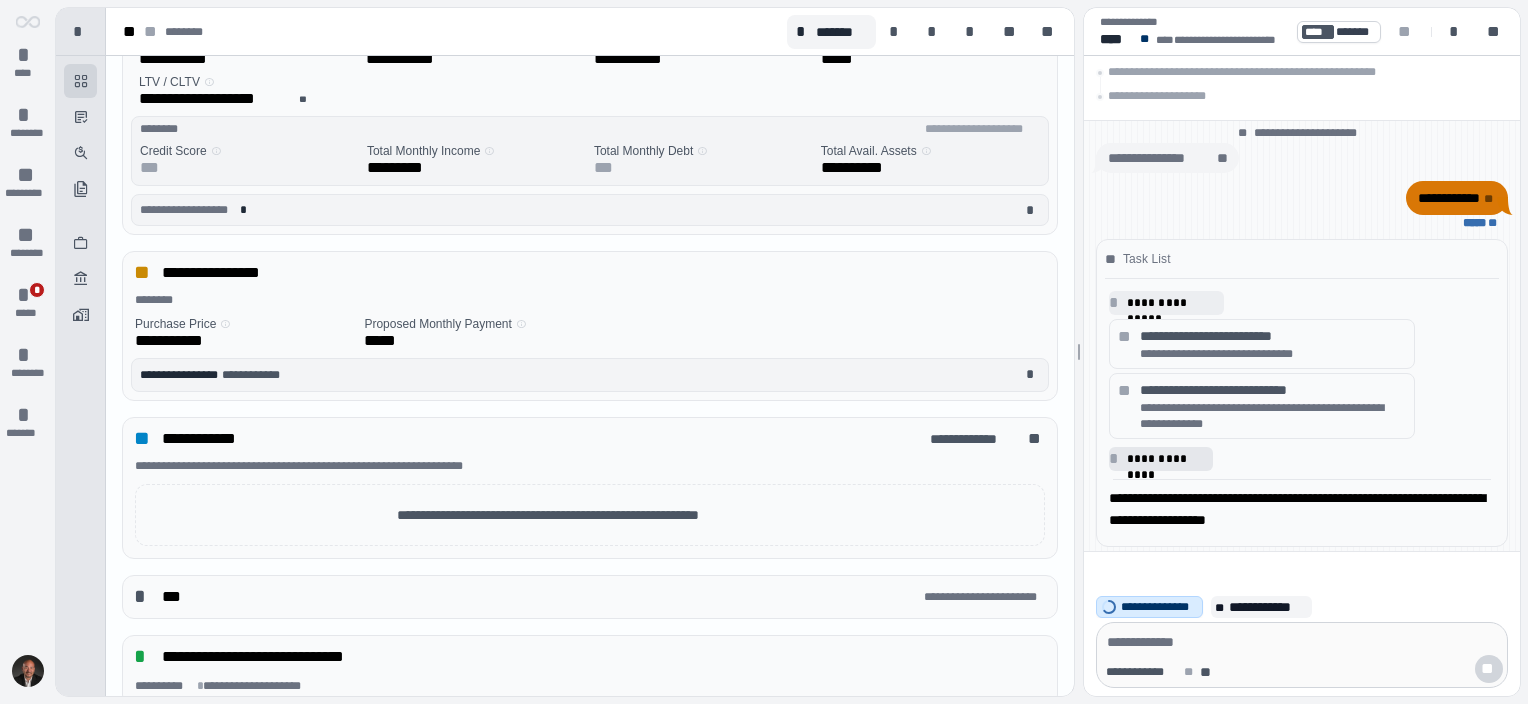 click on "**********" at bounding box center (1167, 459) 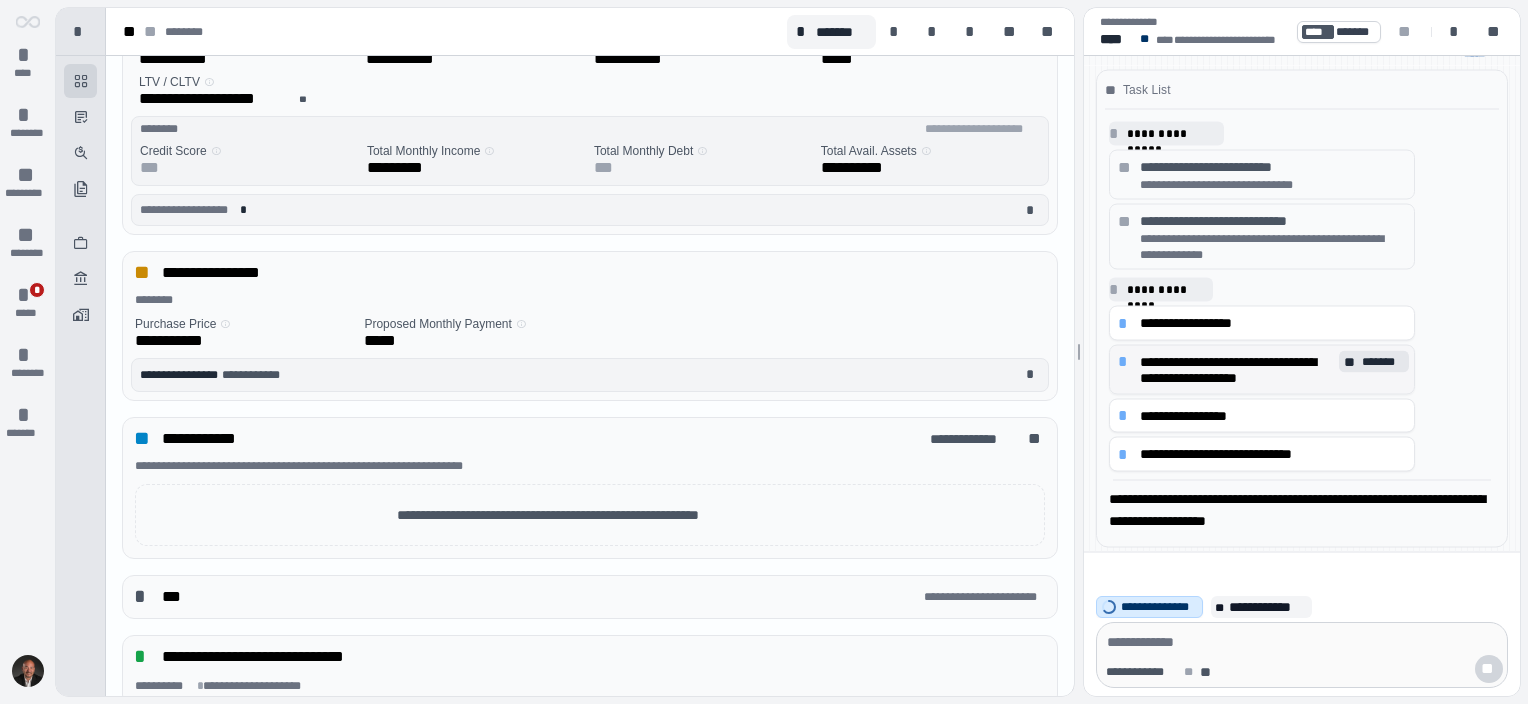 click on "*" at bounding box center [1126, 323] 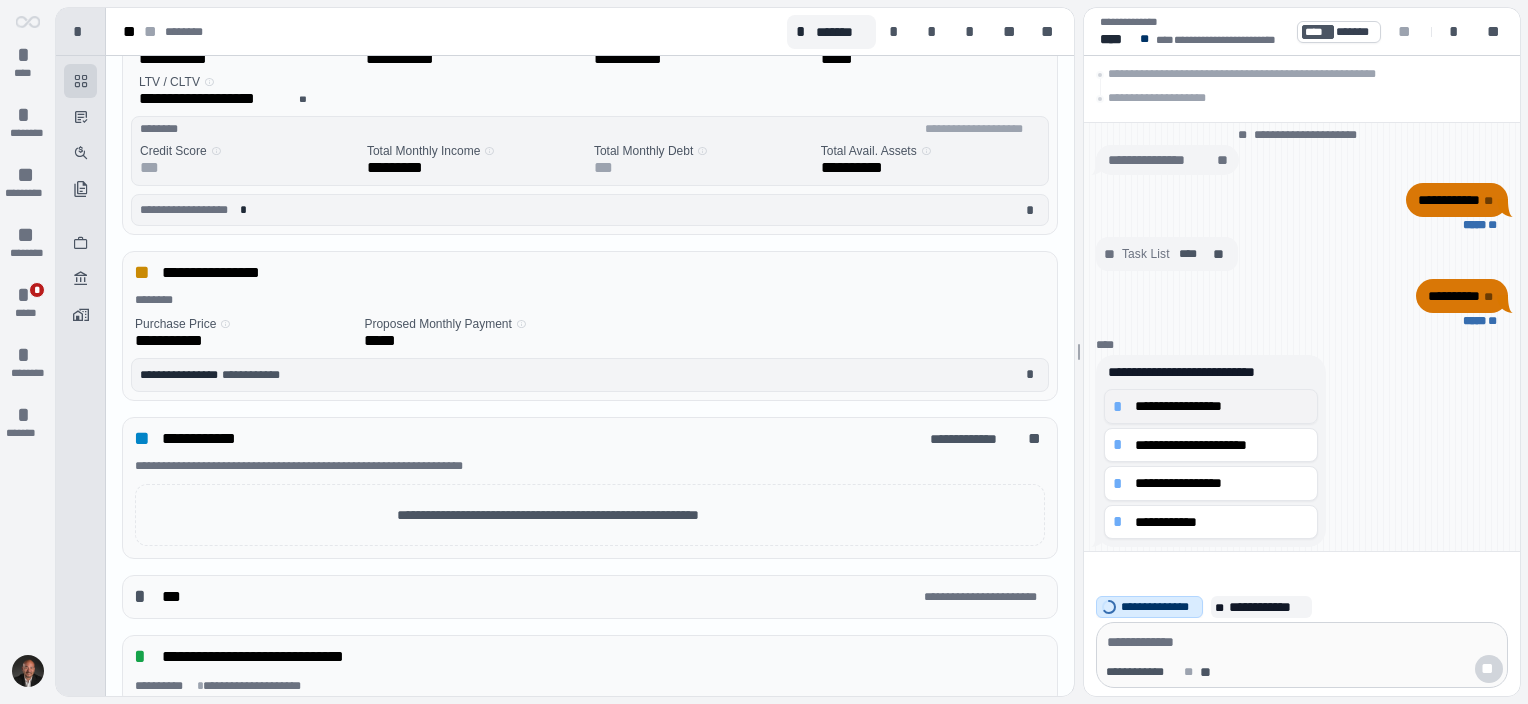 click on "*" at bounding box center (1121, 407) 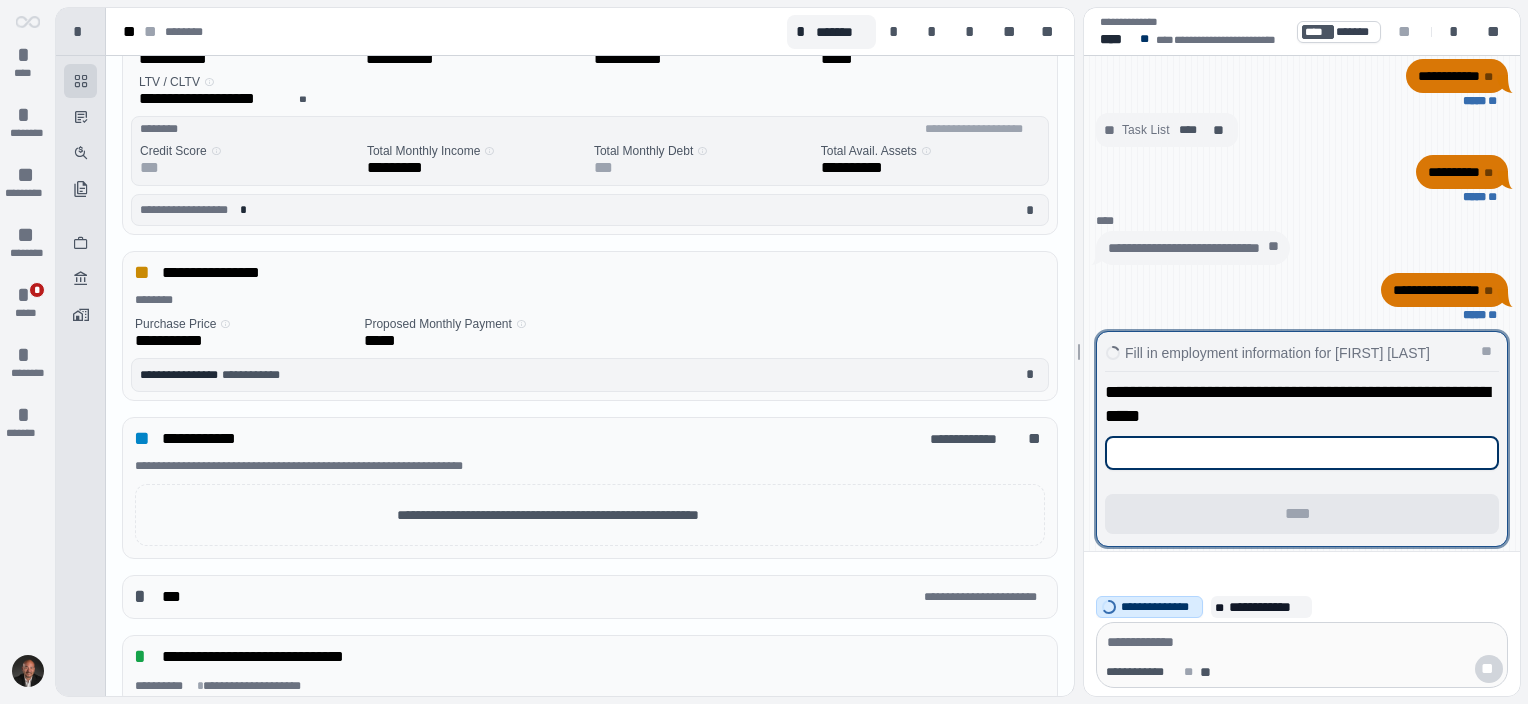 click at bounding box center (1302, 453) 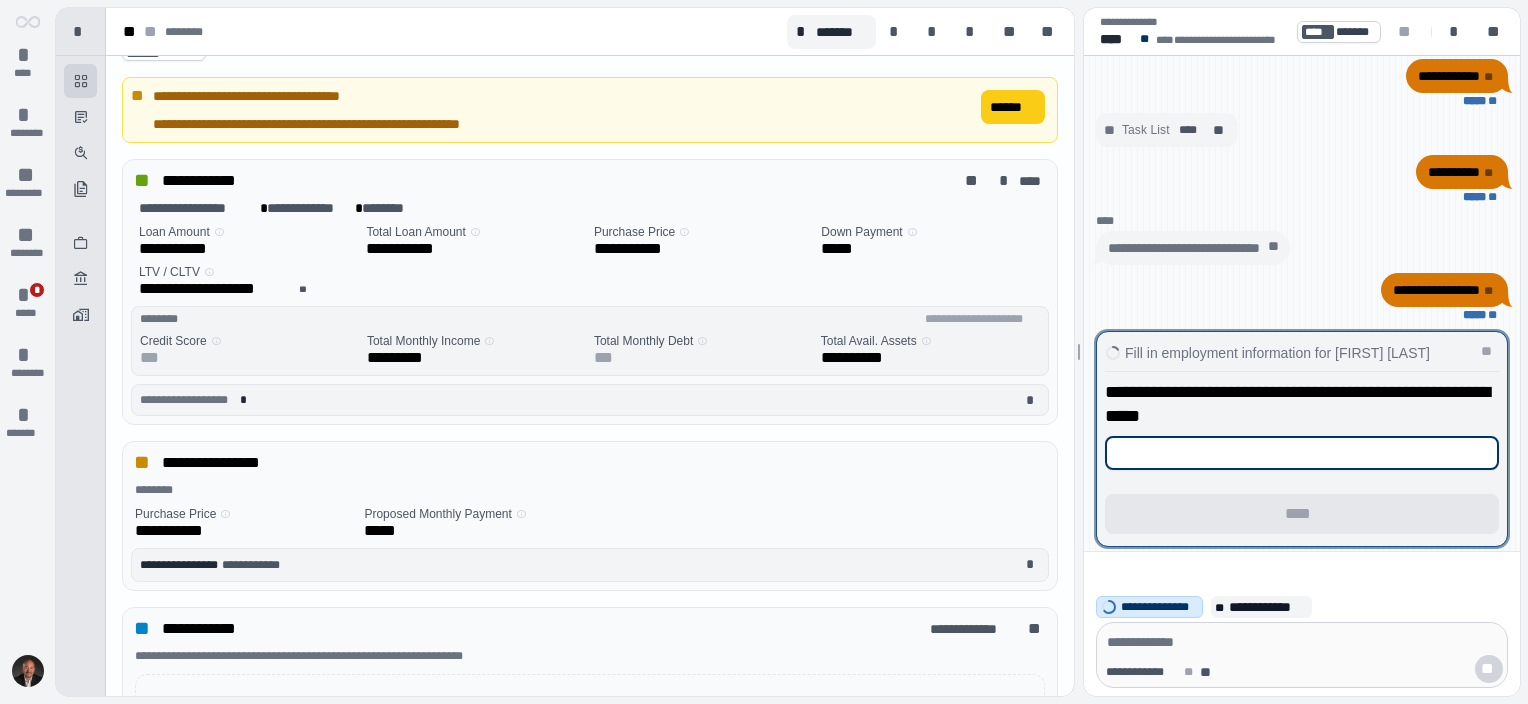 scroll, scrollTop: 200, scrollLeft: 0, axis: vertical 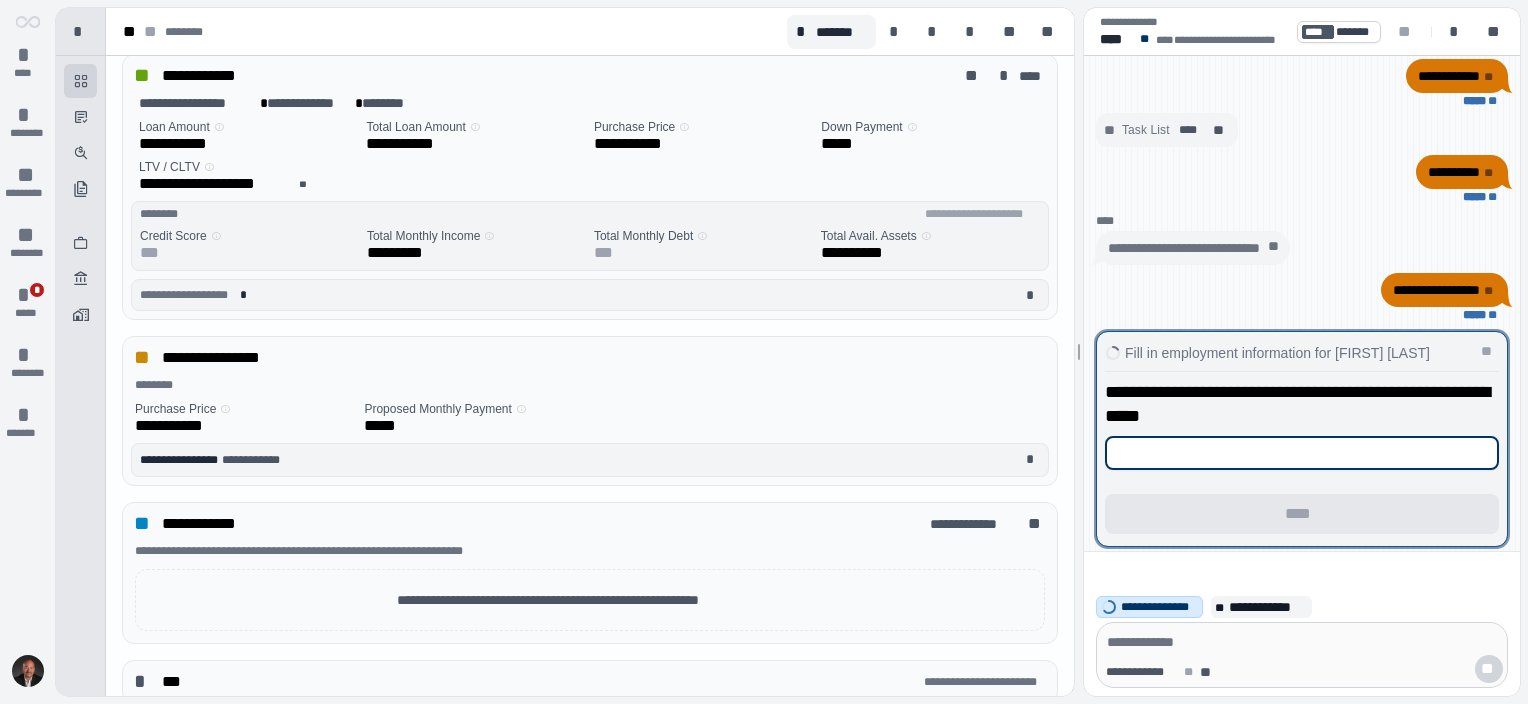 click at bounding box center [1302, 453] 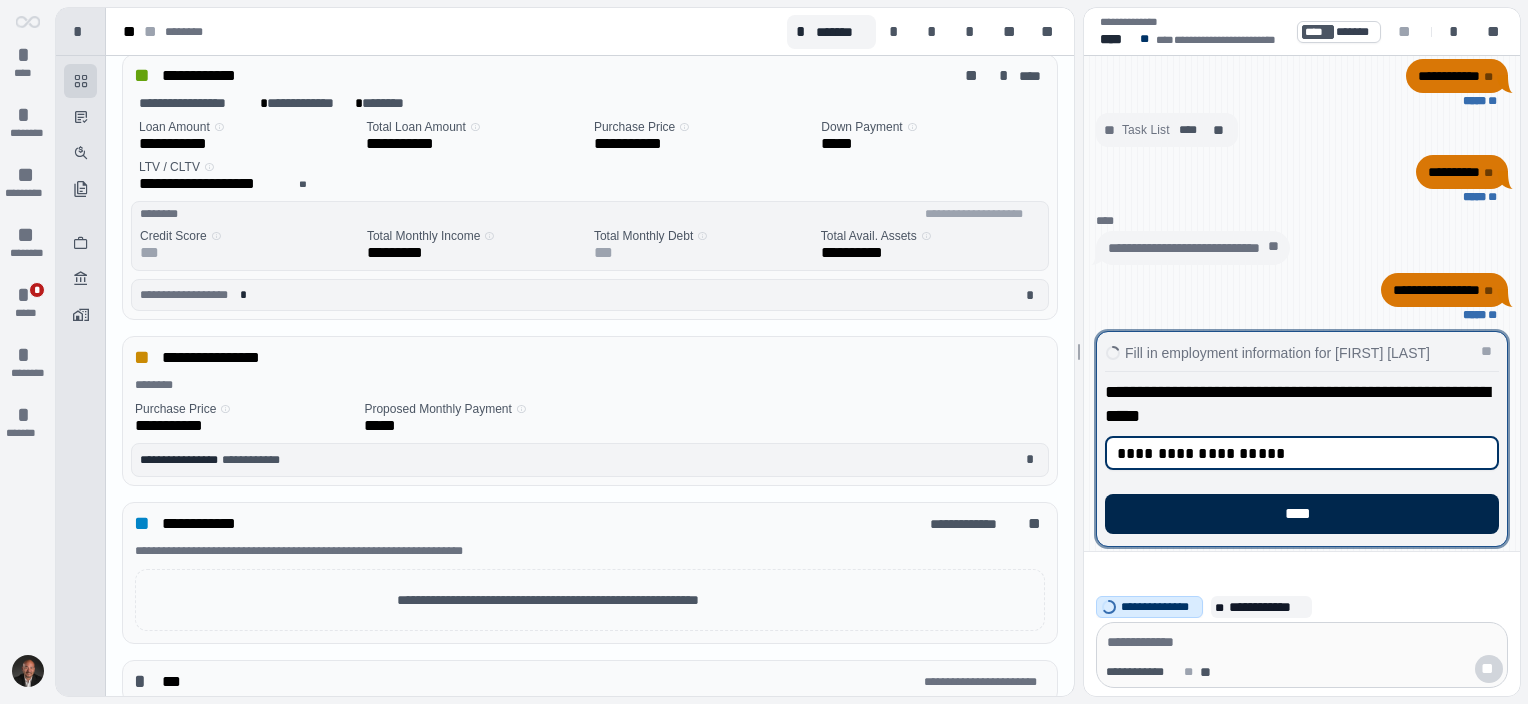 type on "**********" 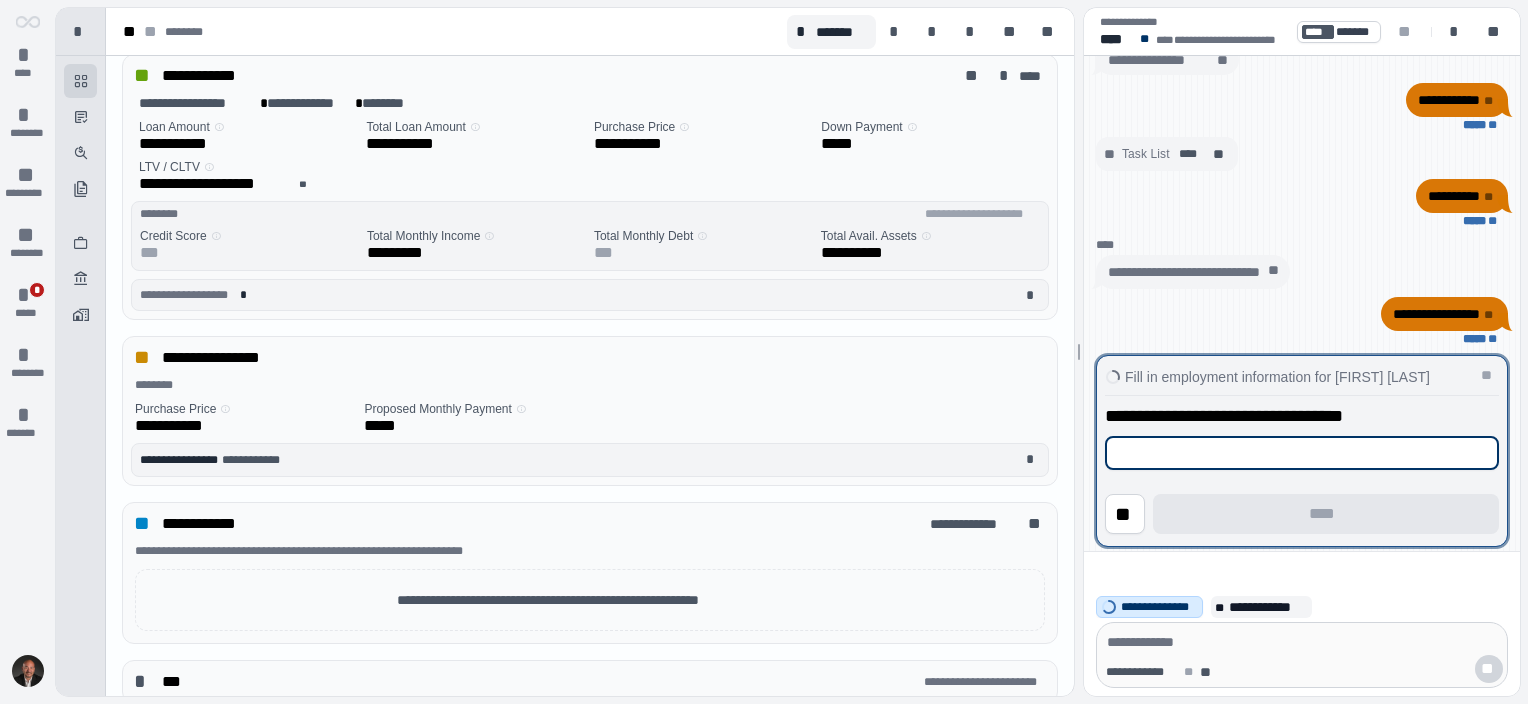 click at bounding box center (1302, 453) 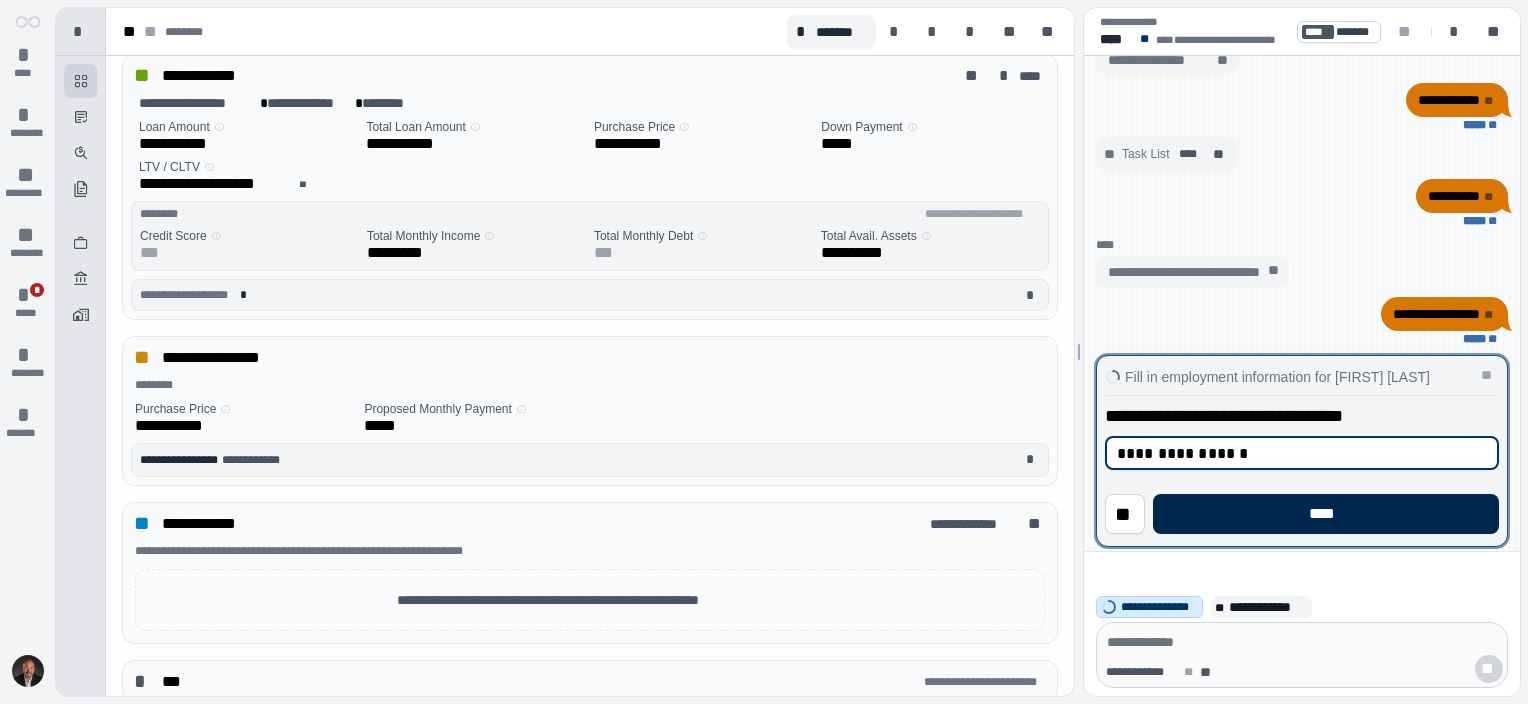 type on "**********" 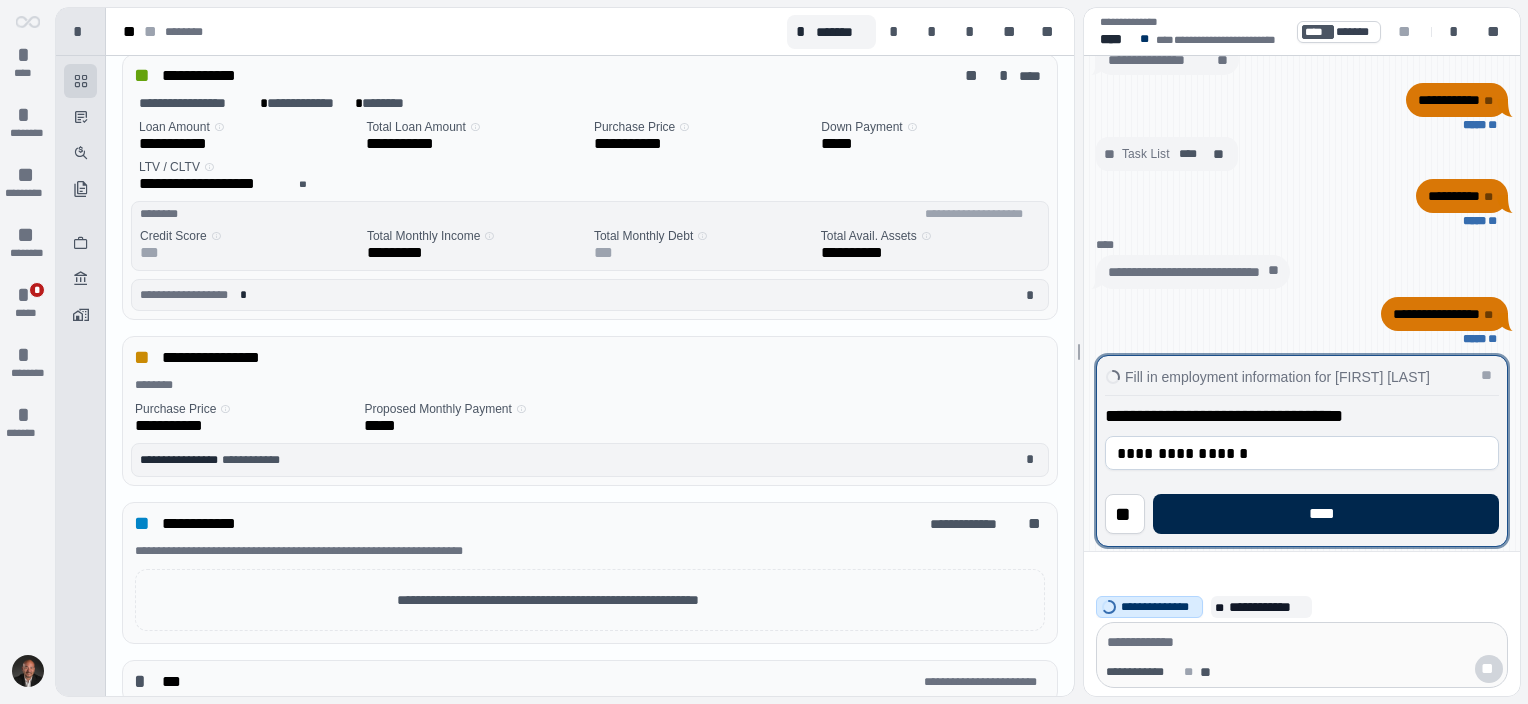click on "****" at bounding box center (1326, 514) 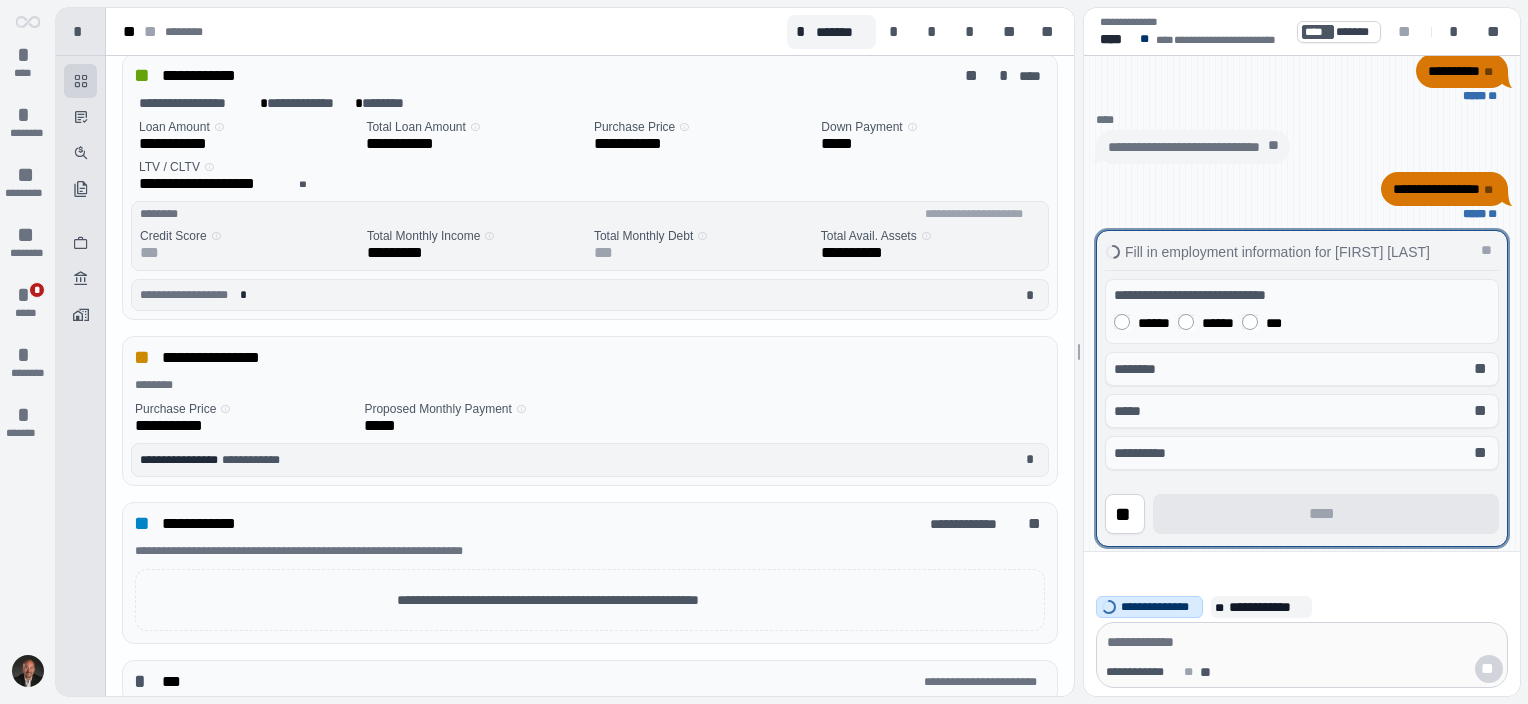 click on "******" at bounding box center (1218, 323) 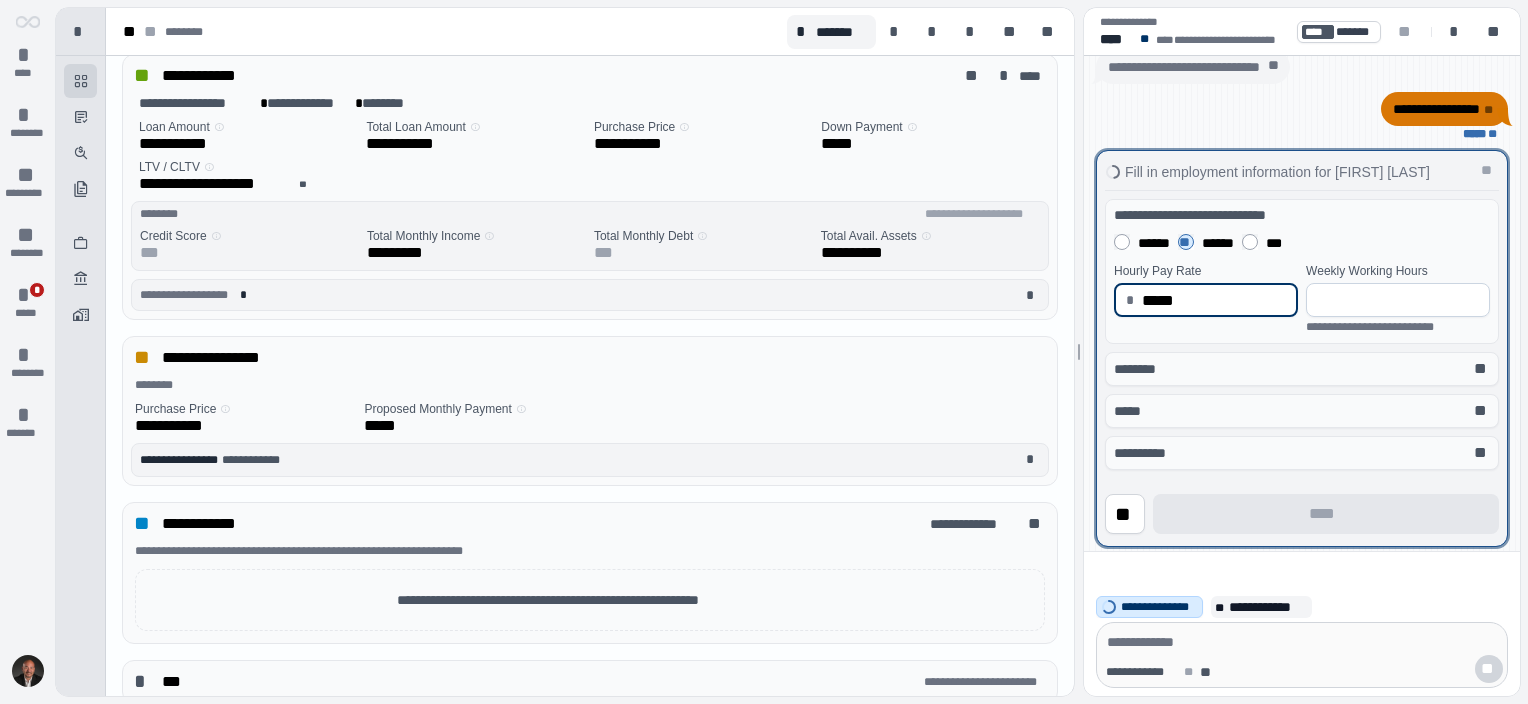 type on "*****" 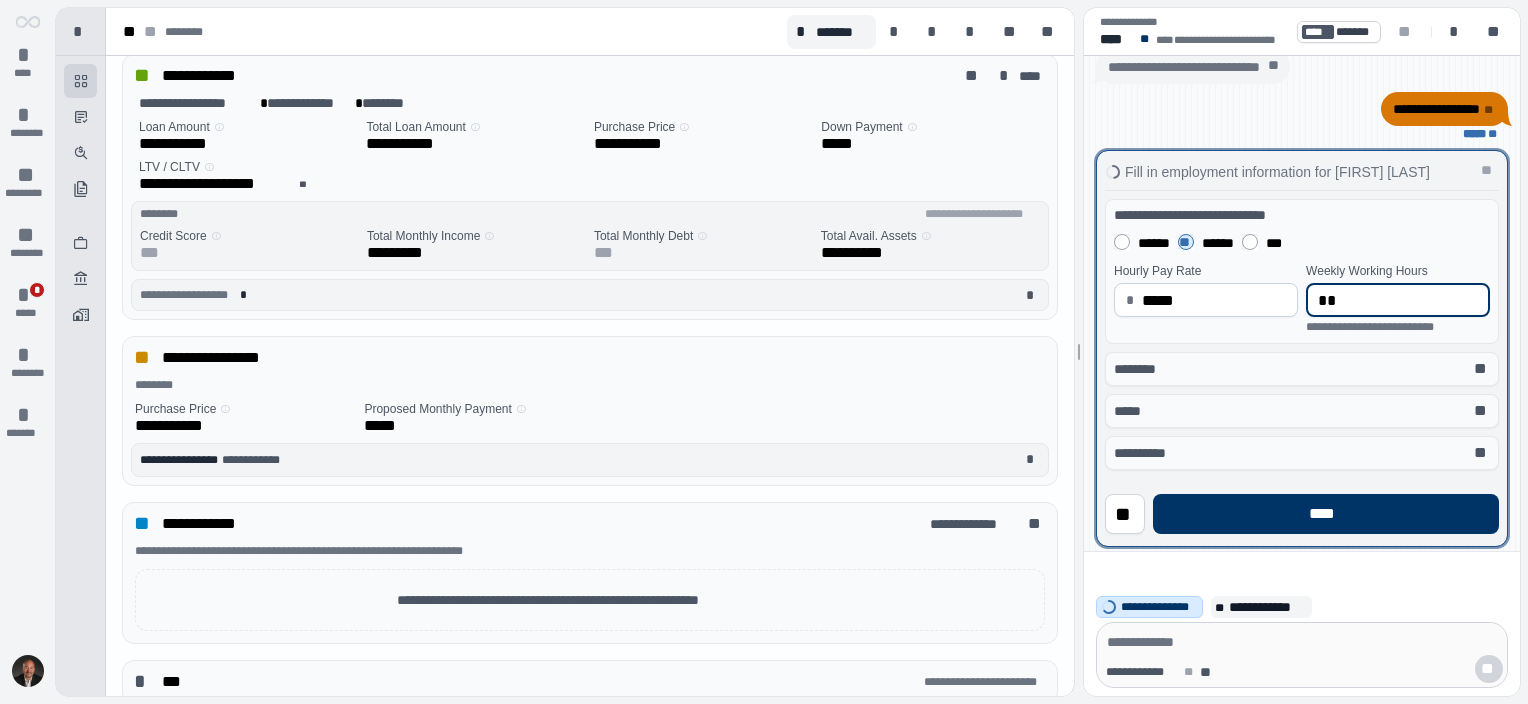 type on "**" 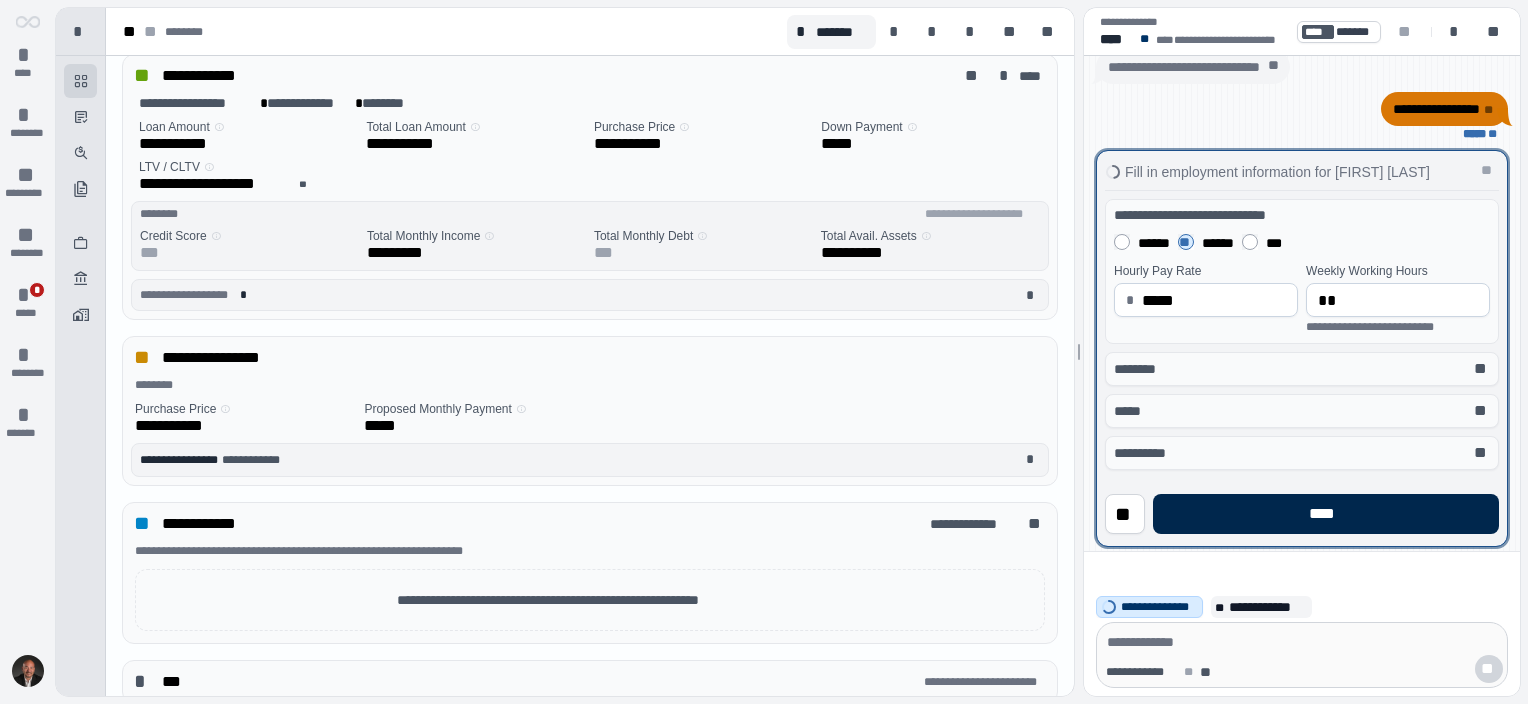click on "****" at bounding box center [1326, 514] 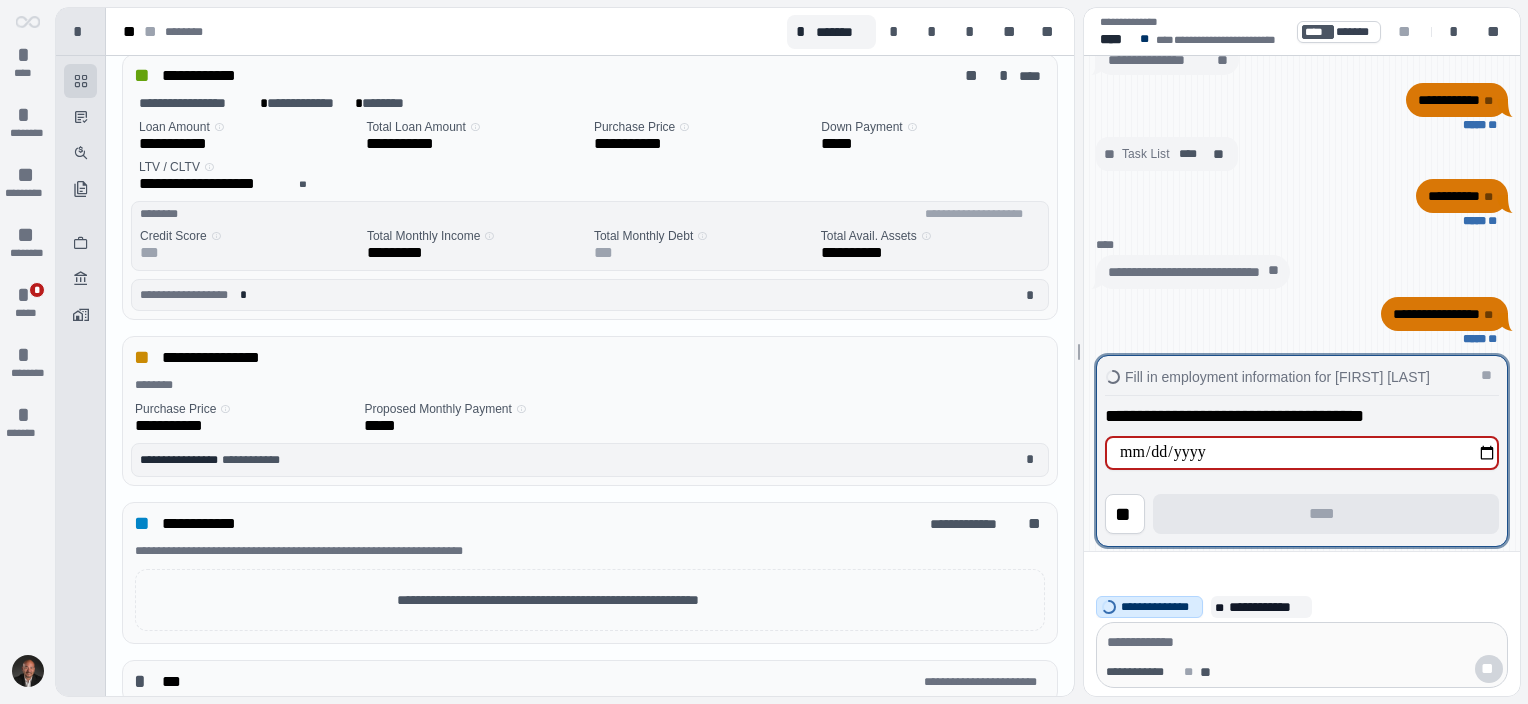 type on "**********" 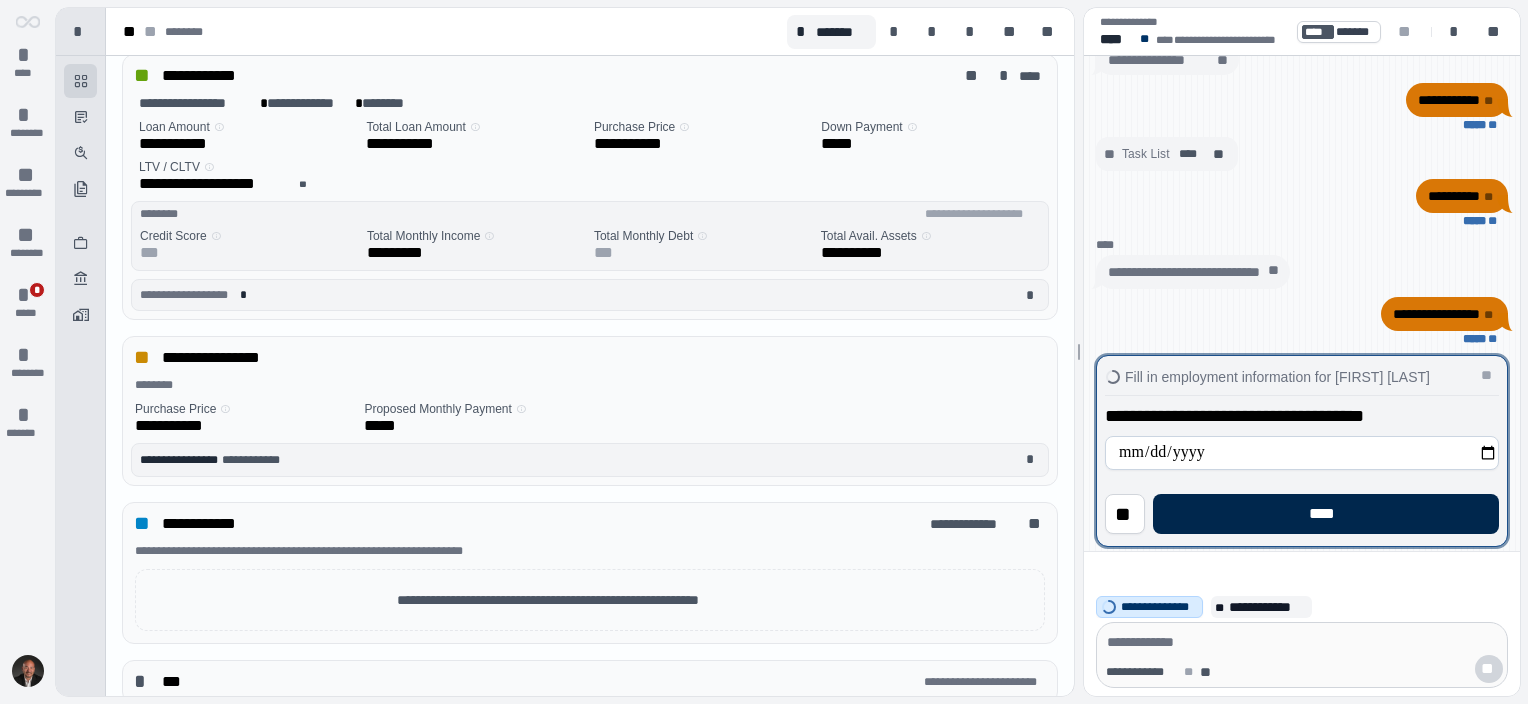 drag, startPoint x: 1277, startPoint y: 507, endPoint x: 1283, endPoint y: 497, distance: 11.661903 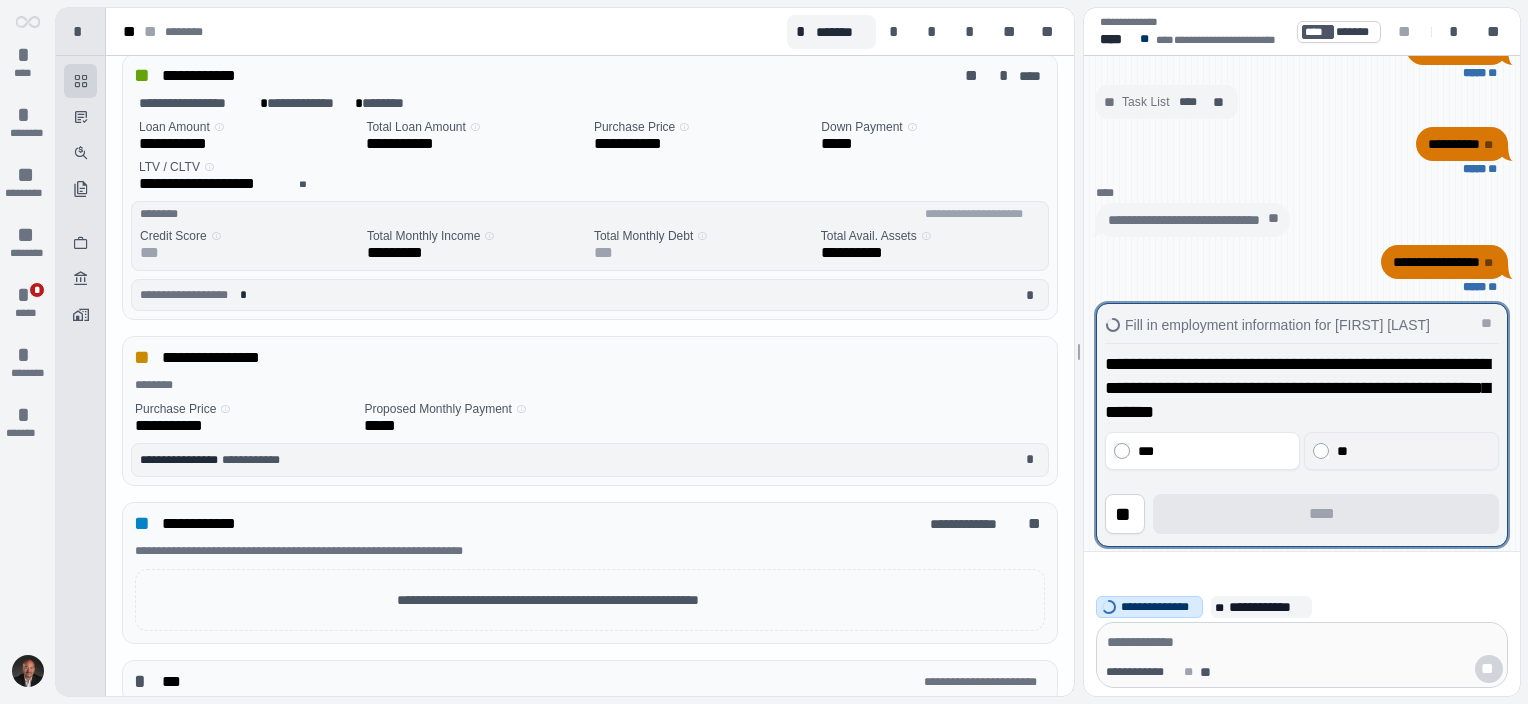 drag, startPoint x: 1364, startPoint y: 455, endPoint x: 1364, endPoint y: 468, distance: 13 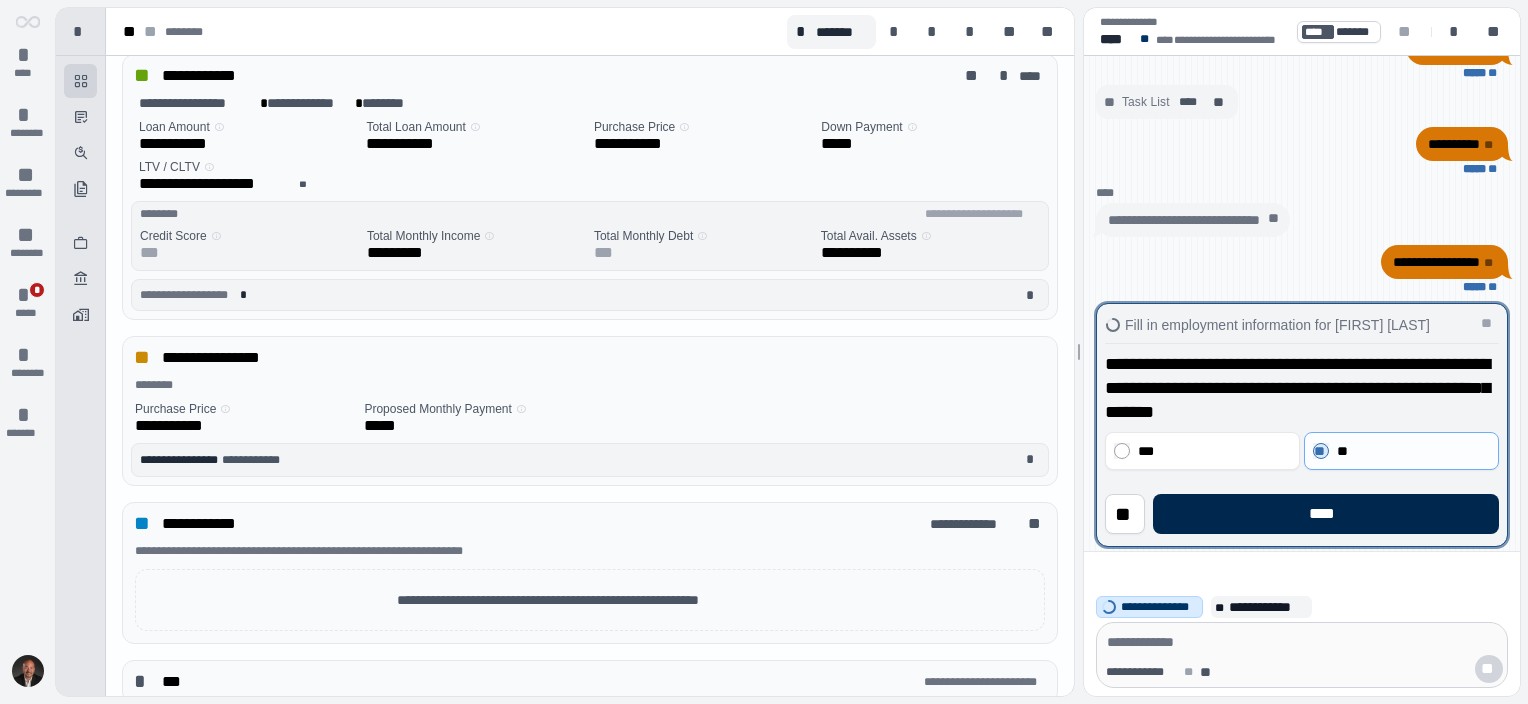 click on "****" at bounding box center (1326, 514) 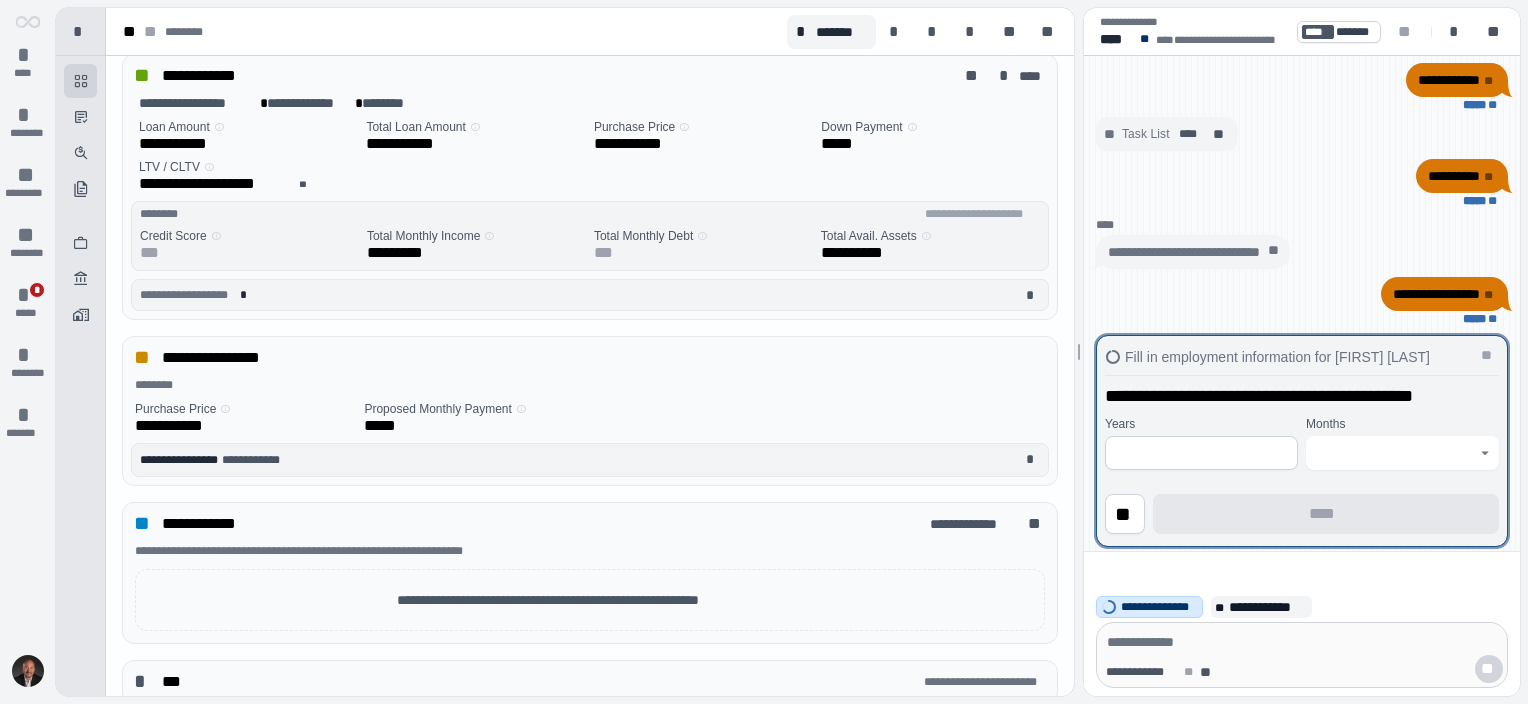 click at bounding box center (1201, 453) 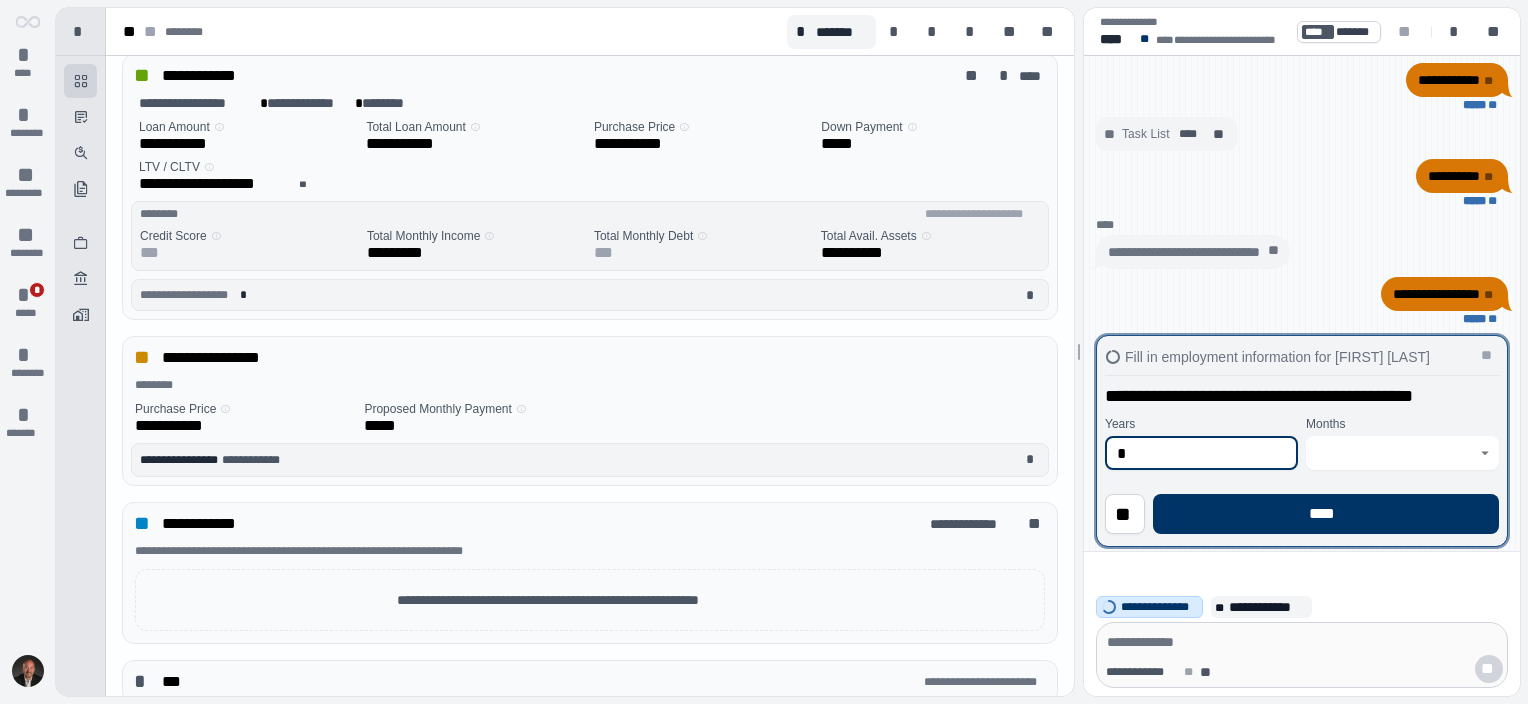 type on "*" 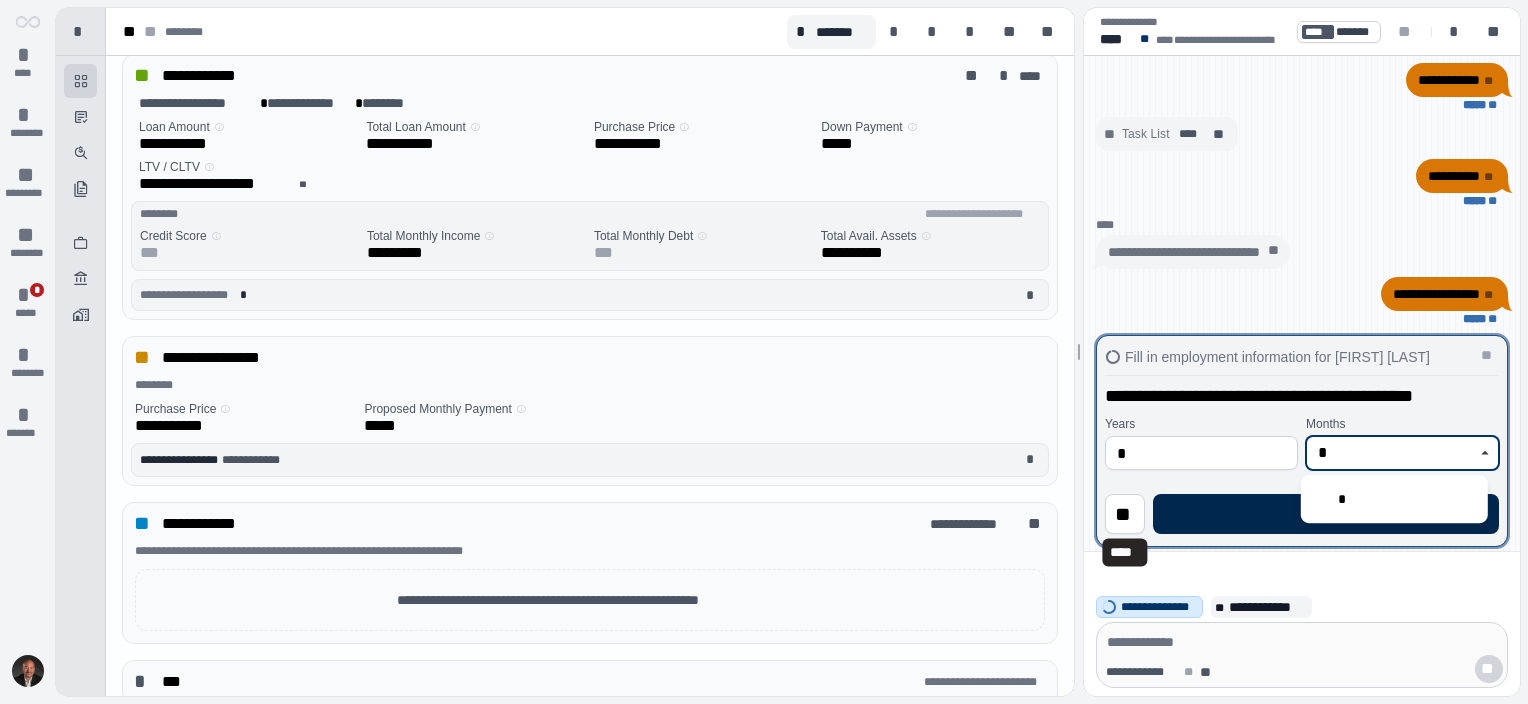 type on "*" 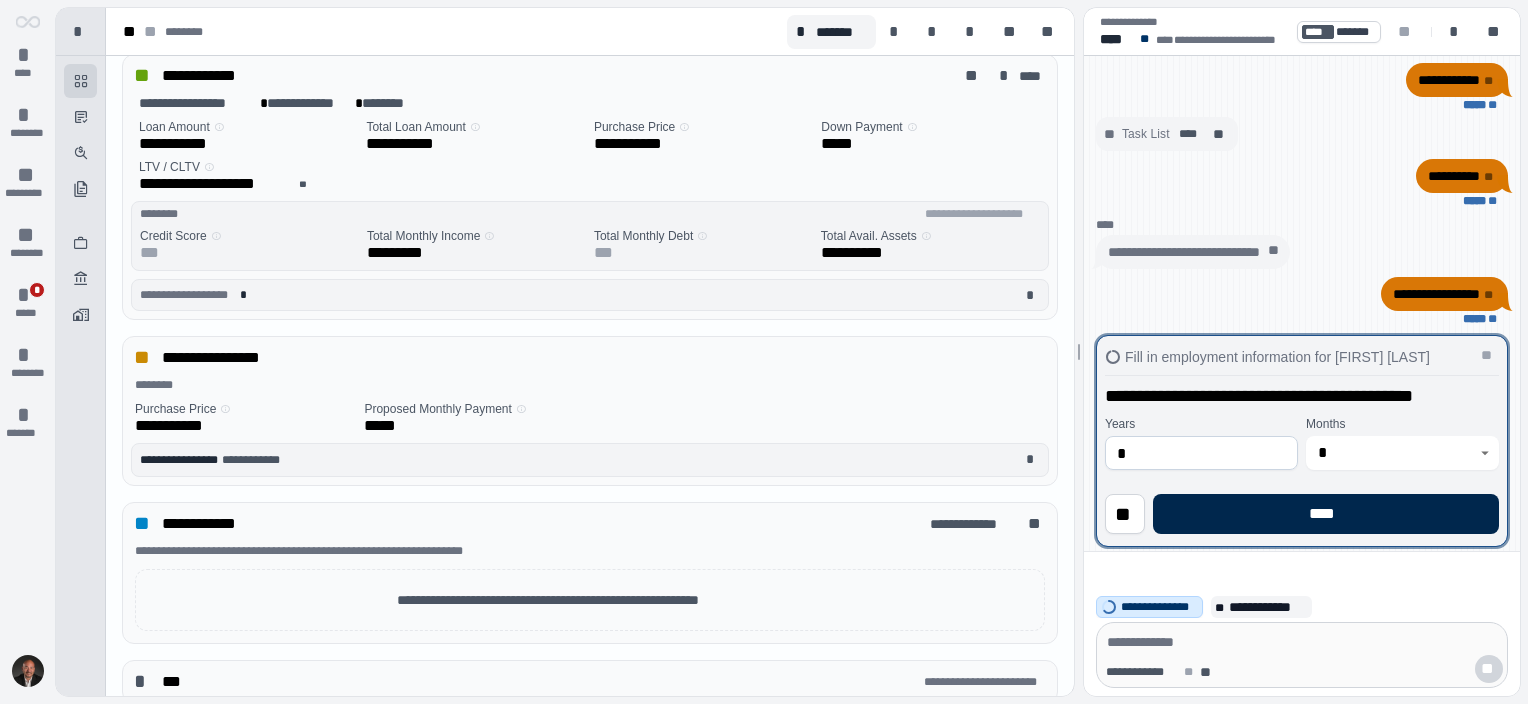 click on "****" at bounding box center (1326, 514) 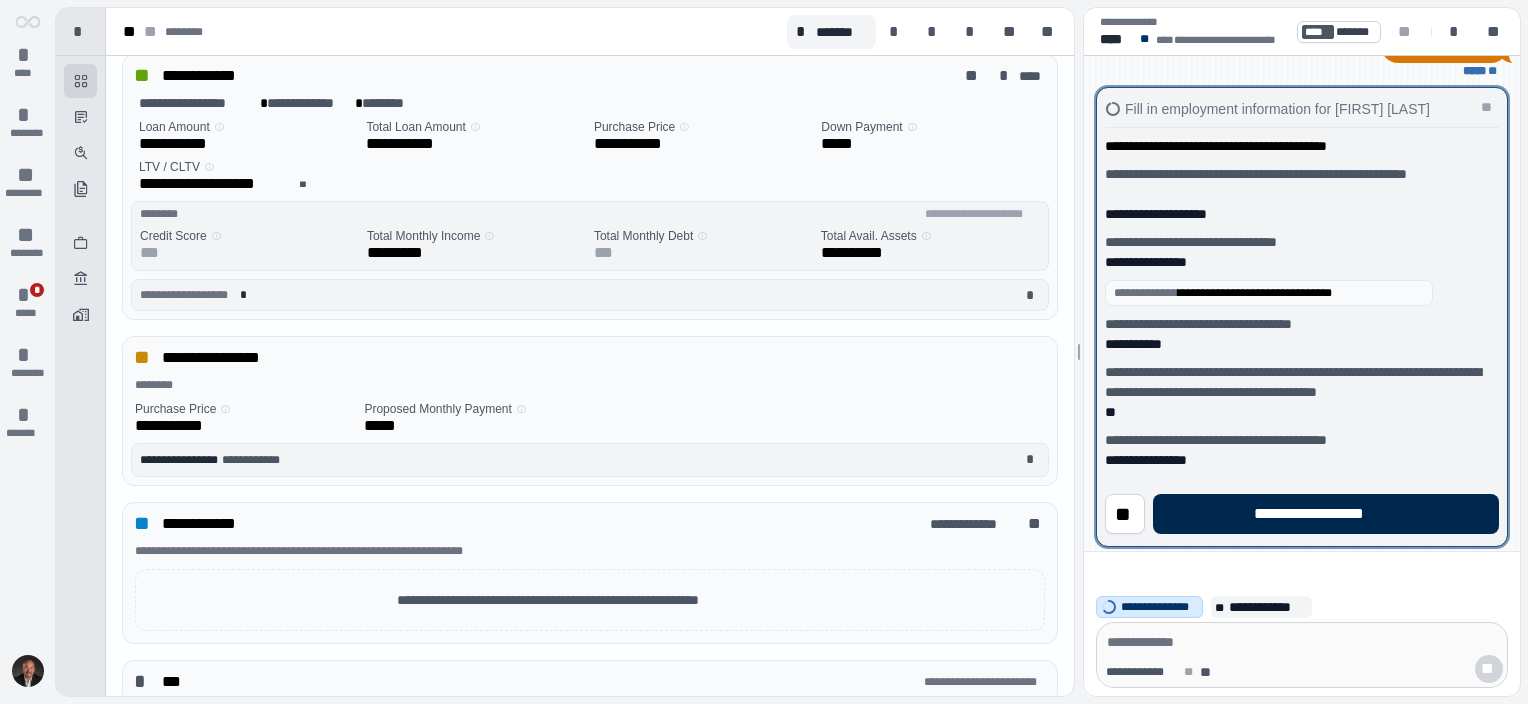 click on "**********" at bounding box center [1325, 514] 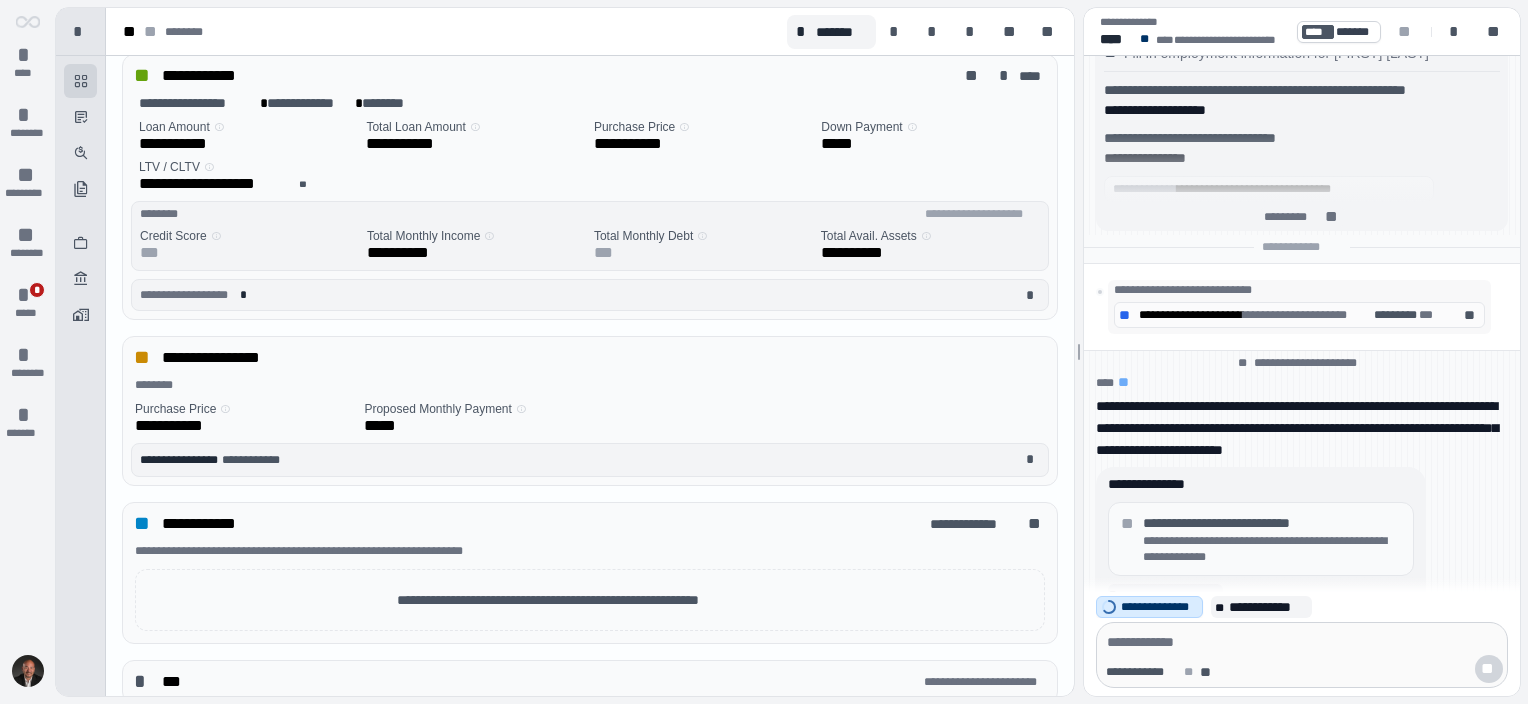 scroll, scrollTop: 300, scrollLeft: 0, axis: vertical 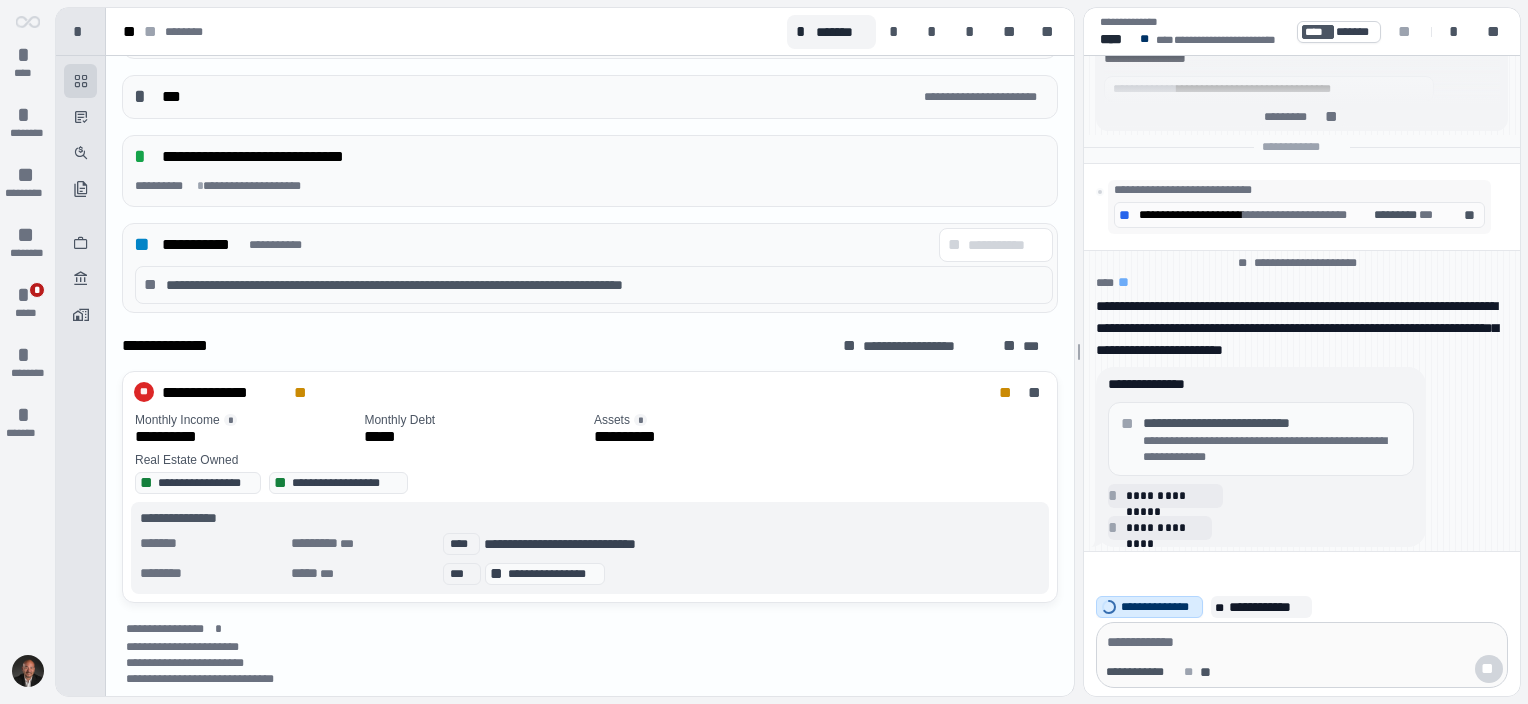 drag, startPoint x: 1254, startPoint y: 608, endPoint x: 1295, endPoint y: 622, distance: 43.32436 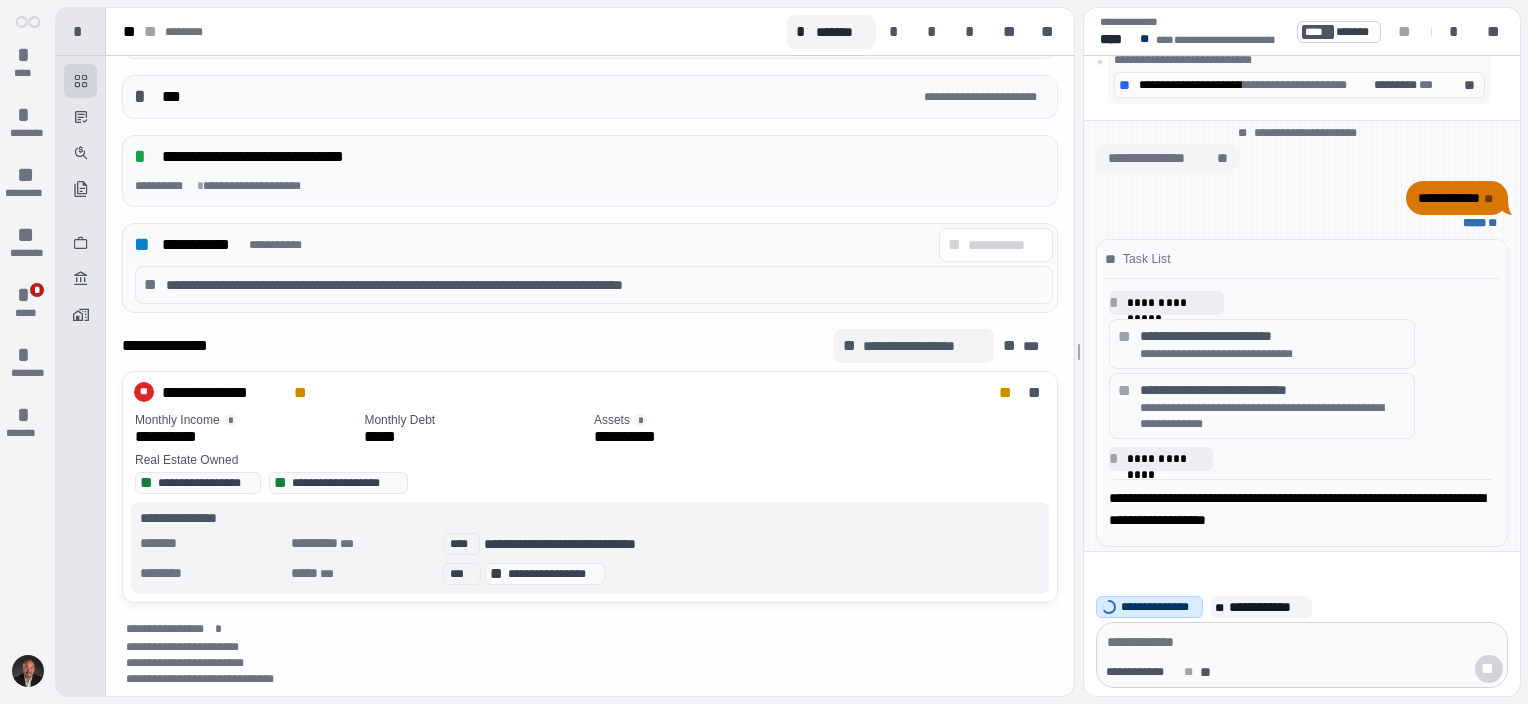 click on "**********" at bounding box center [923, 346] 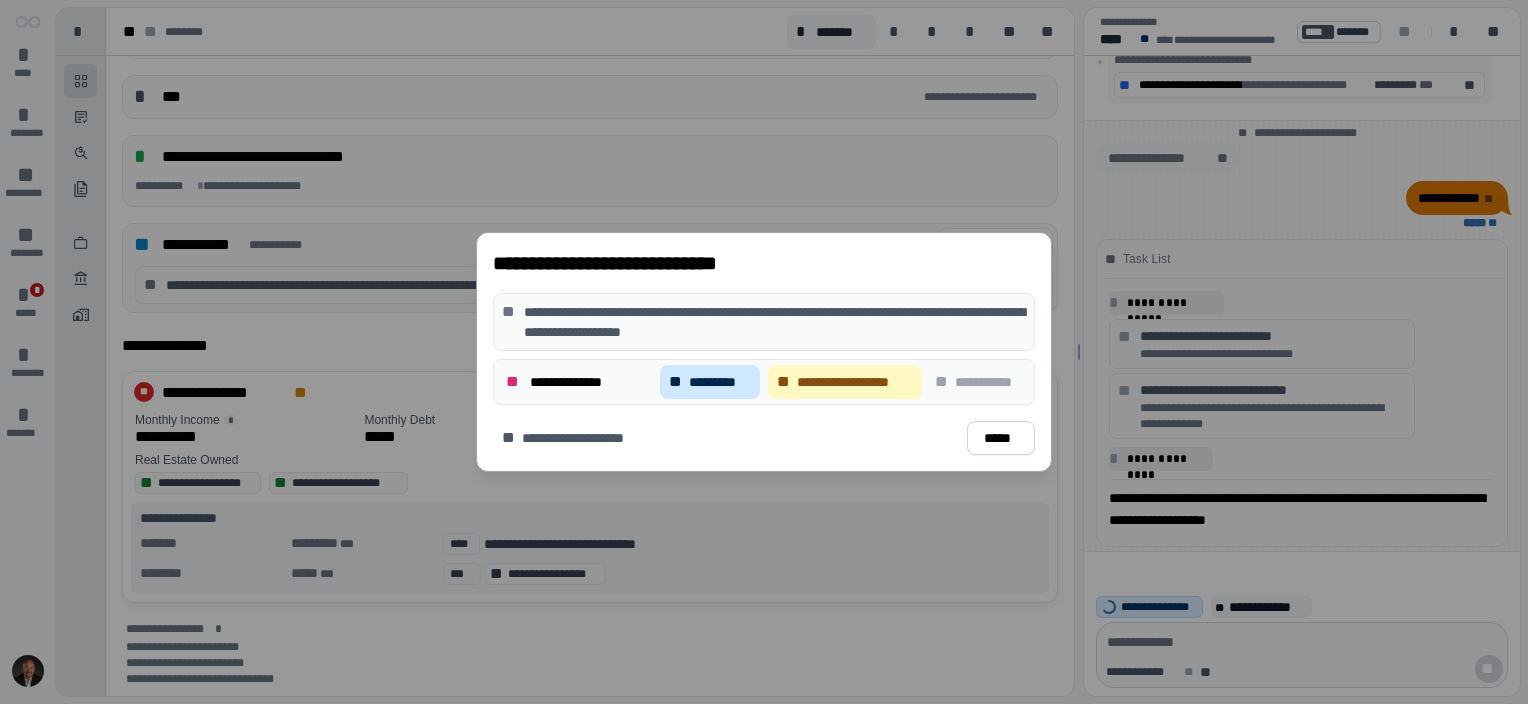 click on "** *********" at bounding box center (710, 382) 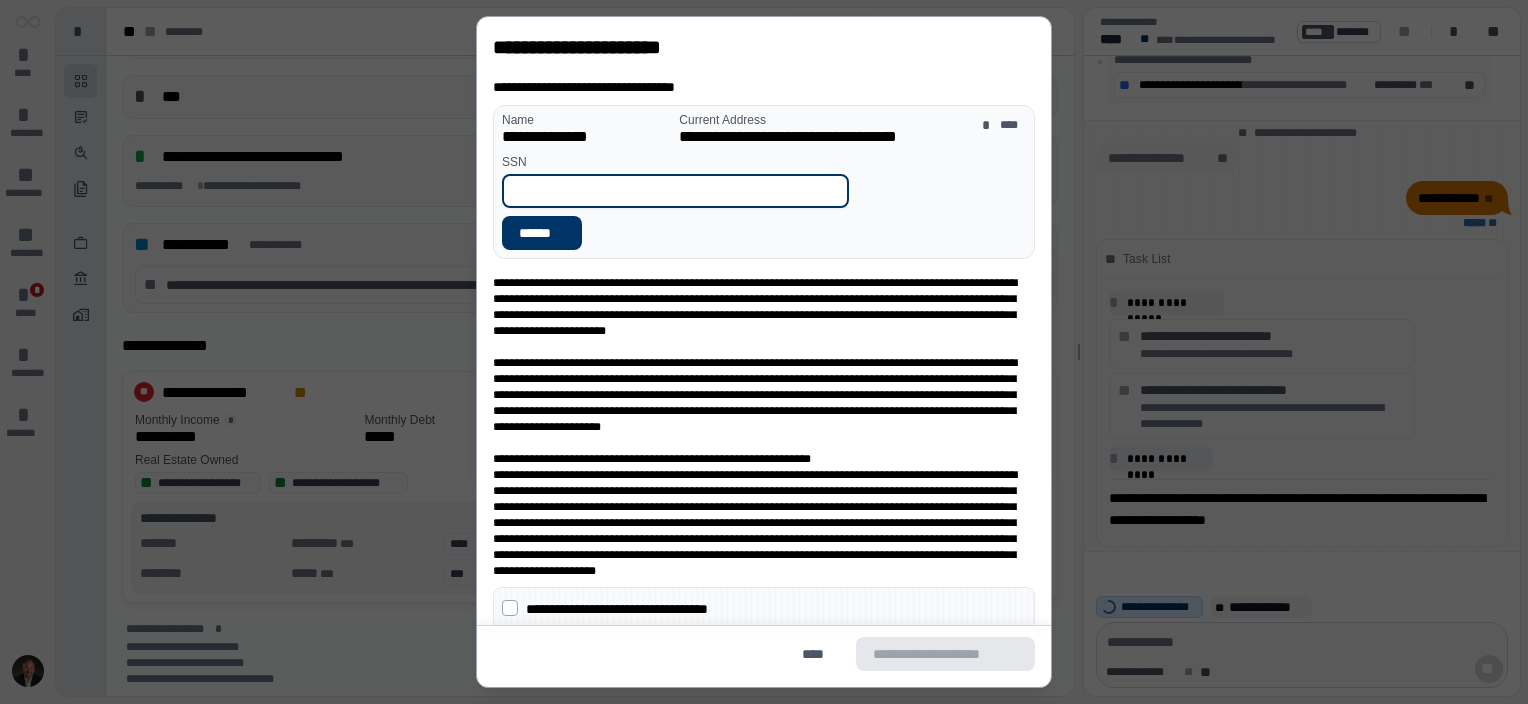 click at bounding box center [675, 191] 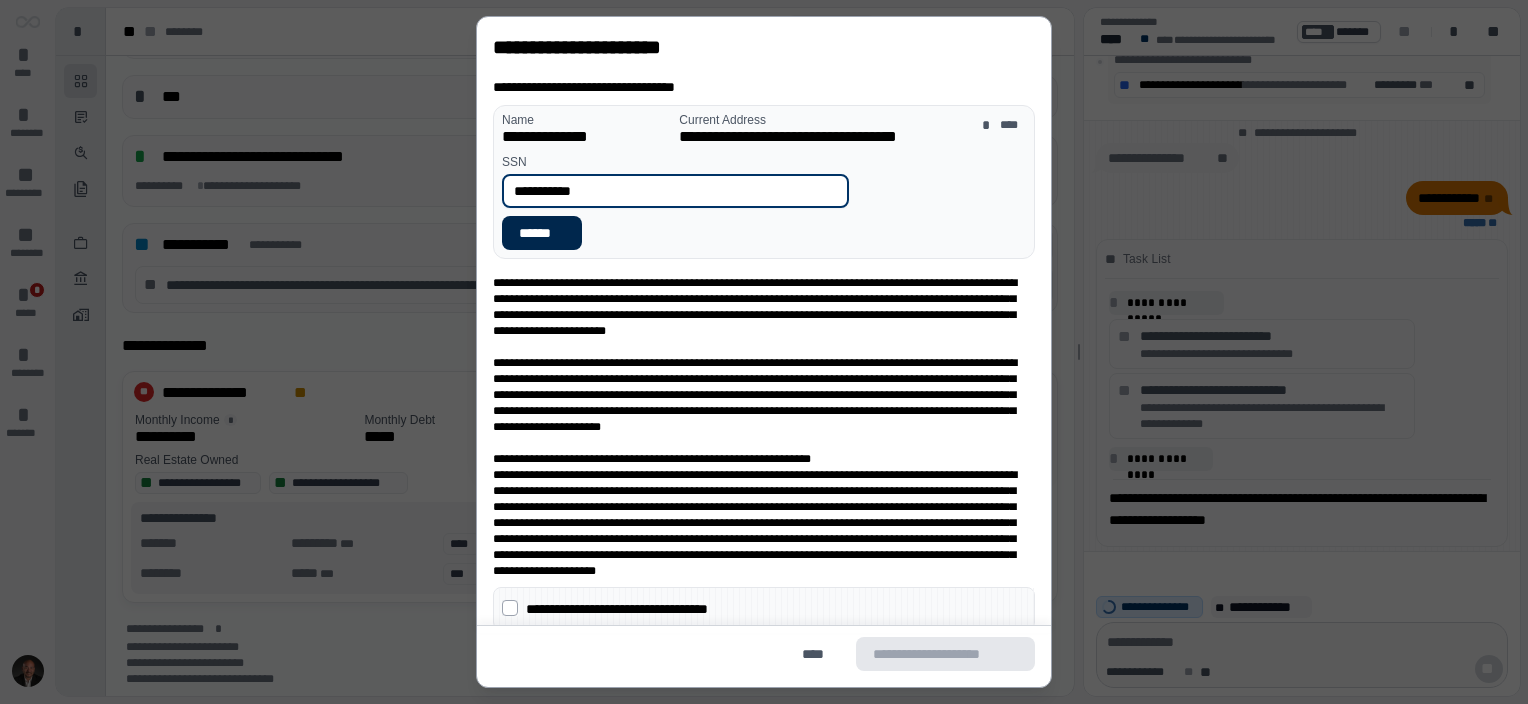 type on "**********" 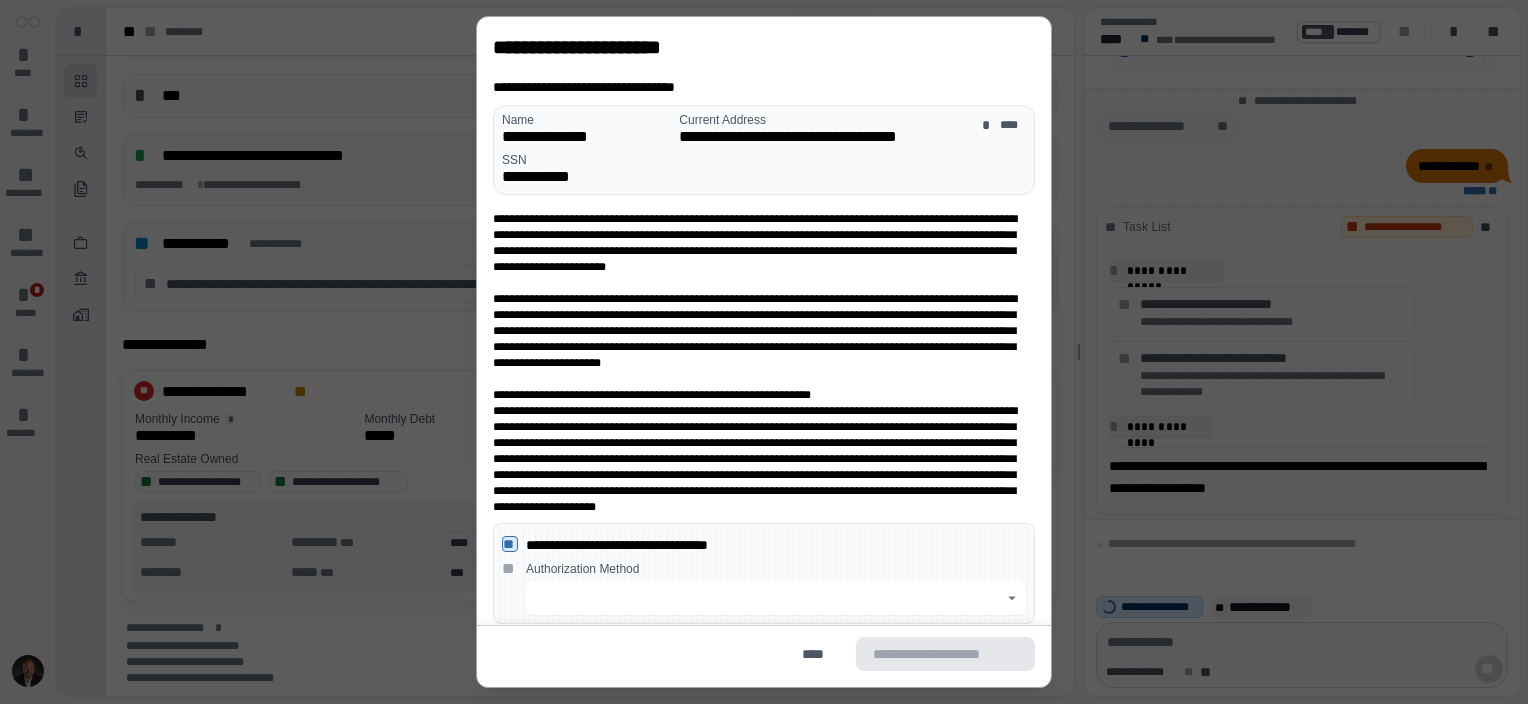 scroll, scrollTop: 785, scrollLeft: 0, axis: vertical 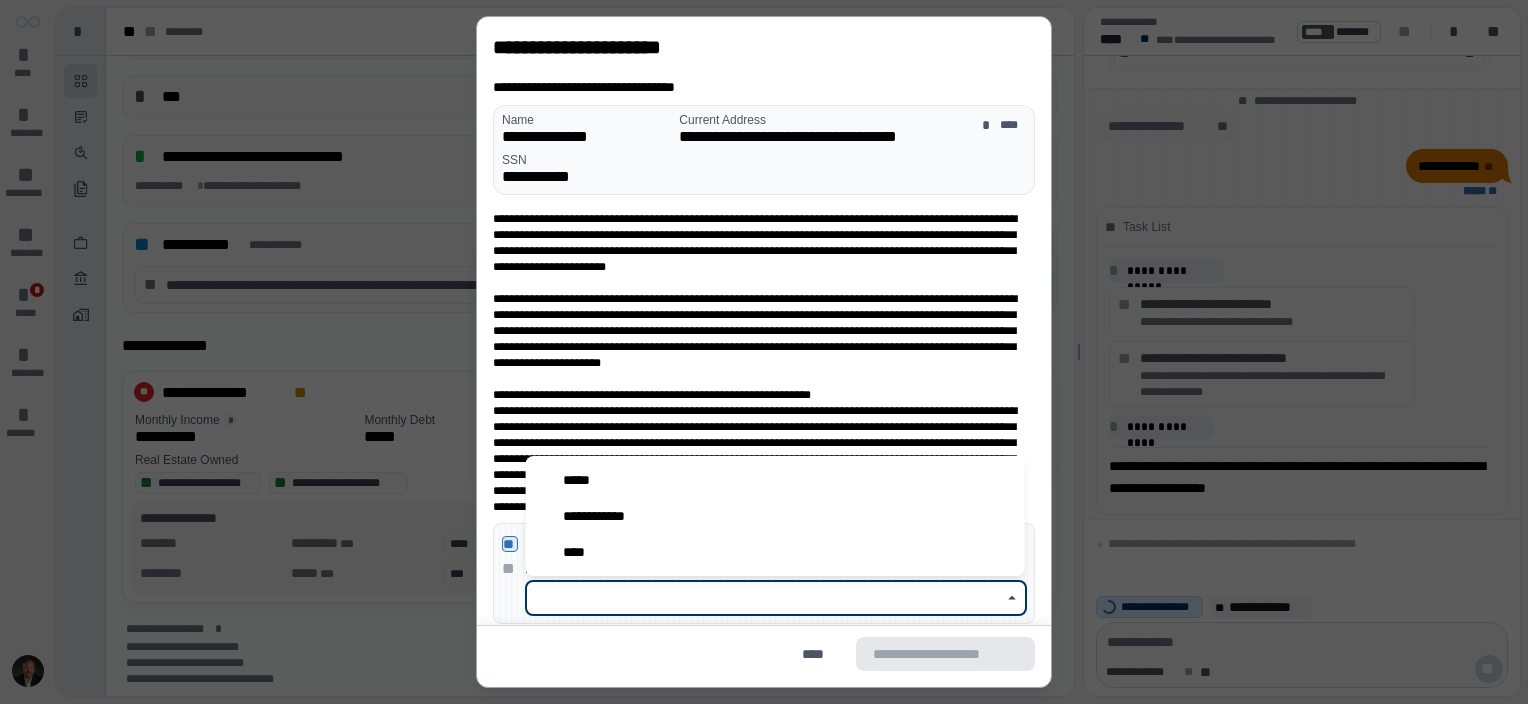 click at bounding box center [765, 598] 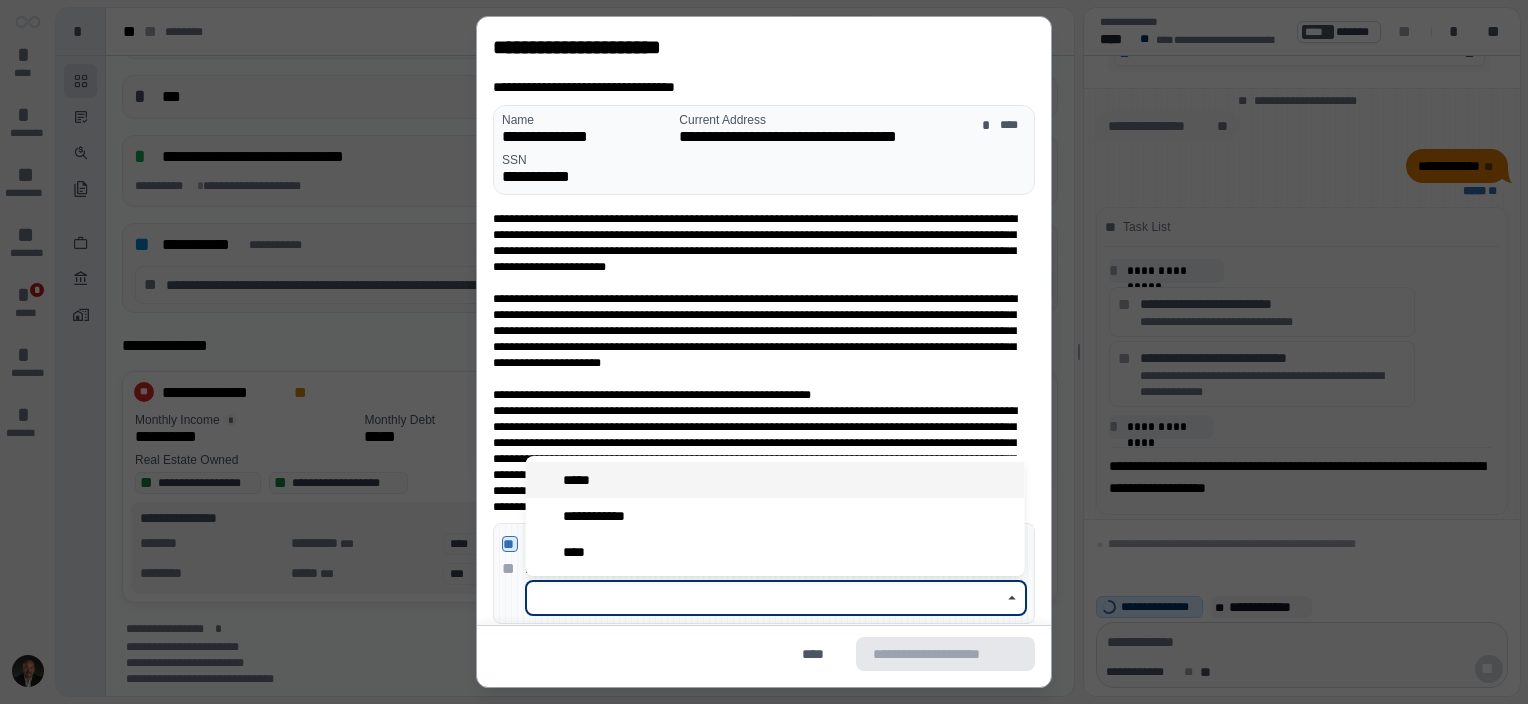 click on "*****" at bounding box center [775, 480] 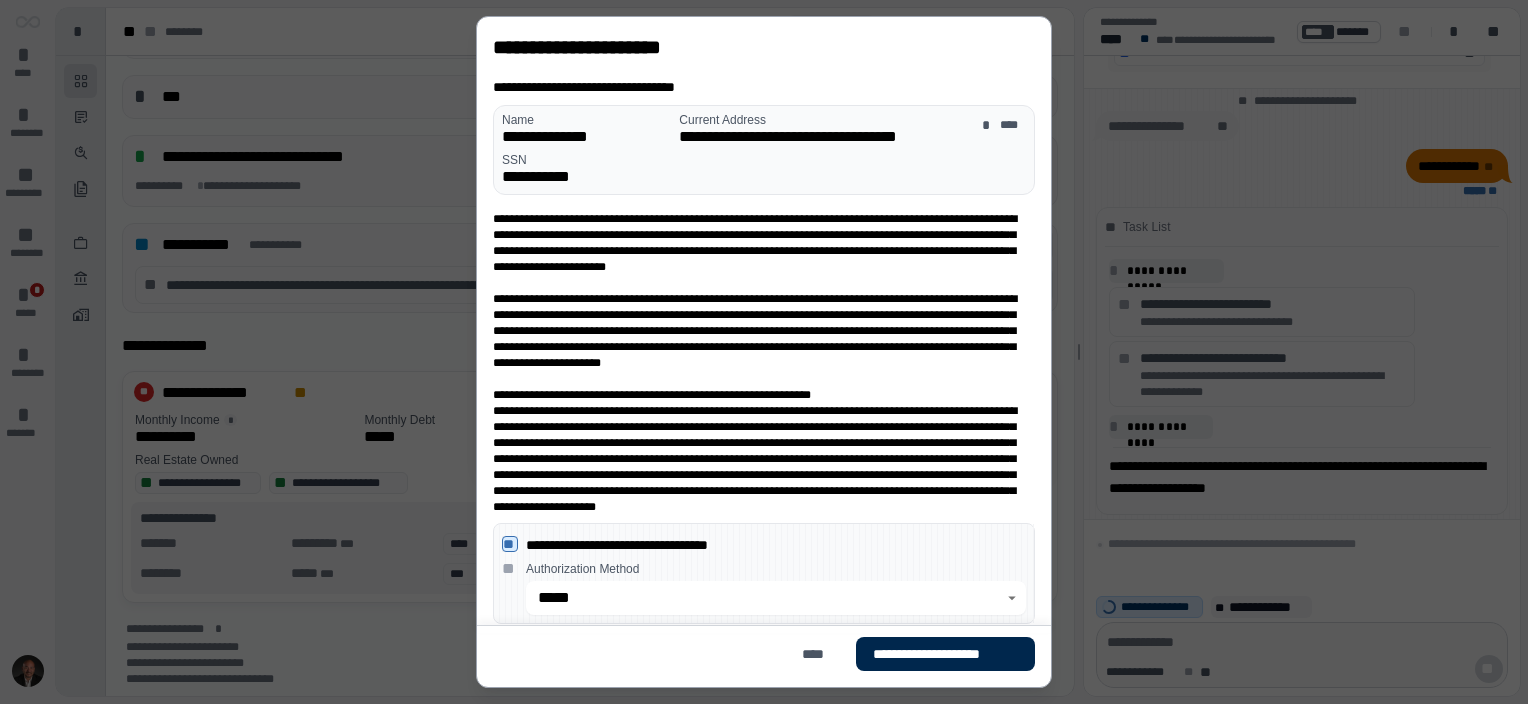 click on "**********" at bounding box center [945, 654] 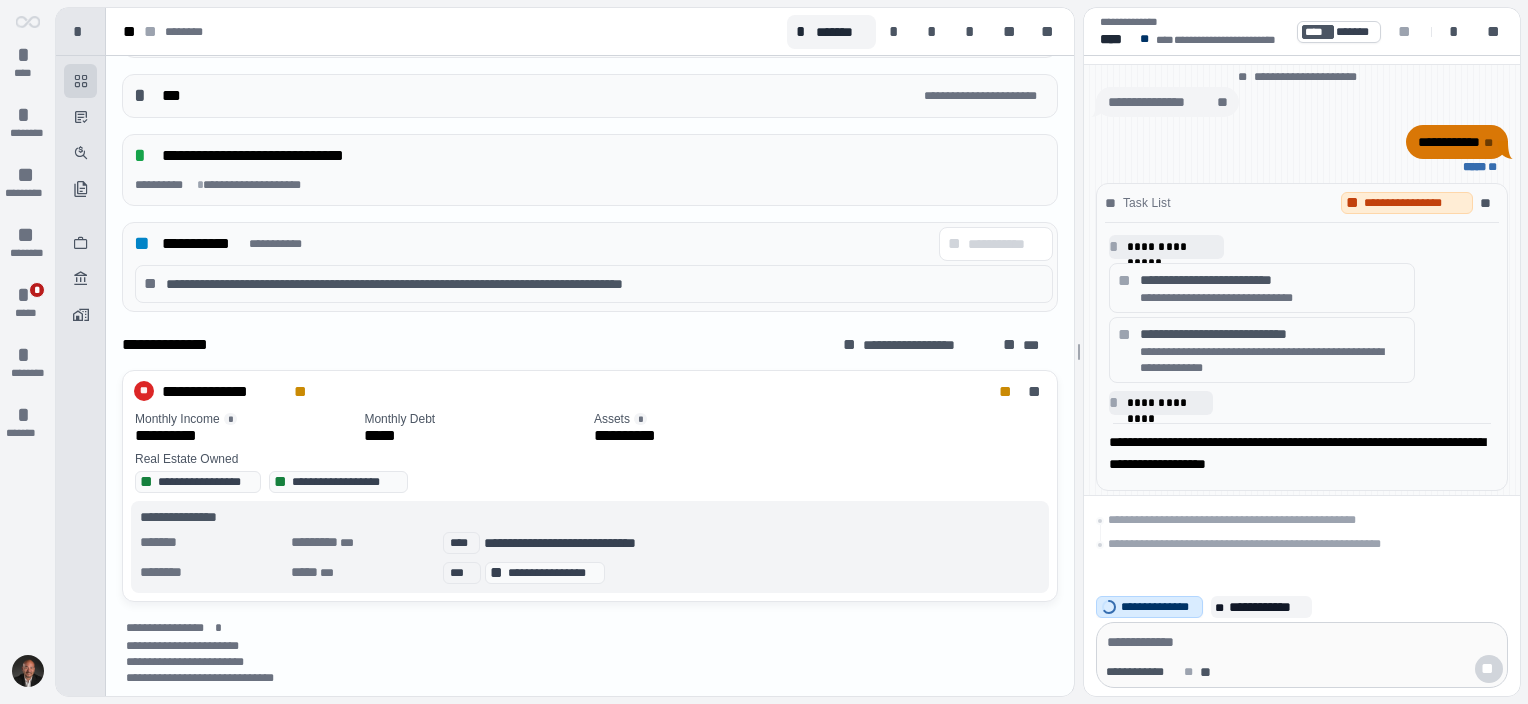 scroll, scrollTop: 785, scrollLeft: 0, axis: vertical 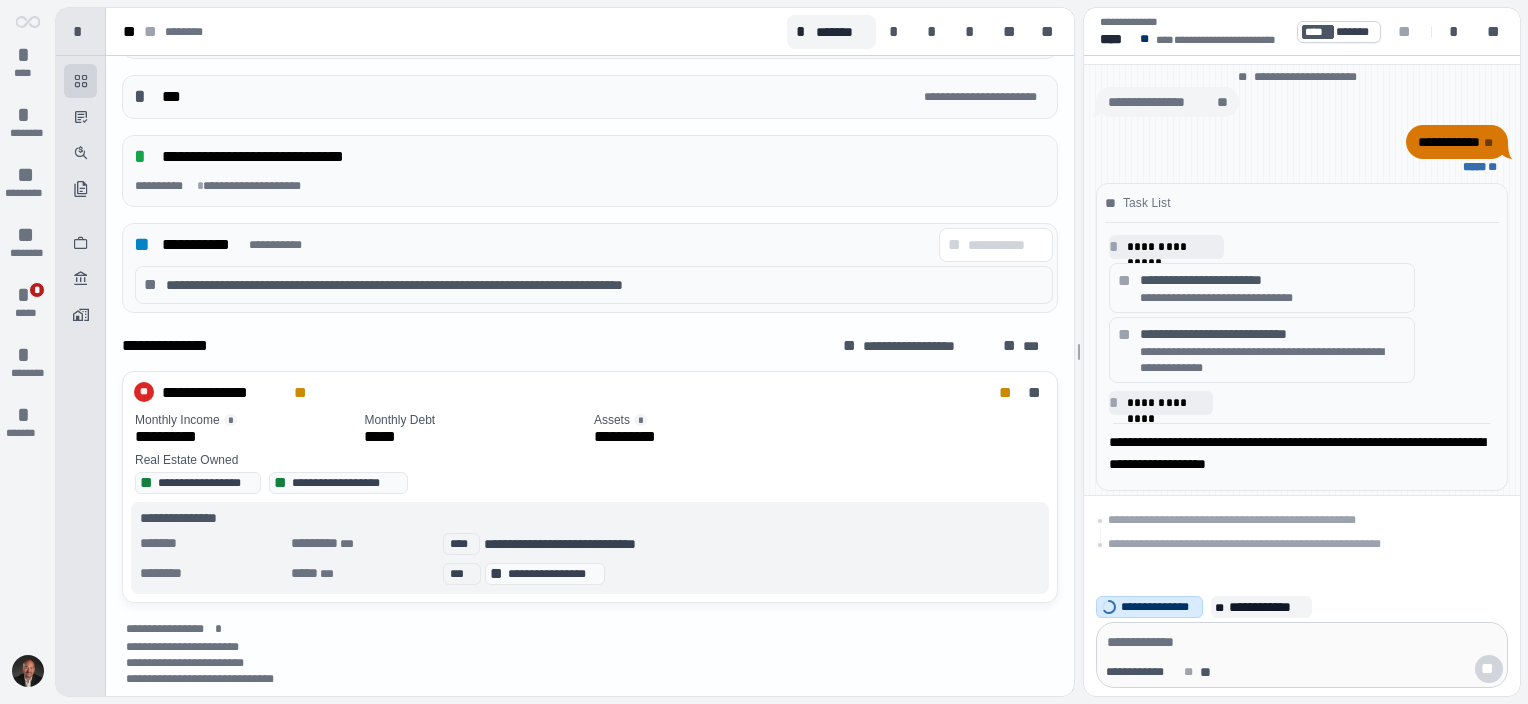 click on "**********" at bounding box center (1273, 280) 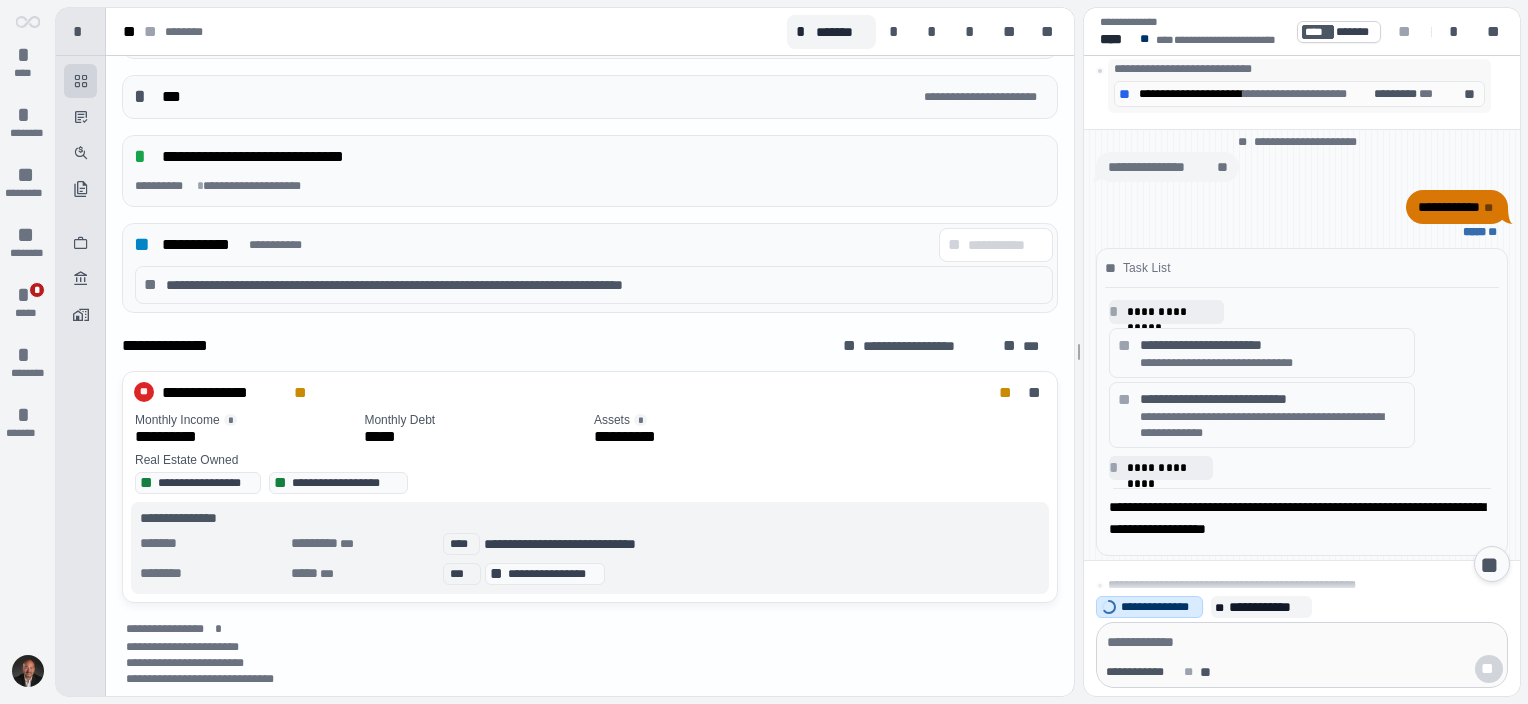 scroll, scrollTop: 0, scrollLeft: 0, axis: both 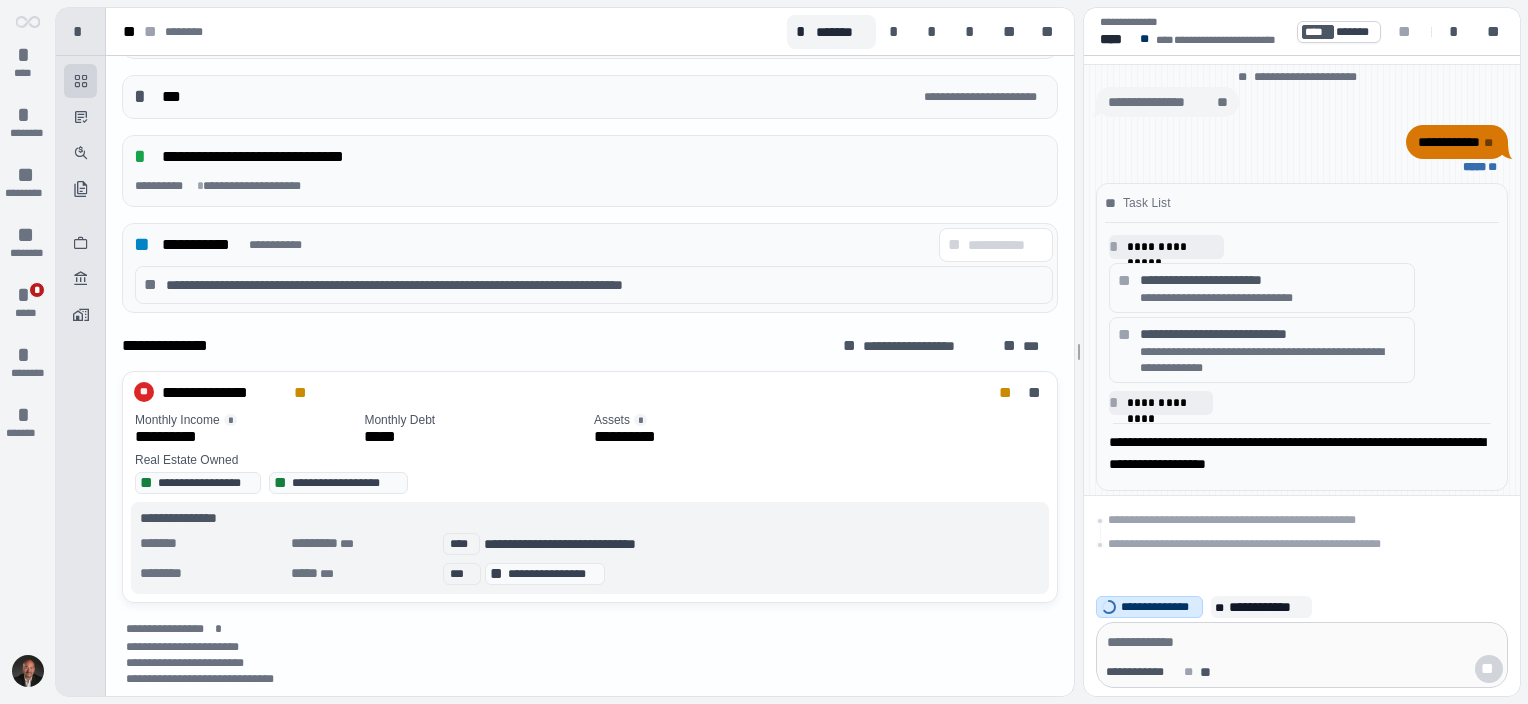 click on "**********" at bounding box center [590, 350] 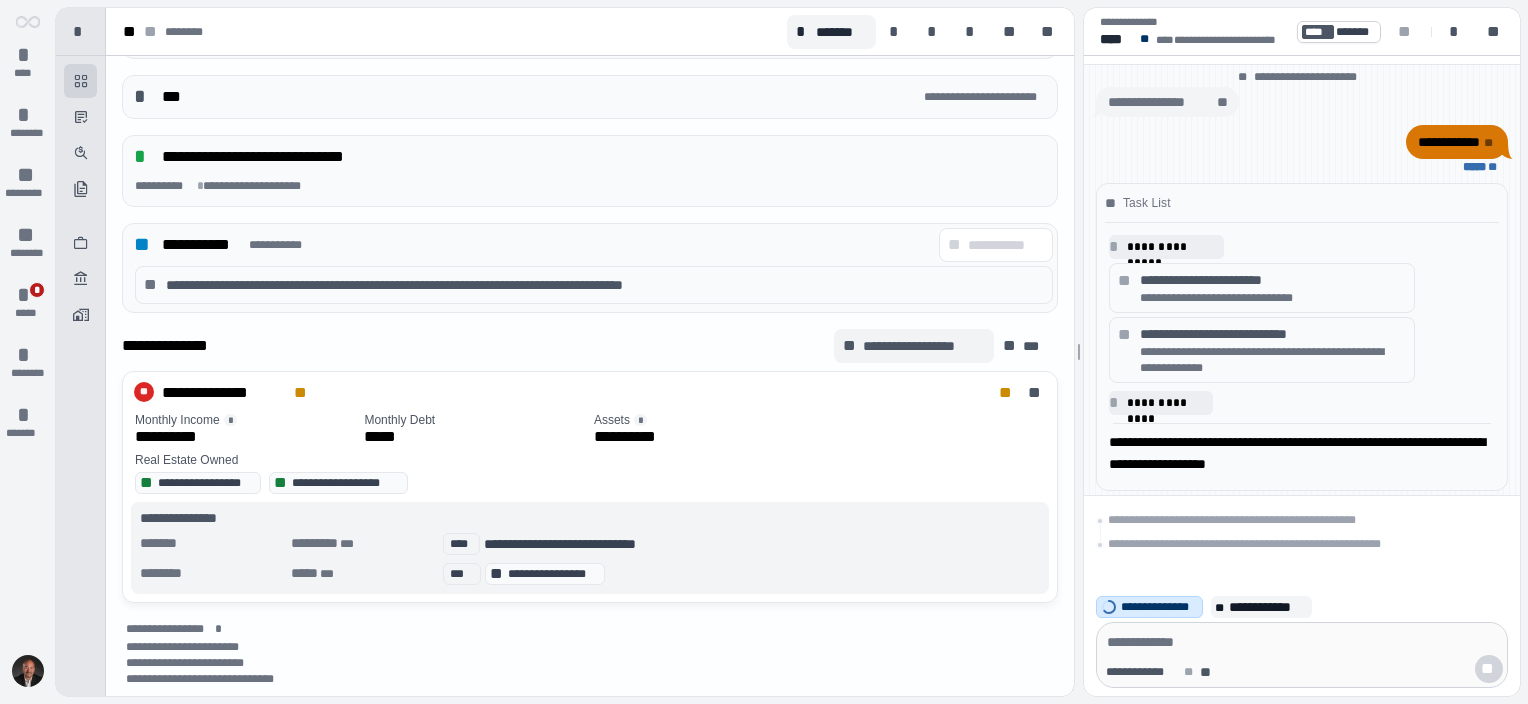 click on "**********" at bounding box center (923, 346) 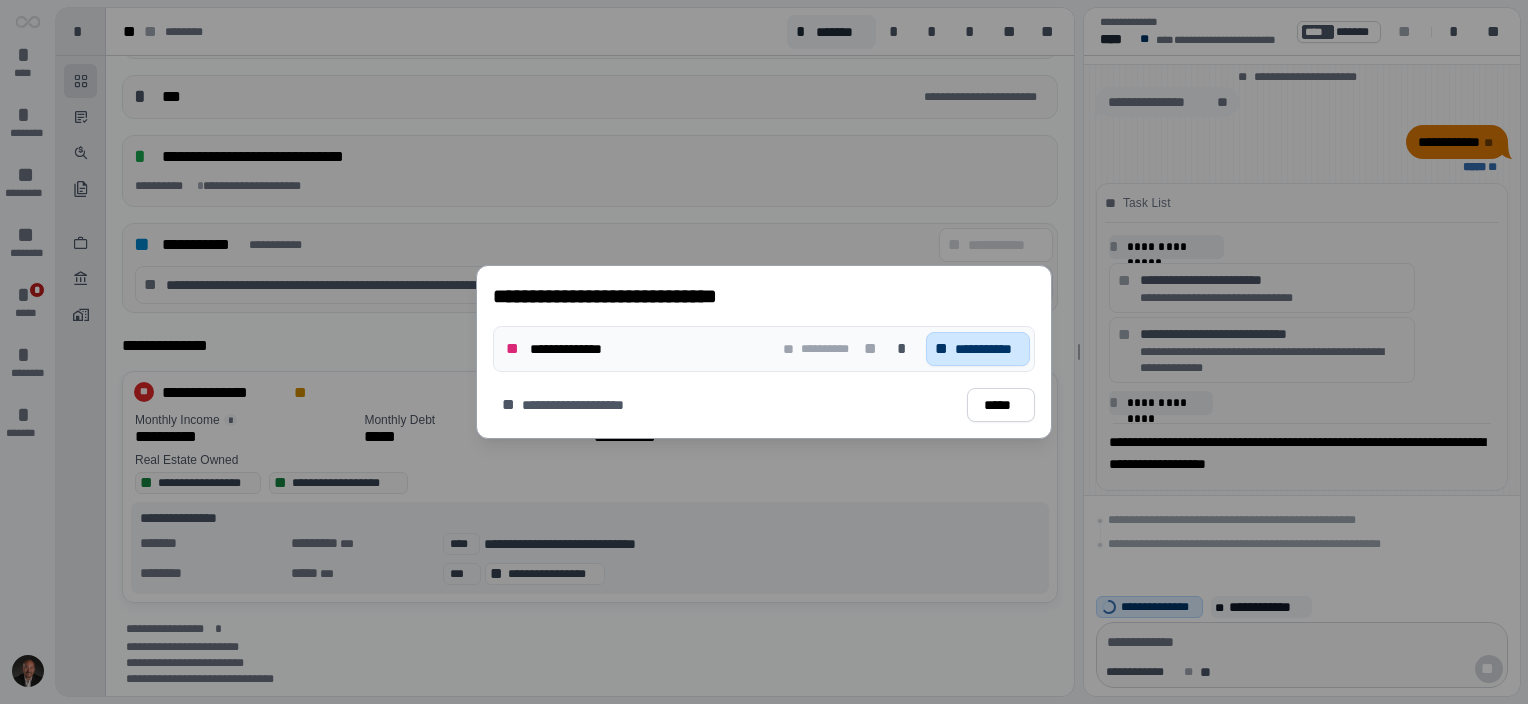 click on "**********" at bounding box center (988, 349) 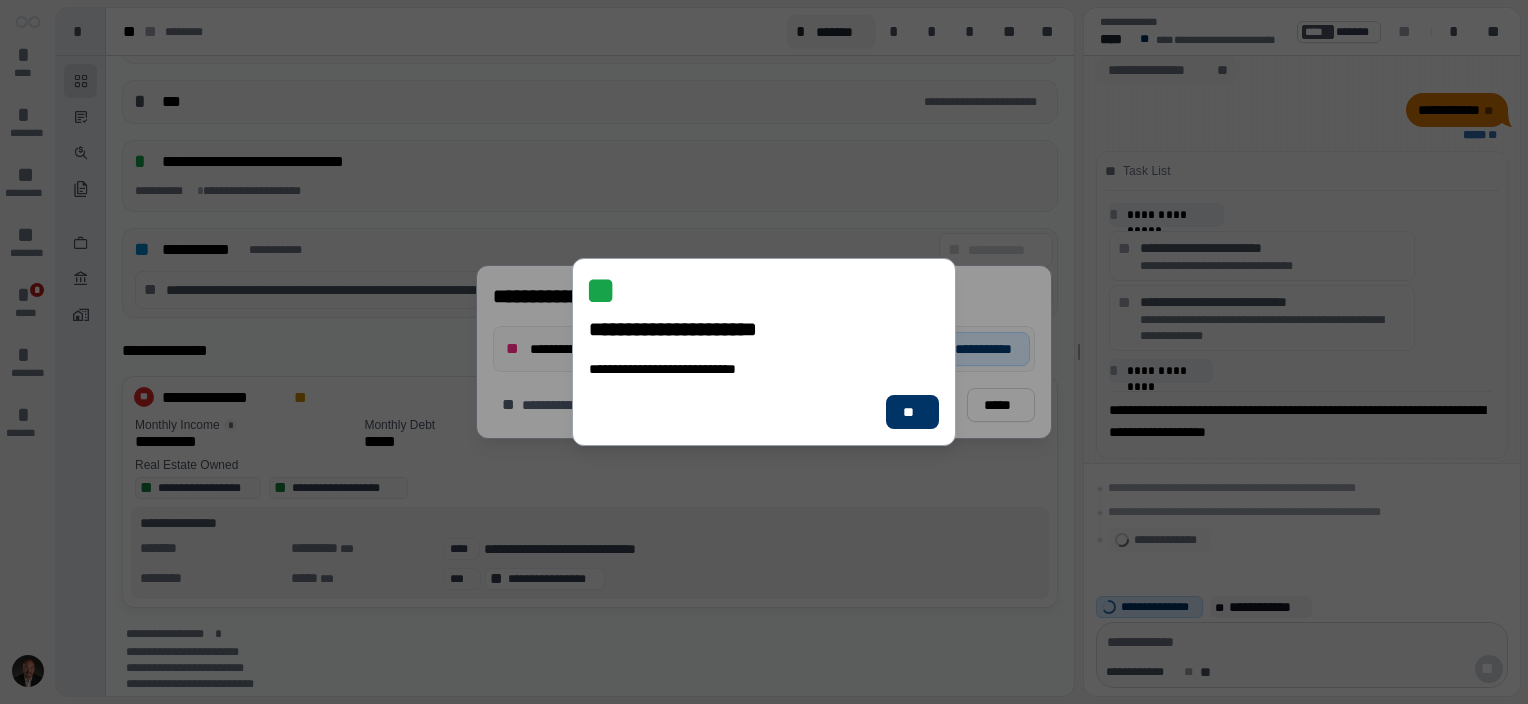 scroll, scrollTop: 785, scrollLeft: 0, axis: vertical 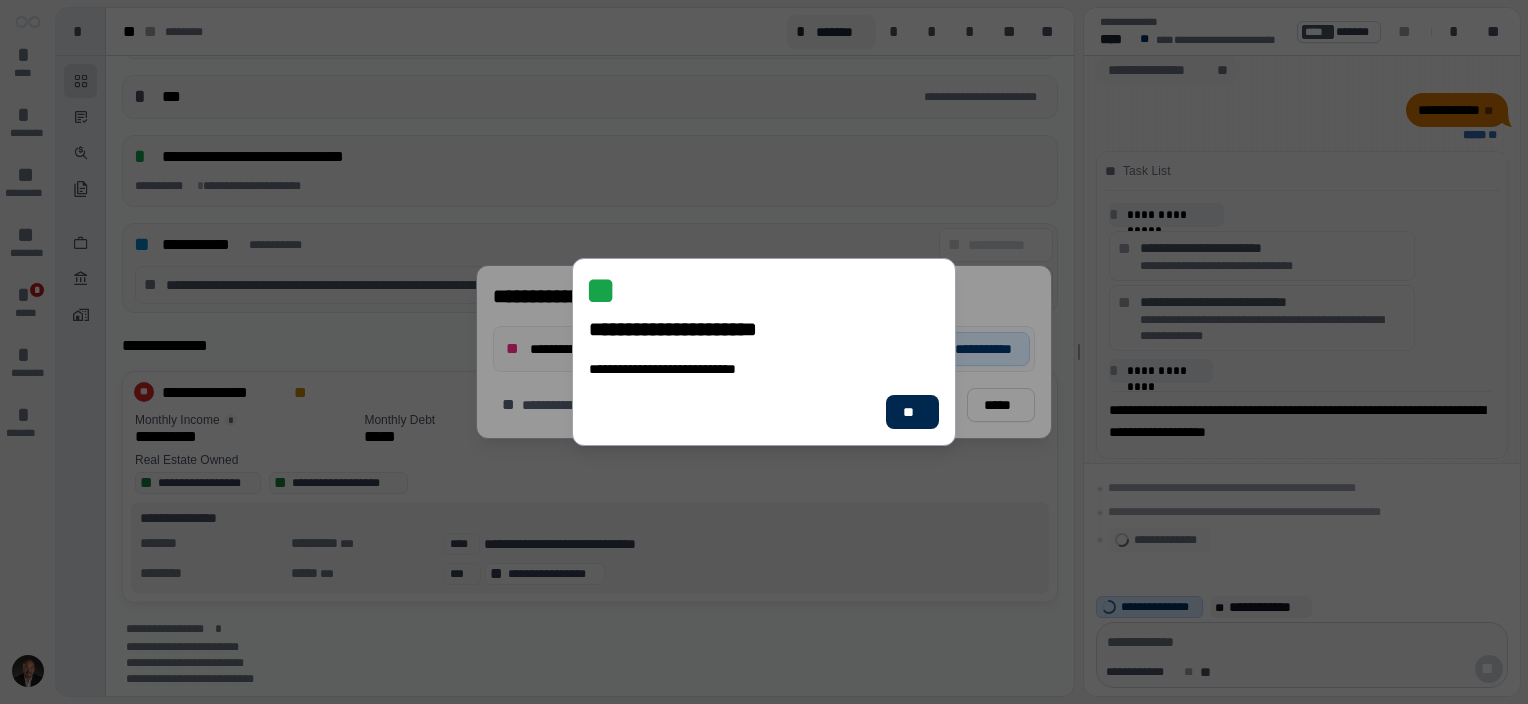 click on "**" at bounding box center (912, 412) 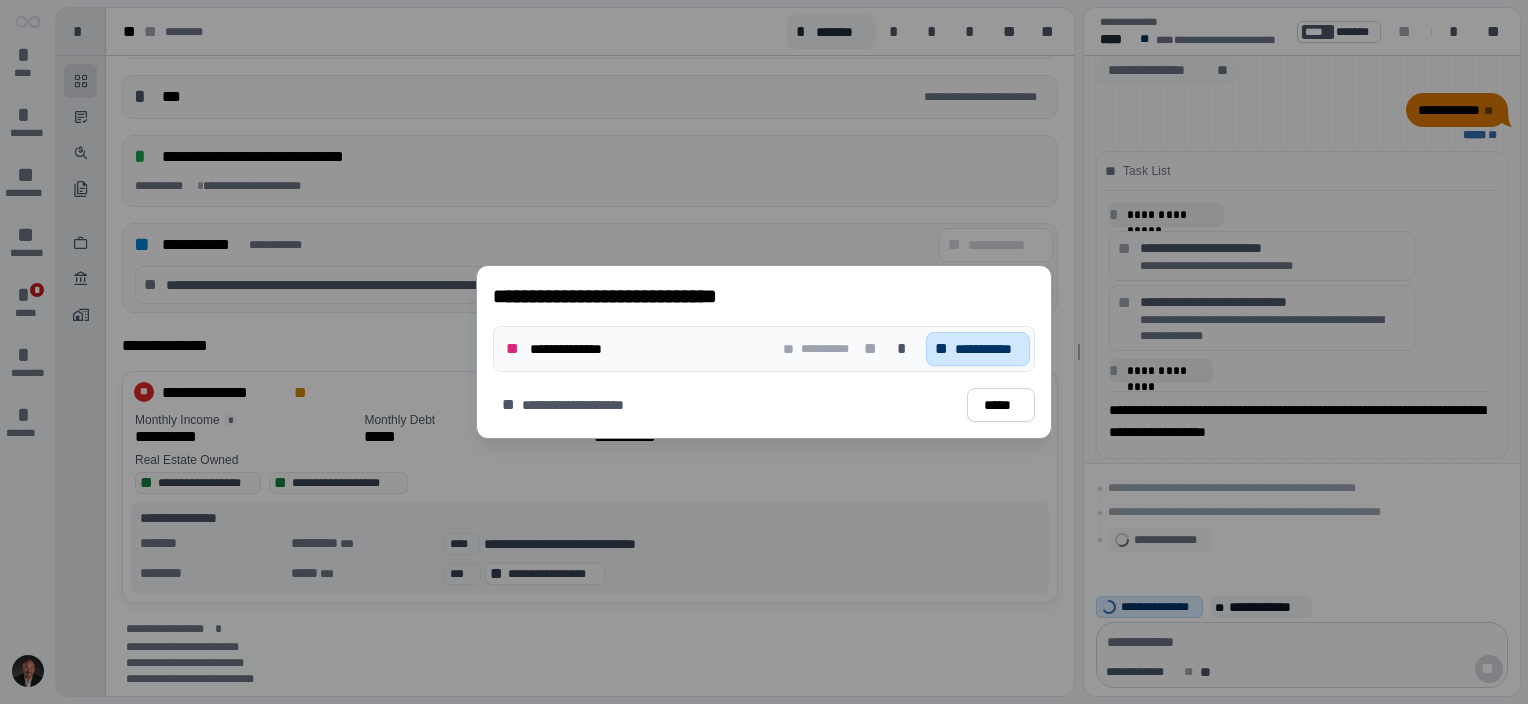 click on "**********" at bounding box center (978, 349) 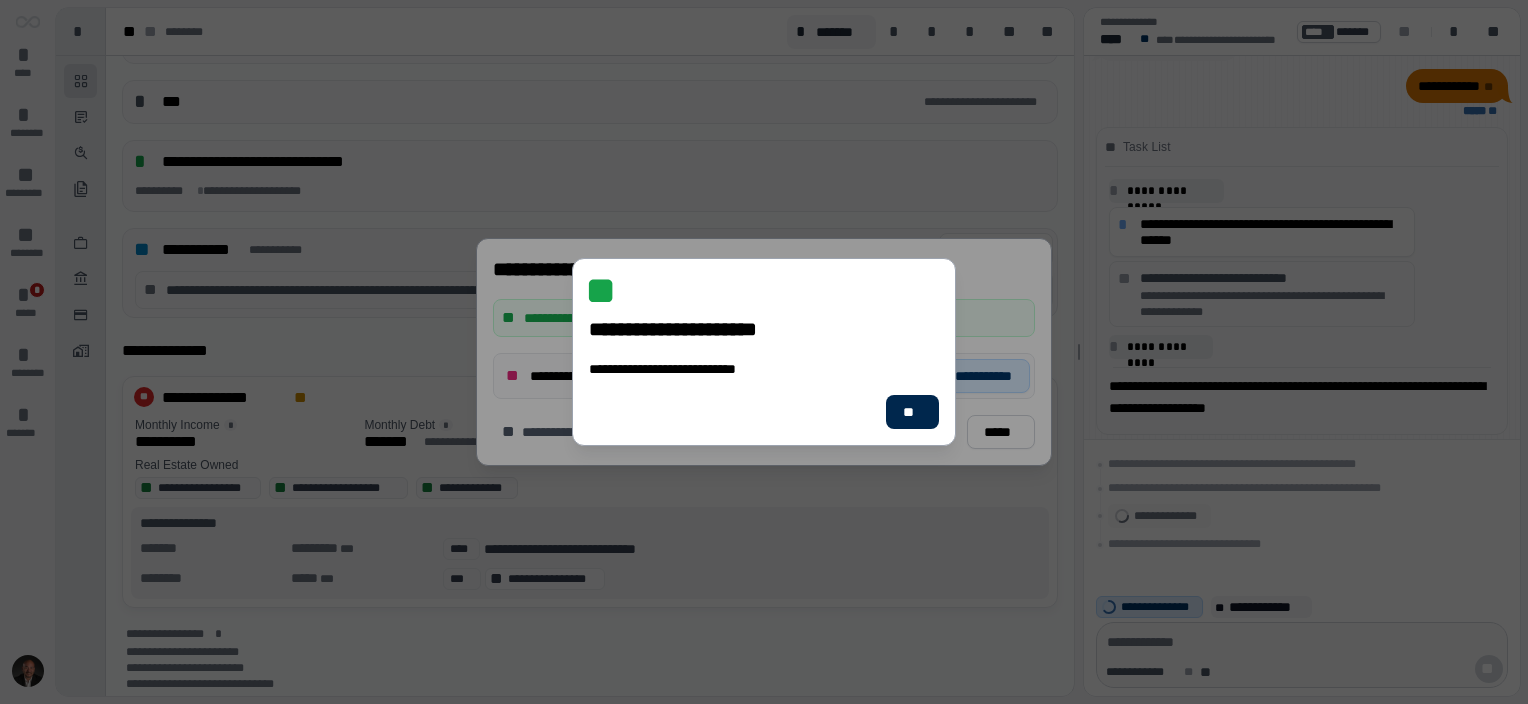 scroll, scrollTop: 785, scrollLeft: 0, axis: vertical 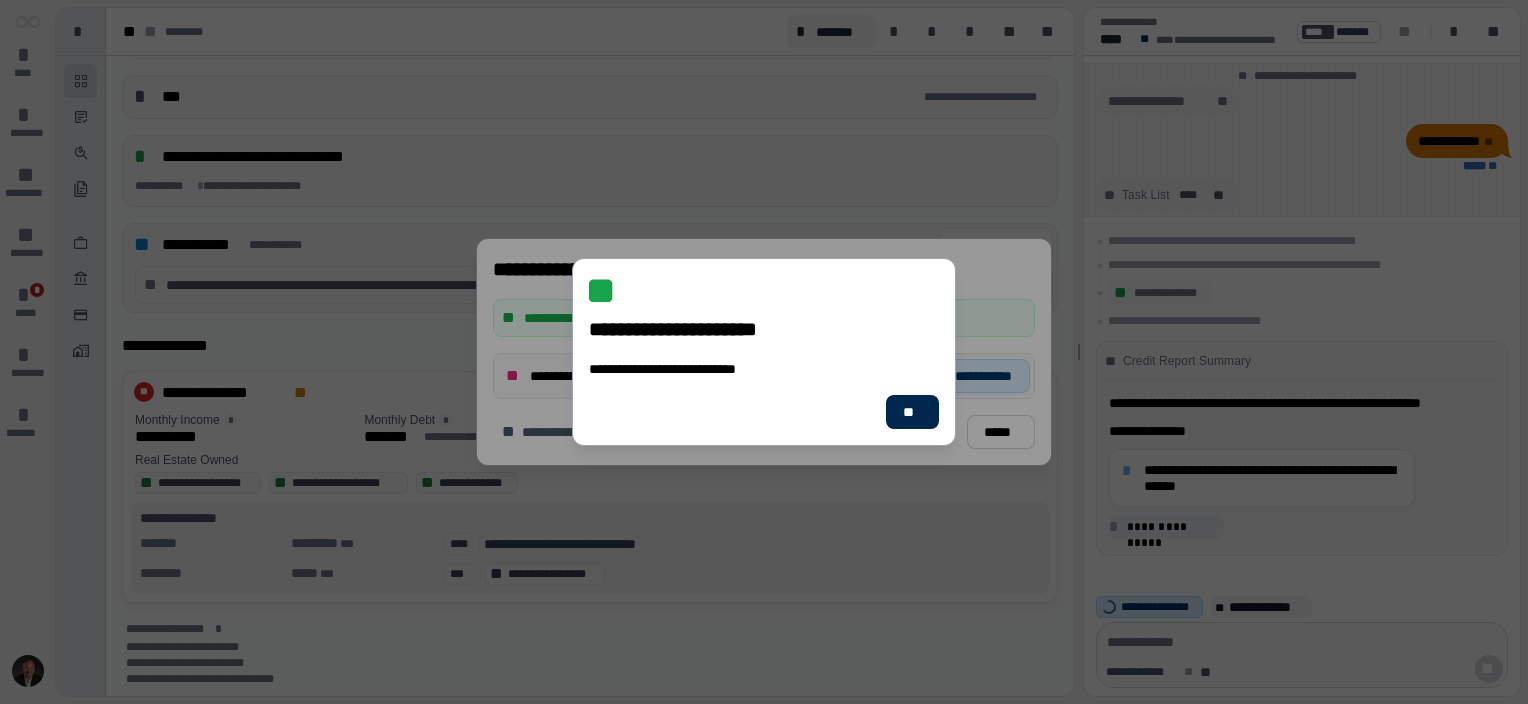 click on "**" at bounding box center (912, 412) 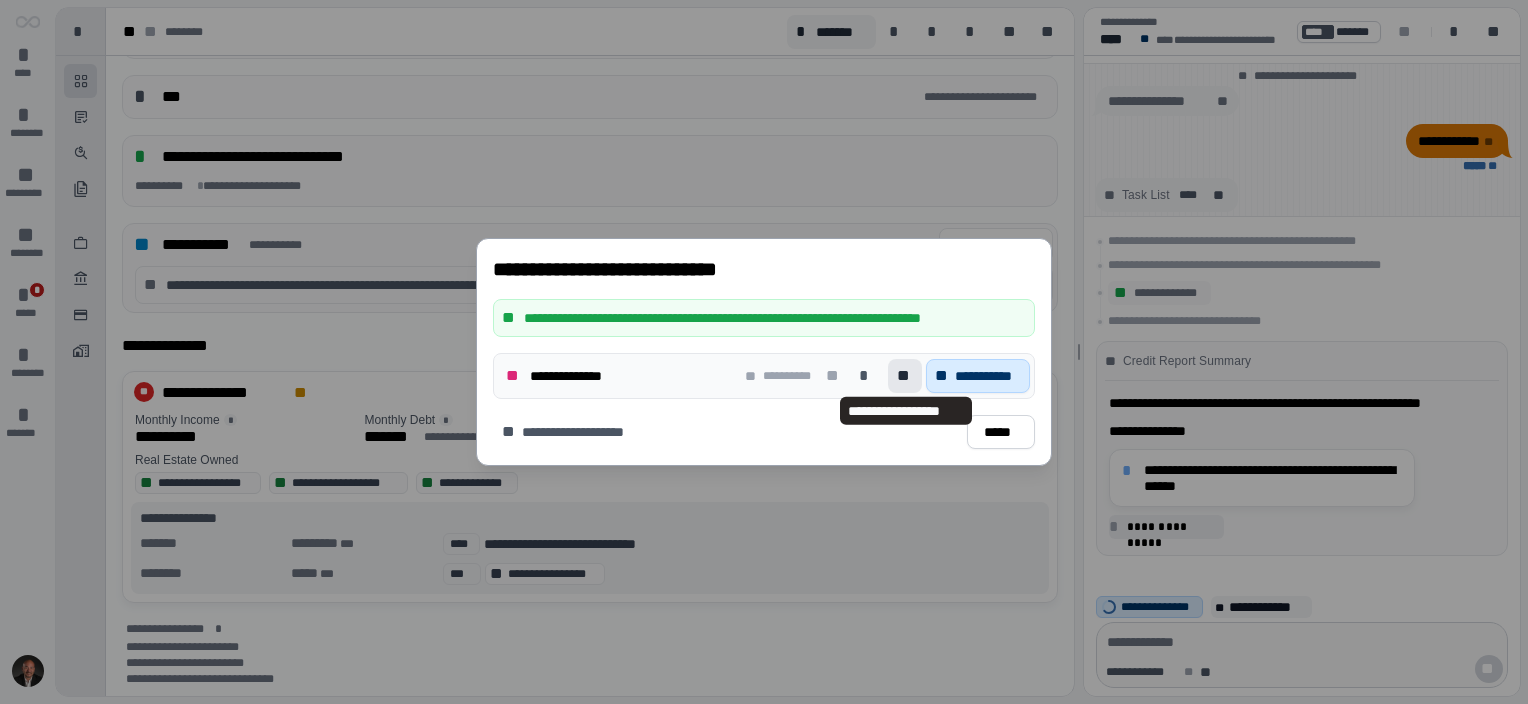 click on "**" at bounding box center [905, 376] 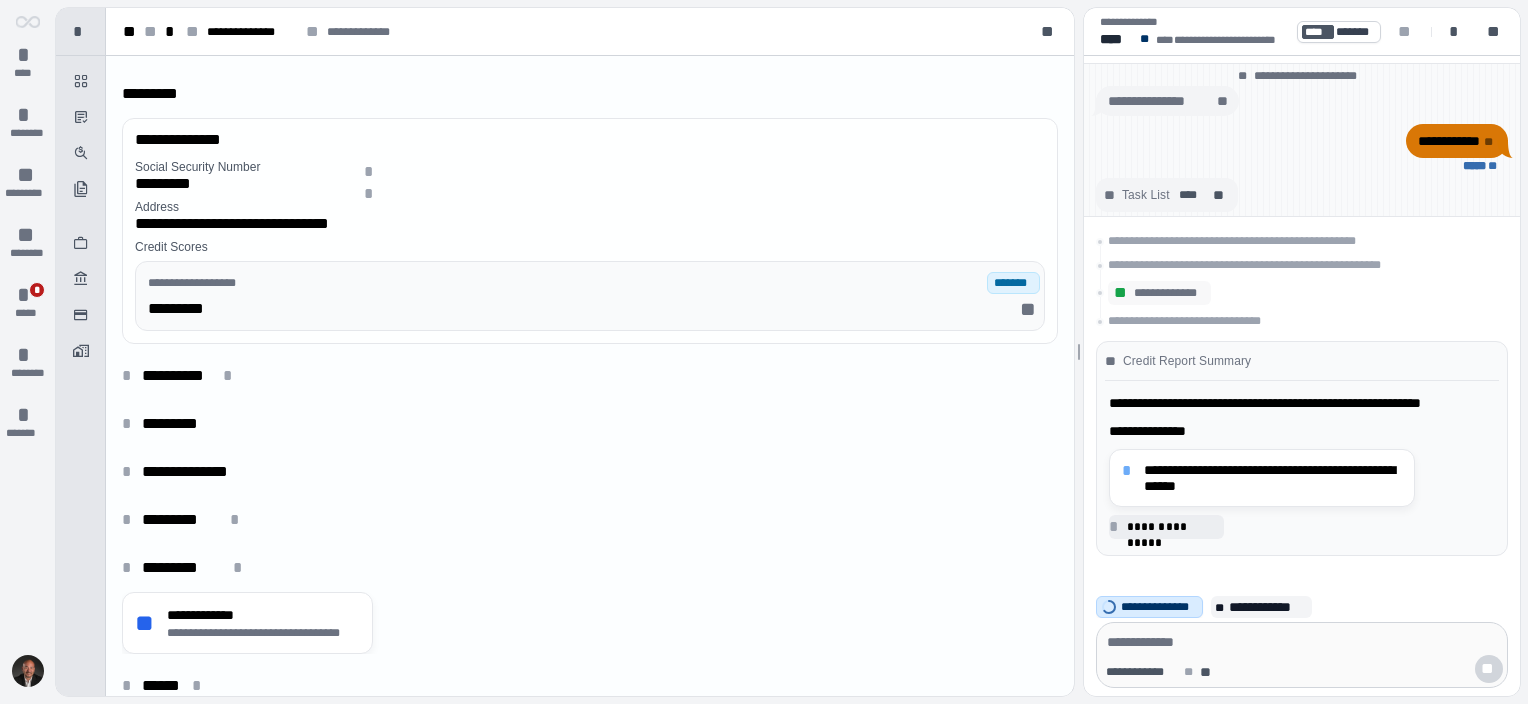 scroll, scrollTop: 183, scrollLeft: 0, axis: vertical 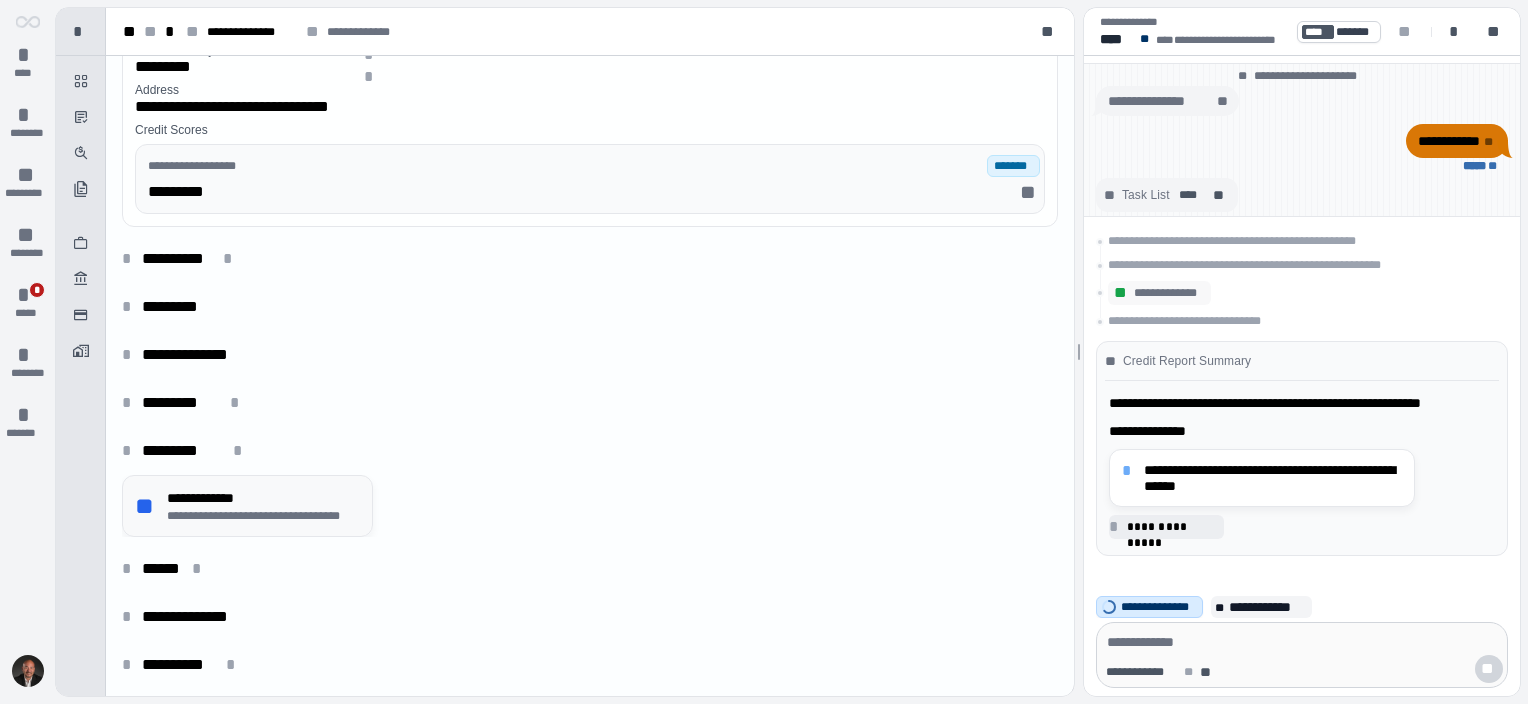 click on "**********" at bounding box center [259, 498] 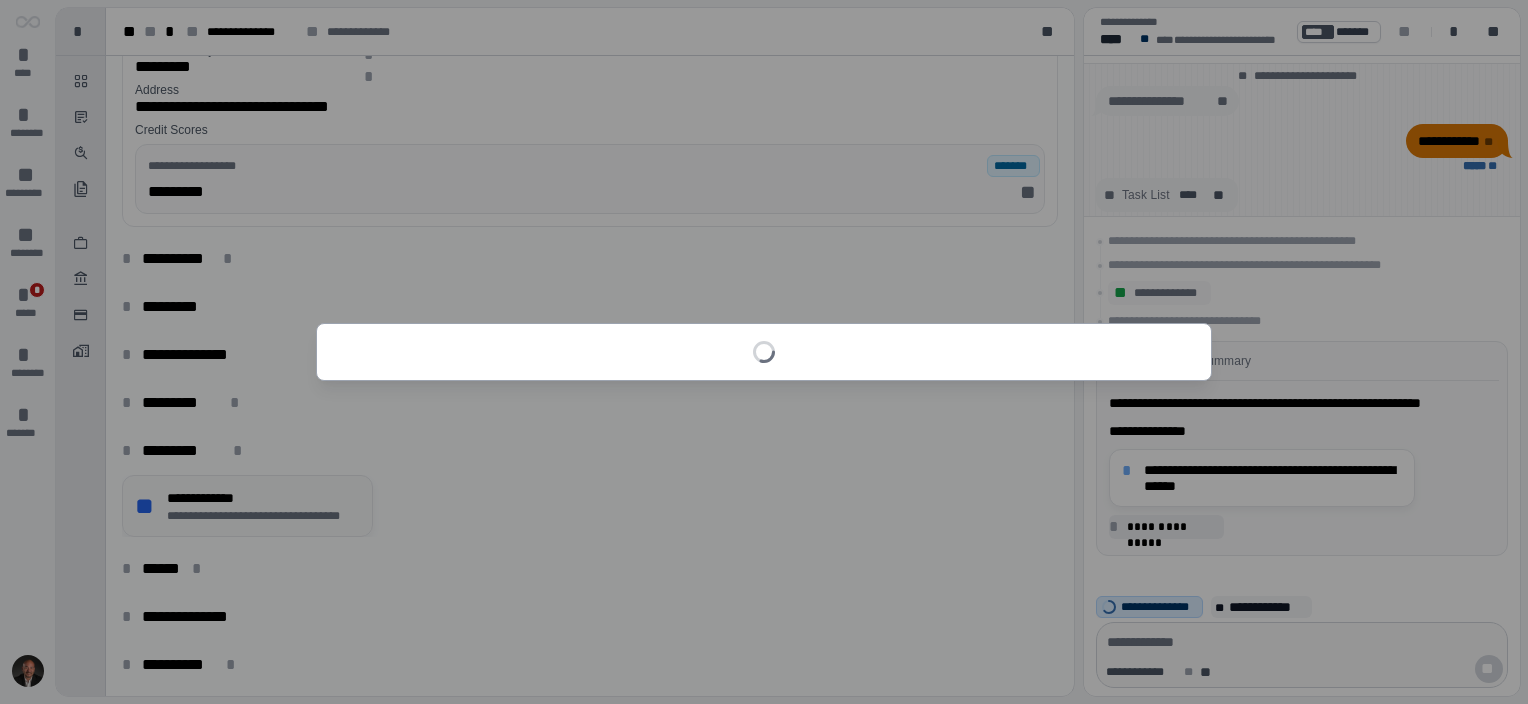 click on "**********" at bounding box center (764, 352) 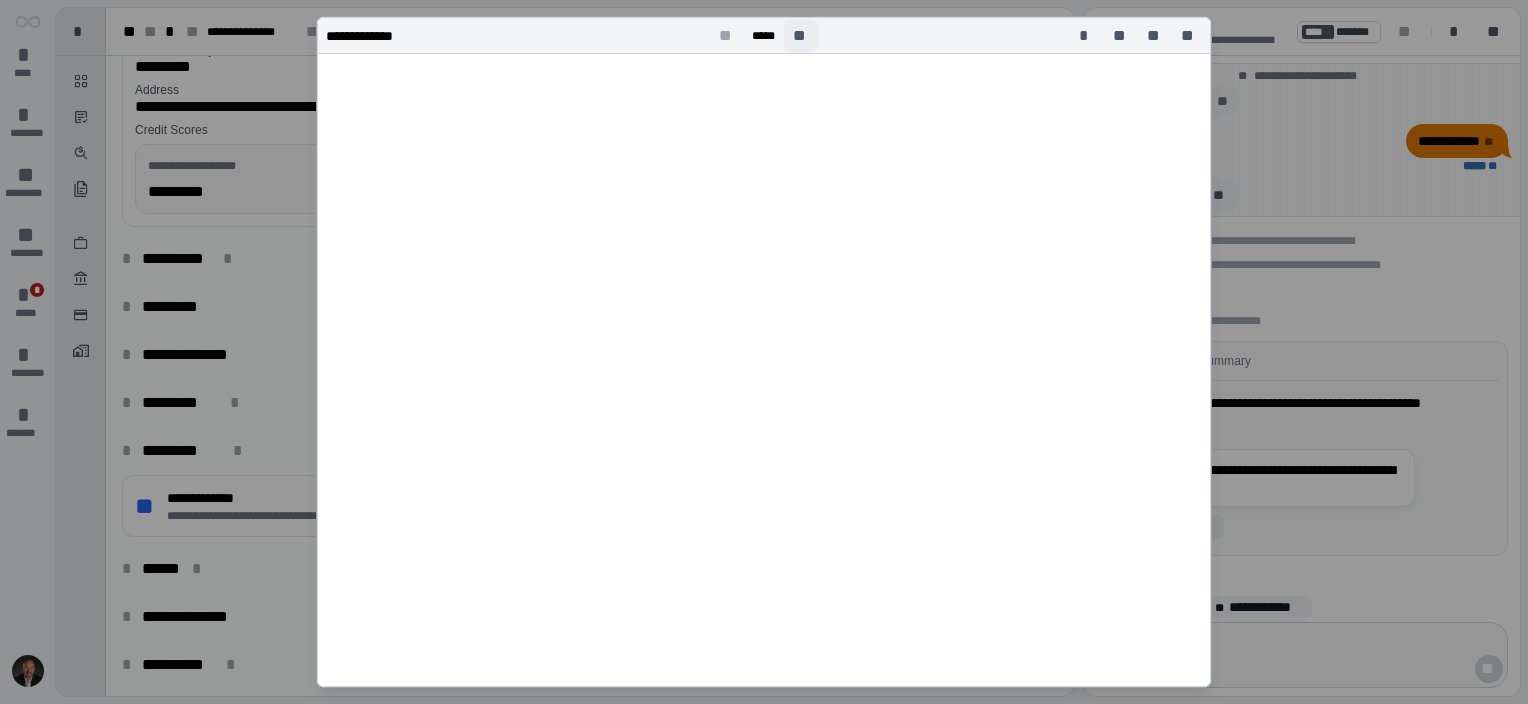 click on "**" at bounding box center (801, 36) 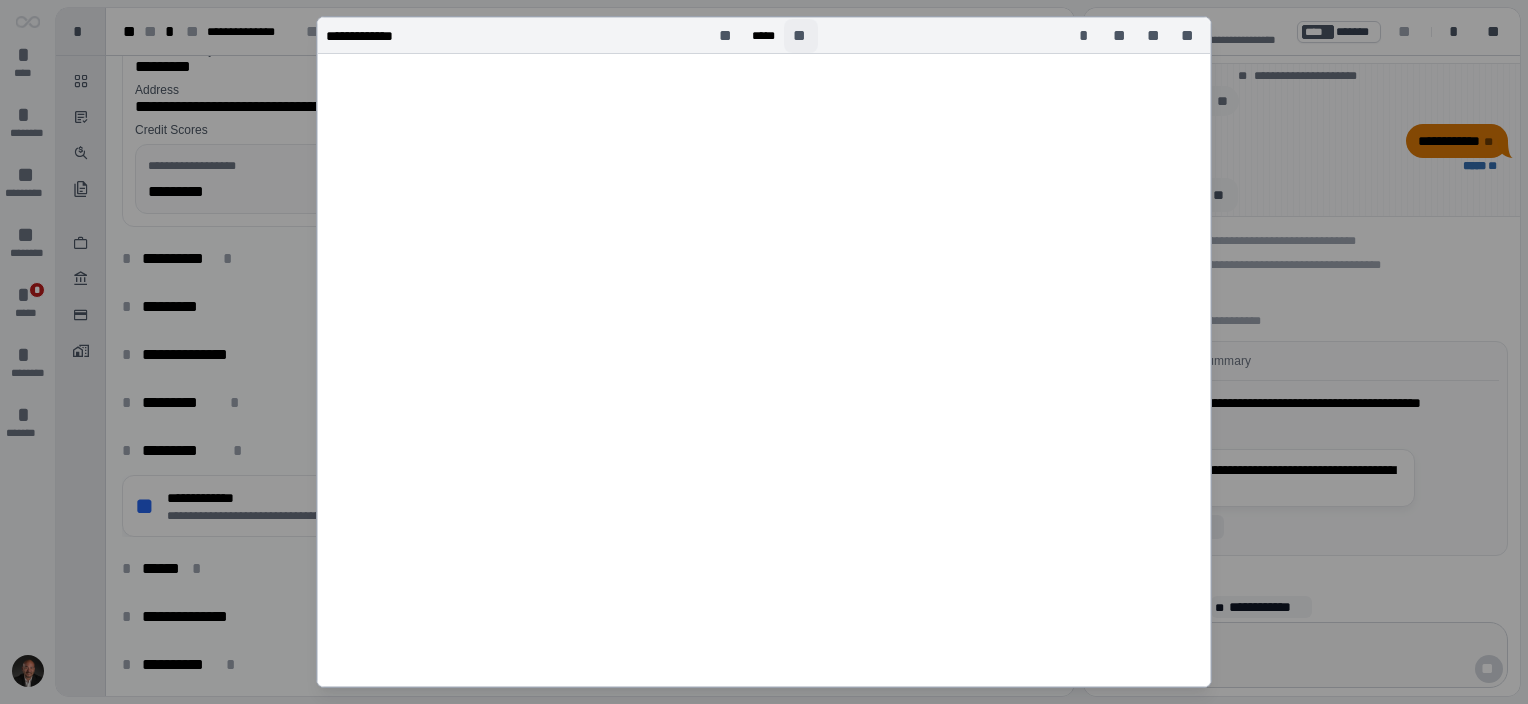 scroll, scrollTop: 1166, scrollLeft: 0, axis: vertical 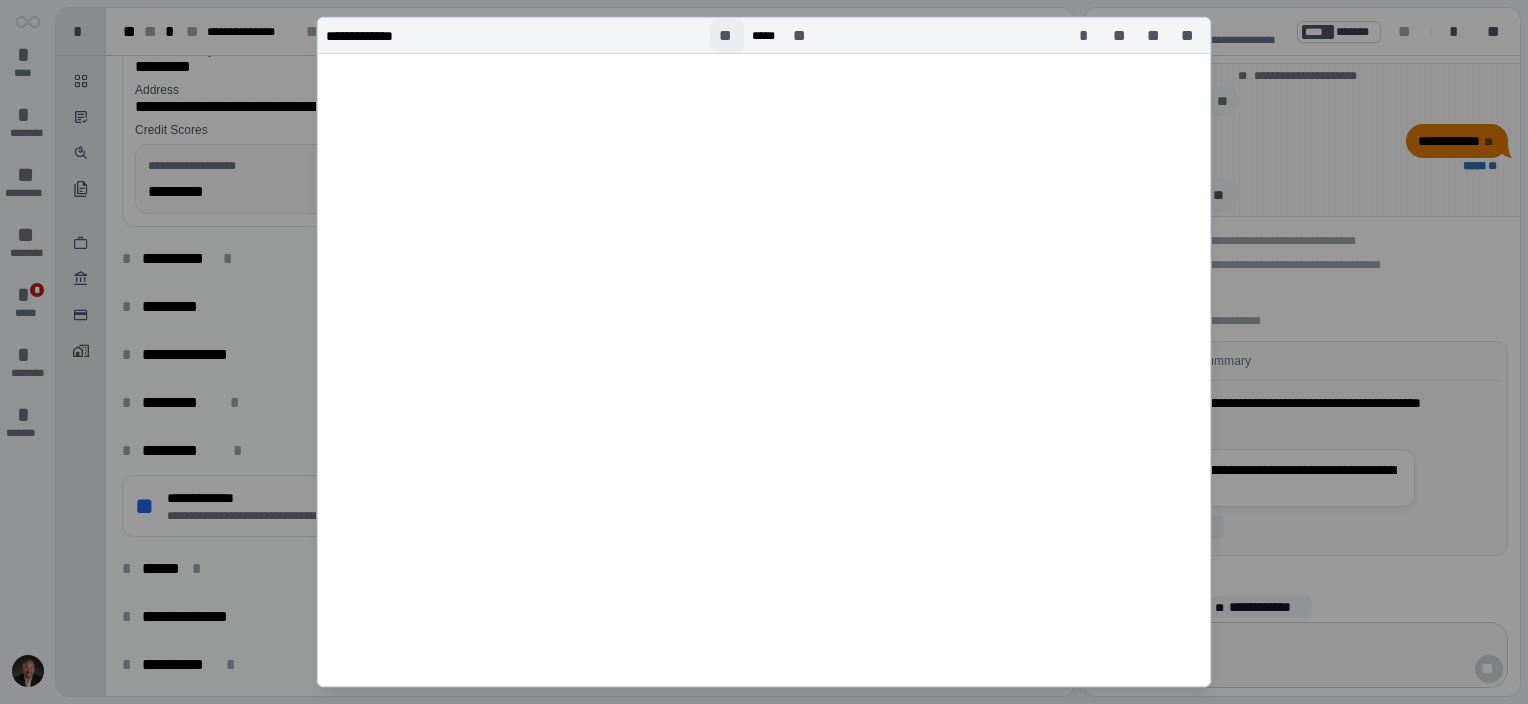click on "**" at bounding box center (727, 36) 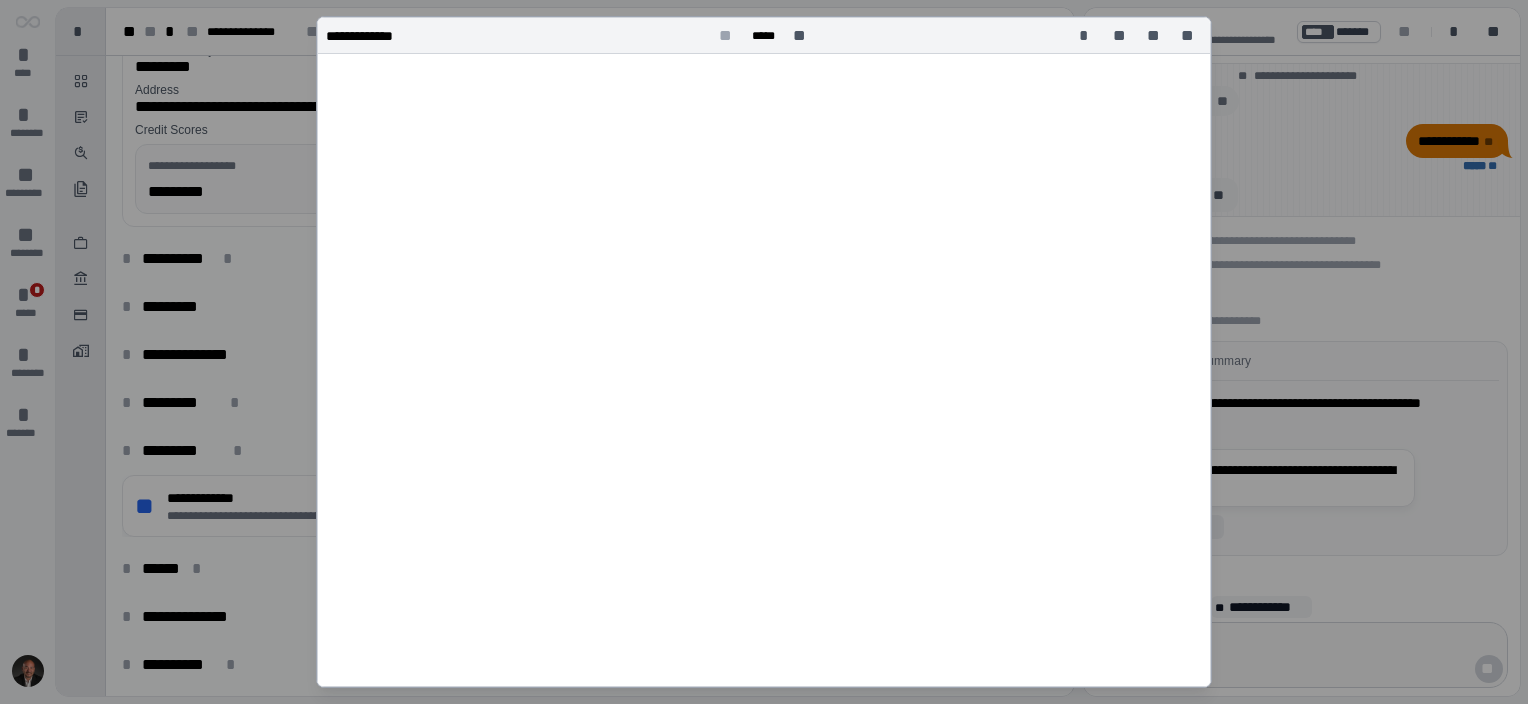 click on "**" at bounding box center [1189, 36] 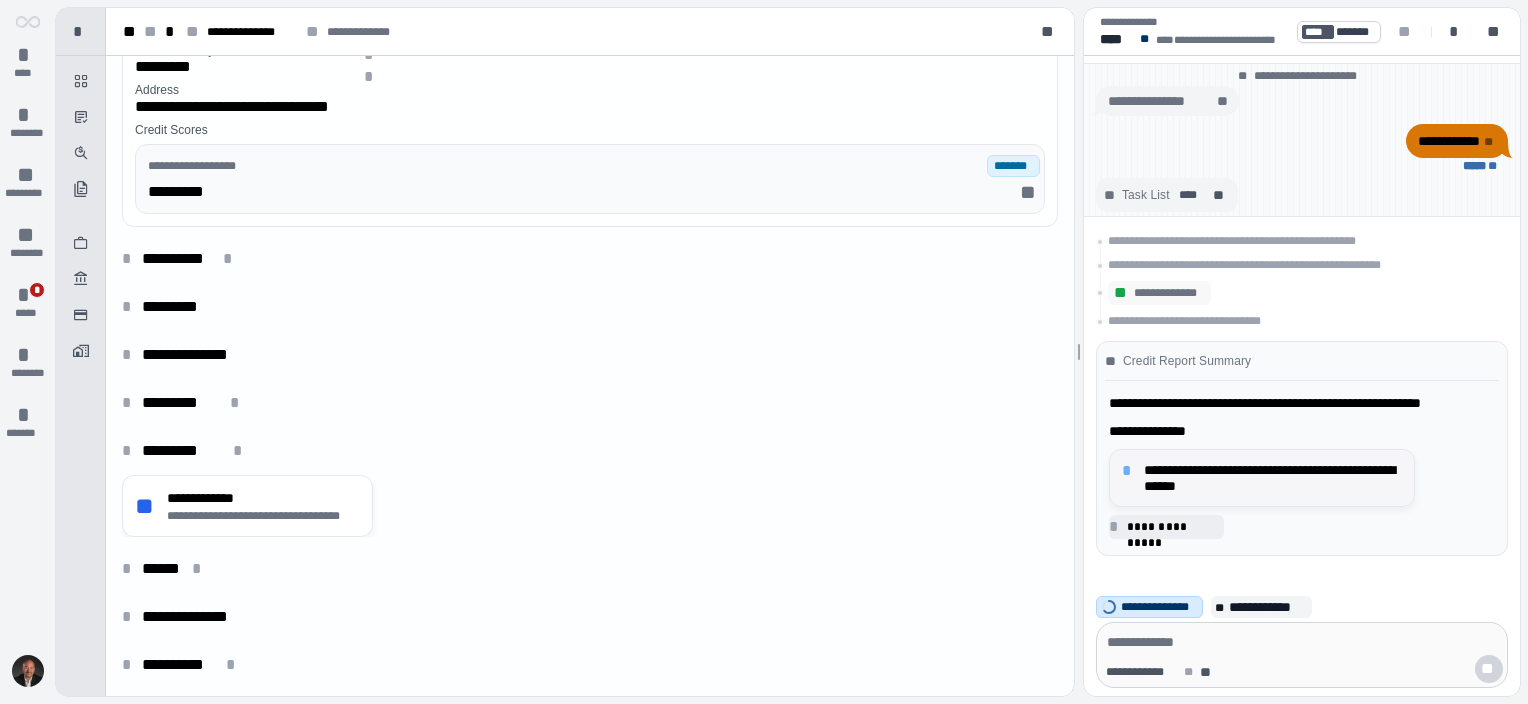 click on "*" at bounding box center (1130, 471) 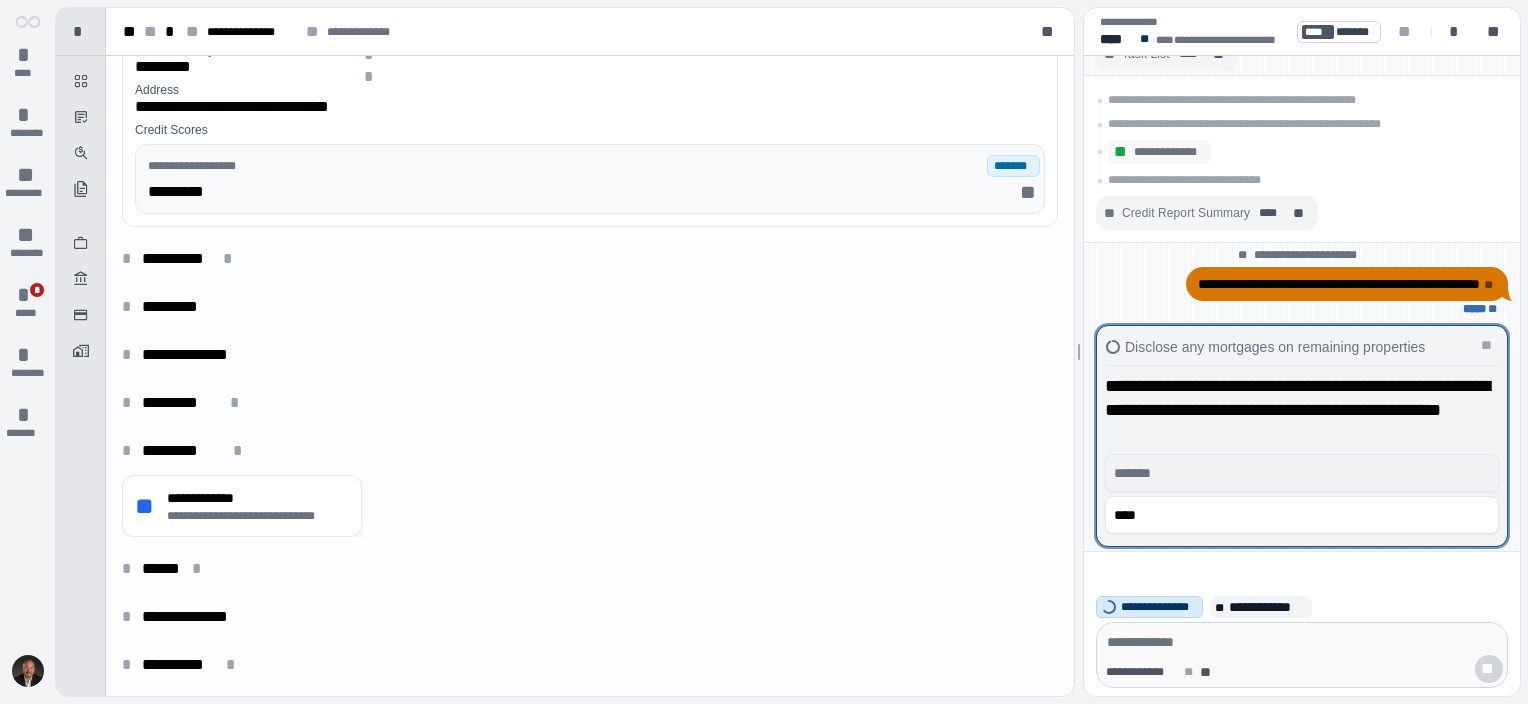 click on "*******" at bounding box center [1297, 473] 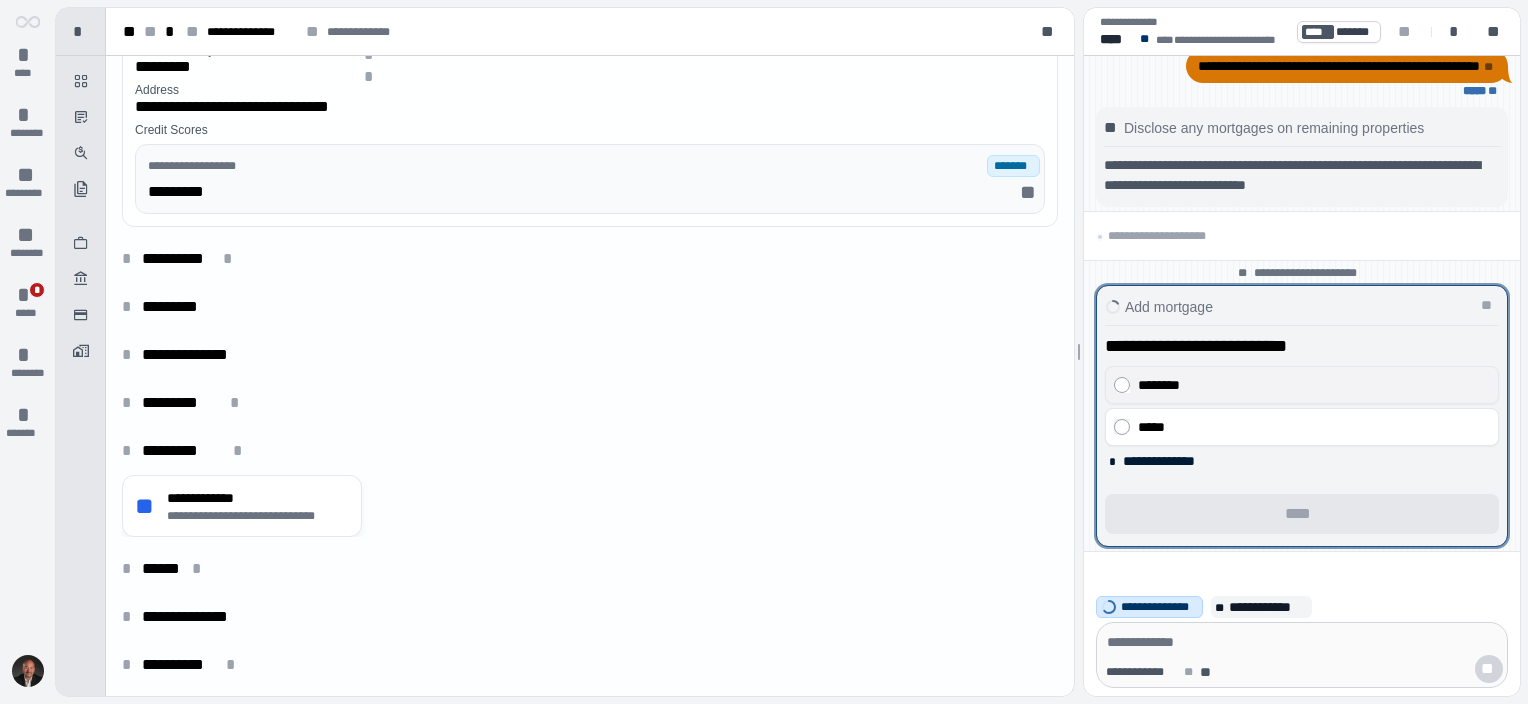 drag, startPoint x: 1260, startPoint y: 387, endPoint x: 1262, endPoint y: 400, distance: 13.152946 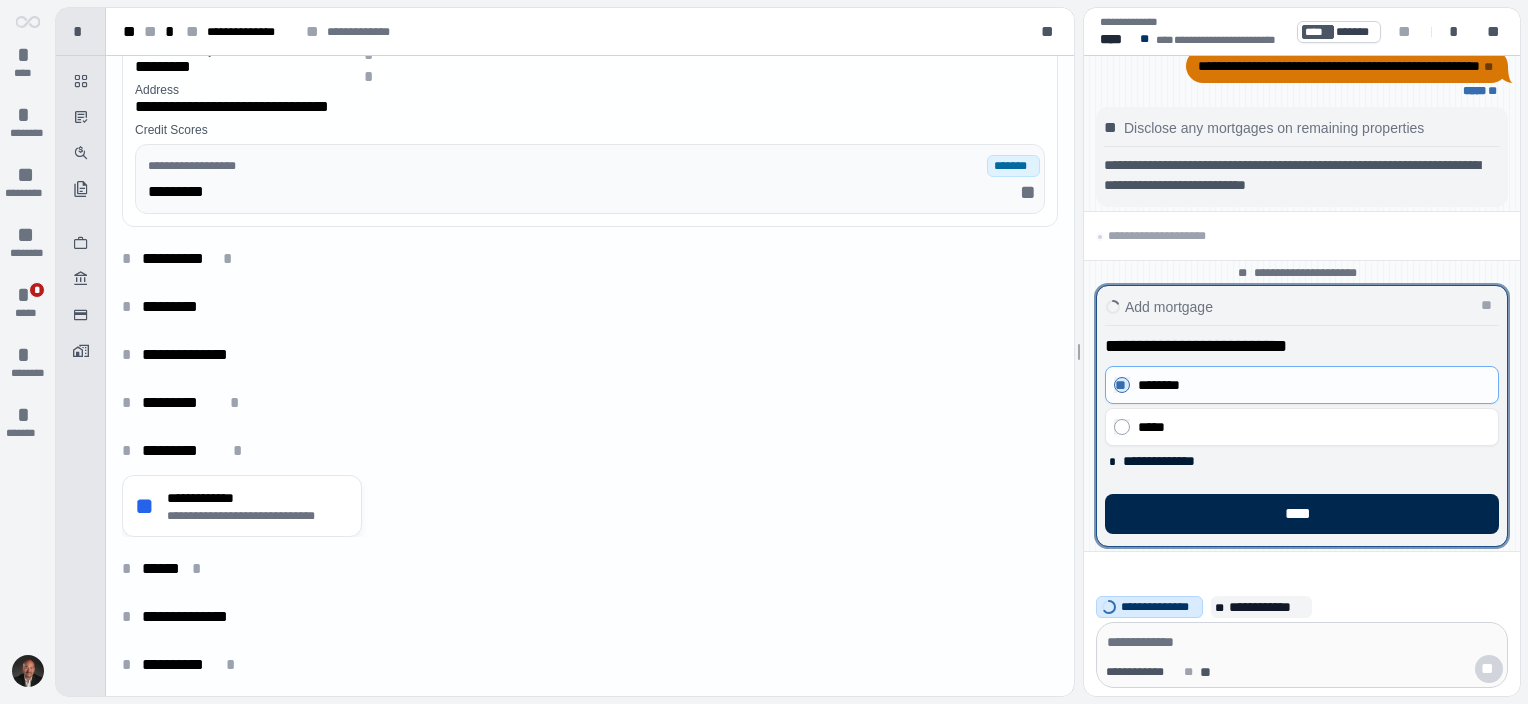 click on "****" at bounding box center (1302, 514) 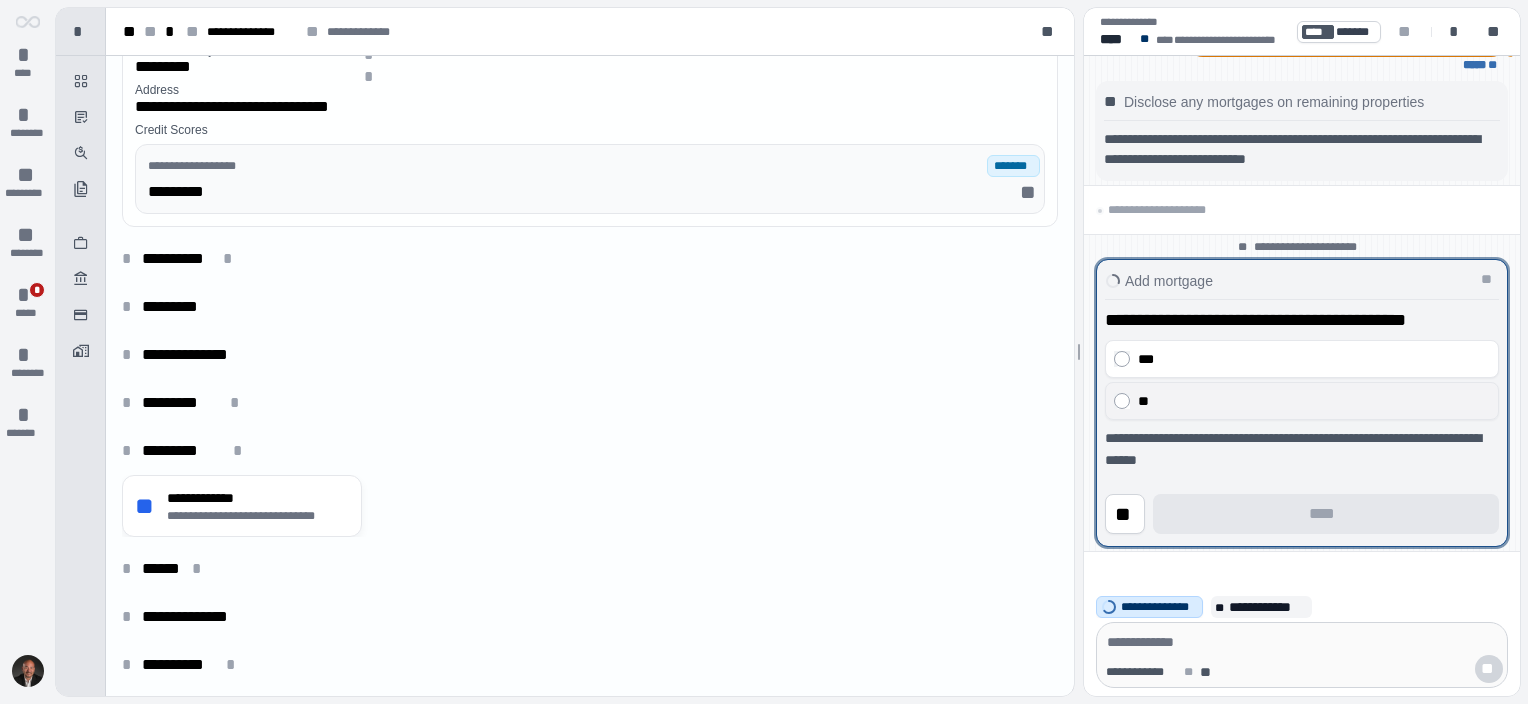 click on "**" at bounding box center (1309, 401) 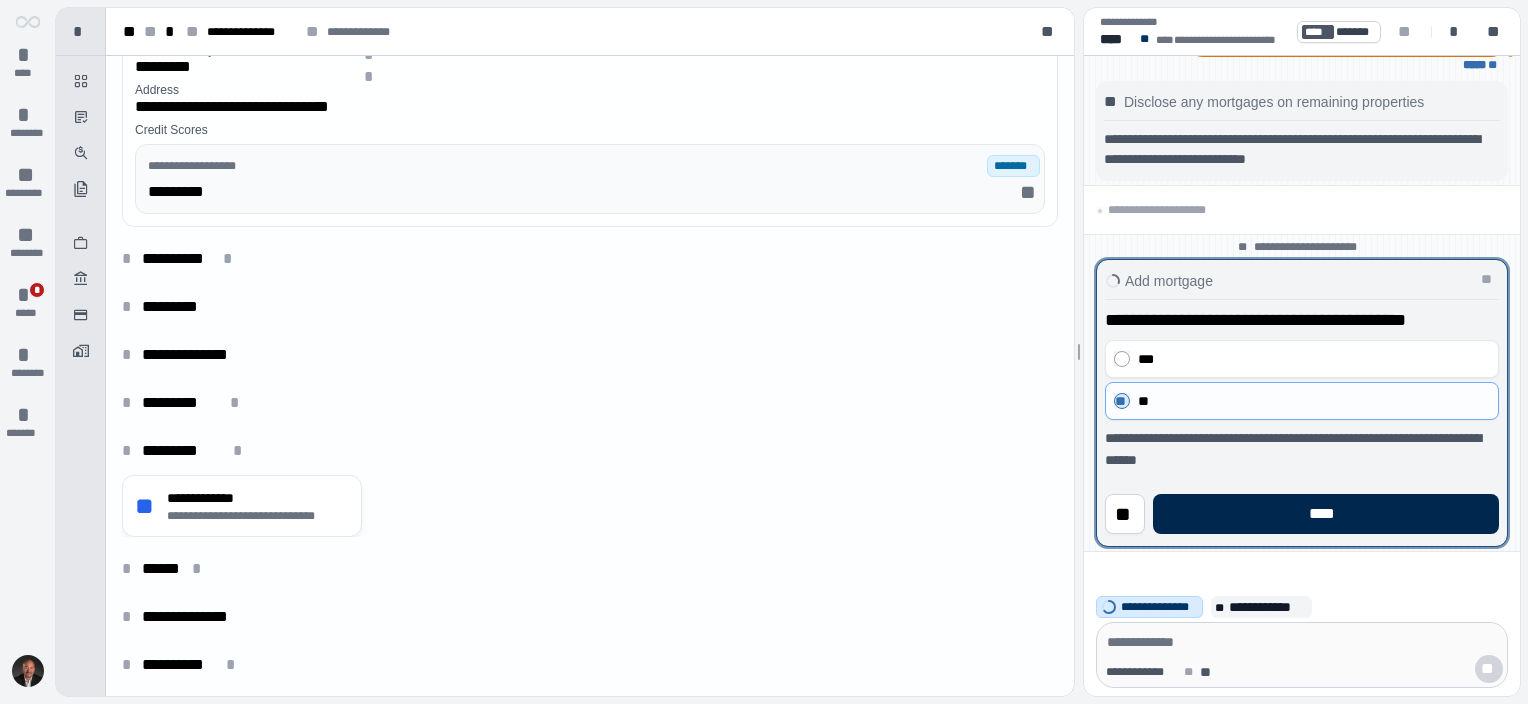 click on "****" at bounding box center (1326, 514) 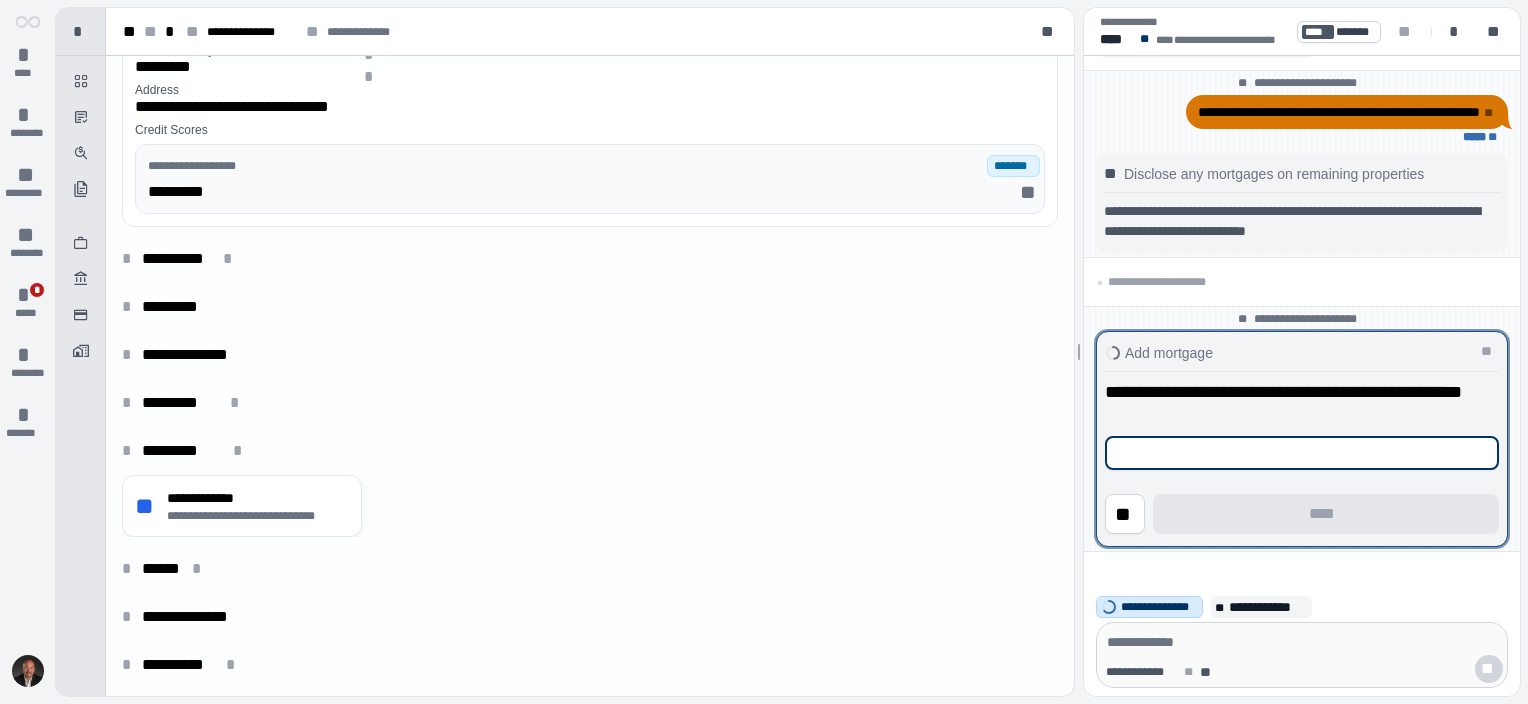 click at bounding box center (1302, 453) 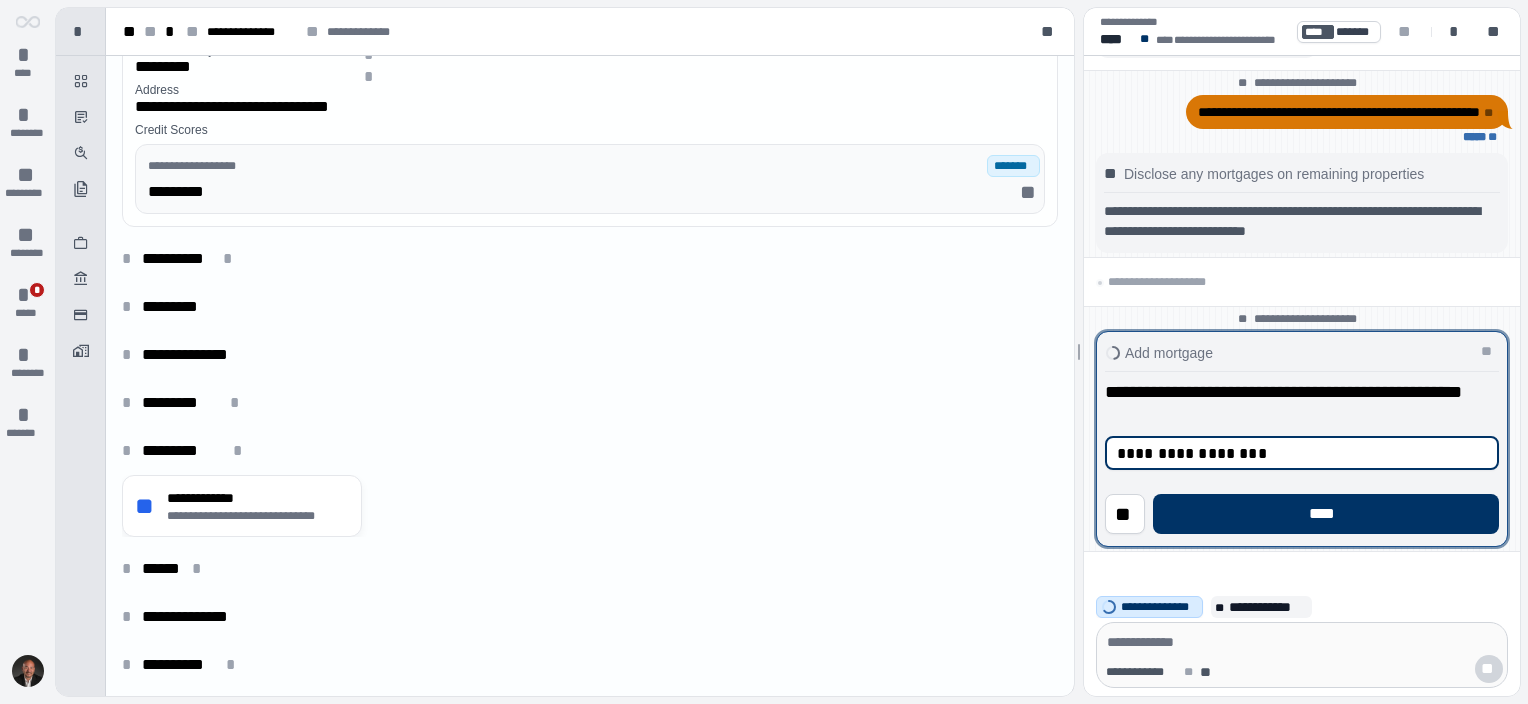 type on "**********" 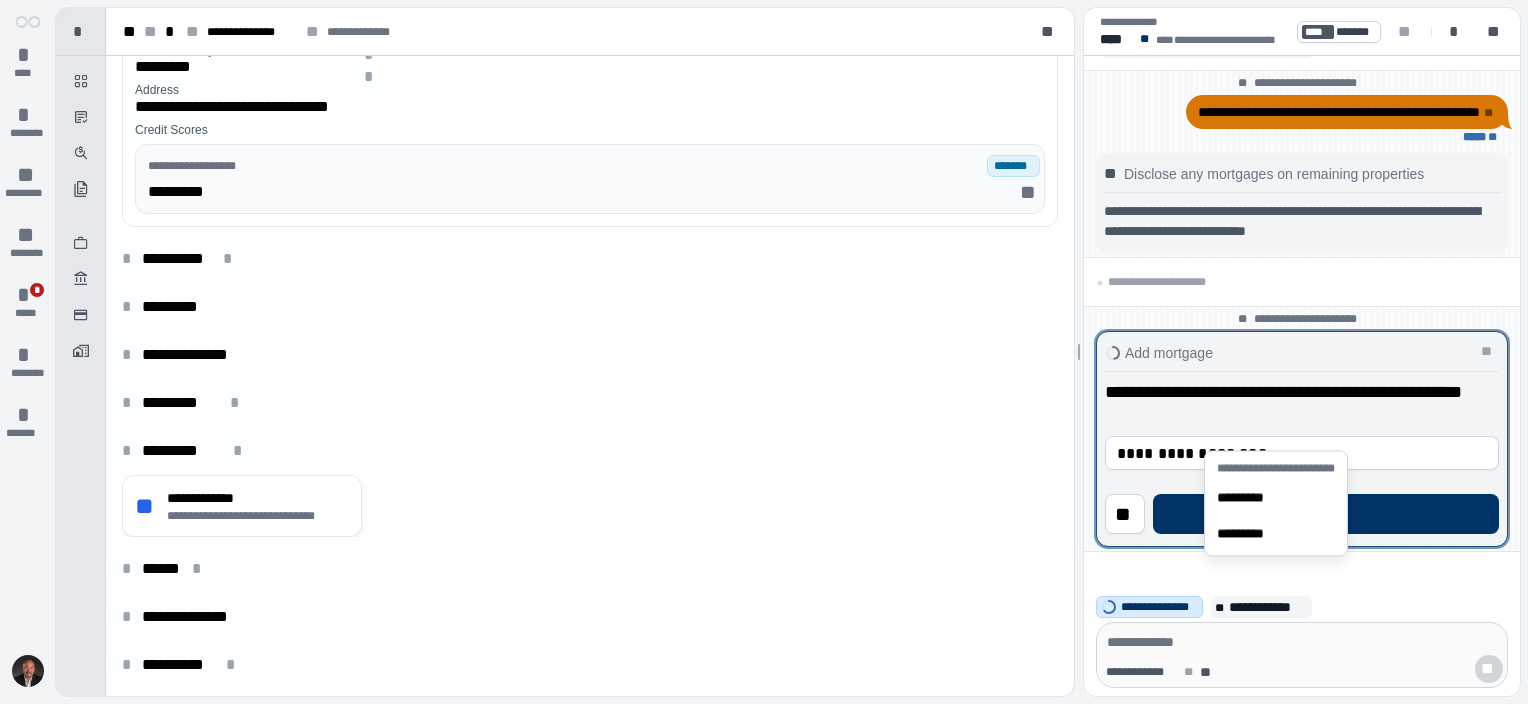 click on "**********" at bounding box center [1297, 404] 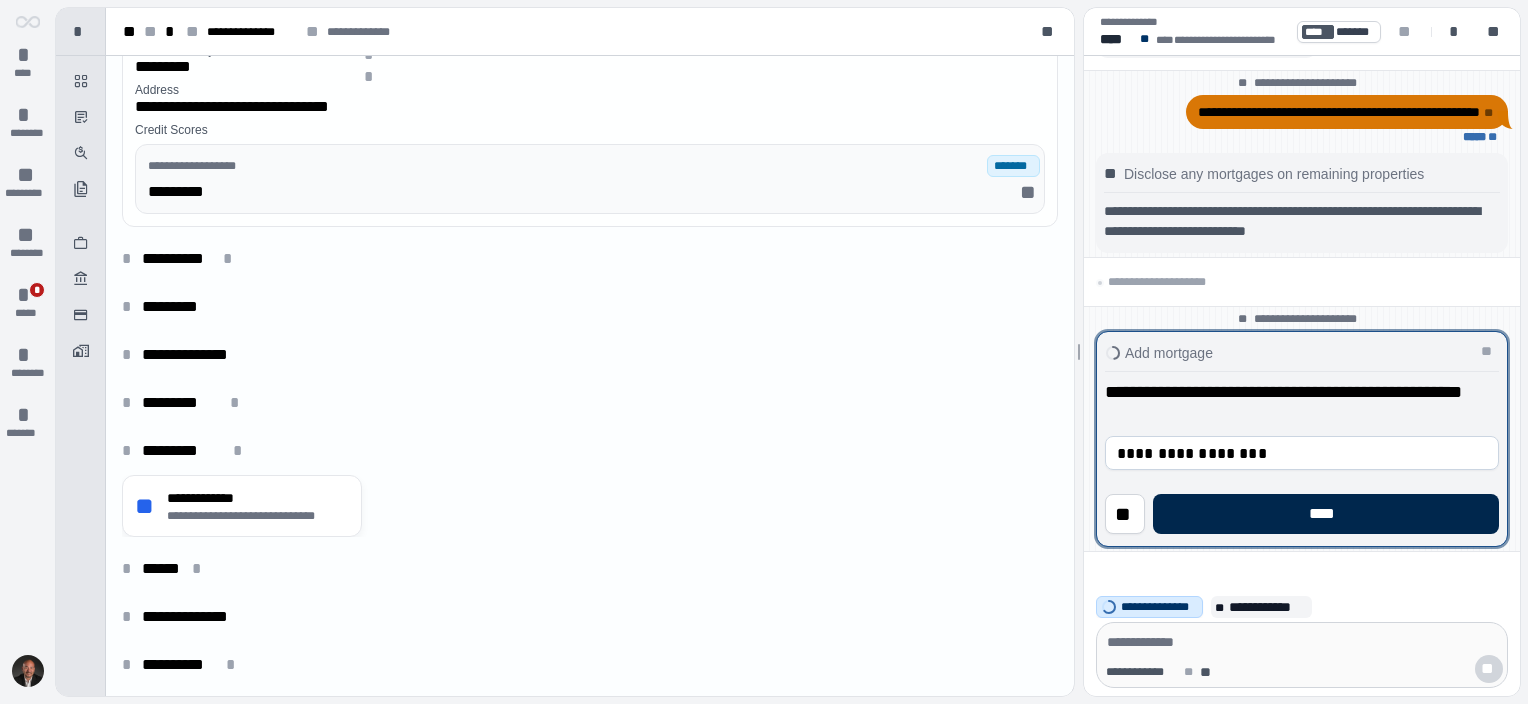 click on "****" at bounding box center [1326, 514] 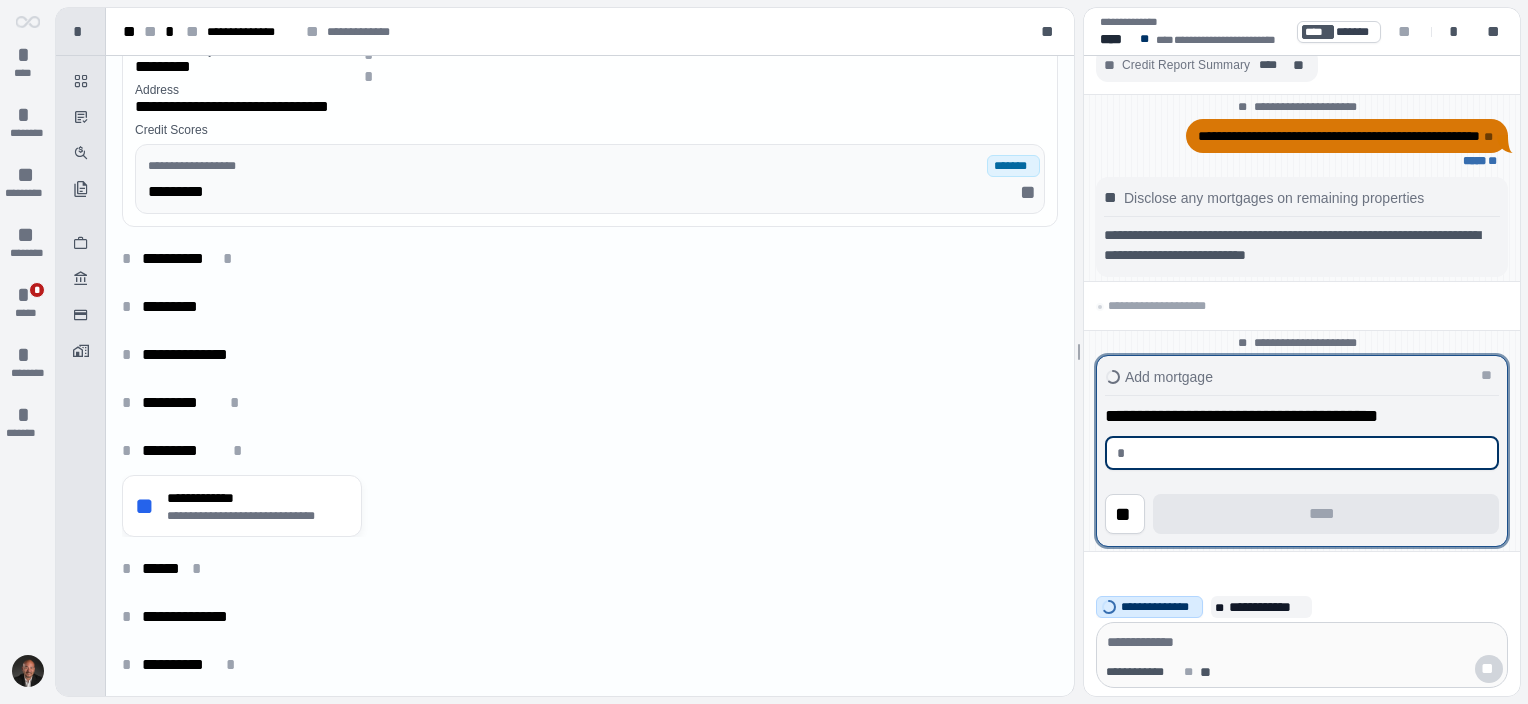 click at bounding box center (1309, 453) 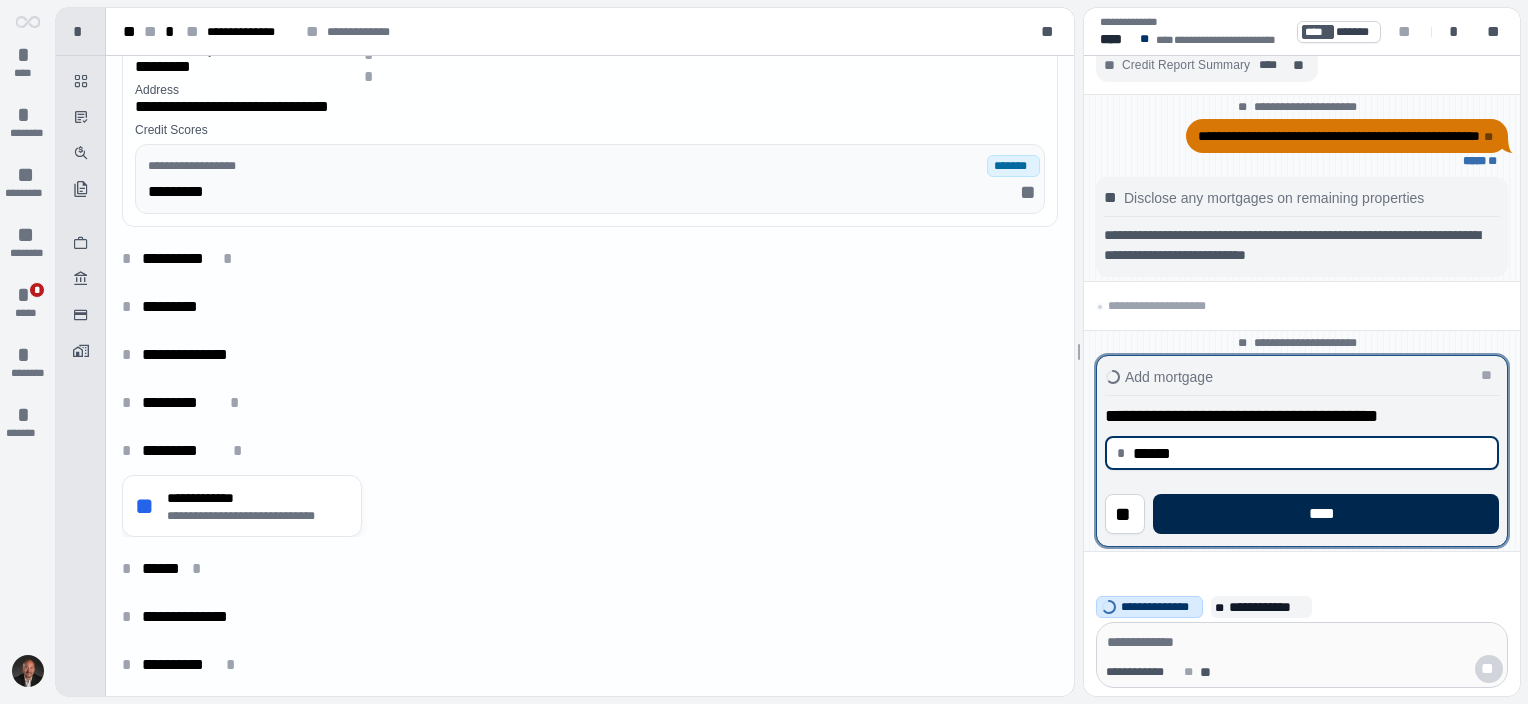 type on "*********" 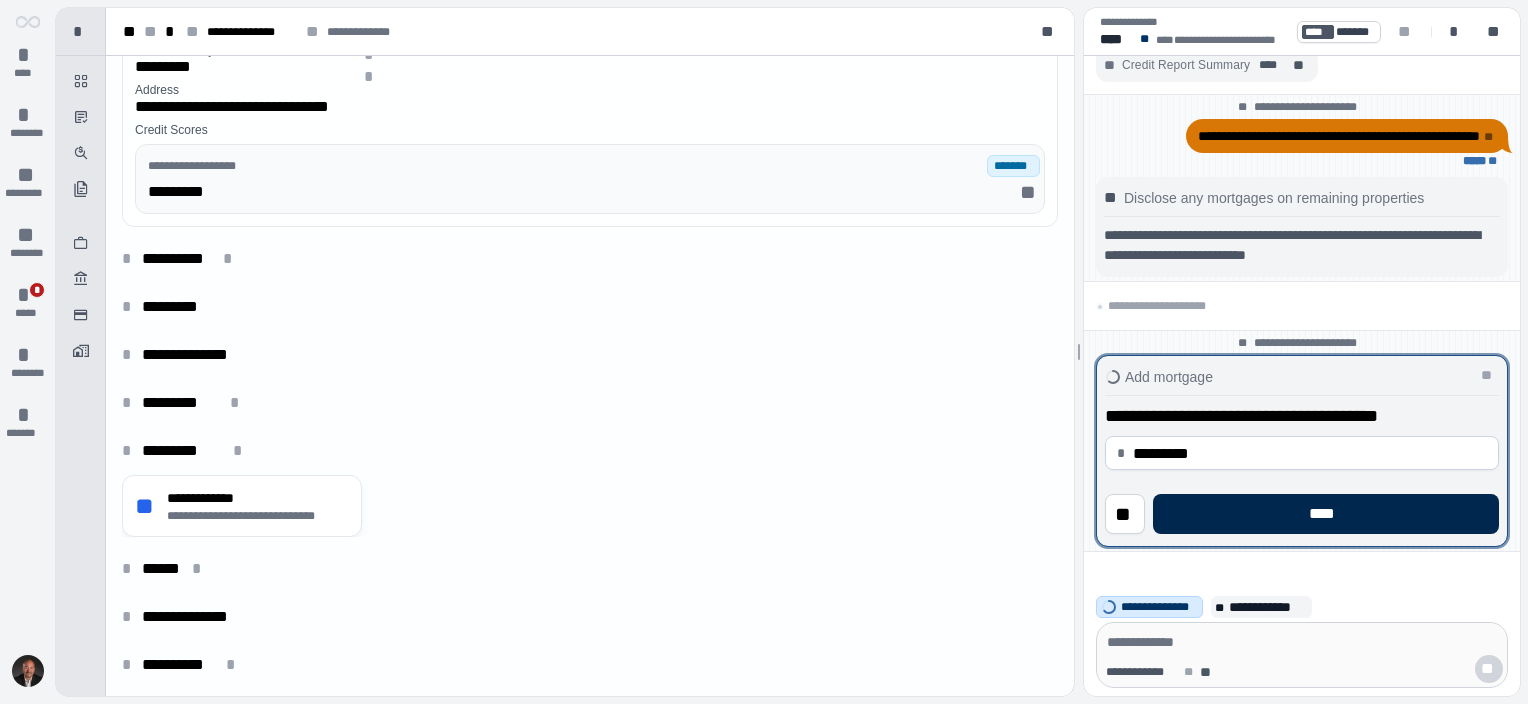 click on "****" at bounding box center (1326, 514) 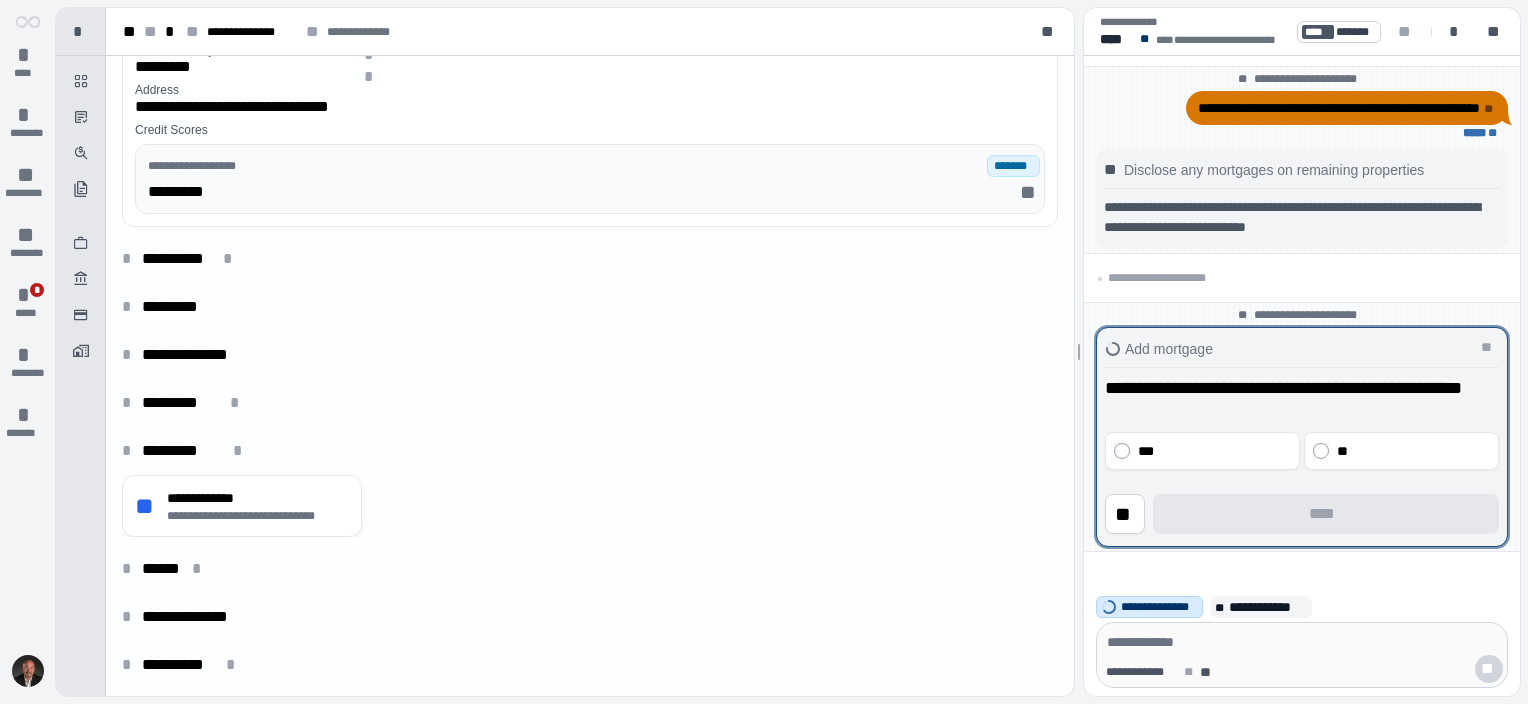 click on "**********" at bounding box center [1302, 455] 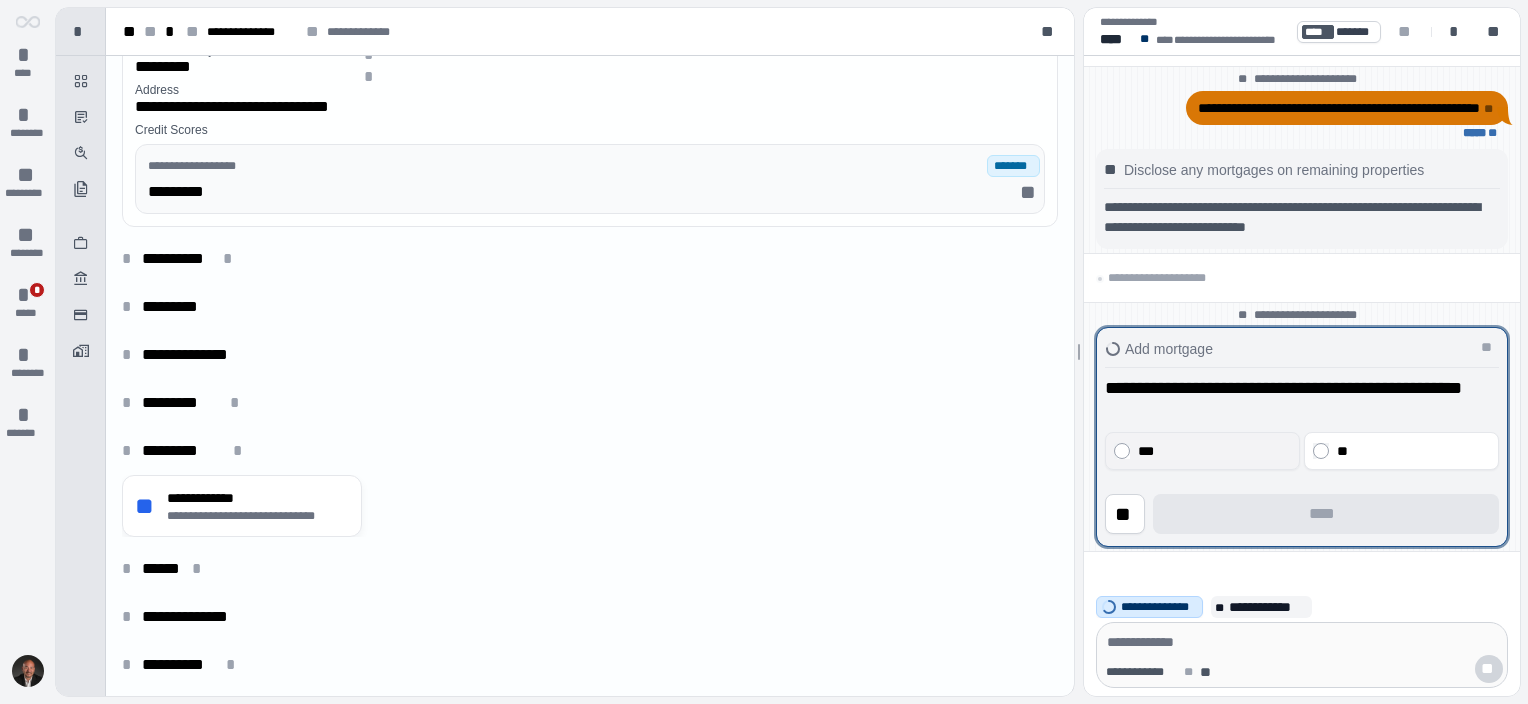 click on "***" at bounding box center (1202, 451) 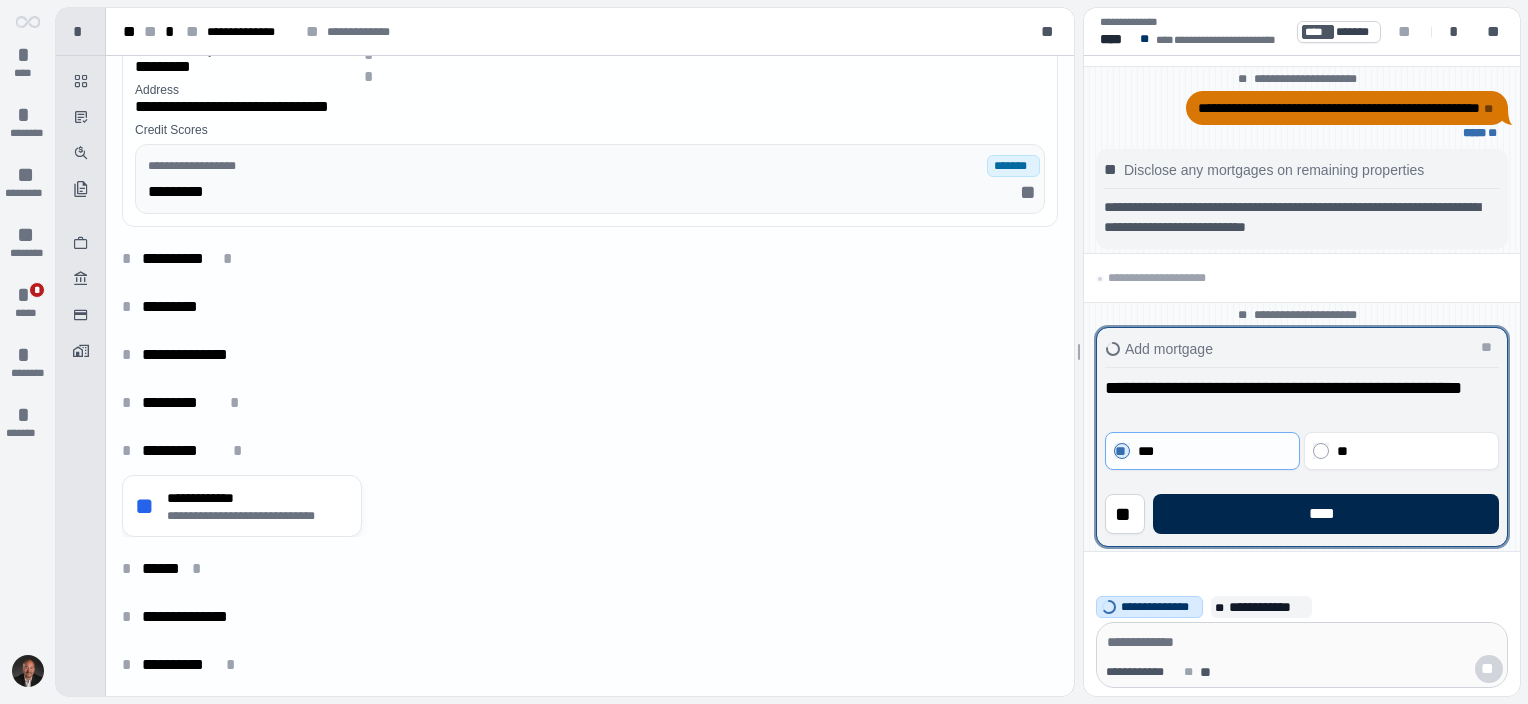 click on "****" at bounding box center (1326, 514) 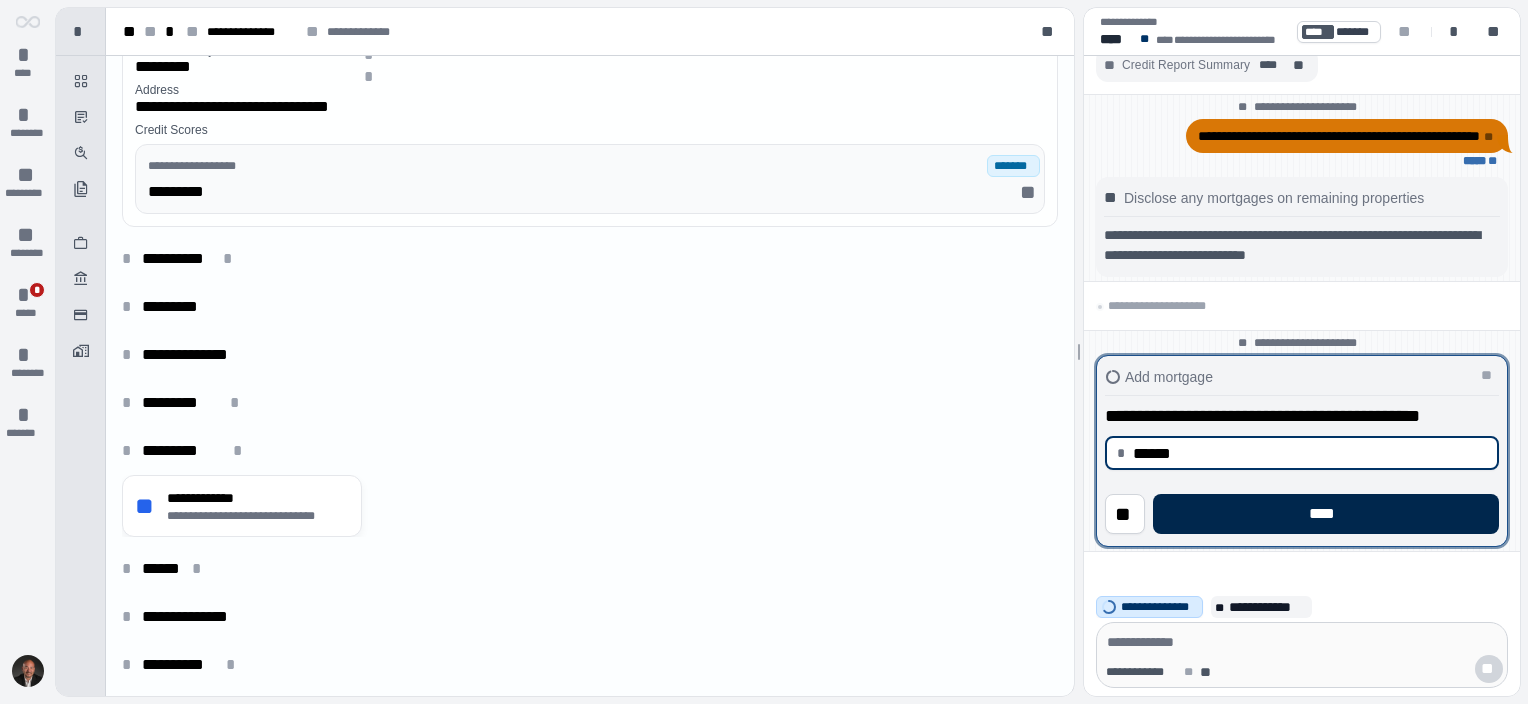 type on "******" 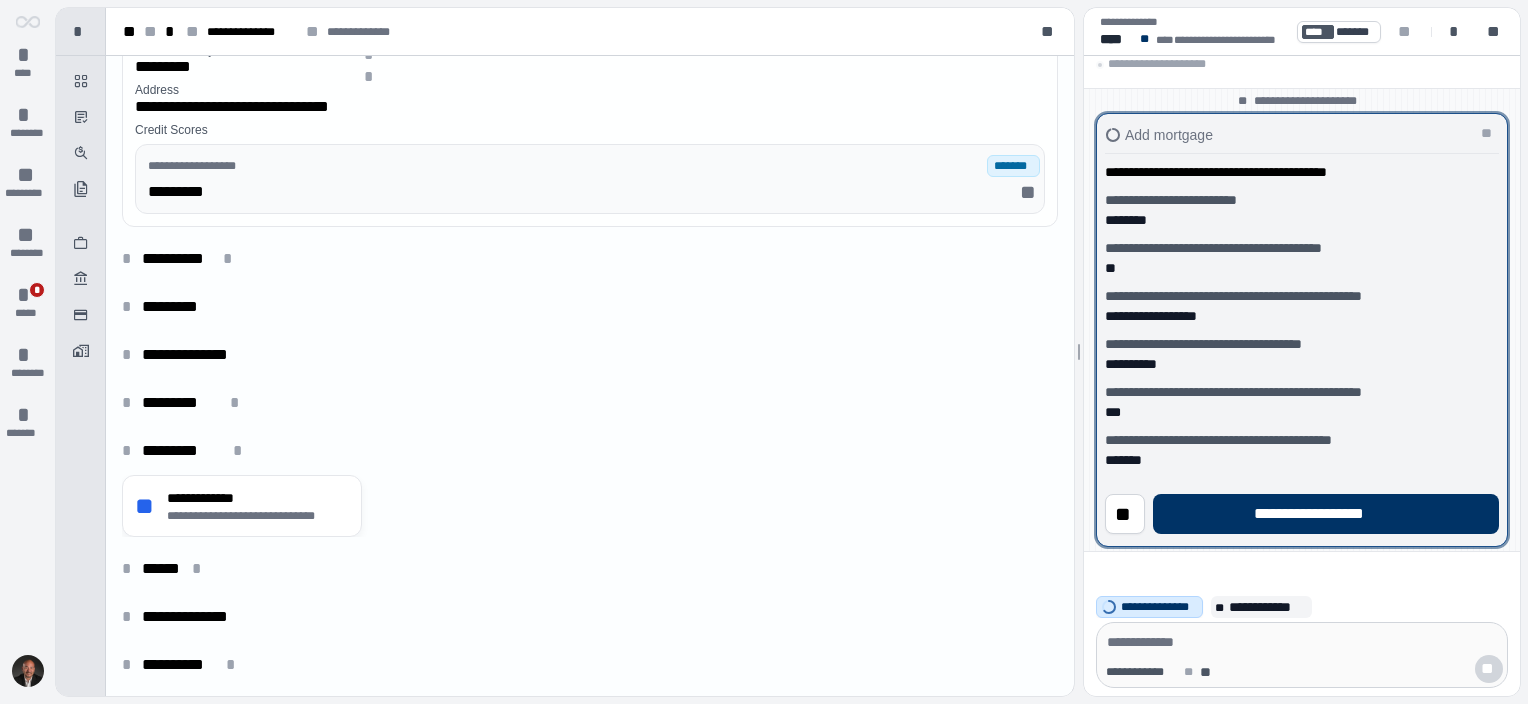 click on "**********" at bounding box center [1326, 514] 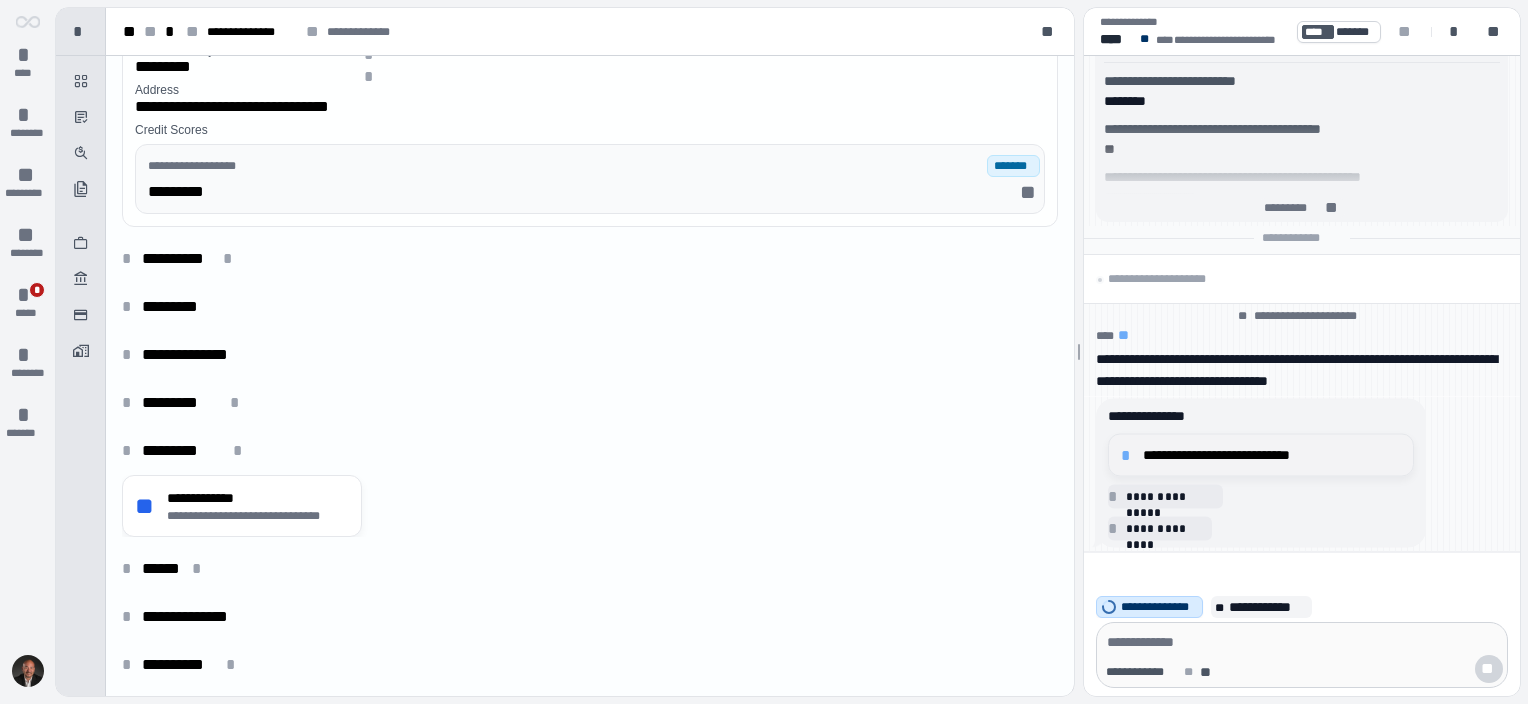 click on "**********" at bounding box center [1272, 455] 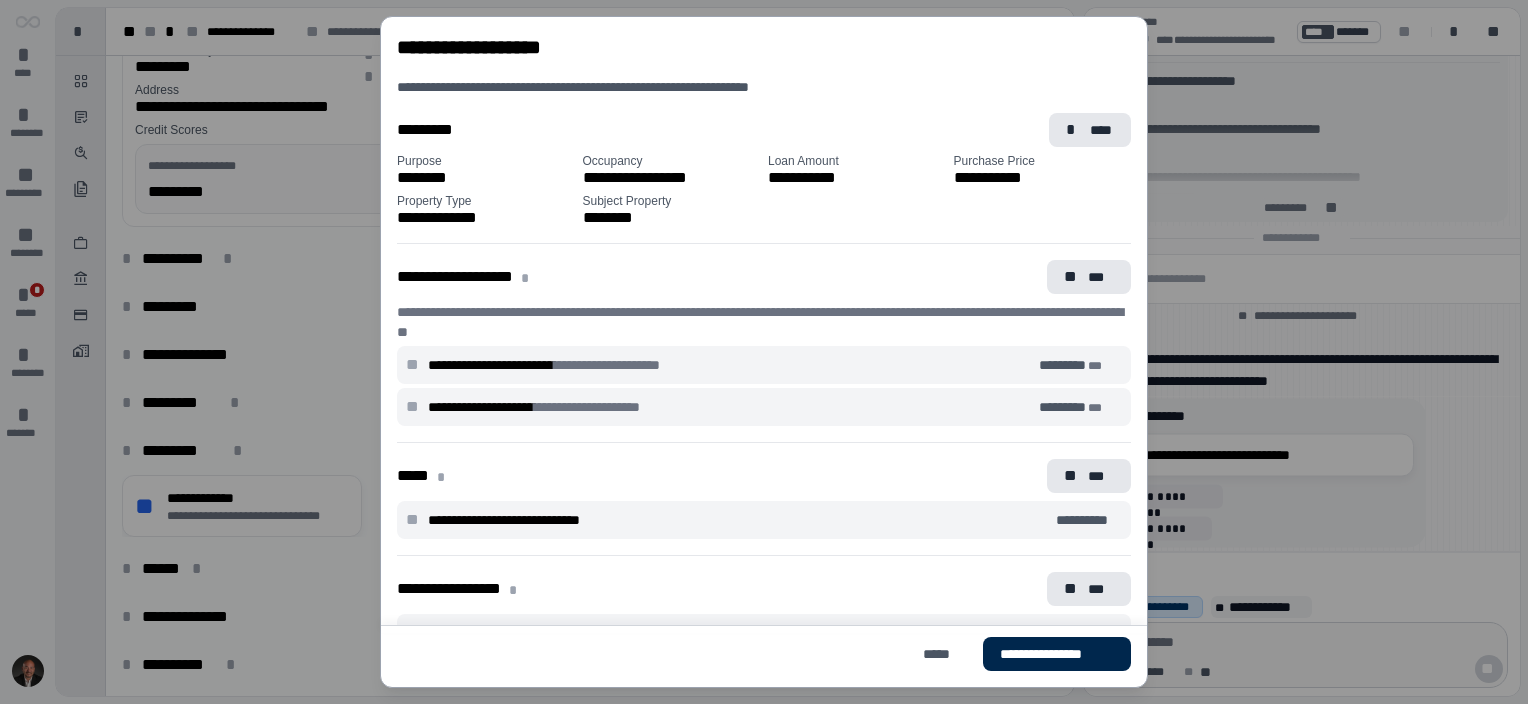 drag, startPoint x: 1072, startPoint y: 656, endPoint x: 1085, endPoint y: 647, distance: 15.811388 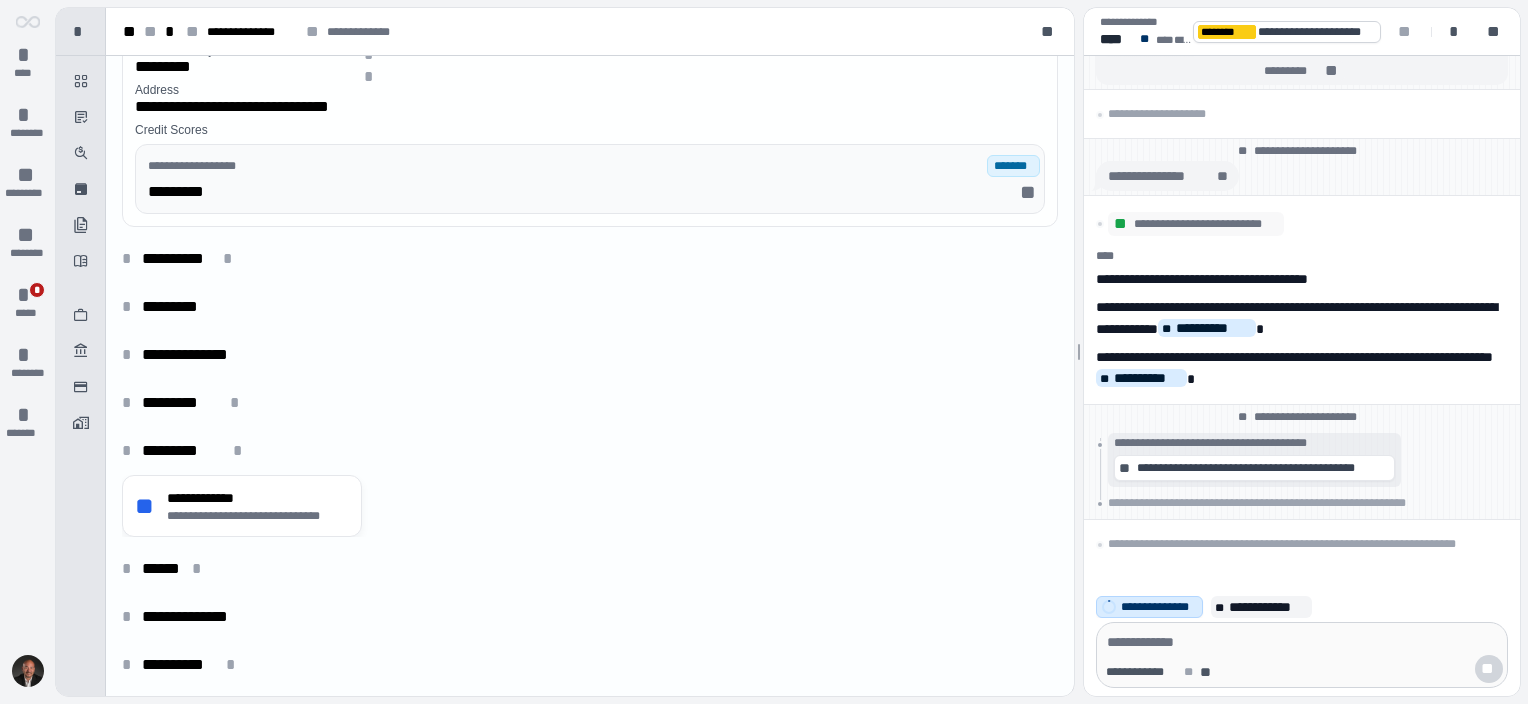 click on "**********" at bounding box center [585, 506] 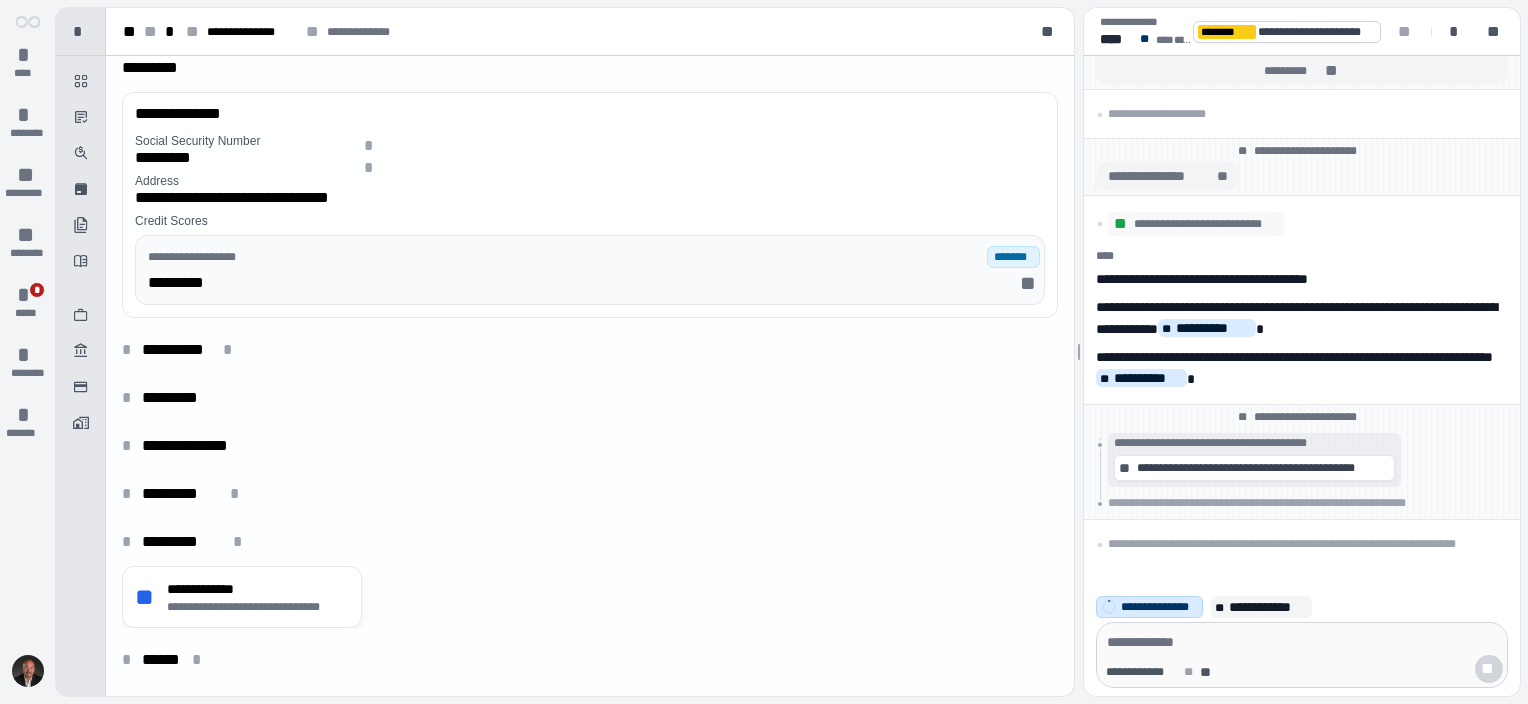 scroll, scrollTop: 183, scrollLeft: 0, axis: vertical 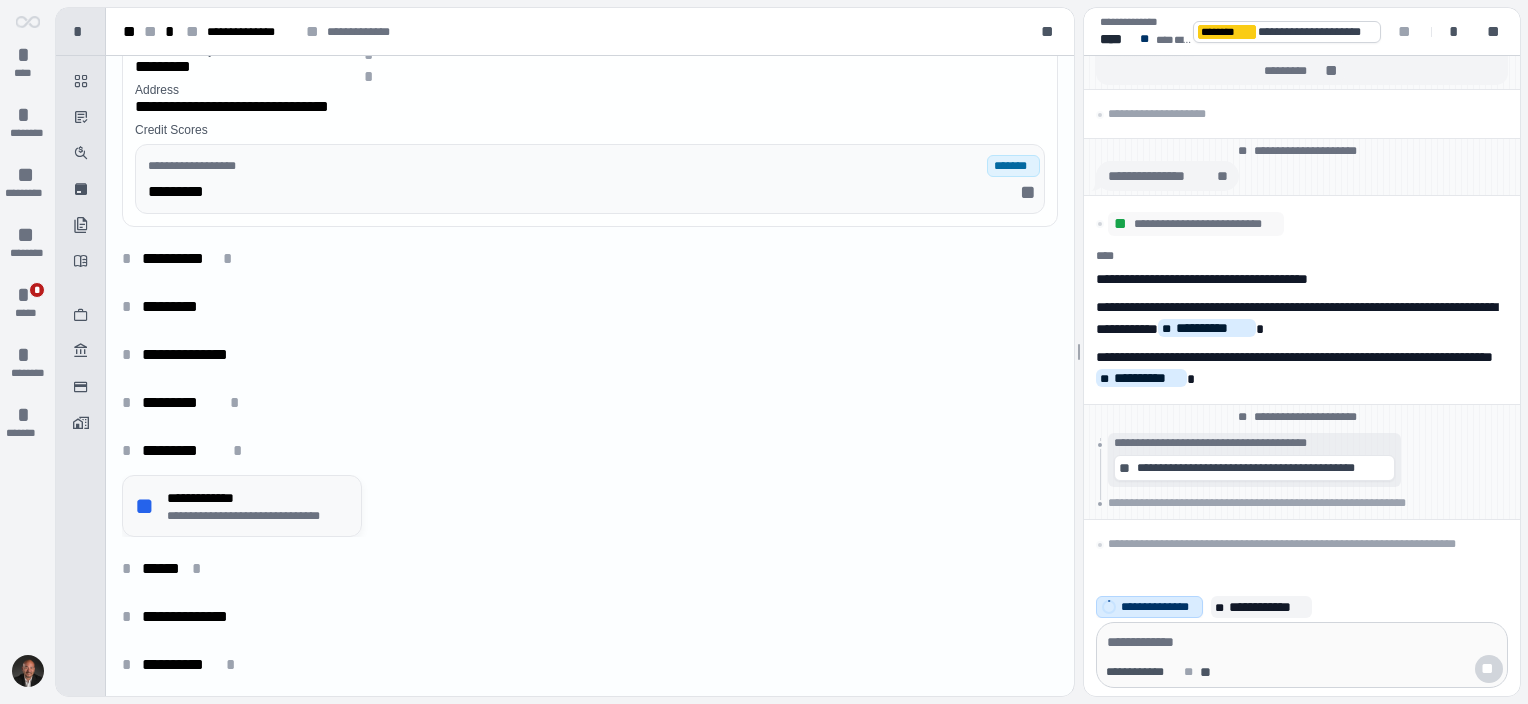 click on "**********" at bounding box center (254, 498) 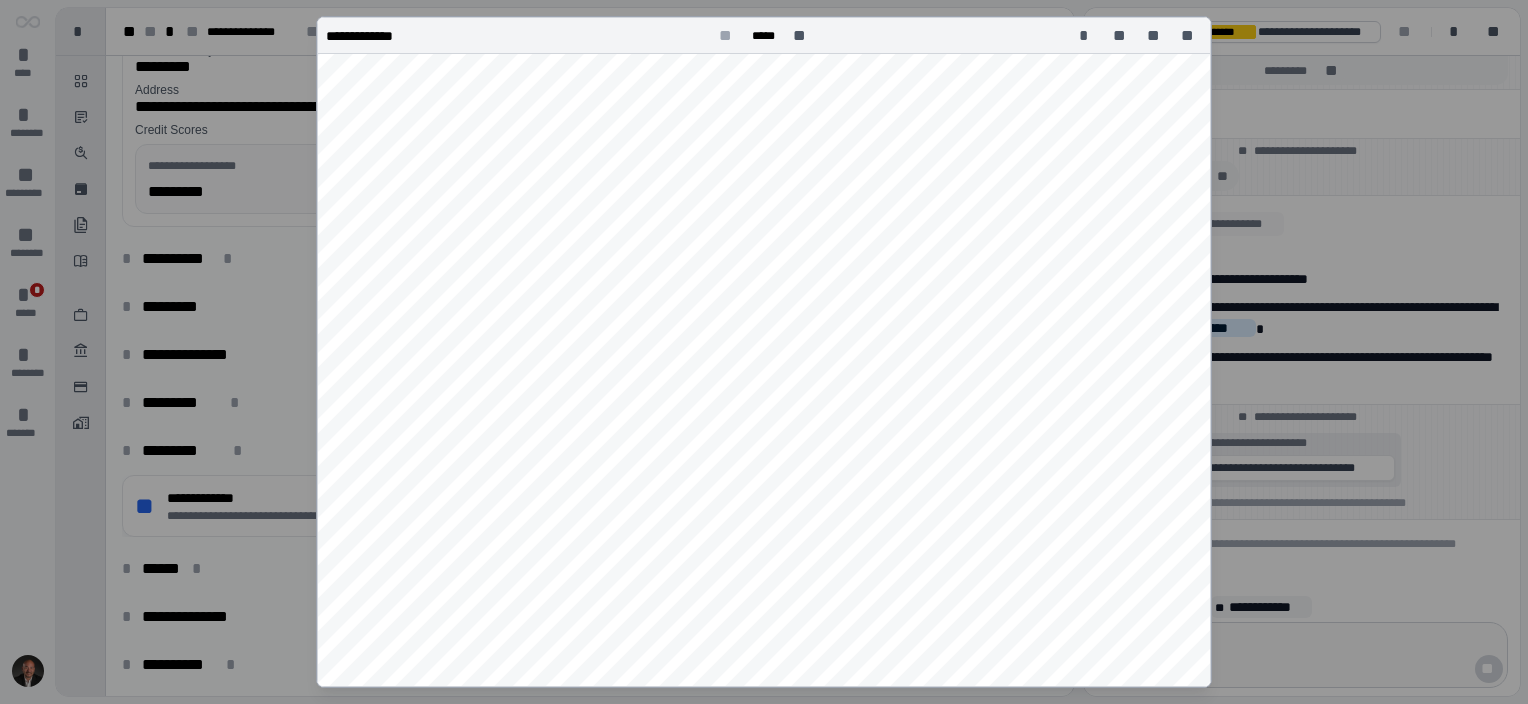 scroll, scrollTop: 0, scrollLeft: 0, axis: both 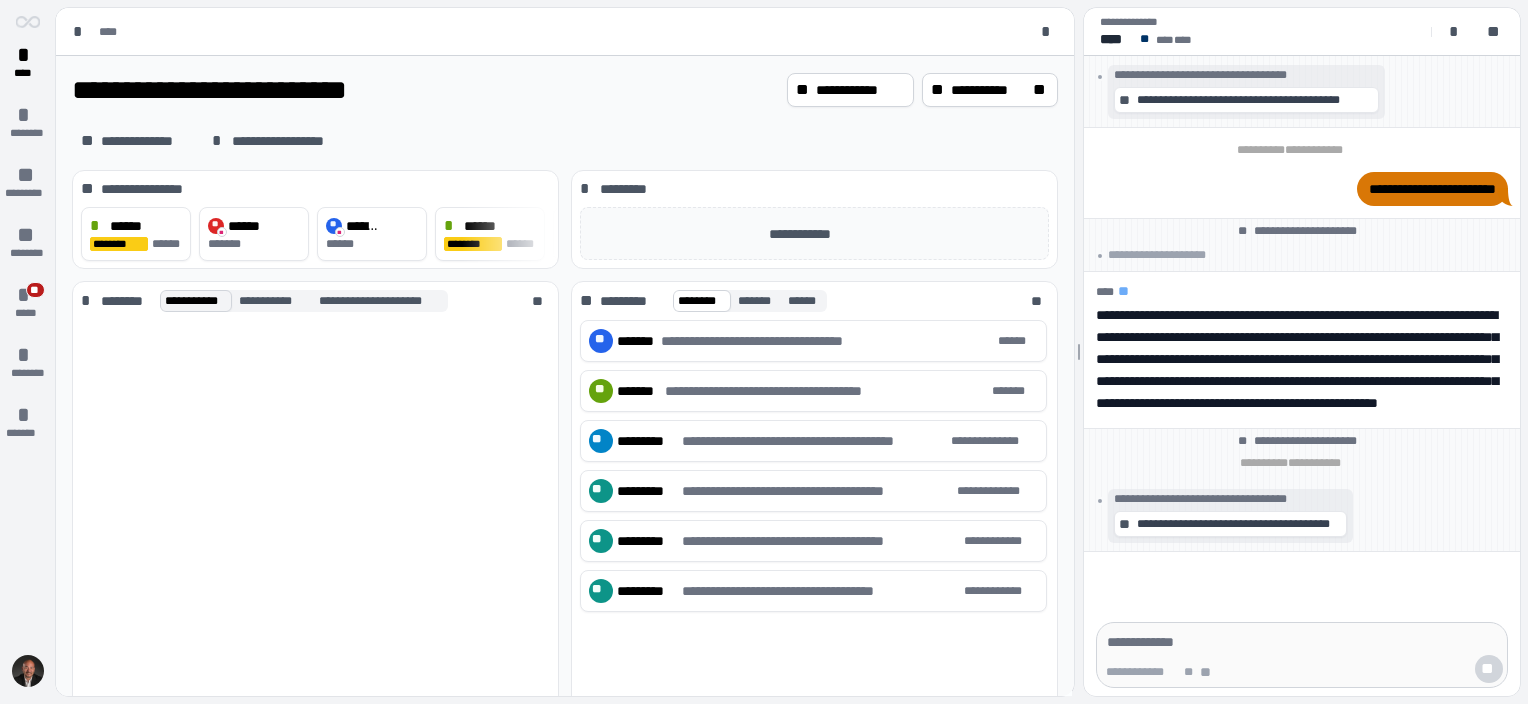 click on "**********" at bounding box center [196, 301] 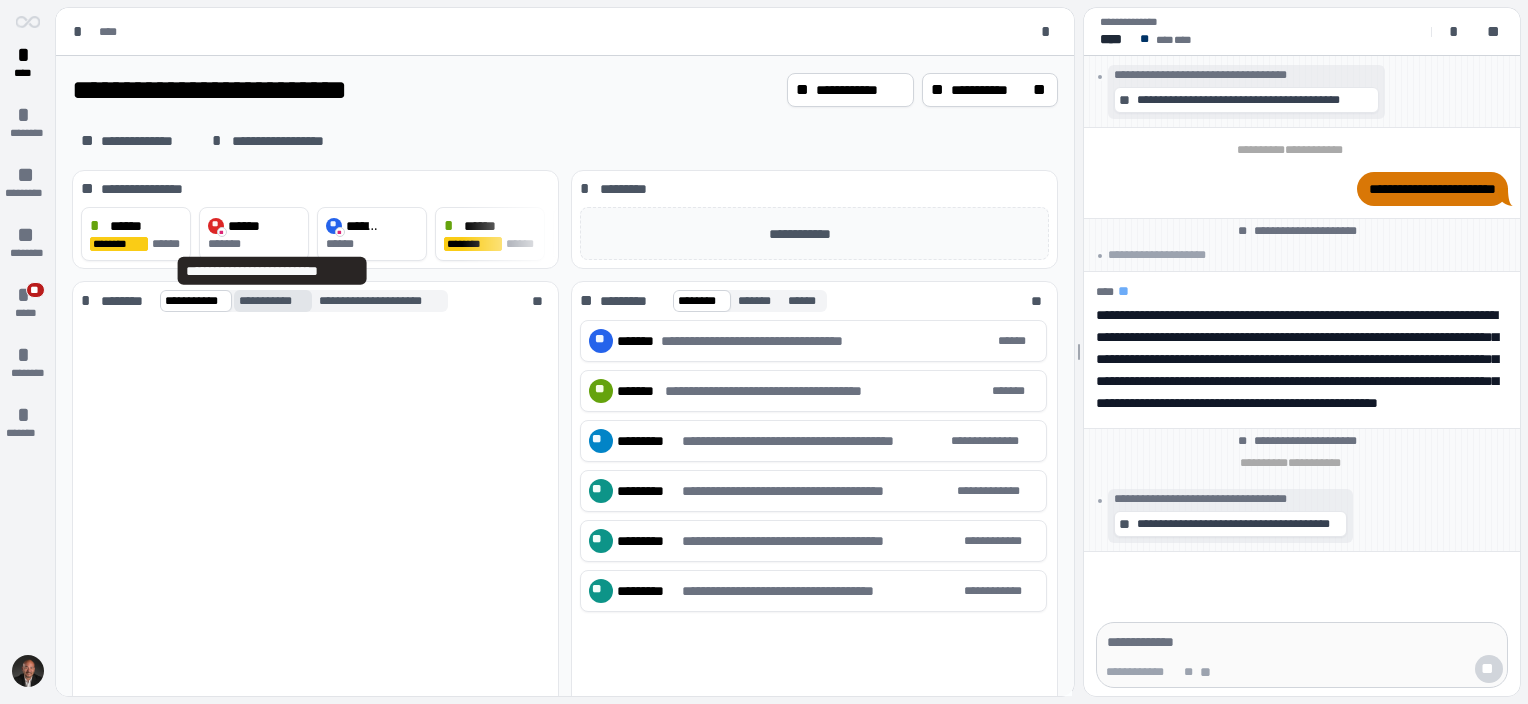 click on "**********" at bounding box center [273, 301] 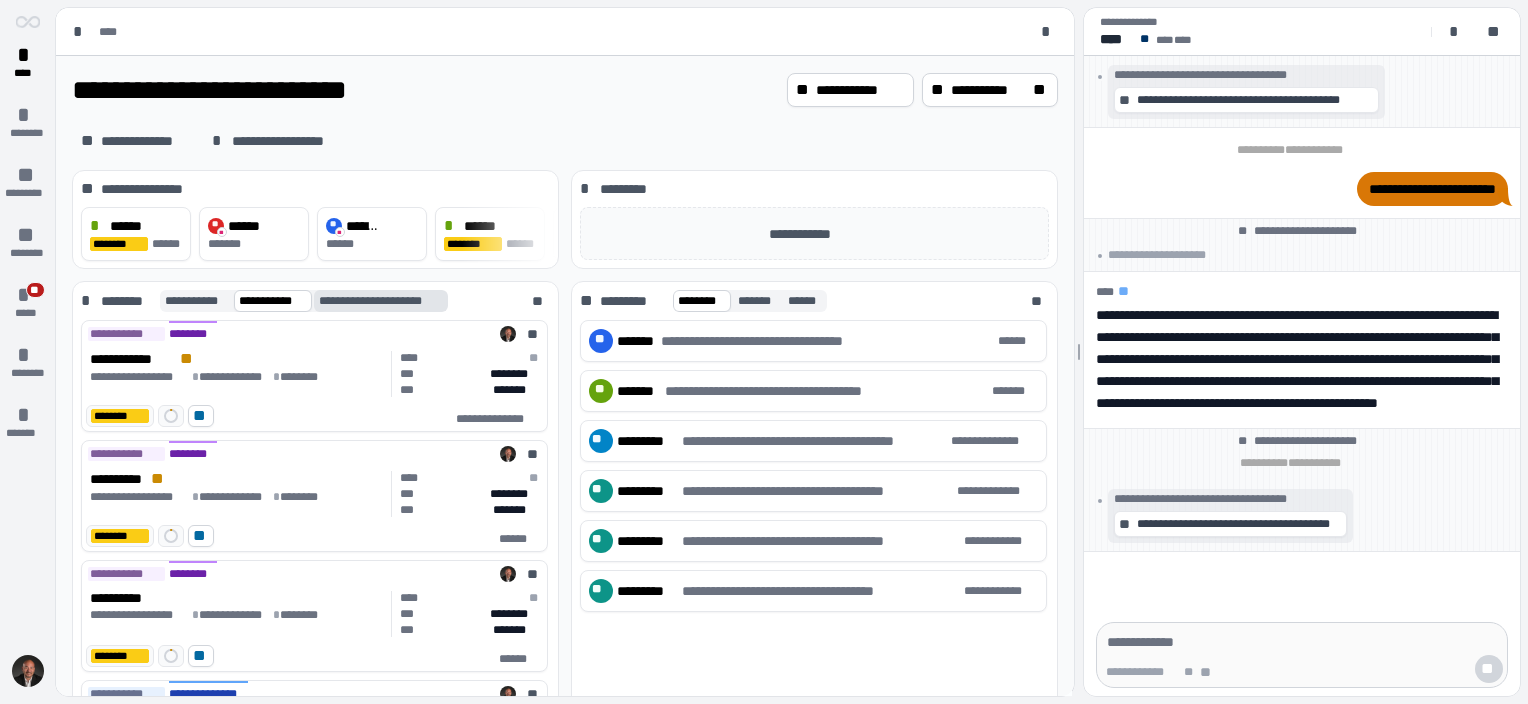 click on "**********" at bounding box center [381, 301] 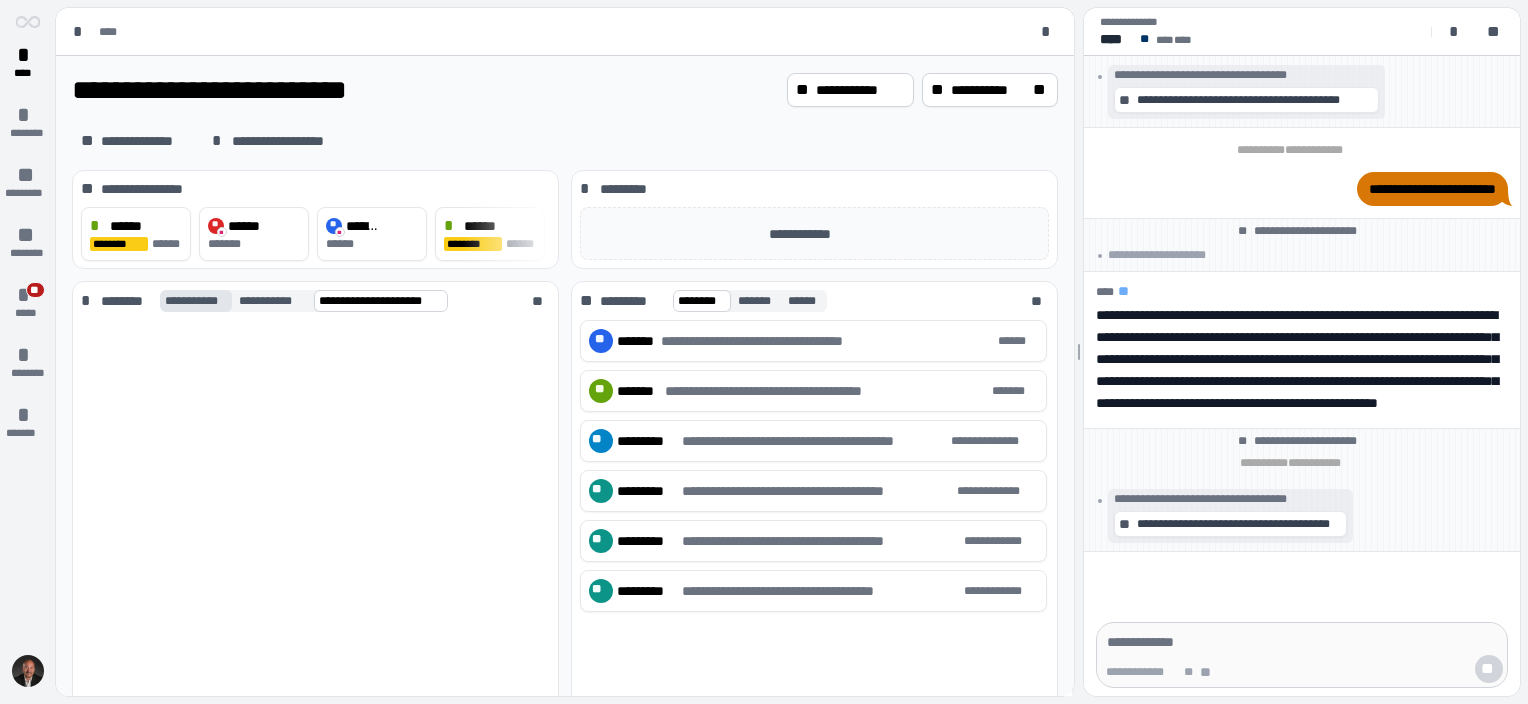 click on "**********" at bounding box center [196, 301] 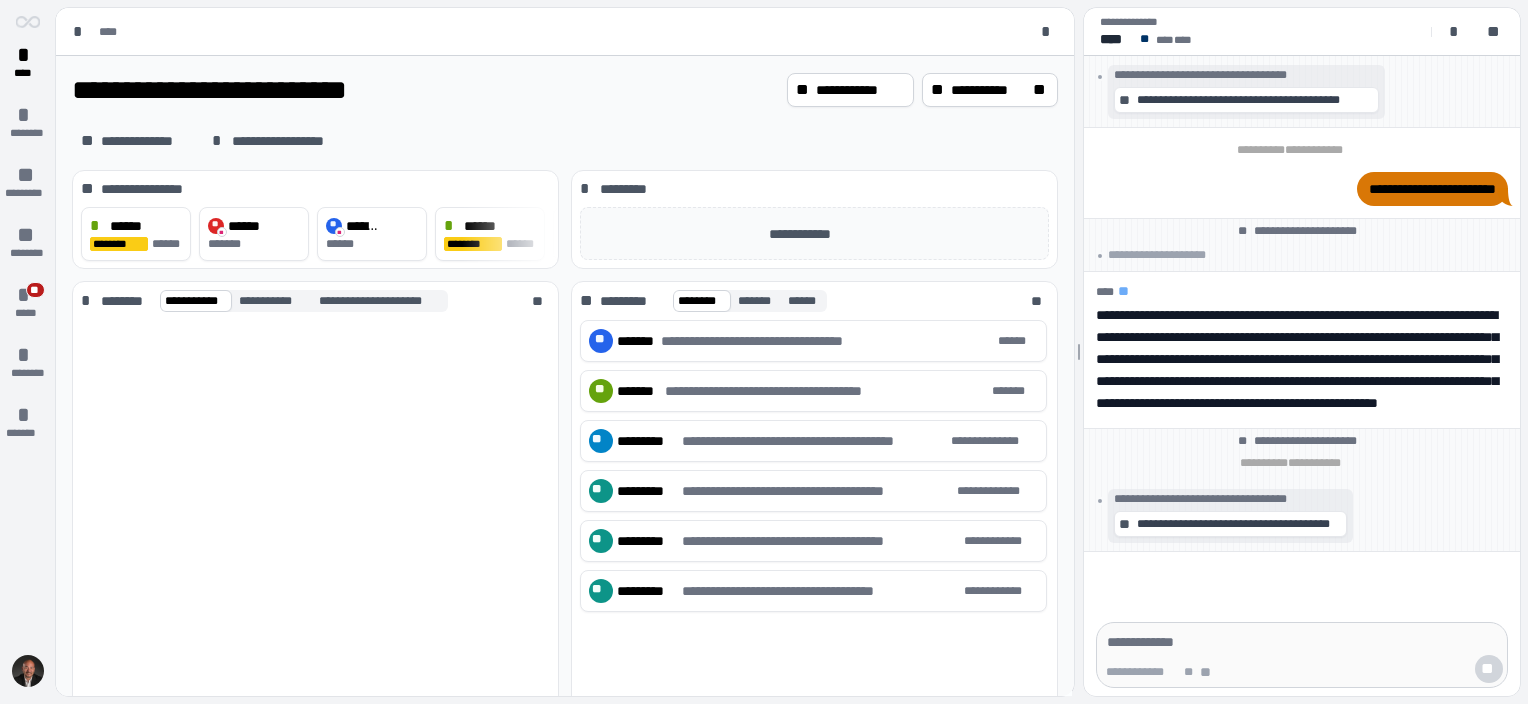 click on "********" at bounding box center (126, 301) 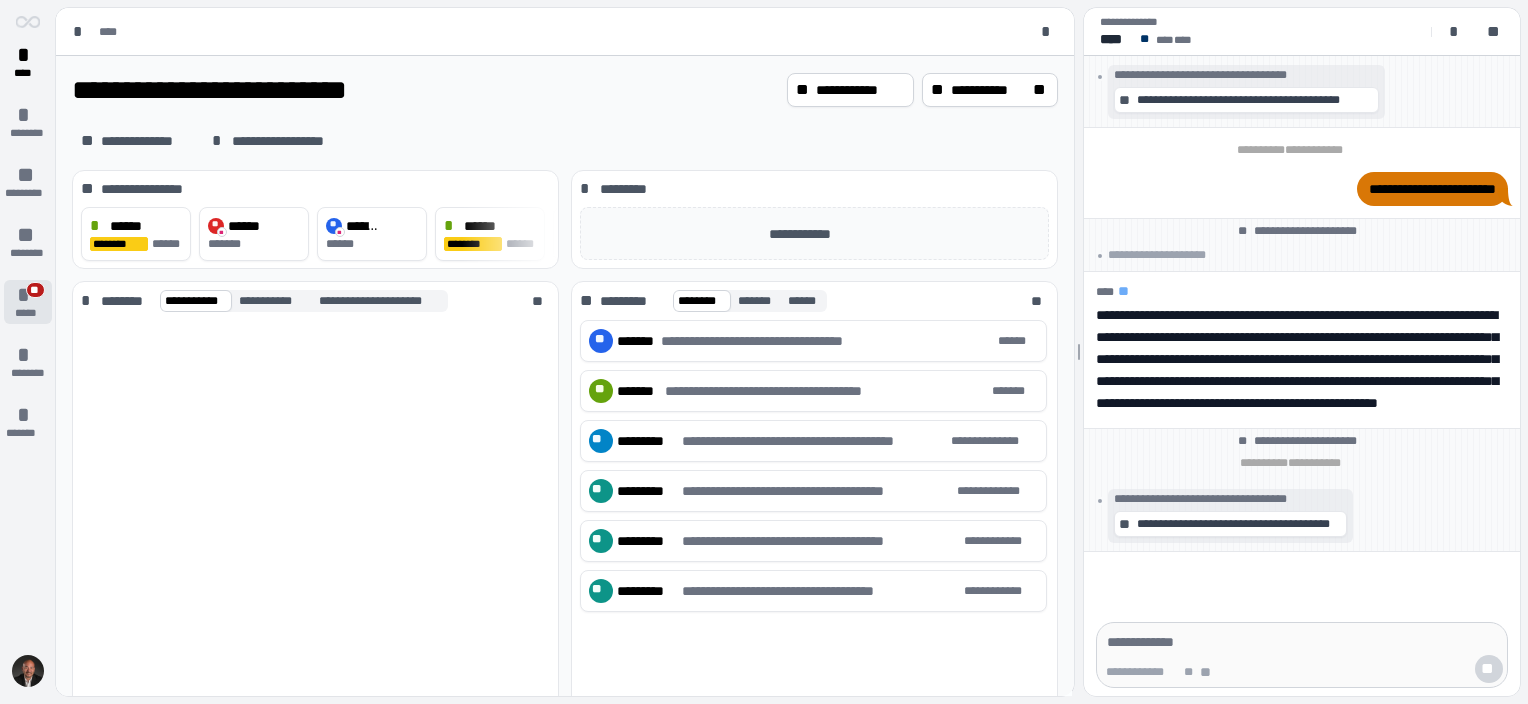 click on "* ** *****" at bounding box center (28, 302) 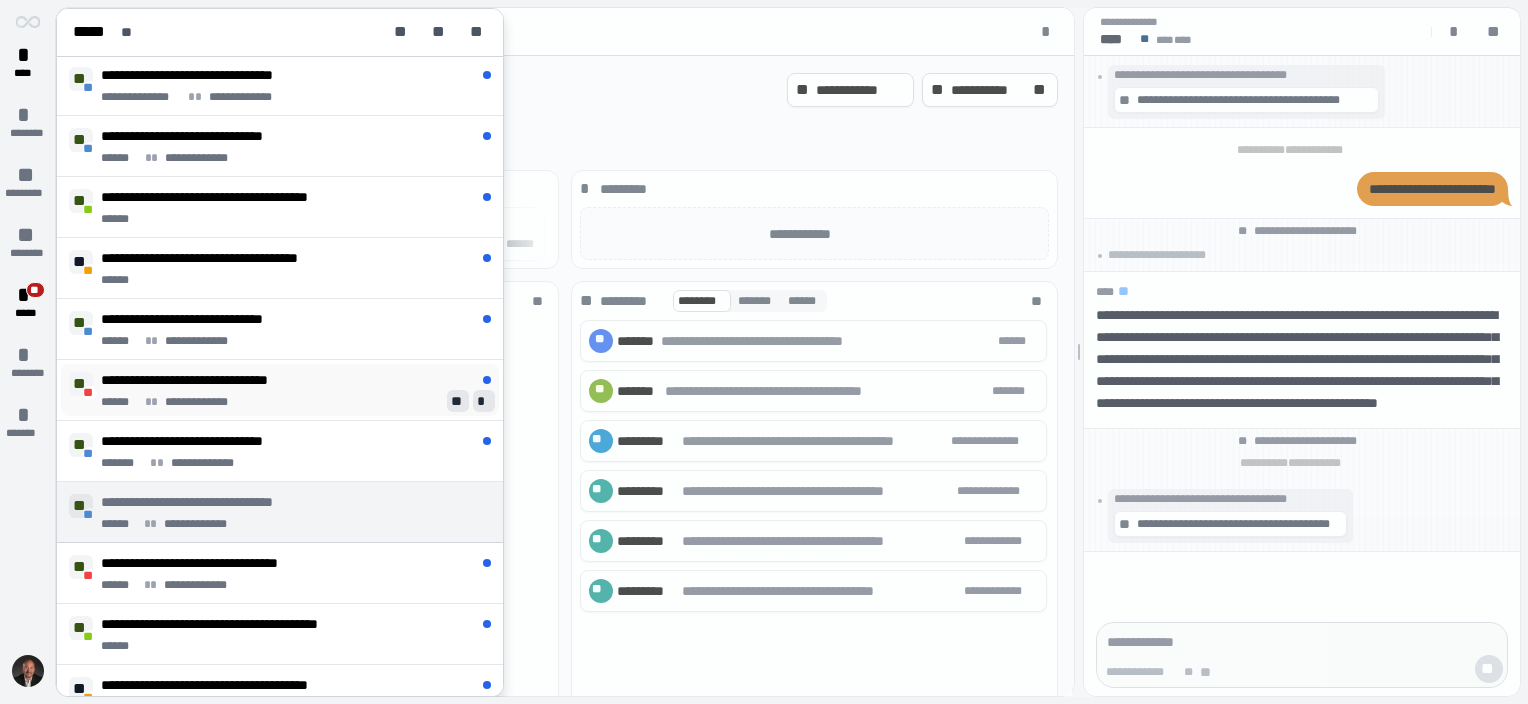 scroll, scrollTop: 0, scrollLeft: 0, axis: both 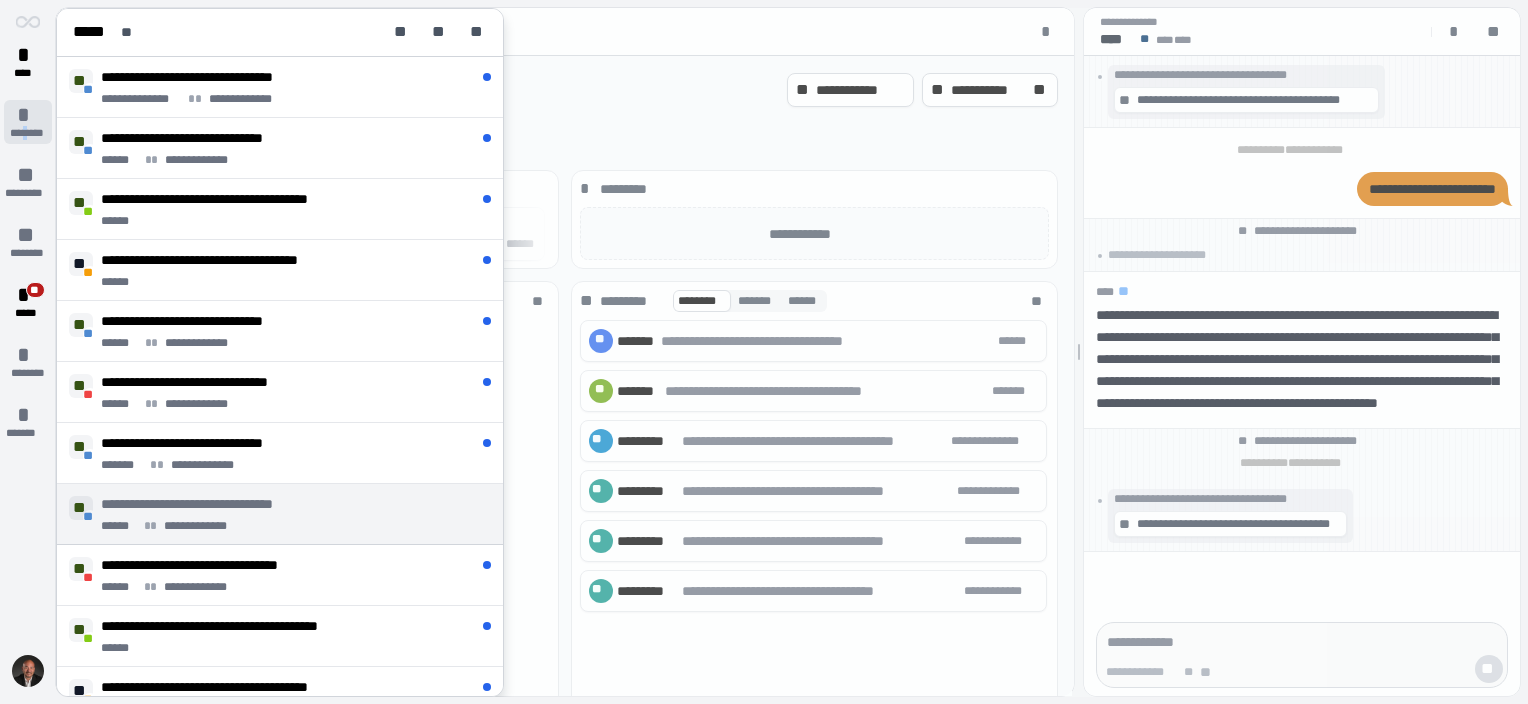 click on "********" at bounding box center (27, 133) 